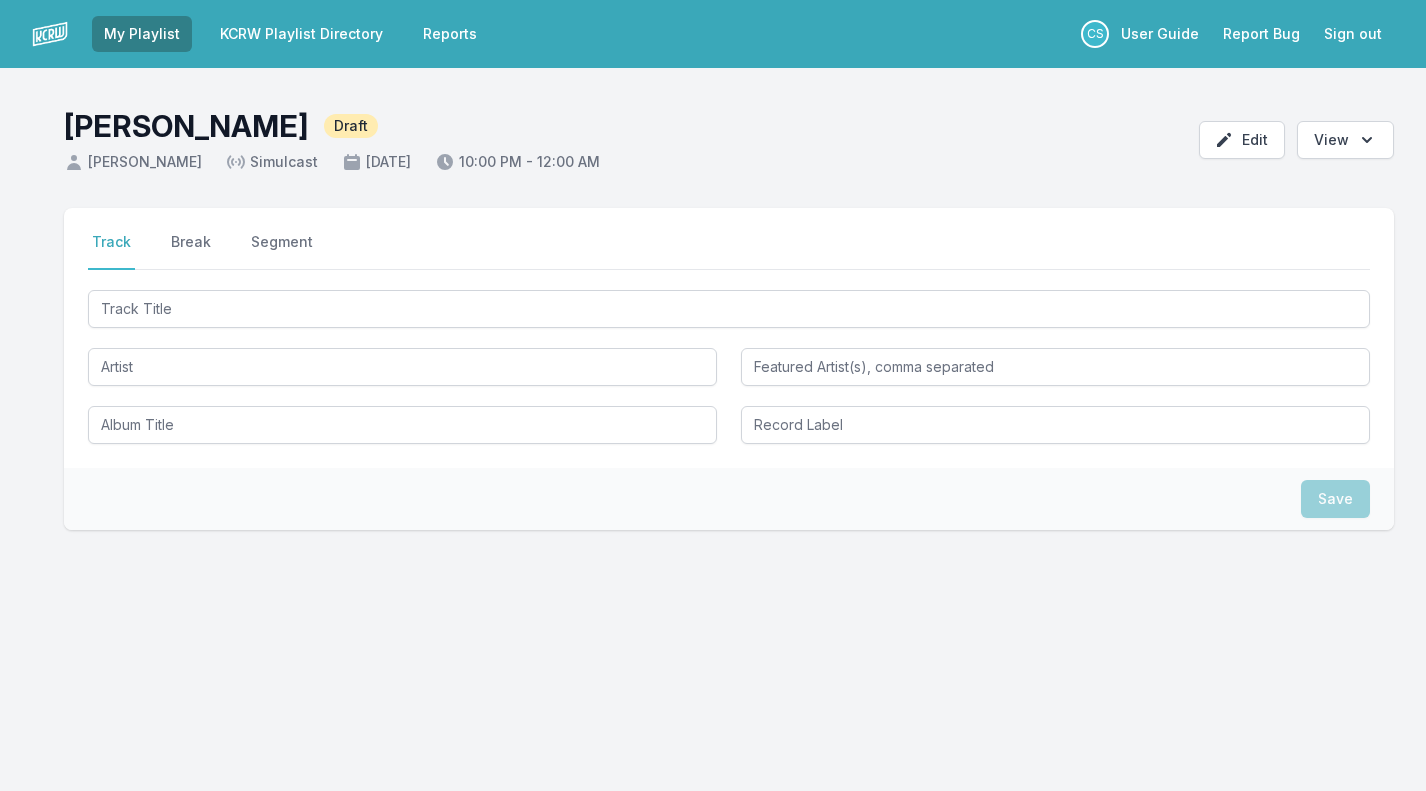 scroll, scrollTop: 0, scrollLeft: 0, axis: both 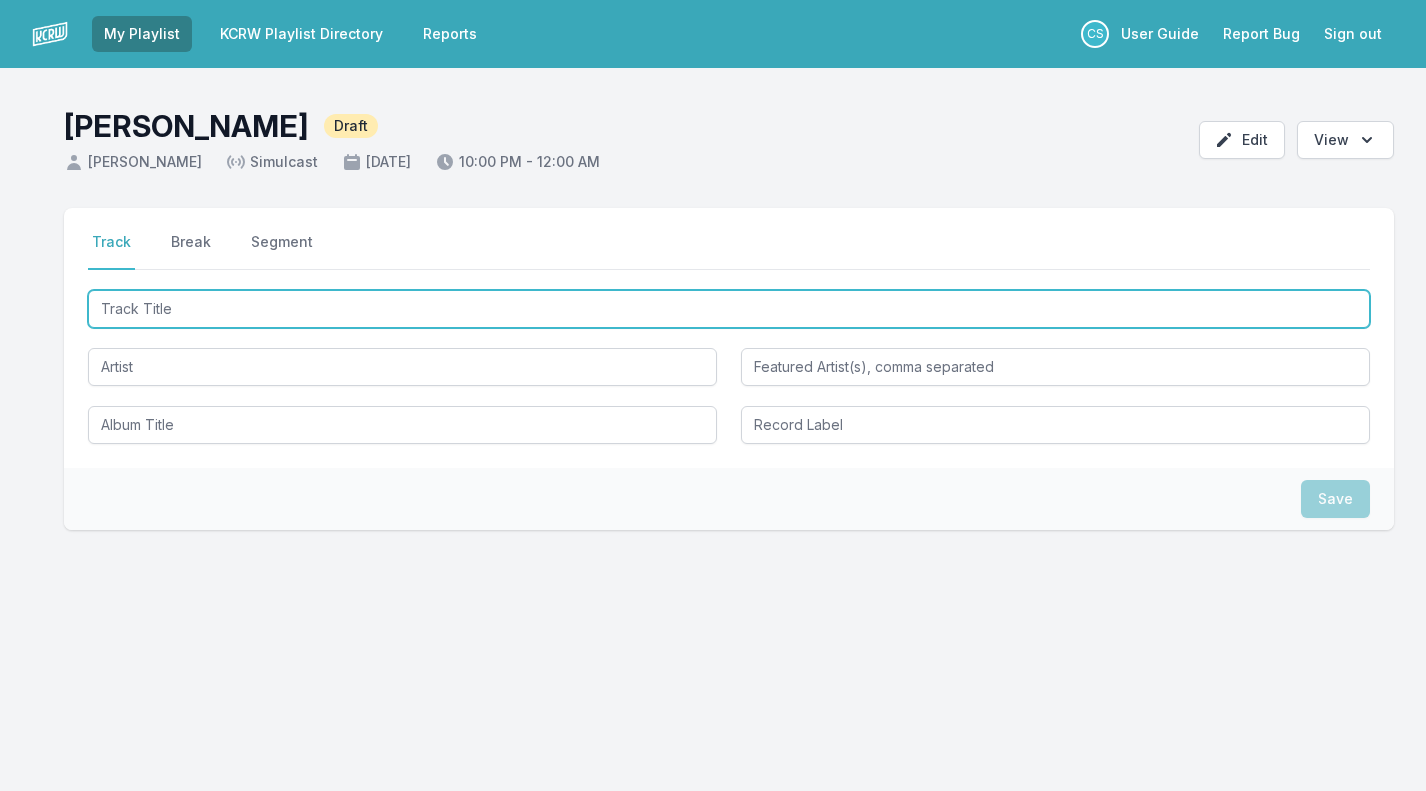 click at bounding box center (729, 309) 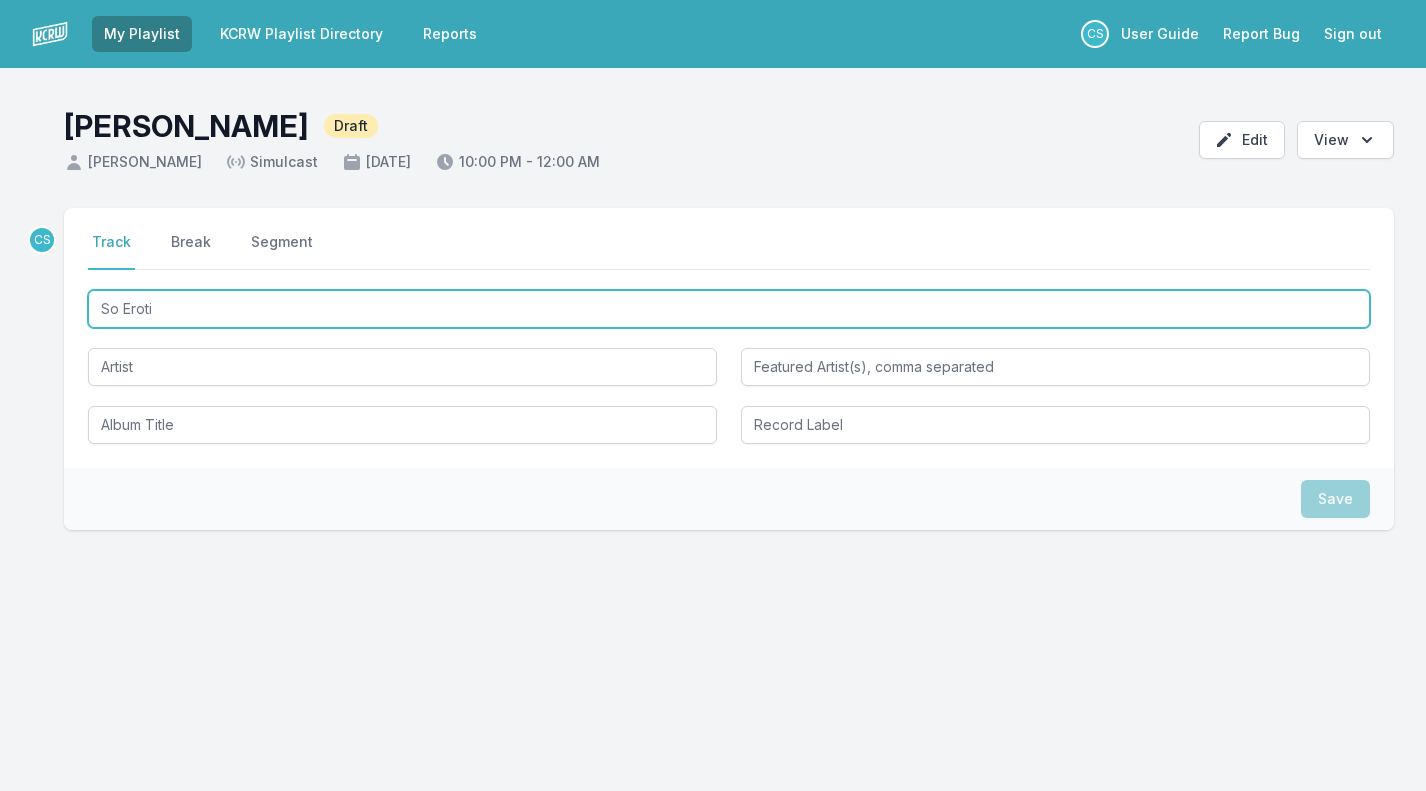 type on "So Erotic" 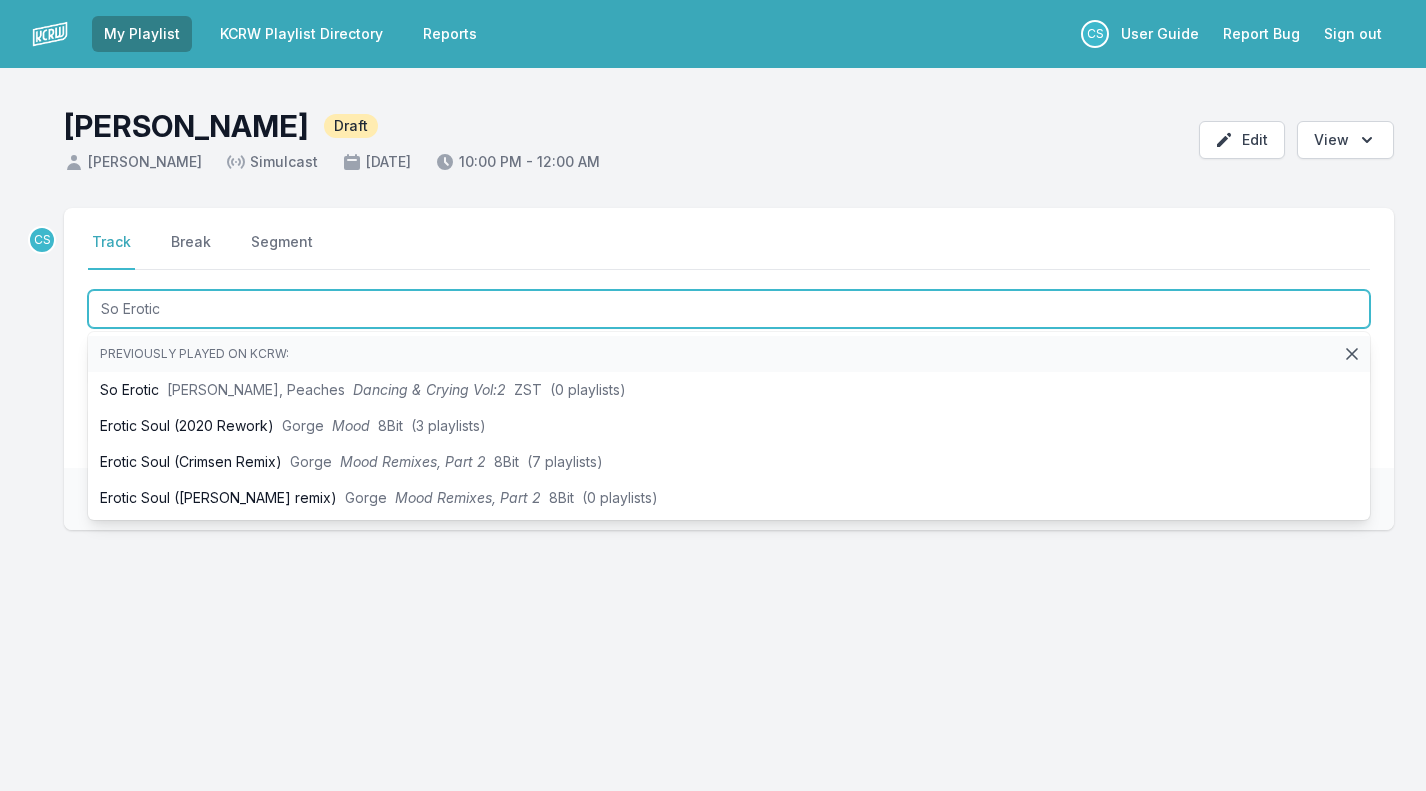 click on "[PERSON_NAME], Peaches" at bounding box center (256, 389) 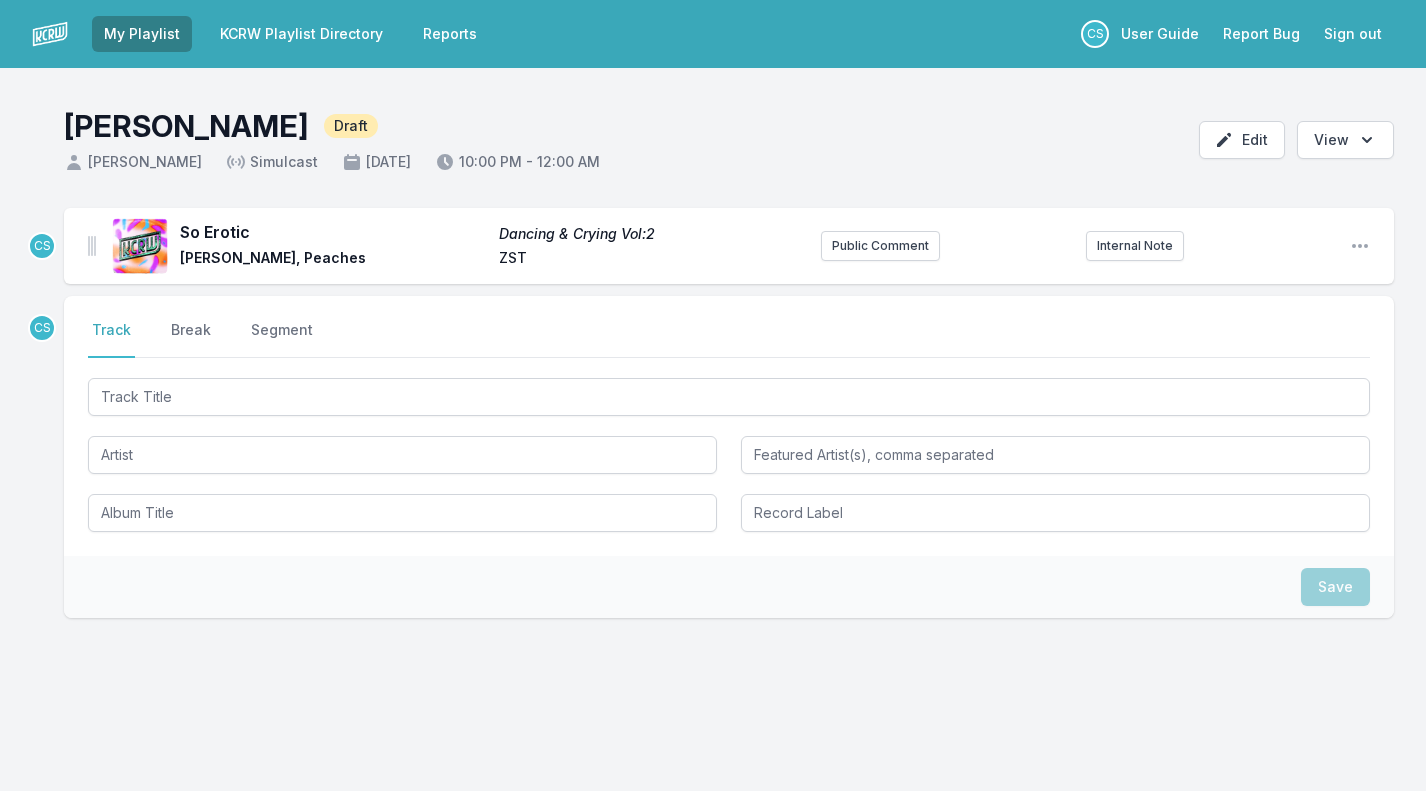 click 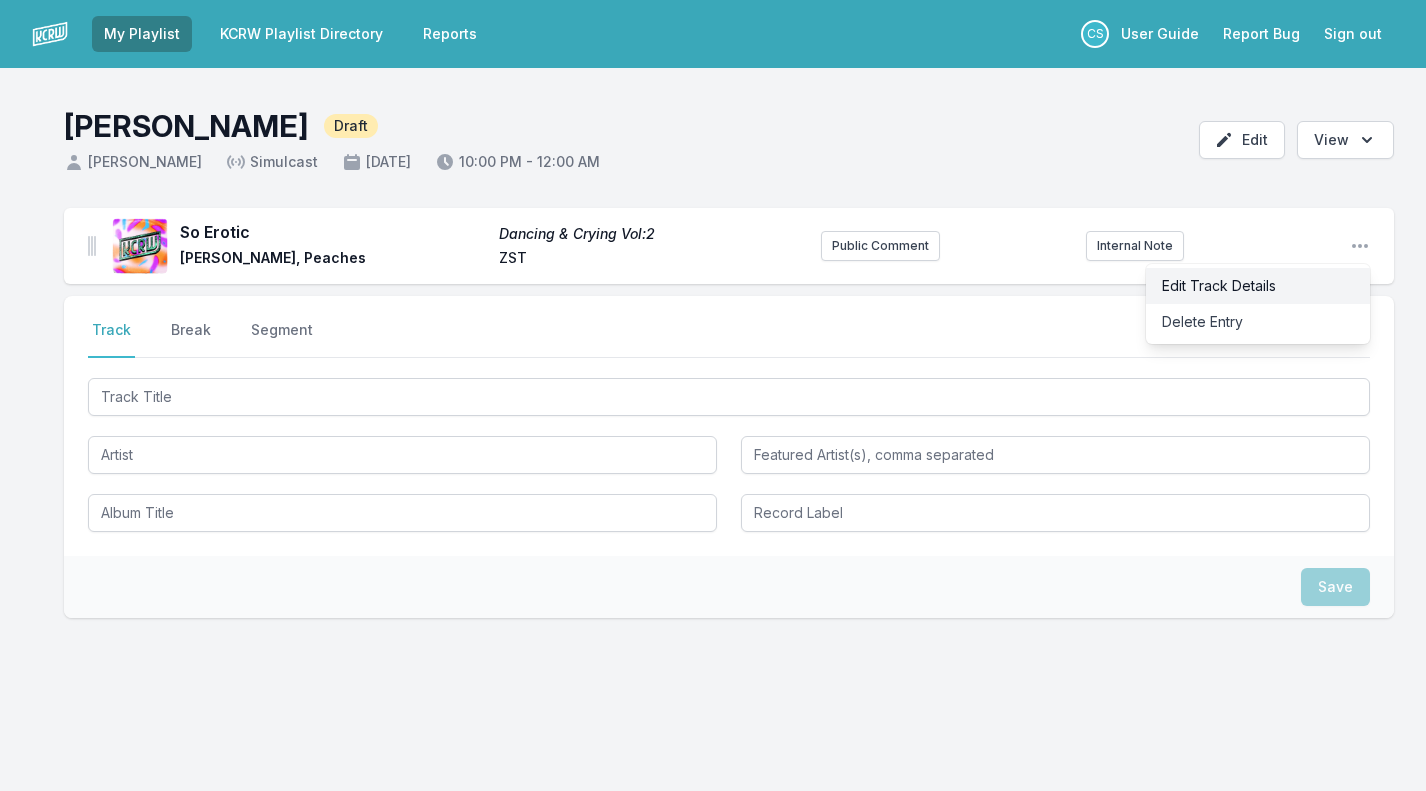drag, startPoint x: 209, startPoint y: 382, endPoint x: 1243, endPoint y: 296, distance: 1037.5702 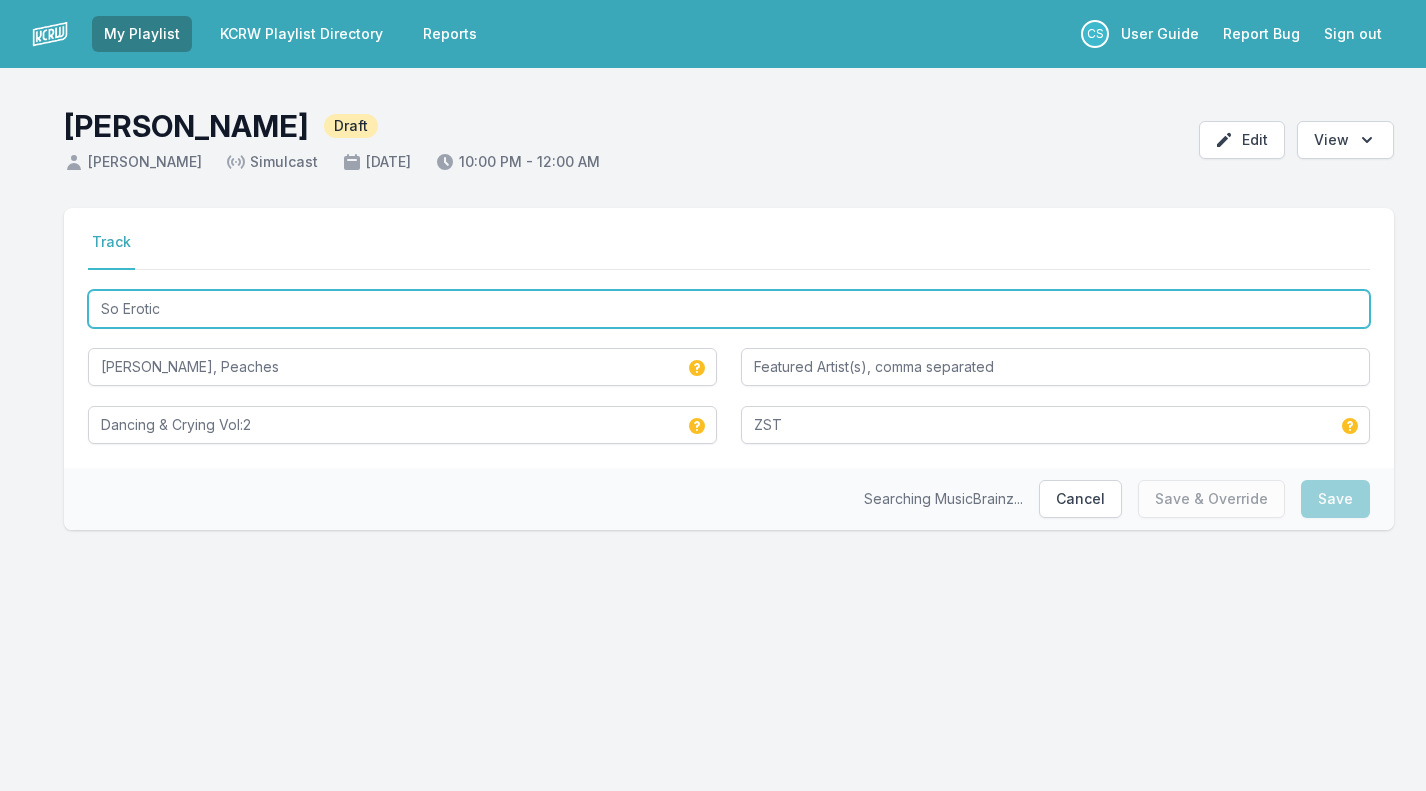 click on "So Erotic" at bounding box center [729, 309] 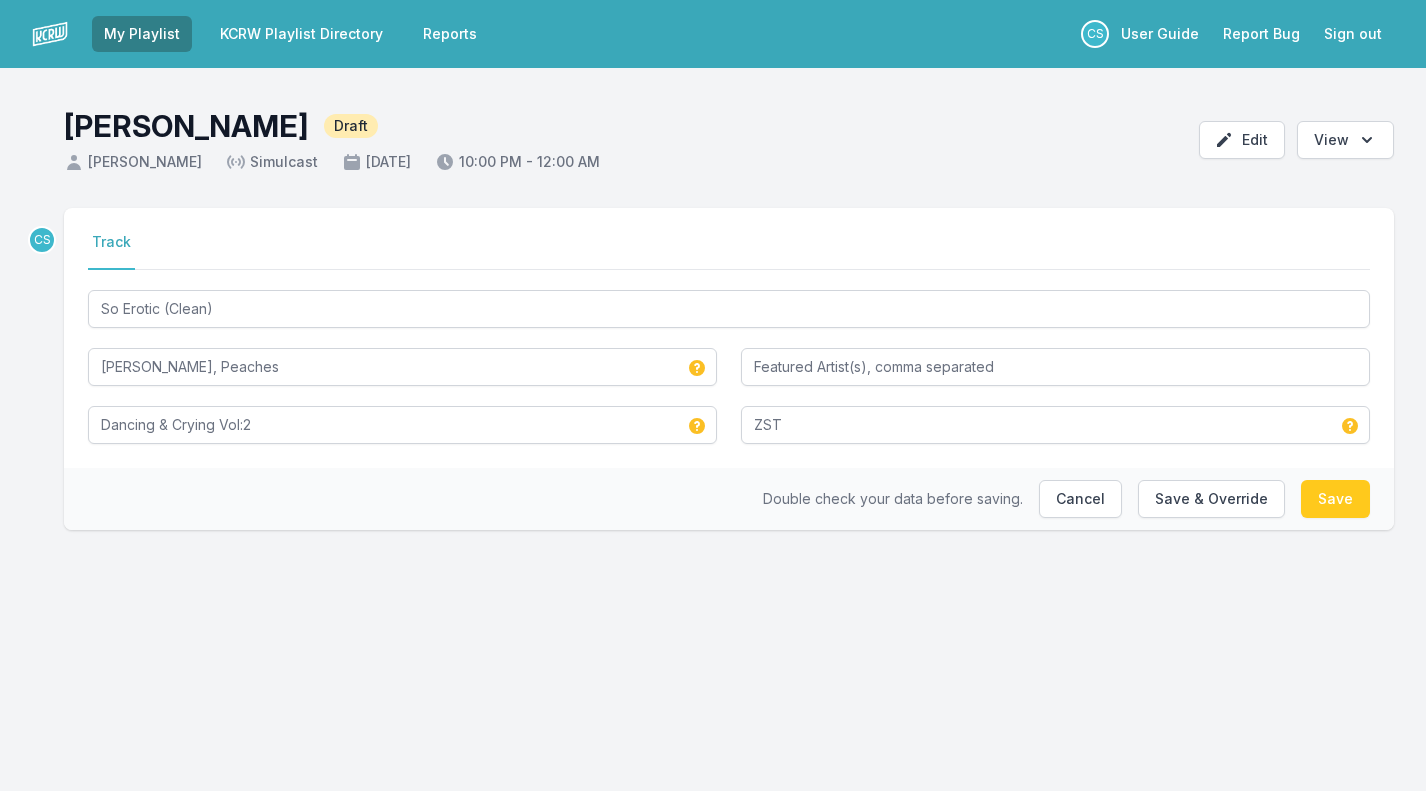 drag, startPoint x: 1243, startPoint y: 296, endPoint x: 1343, endPoint y: 498, distance: 225.39743 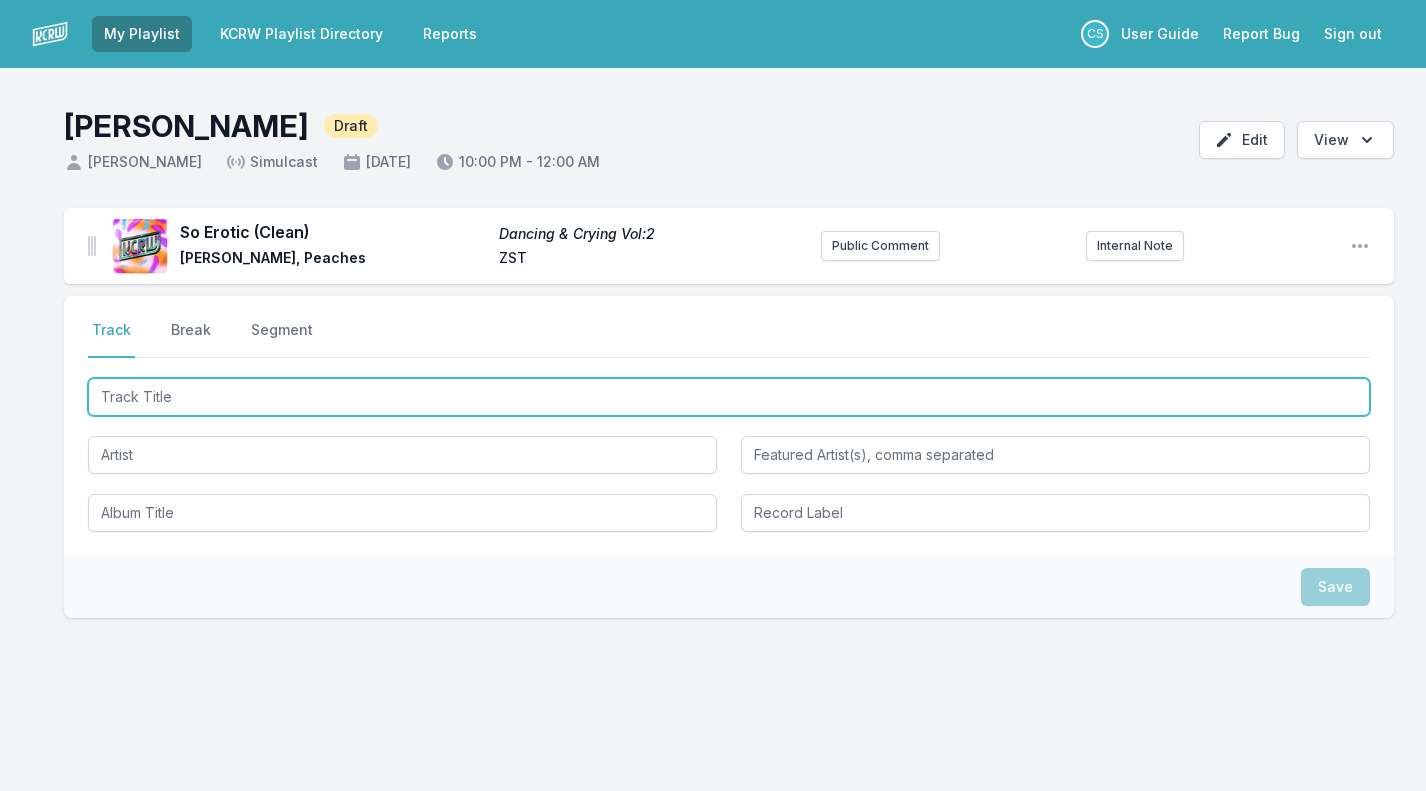 click at bounding box center (729, 397) 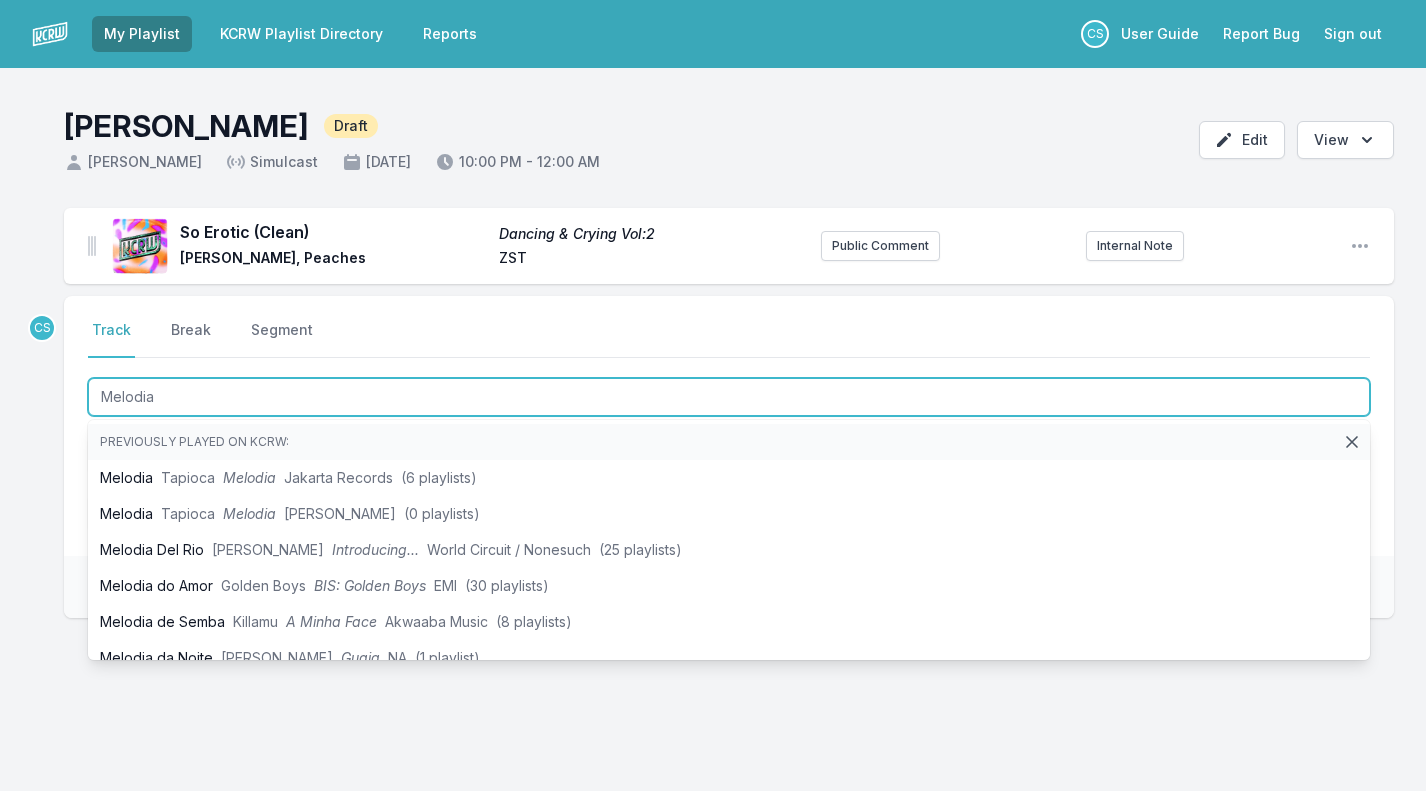 type on "Melodia" 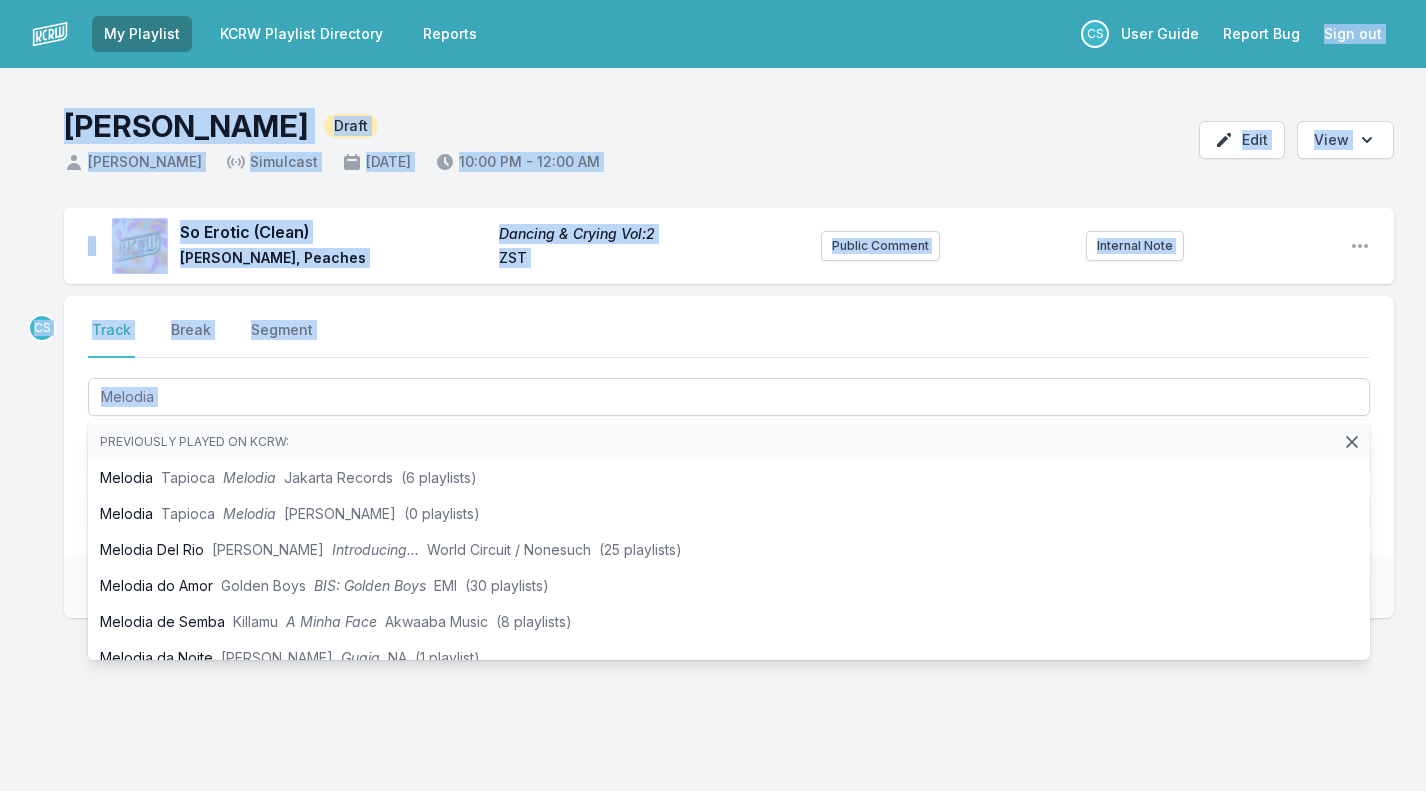 drag, startPoint x: 25, startPoint y: 527, endPoint x: 1406, endPoint y: -50, distance: 1496.693 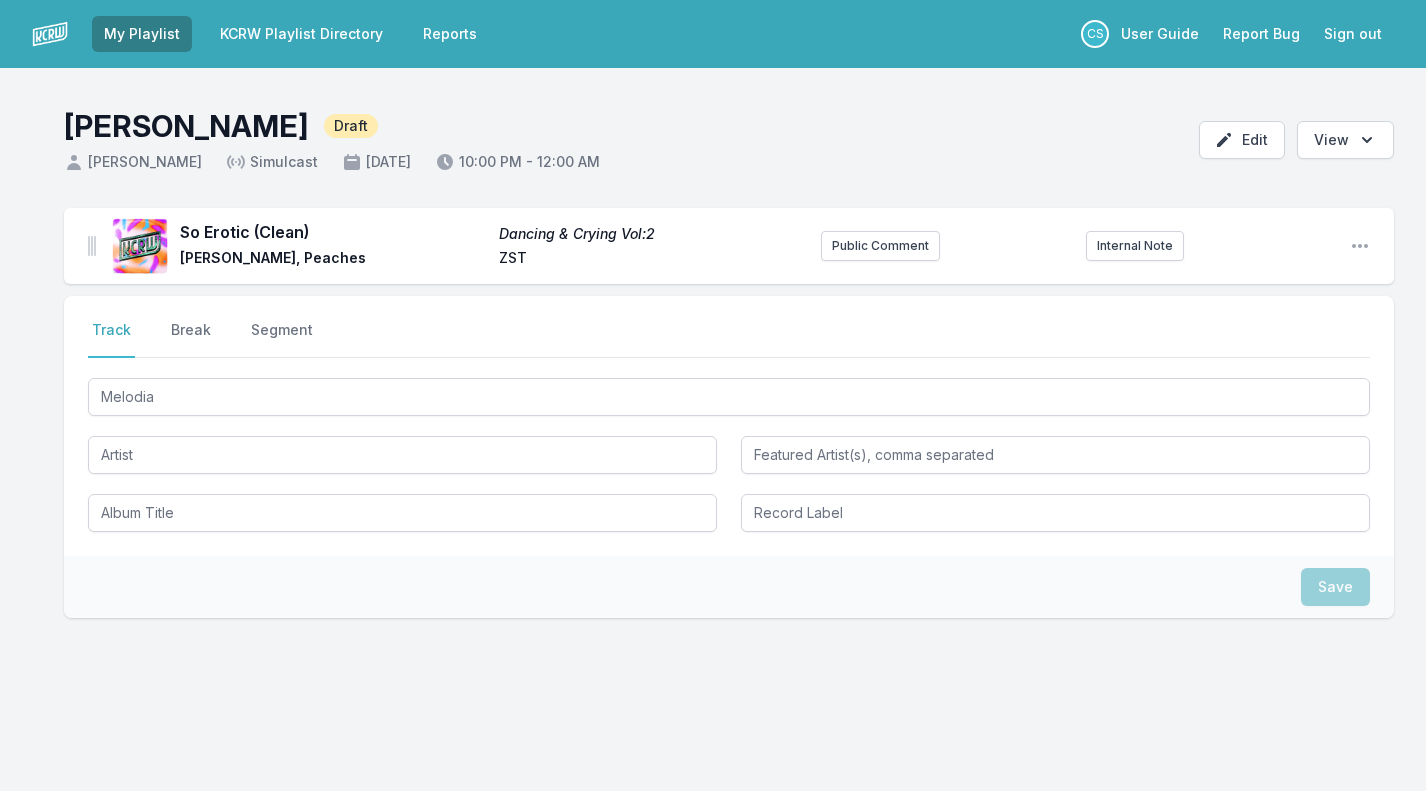 drag, startPoint x: 1406, startPoint y: -50, endPoint x: 147, endPoint y: 481, distance: 1366.3975 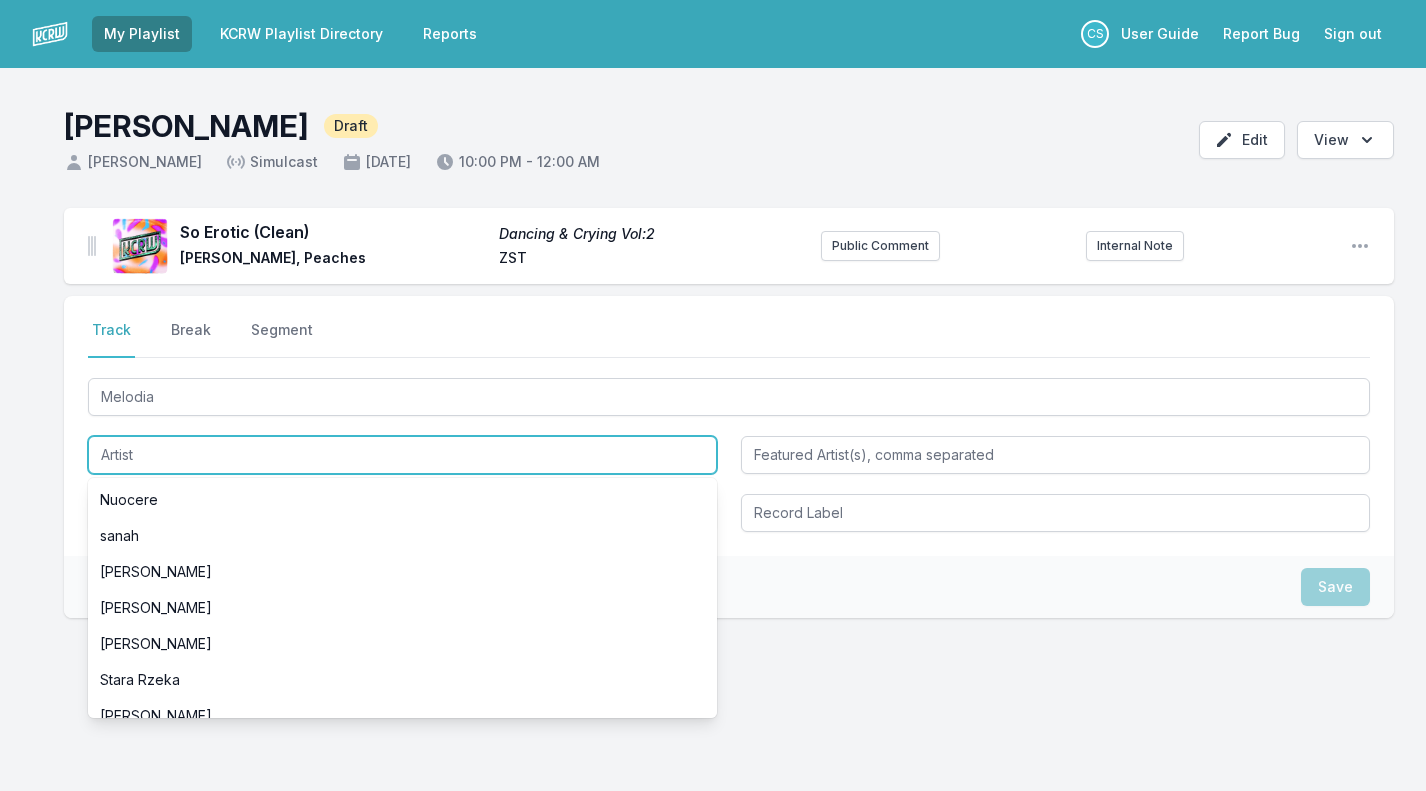 drag, startPoint x: 147, startPoint y: 481, endPoint x: 147, endPoint y: 459, distance: 22 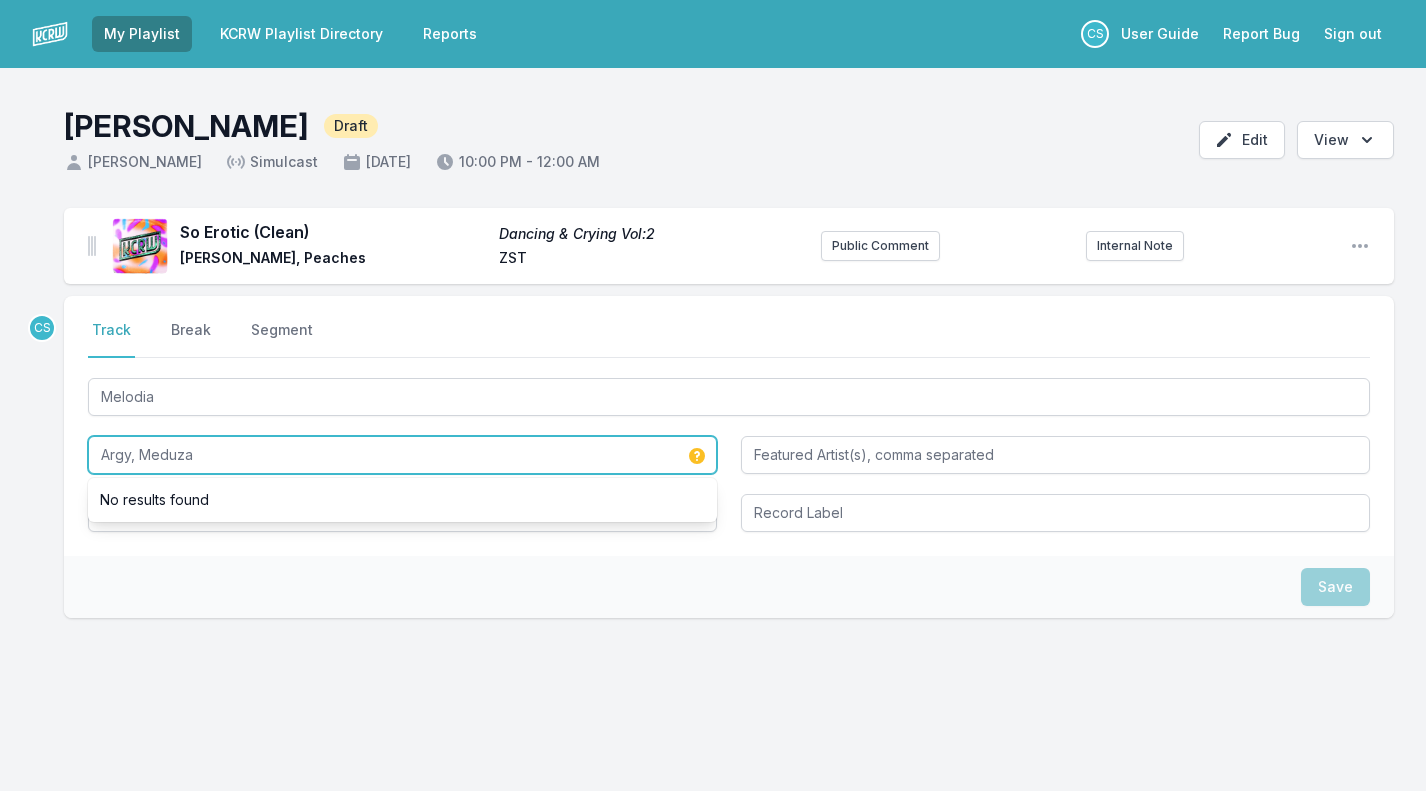 type on "Argy, Meduza" 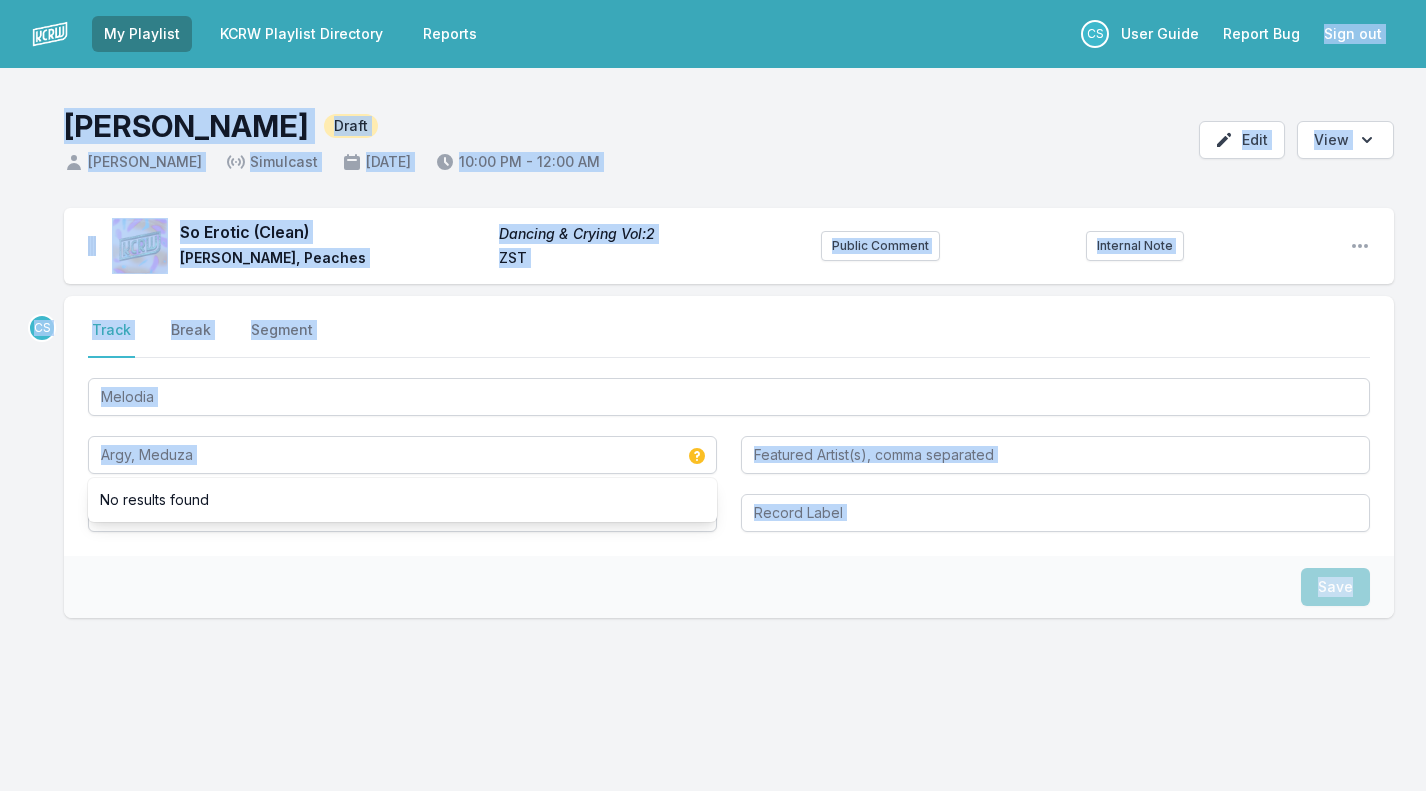 click on "CS Select a tab Track Break Segment Track Break Segment Melodia Argy, Meduza No results found Save" at bounding box center [729, 521] 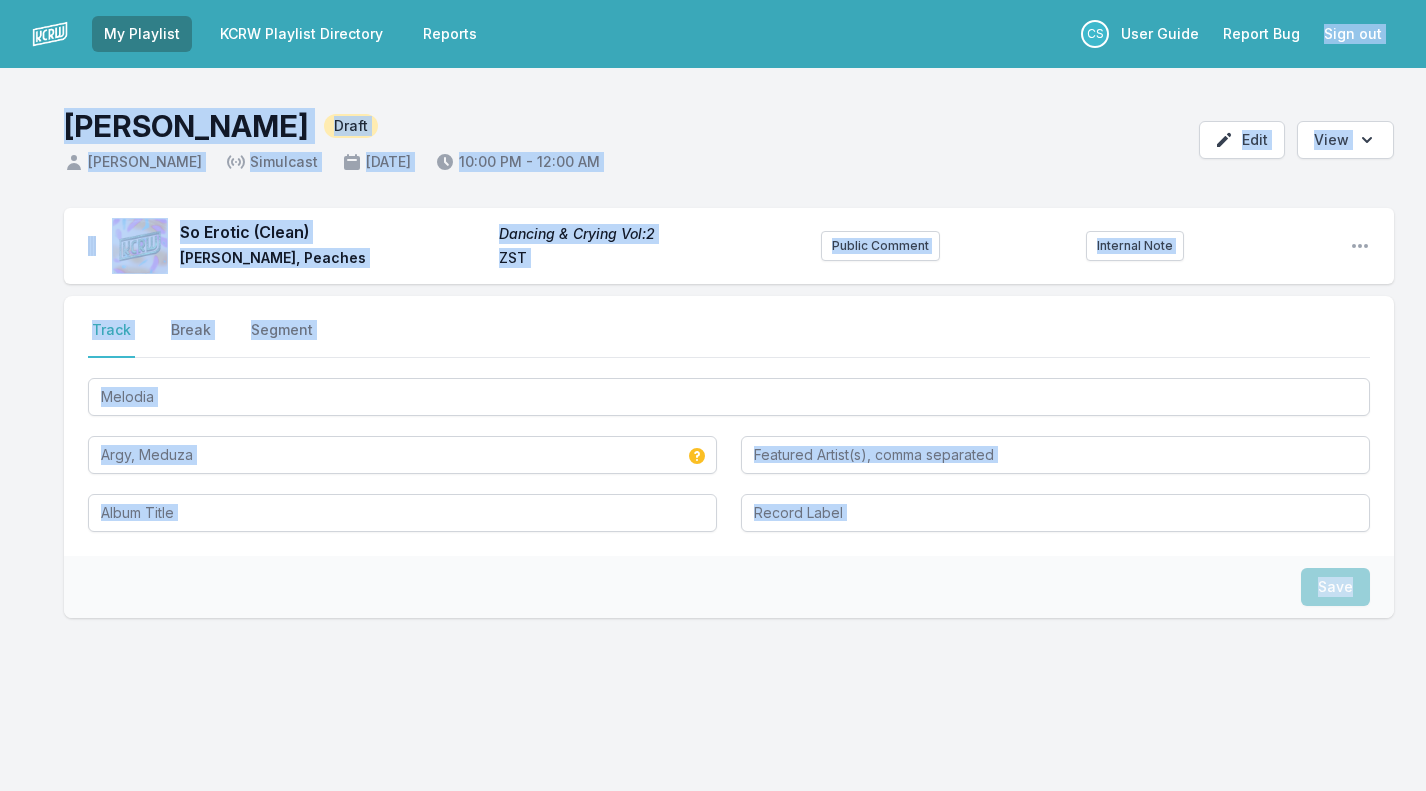 click on "Save" at bounding box center (729, 587) 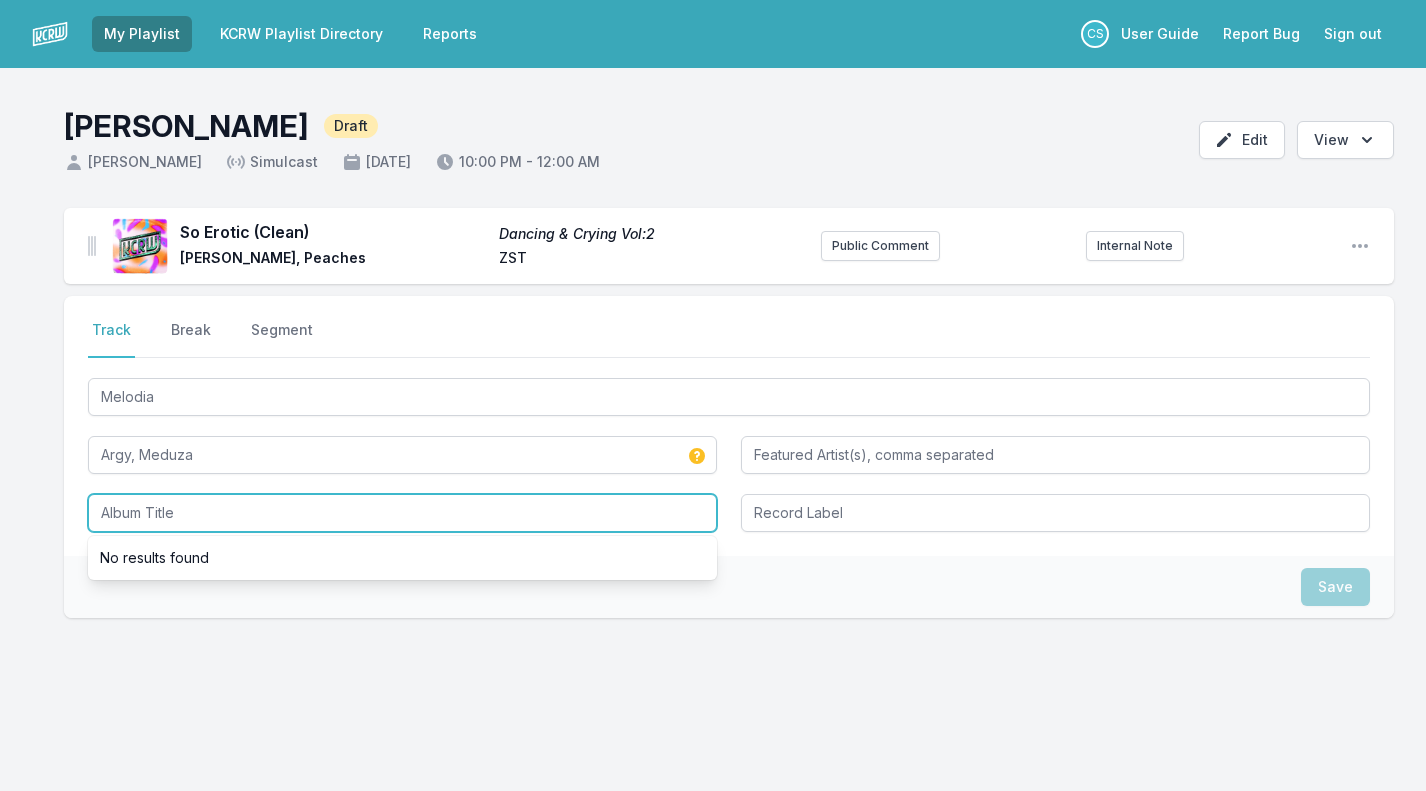 drag, startPoint x: 1406, startPoint y: -50, endPoint x: 259, endPoint y: 525, distance: 1283.0565 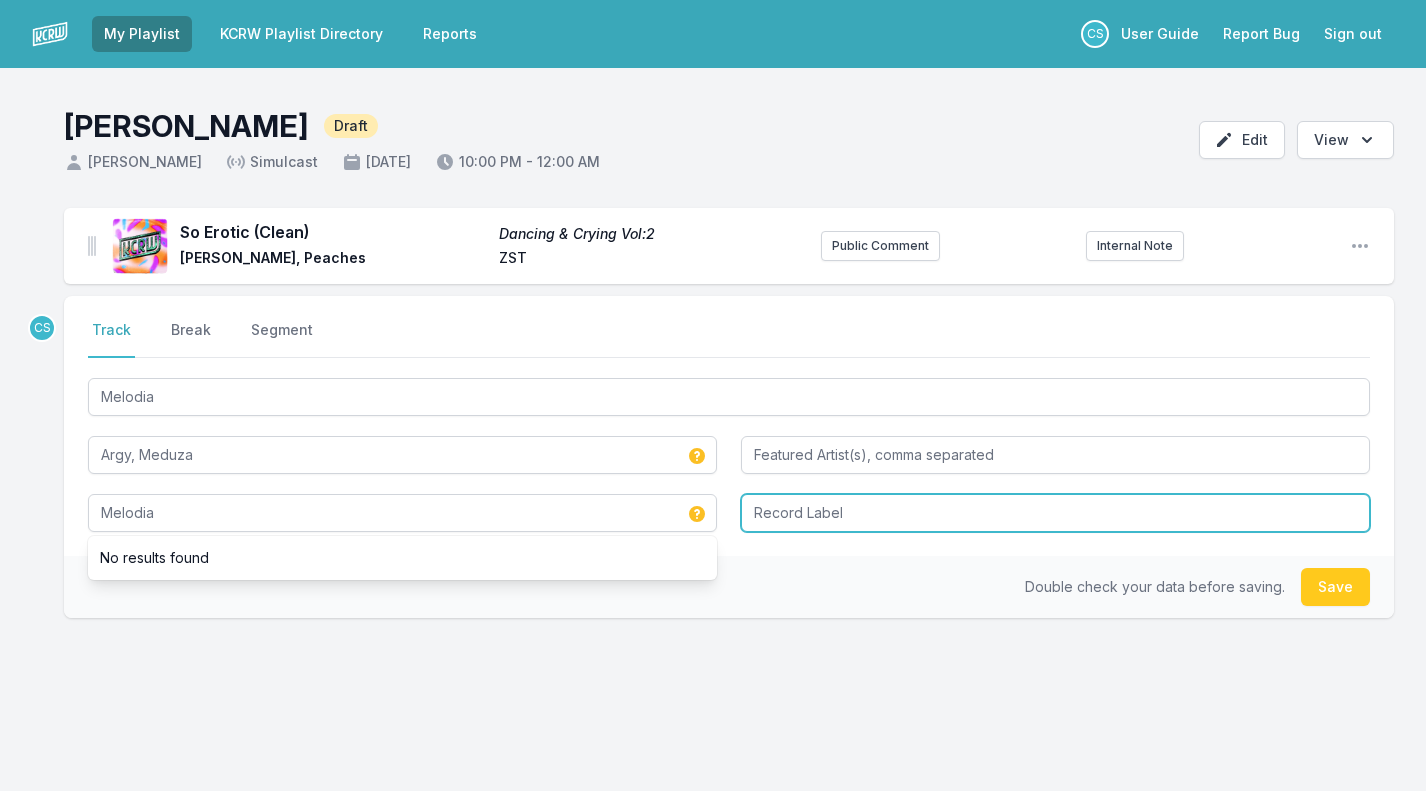 type on "Melodia" 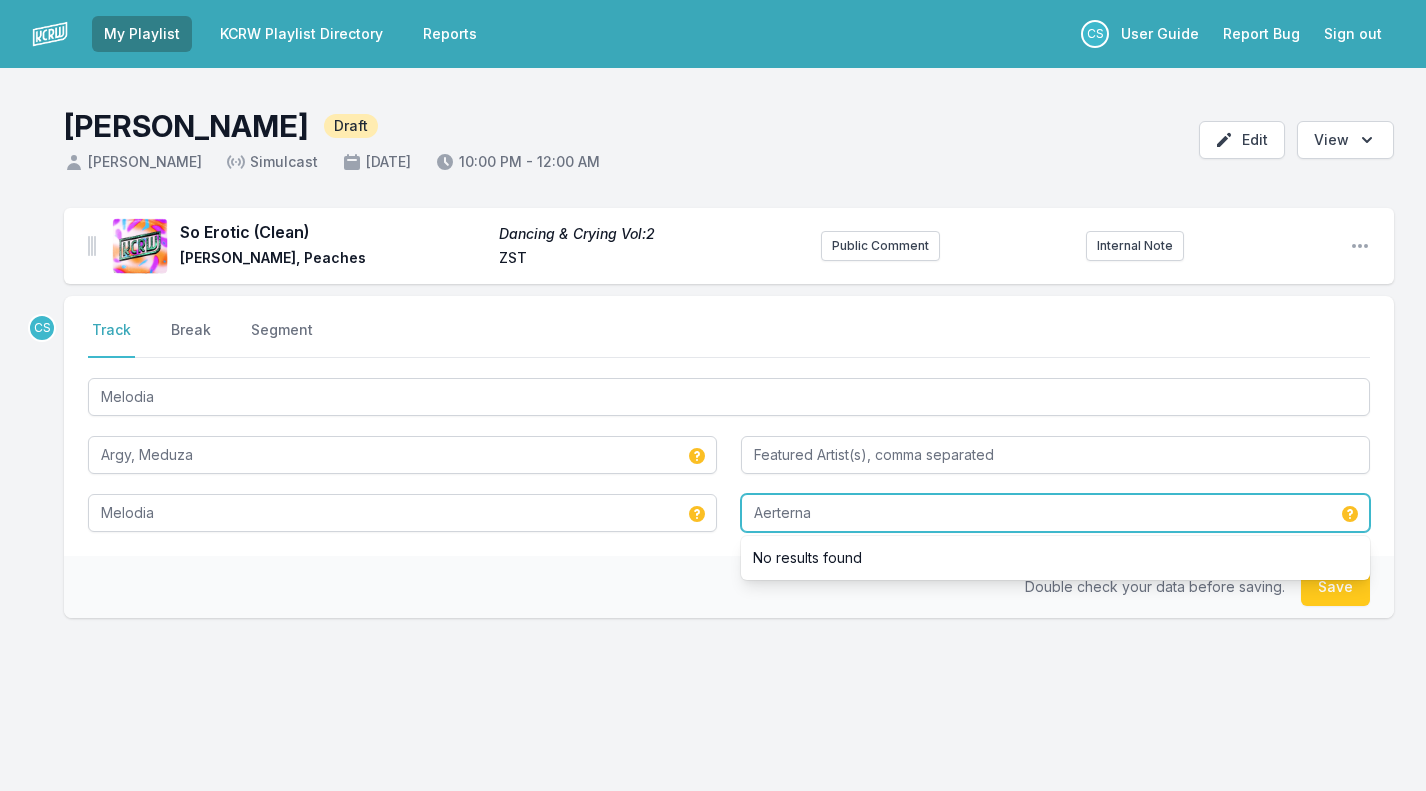 type on "Aerterna" 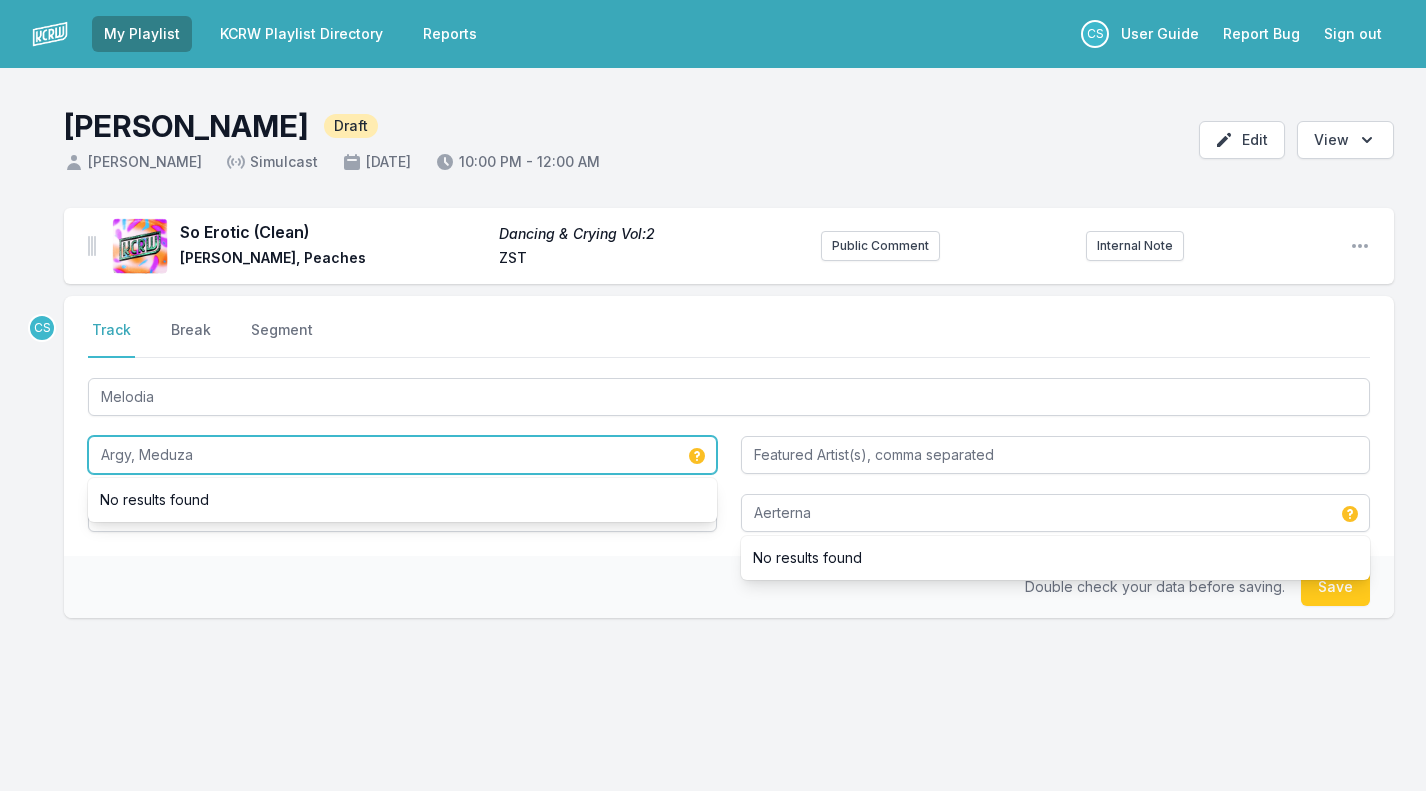 drag, startPoint x: 608, startPoint y: 790, endPoint x: 239, endPoint y: 454, distance: 499.05612 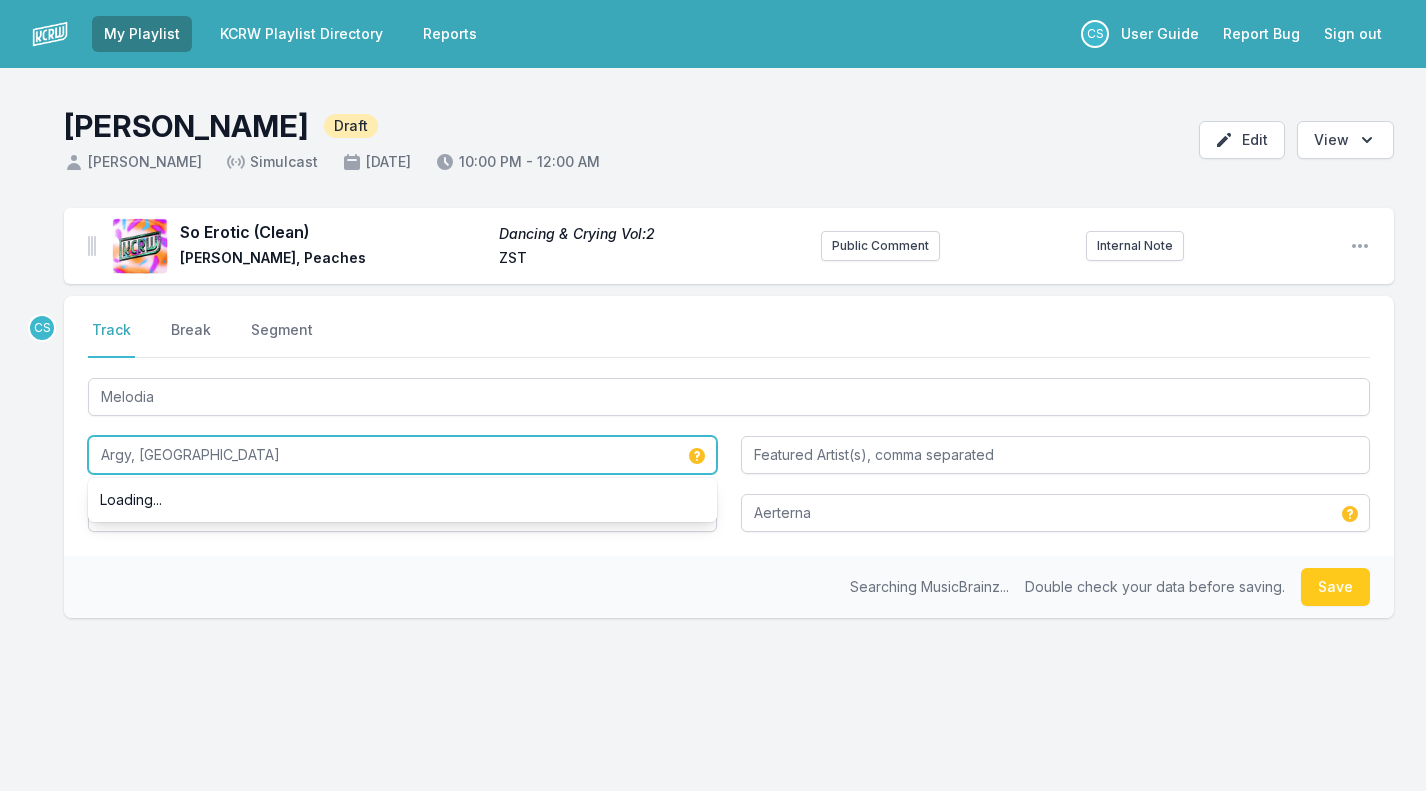 type on "Argy, [GEOGRAPHIC_DATA]" 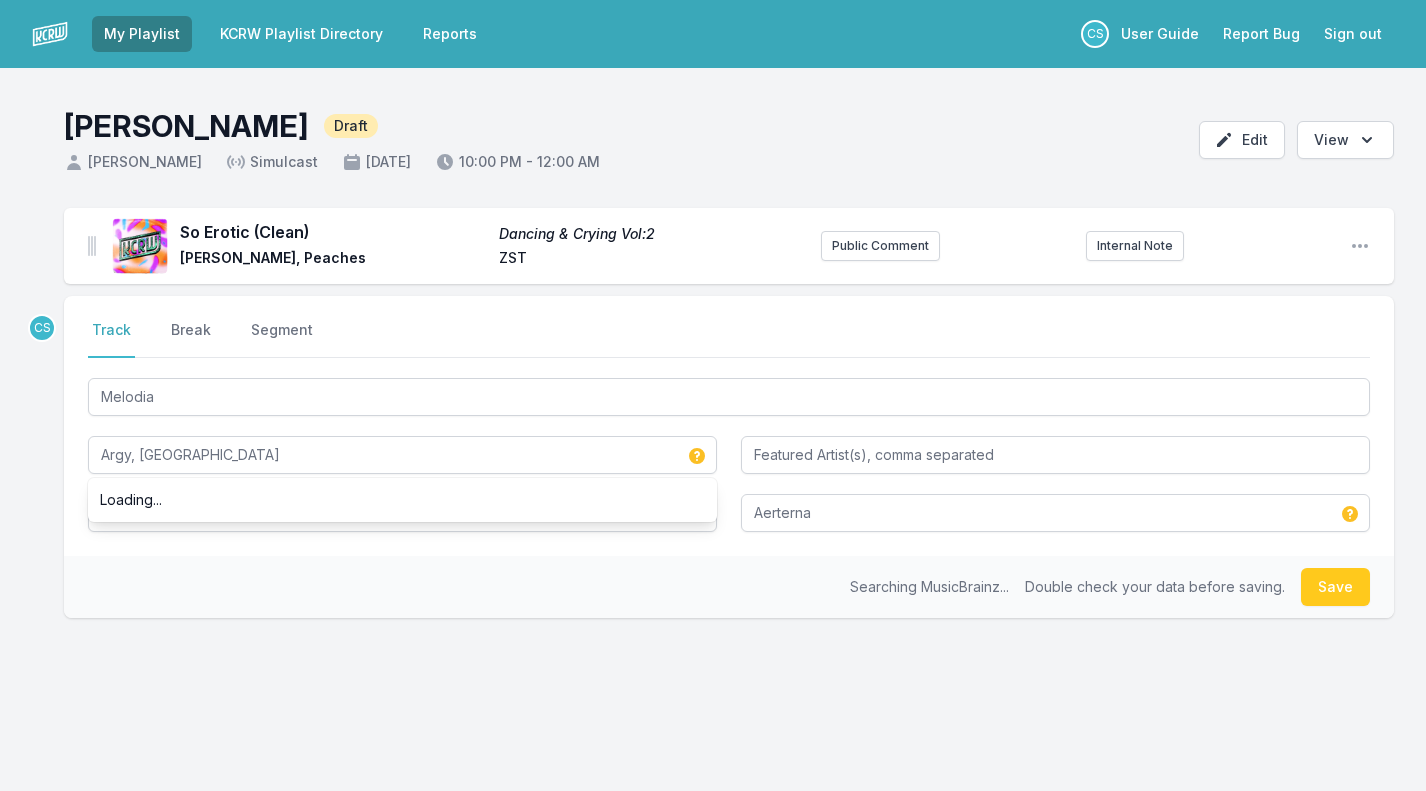 drag, startPoint x: 239, startPoint y: 454, endPoint x: 359, endPoint y: 624, distance: 208.08652 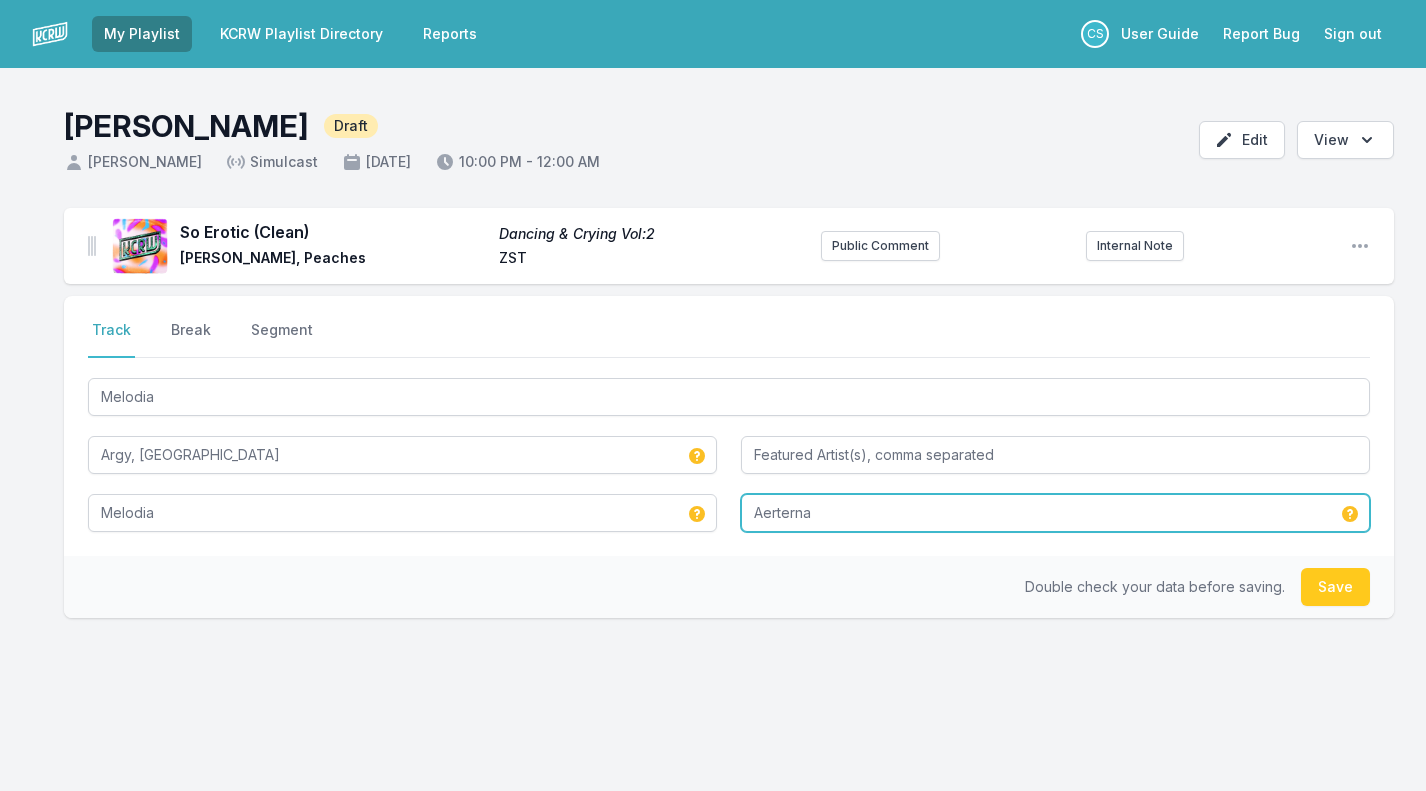 click on "Aerterna" at bounding box center (1055, 513) 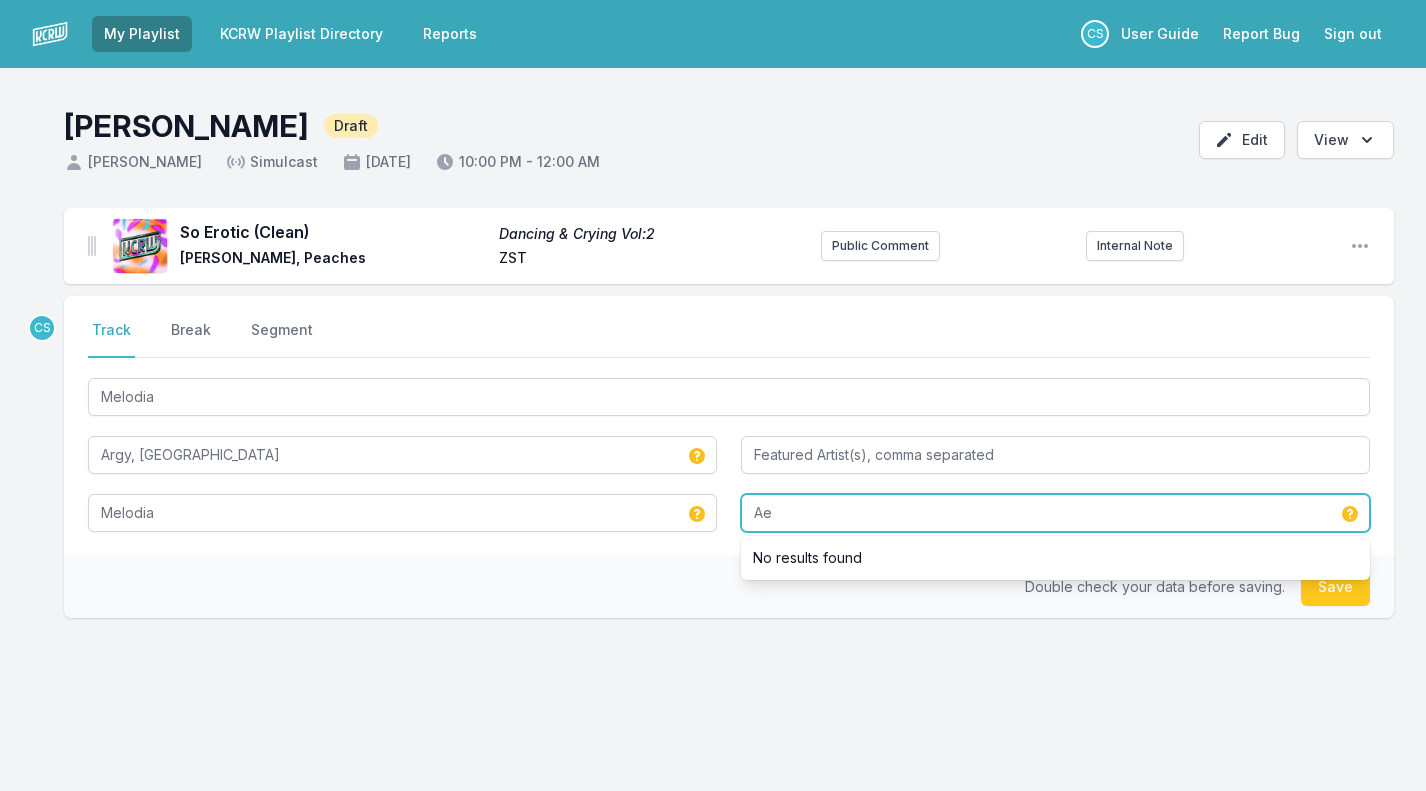 type on "A" 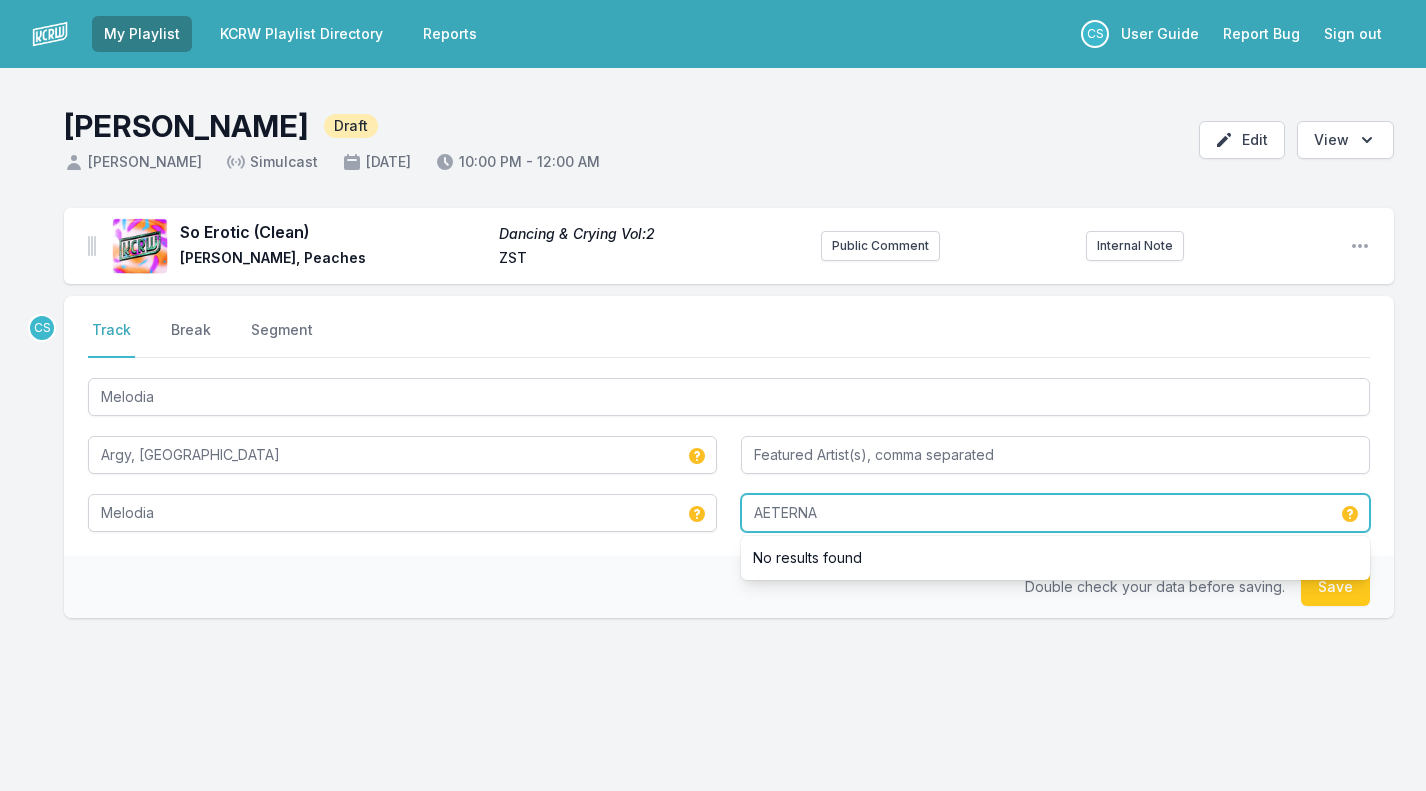 type on "AETERNA" 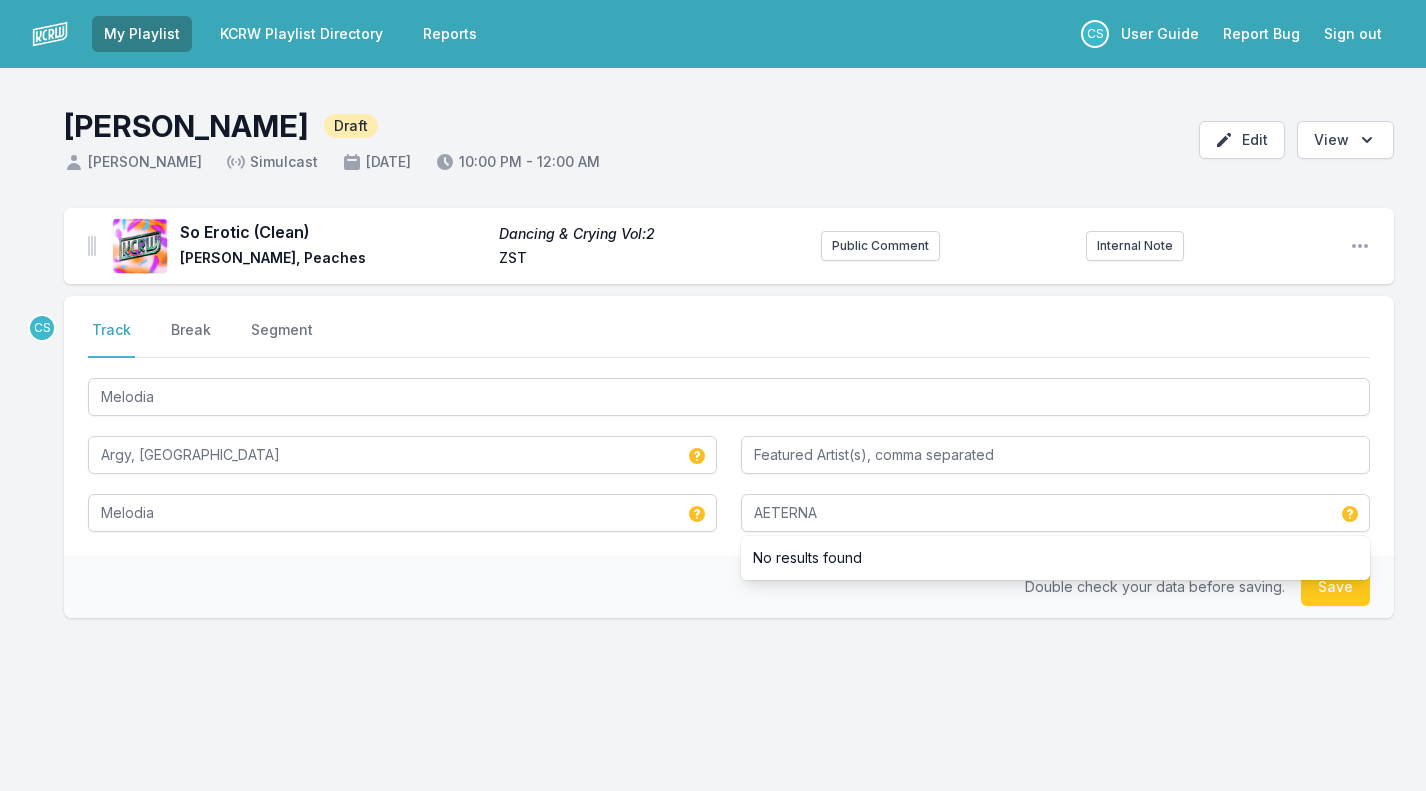 click on "Double check your data before saving. Save" at bounding box center (729, 587) 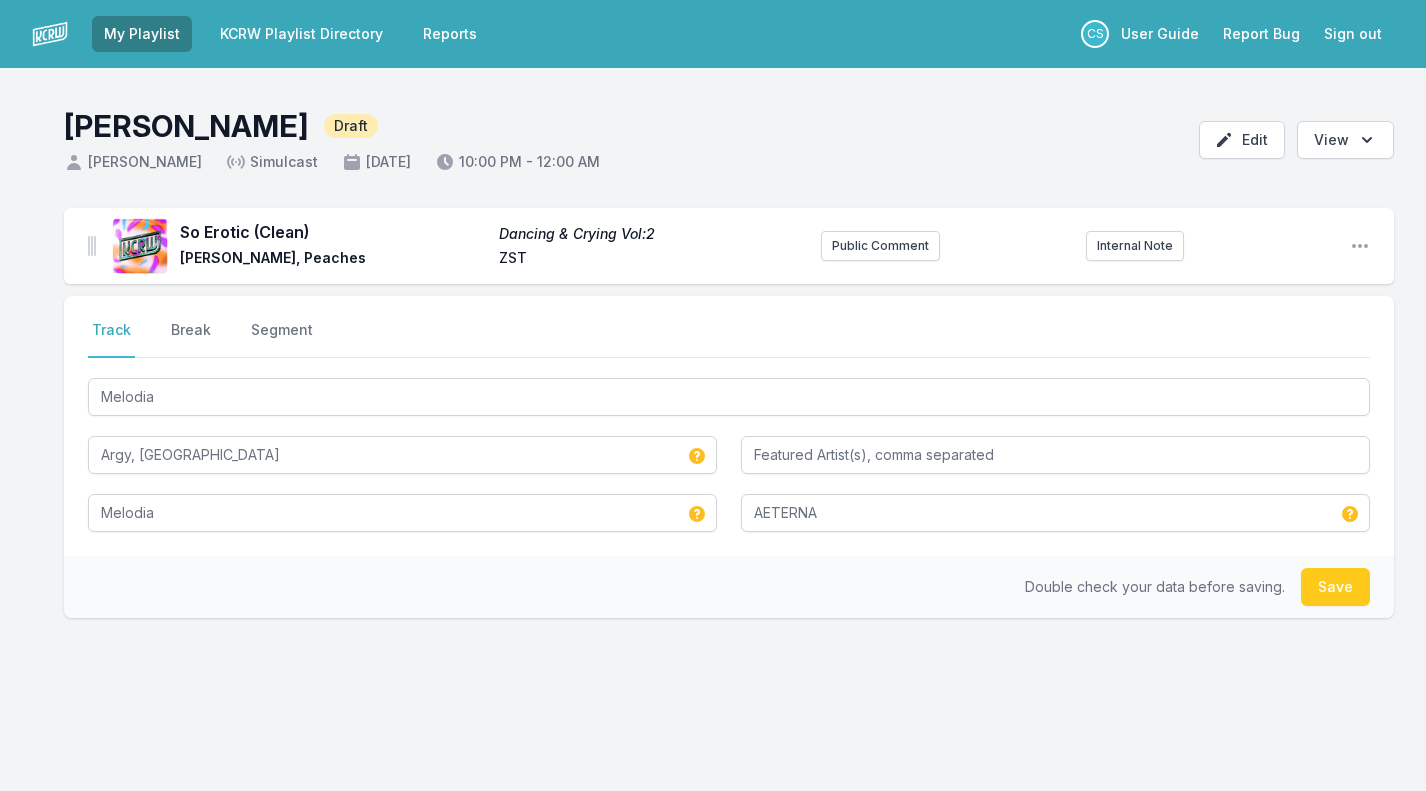 click on "Save" at bounding box center (1335, 587) 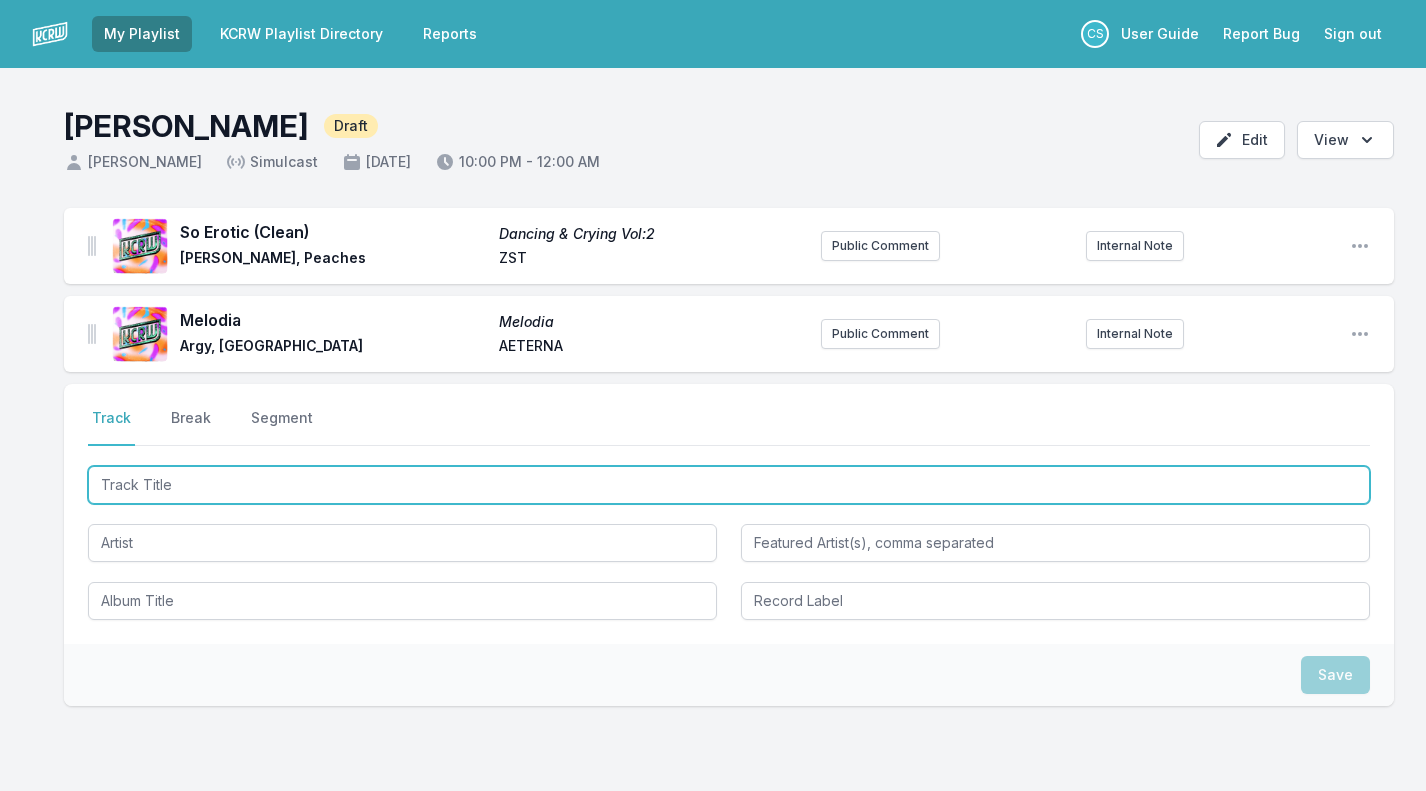 click at bounding box center (729, 485) 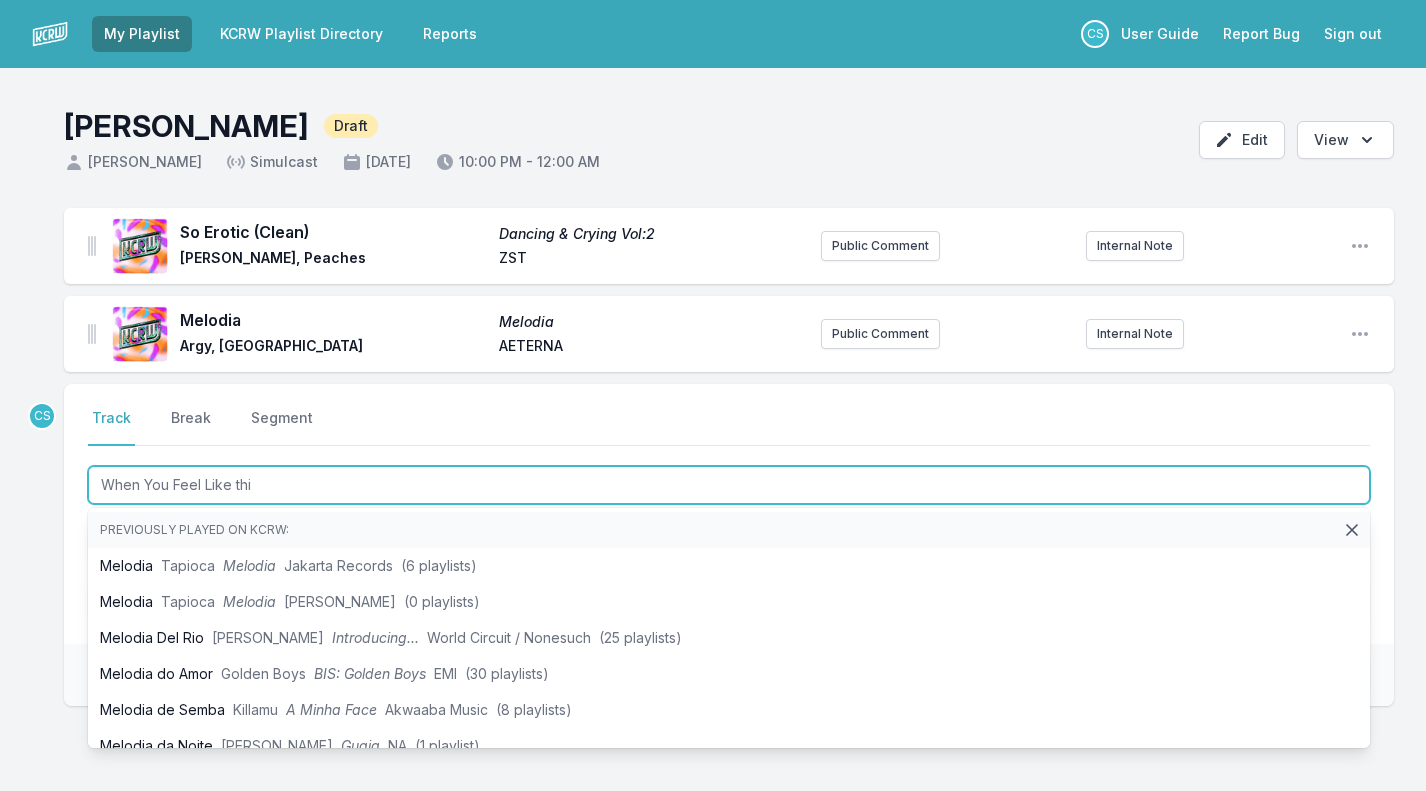type on "When You Feel Like this" 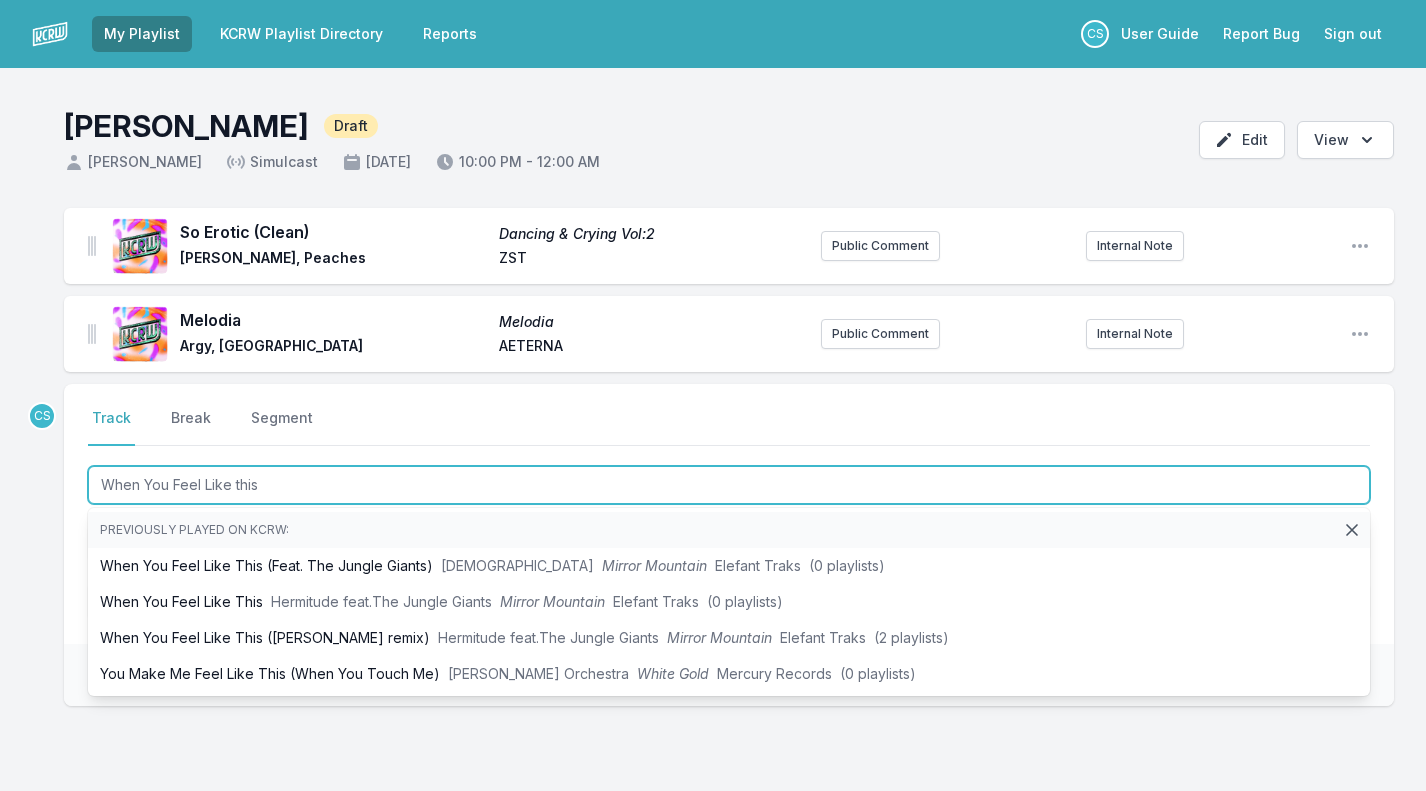 click on "When You Feel Like This ([PERSON_NAME] remix) [PERSON_NAME] feat.The Jungle Giants Mirror Mountain Elefant Traks (2 playlists)" at bounding box center [729, 638] 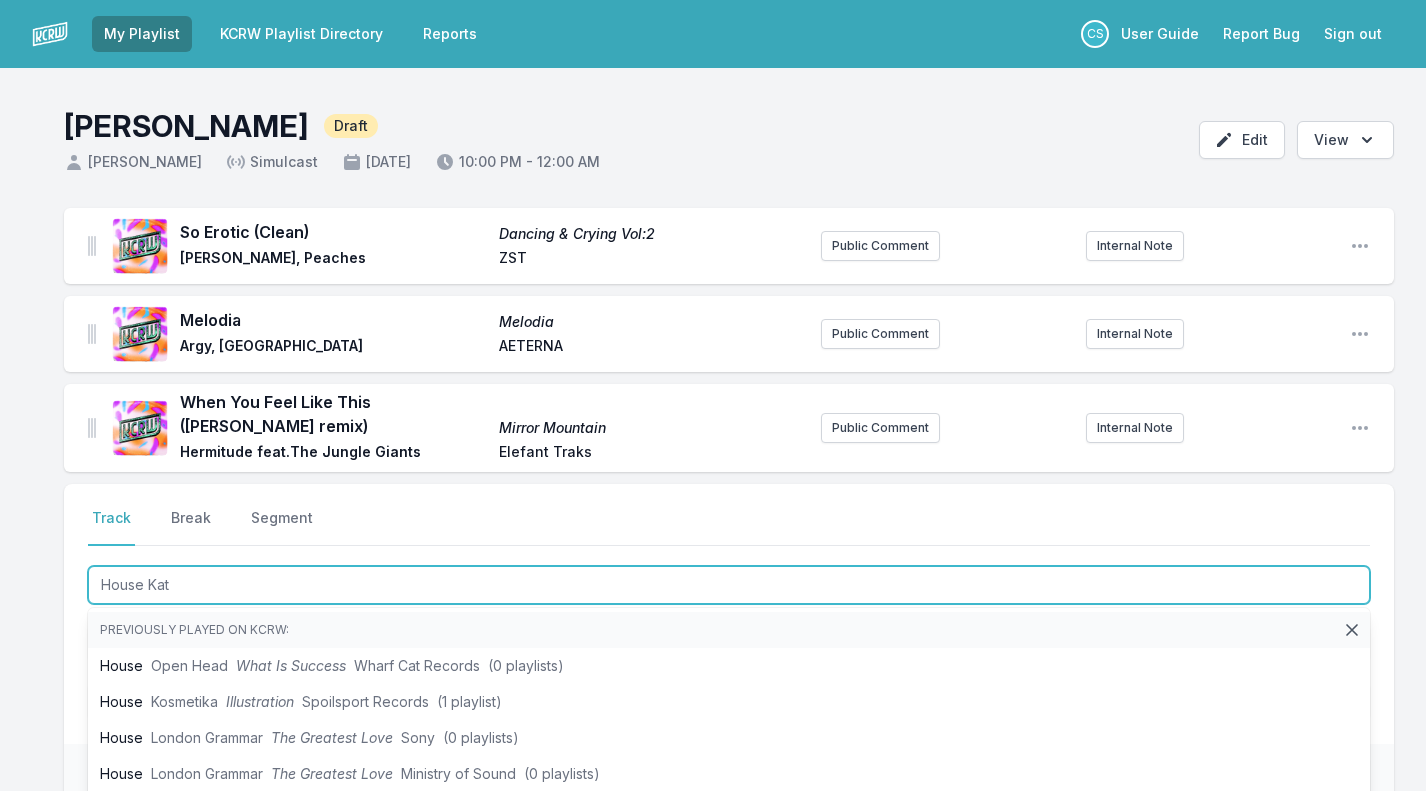 type on "House [PERSON_NAME]" 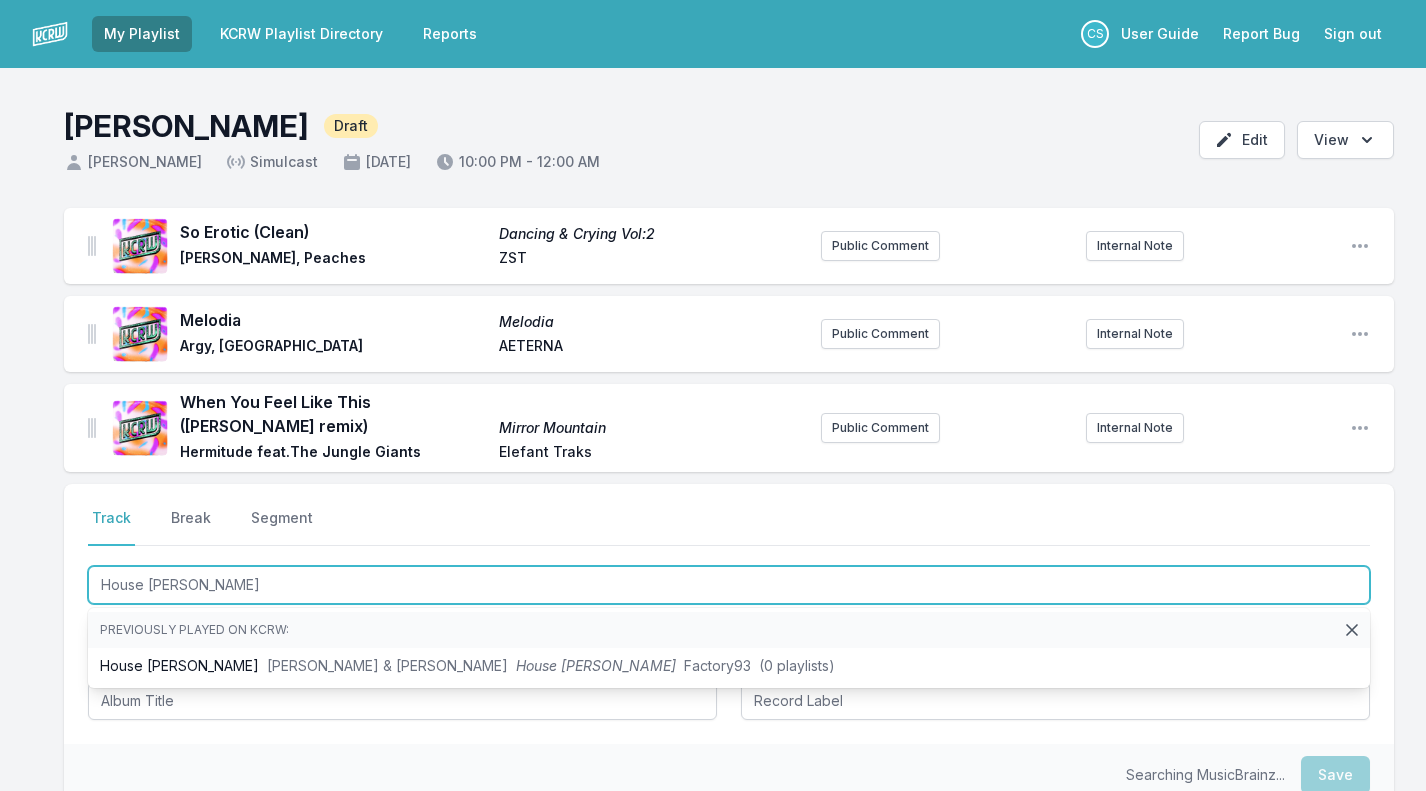 drag, startPoint x: 195, startPoint y: 633, endPoint x: 224, endPoint y: 656, distance: 37.01351 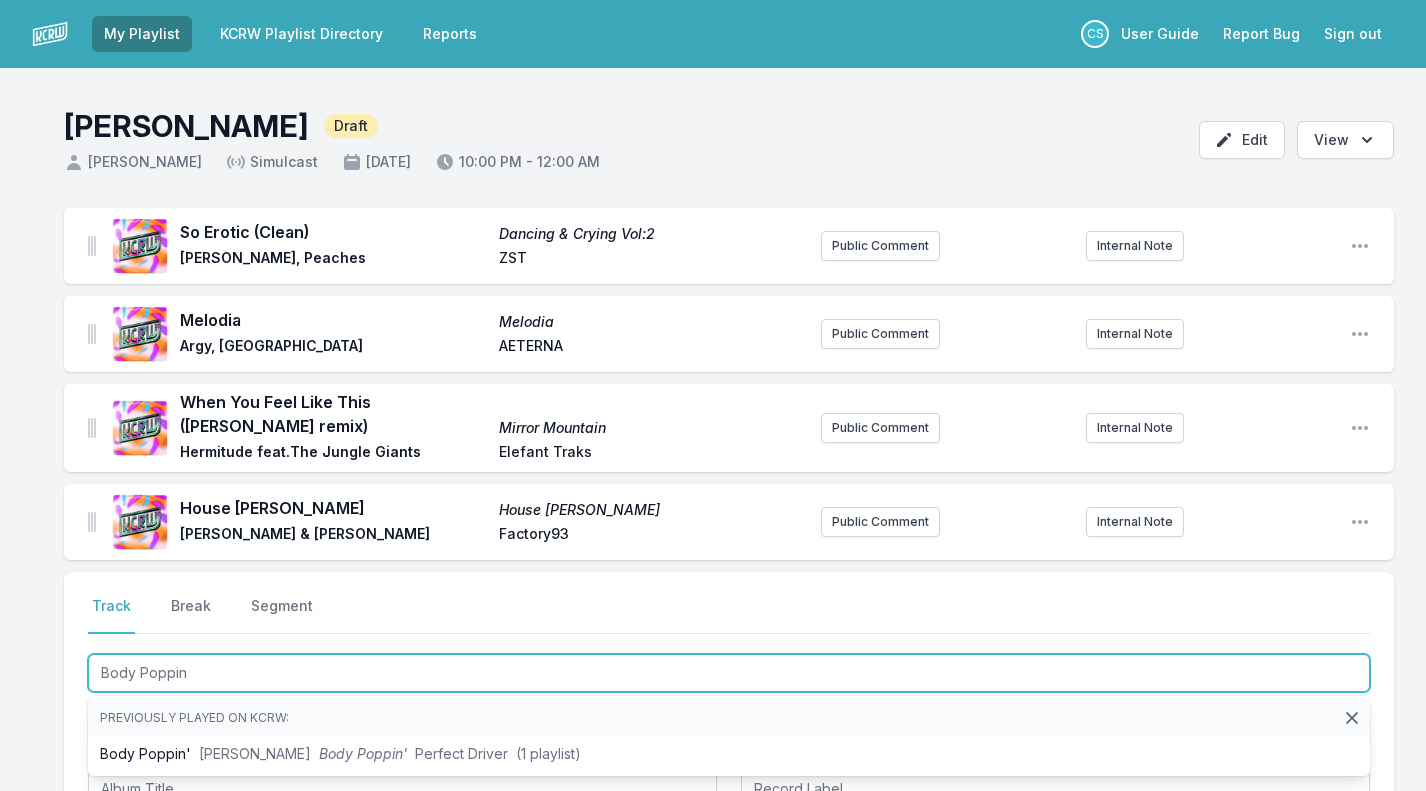 type on "Body Poppin" 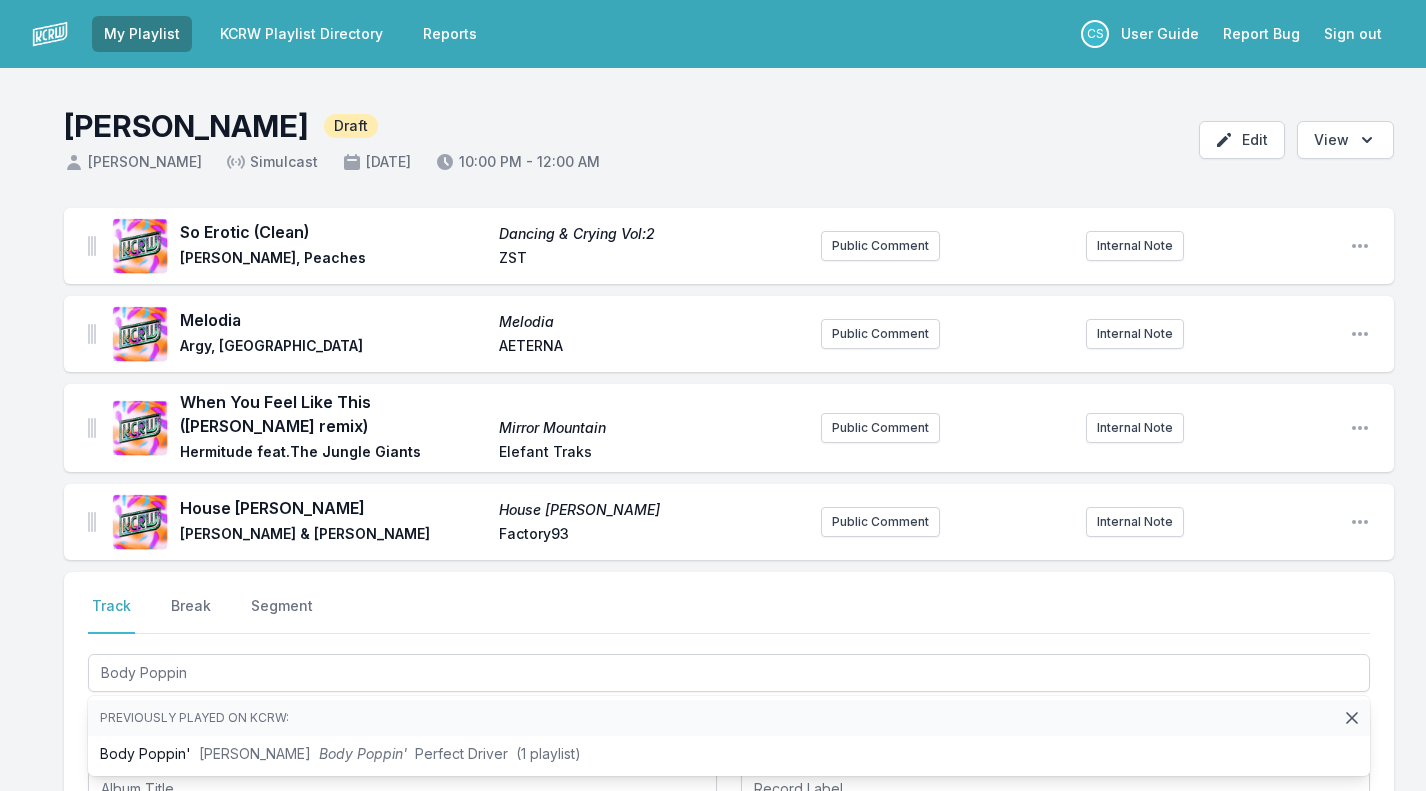click on "Previously played on KCRW: Body Poppin' [PERSON_NAME] Body Poppin' Perfect Driver (1 playlist)" at bounding box center [729, 736] 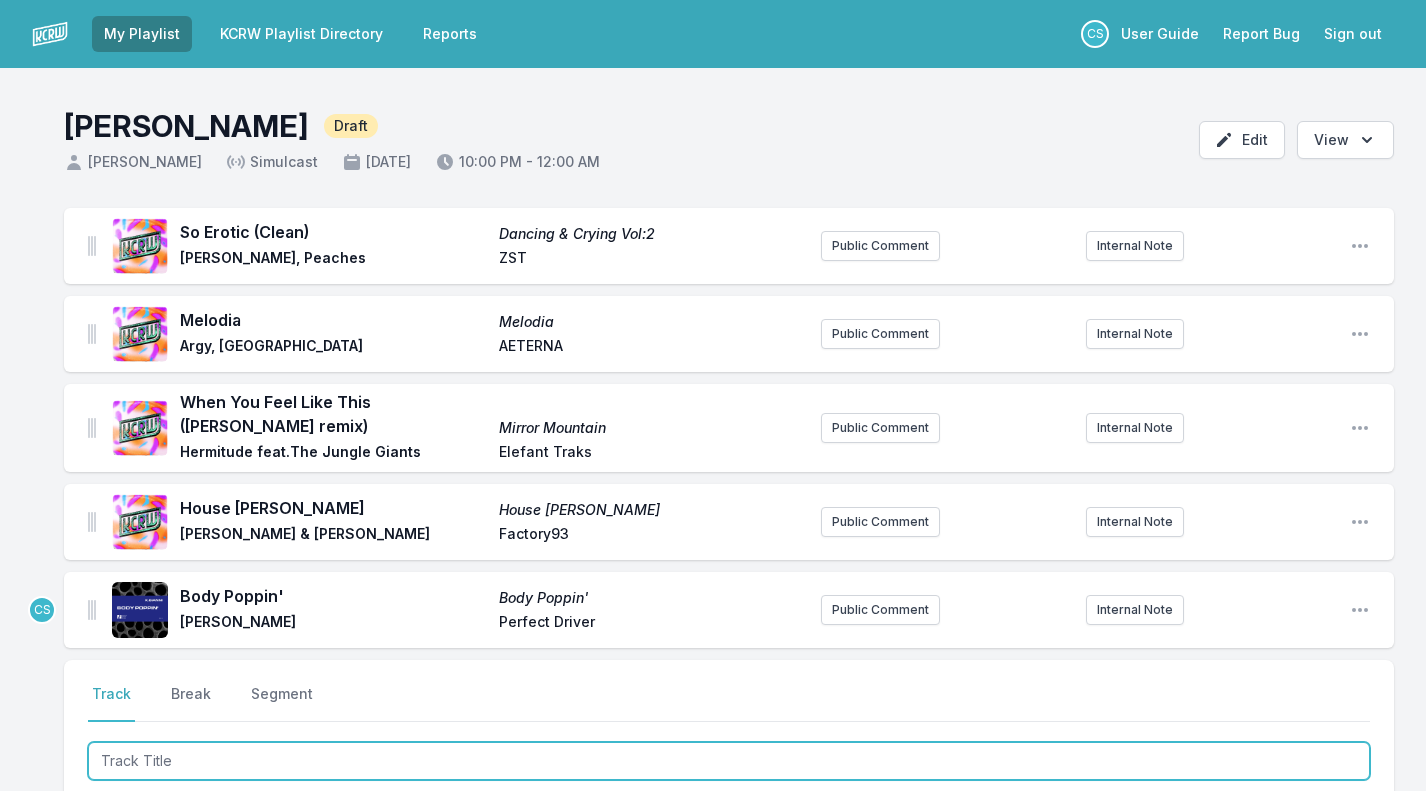 click at bounding box center [729, 761] 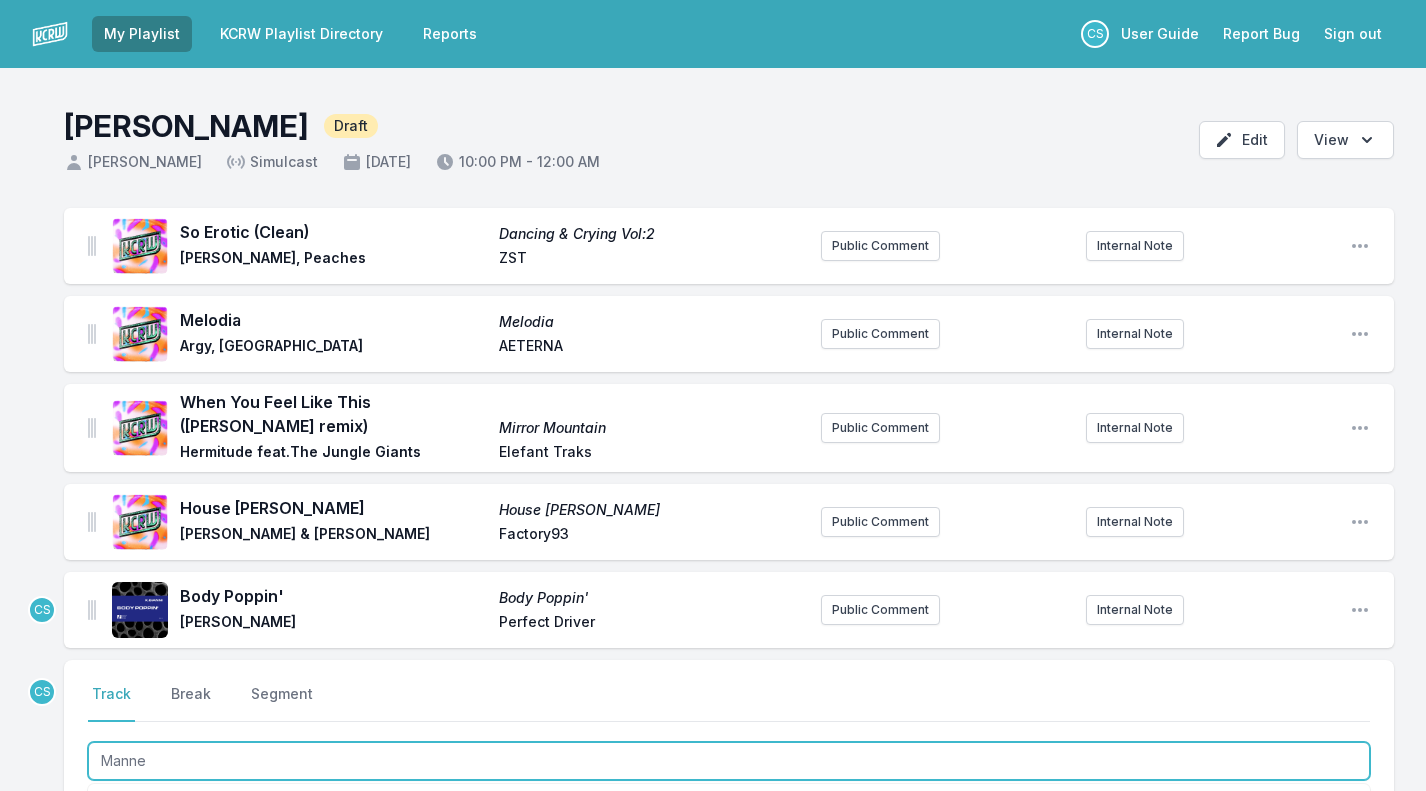 scroll, scrollTop: 341, scrollLeft: 0, axis: vertical 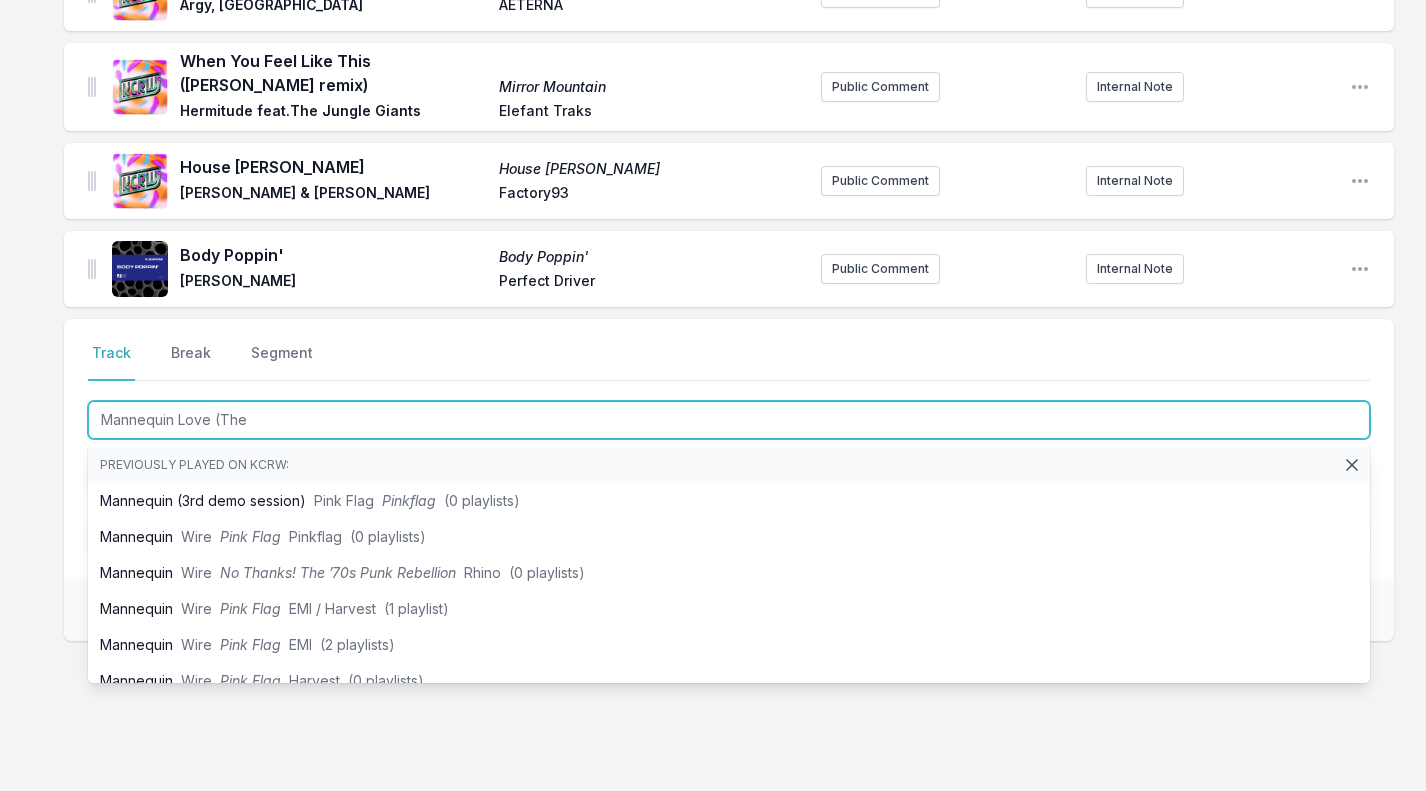 type on "Mannequin Love (The" 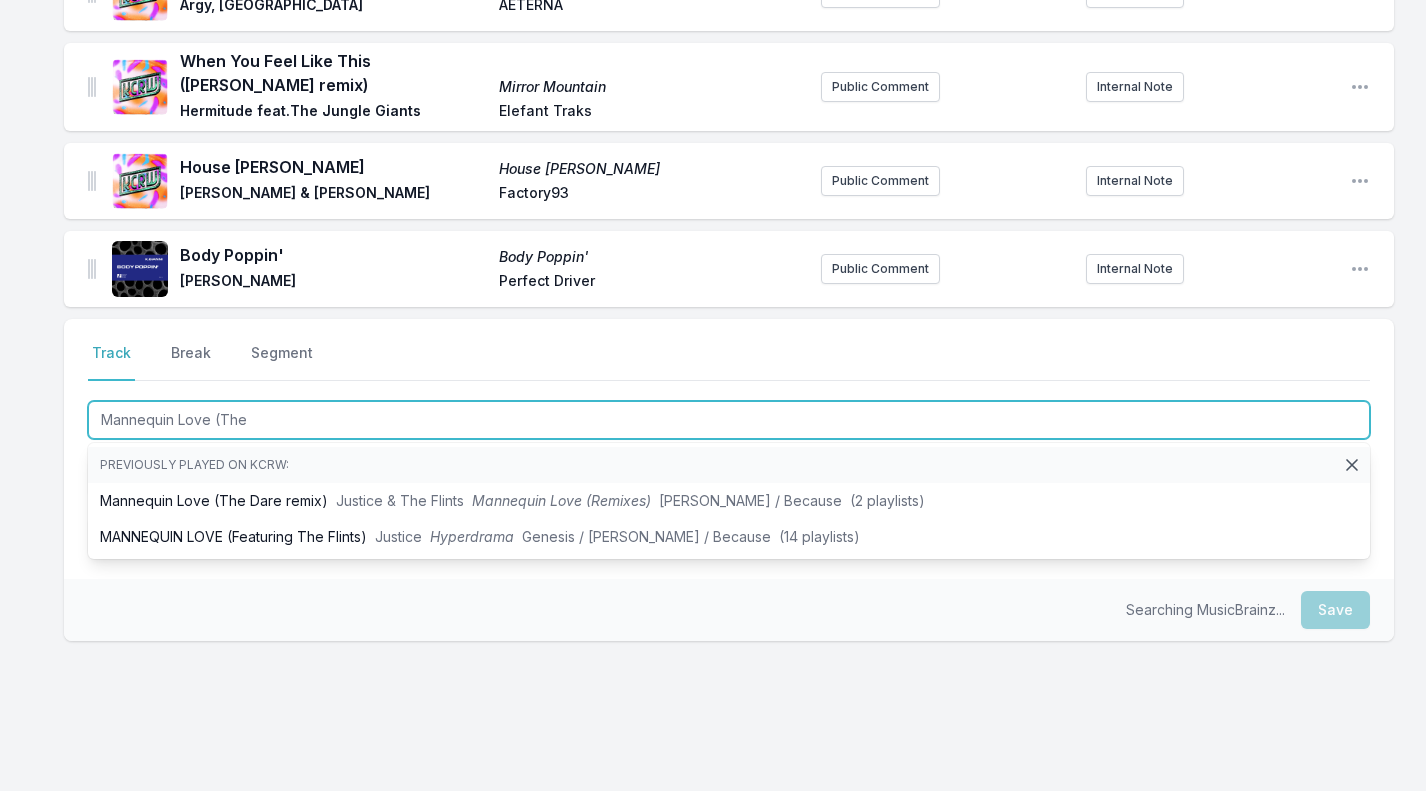 click on "Mannequin Love (The Dare remix) Justice & The Flints Mannequin Love (Remixes) [PERSON_NAME] / Because (2 playlists)" at bounding box center (729, 501) 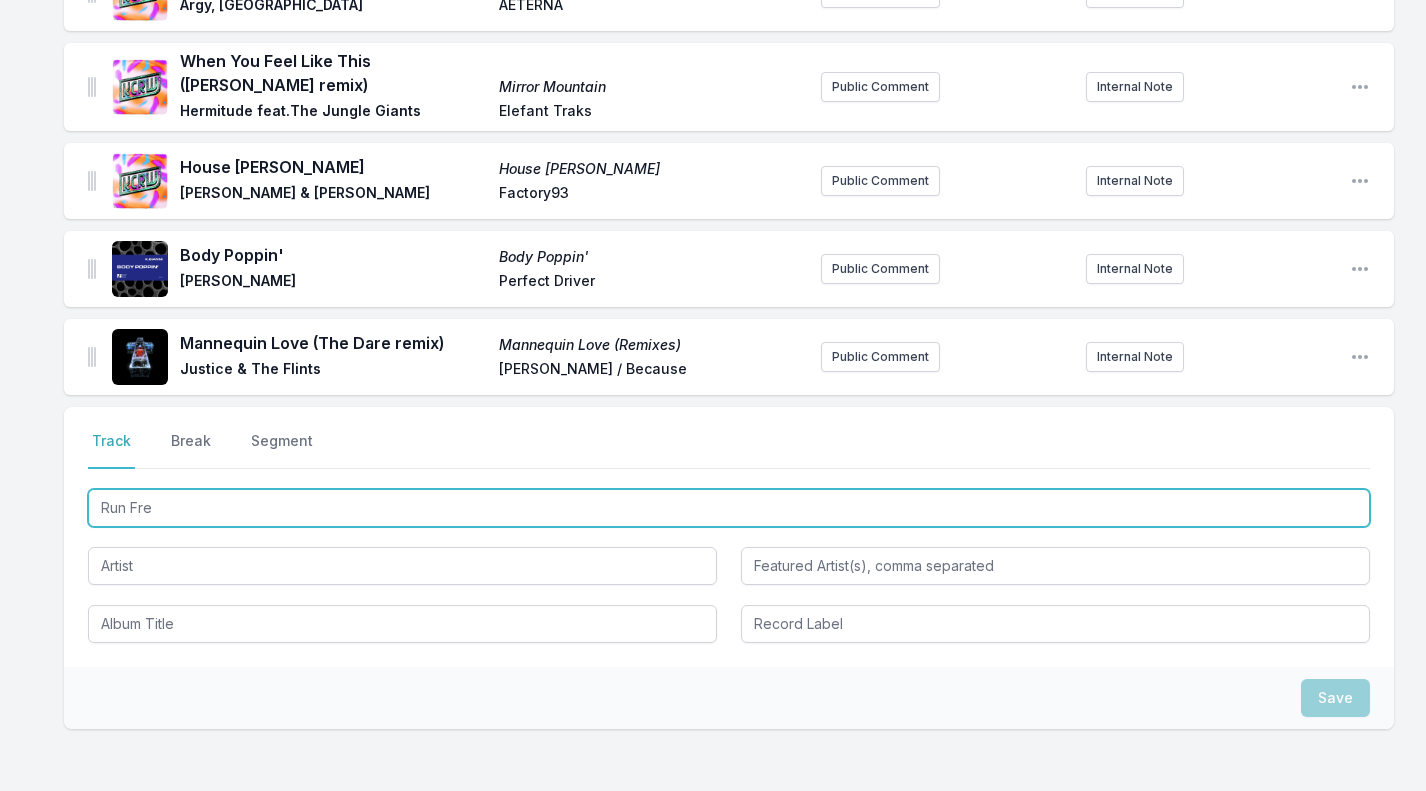 type on "Run Free" 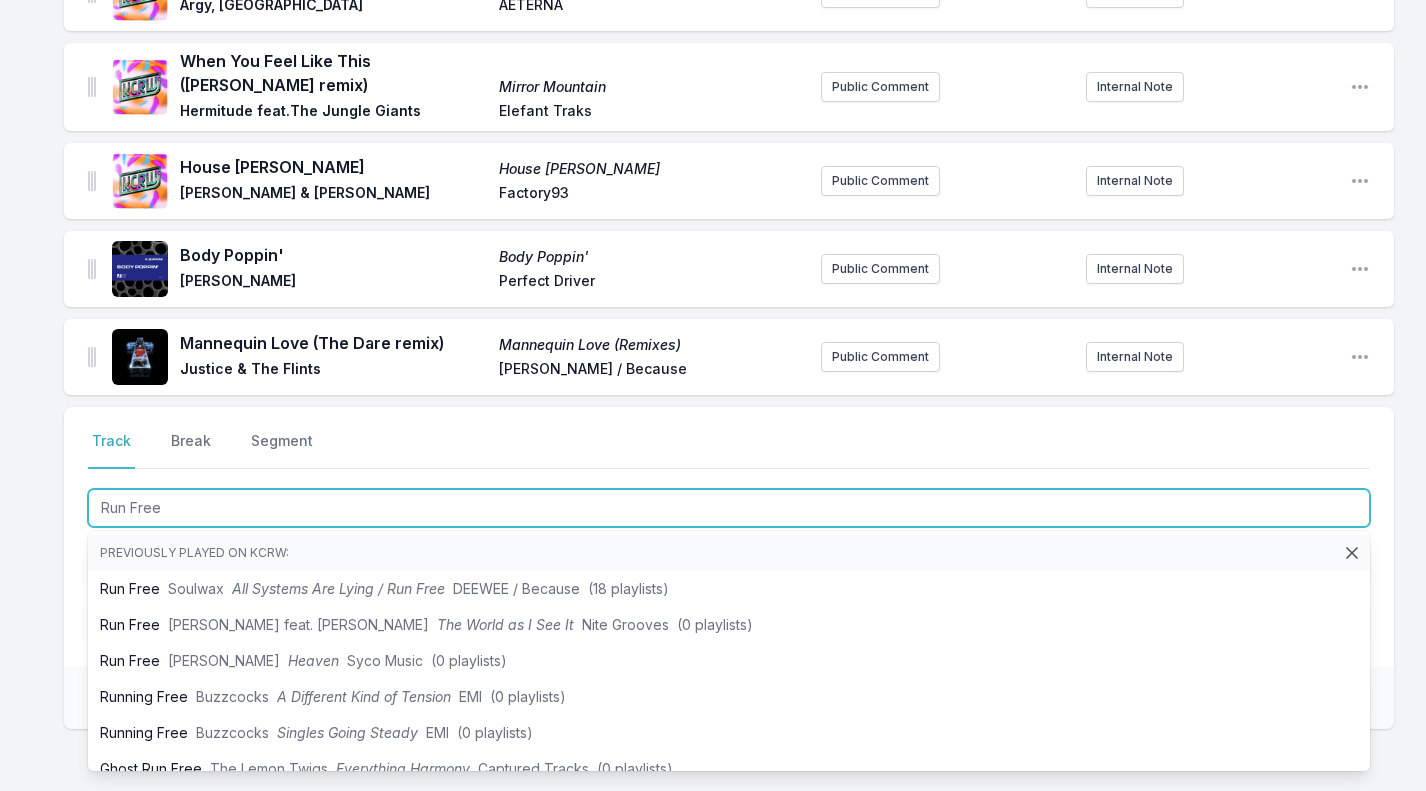 click on "Run Free Soulwax All Systems Are Lying / Run Free DEEWEE / Because (18 playlists)" at bounding box center [729, 589] 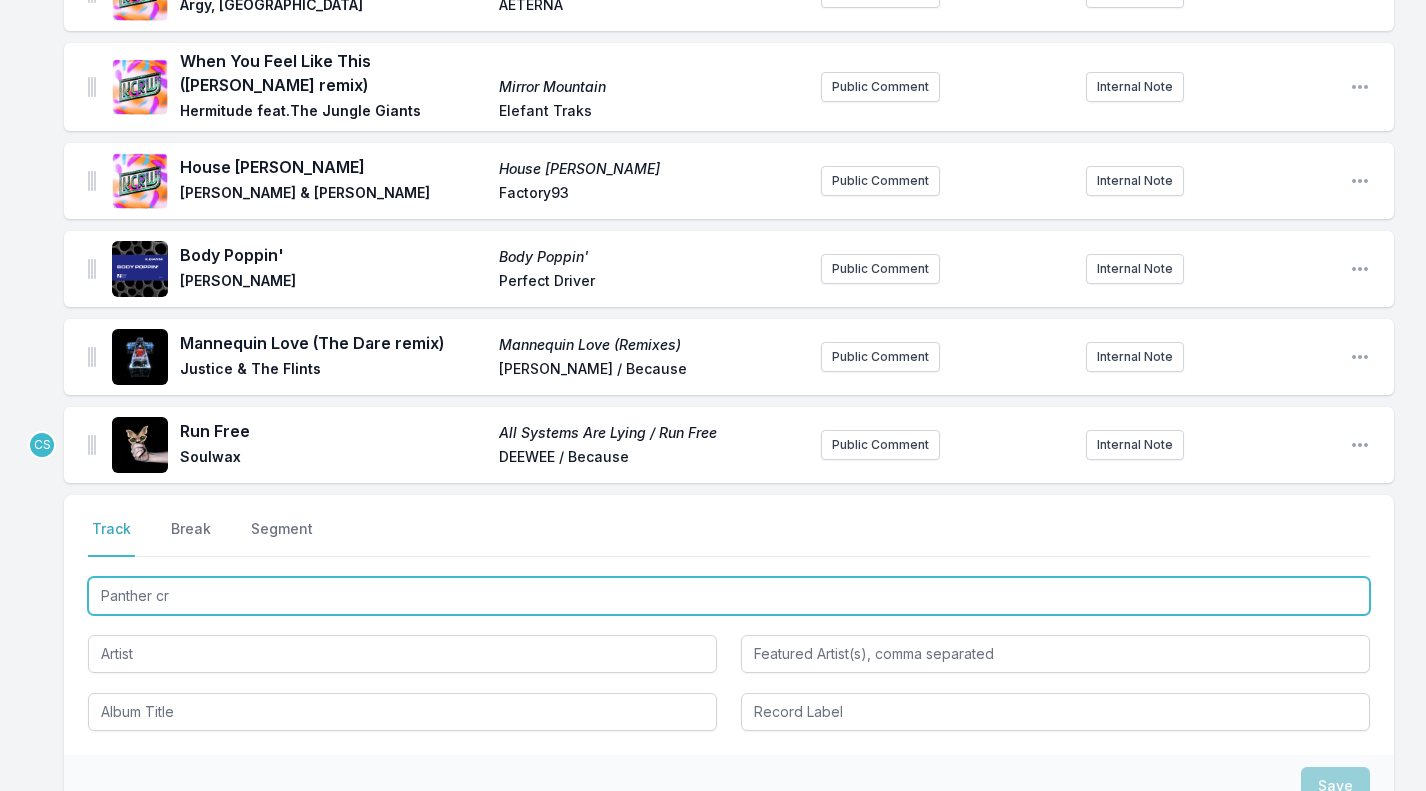 type on "Panther cry" 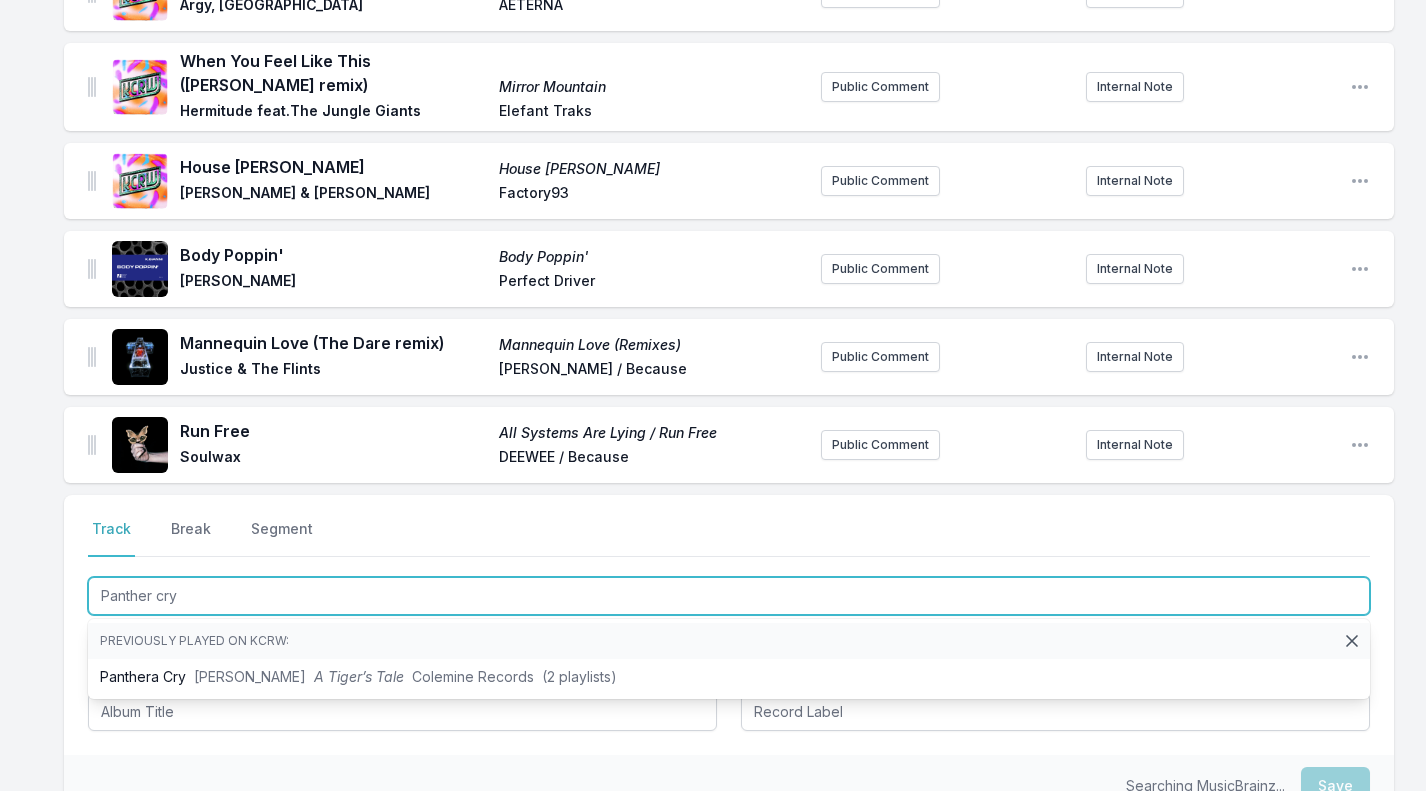 click on "Panthera Cry [PERSON_NAME] A Tiger’s Tale Colemine Records (2 playlists)" at bounding box center (729, 677) 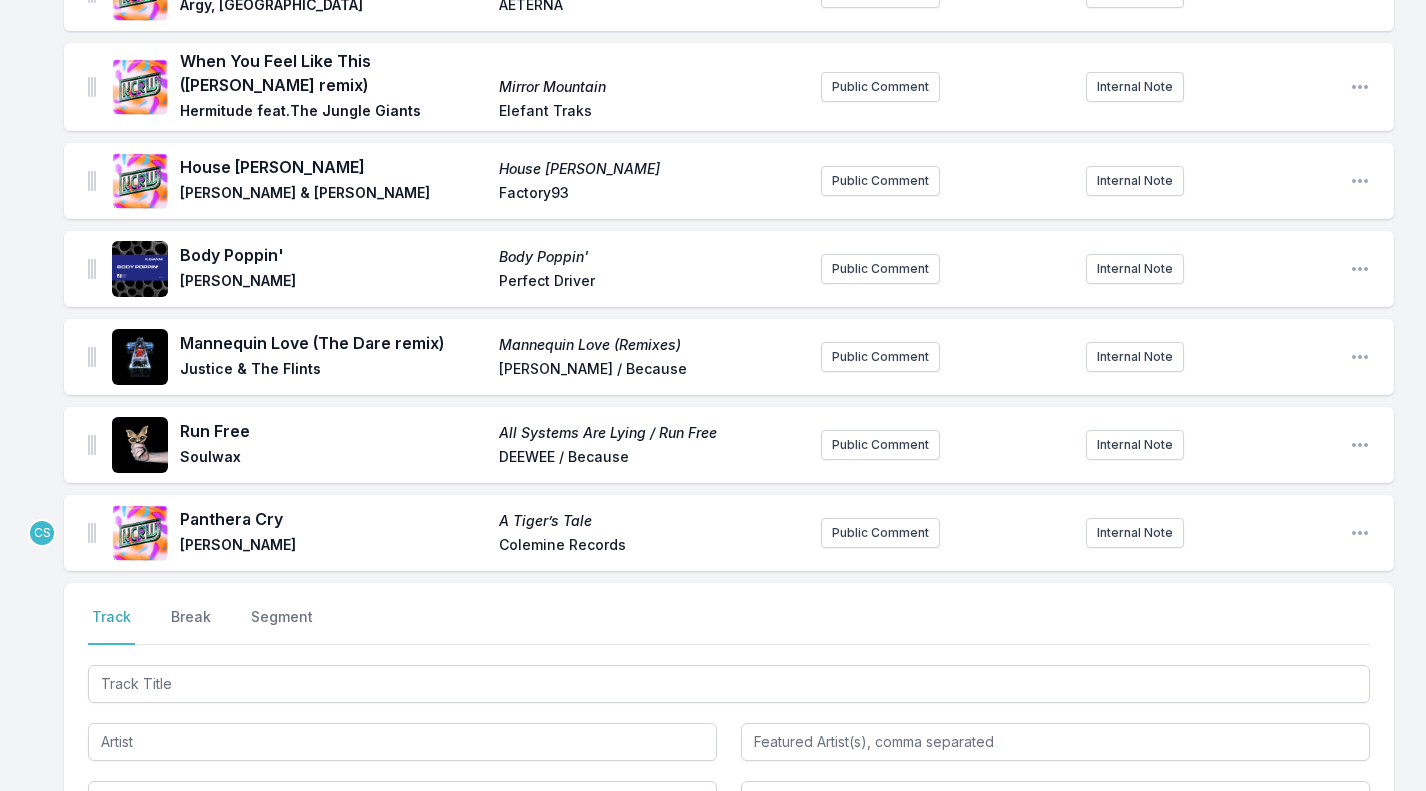 click on "Internal Note" at bounding box center (1135, 533) 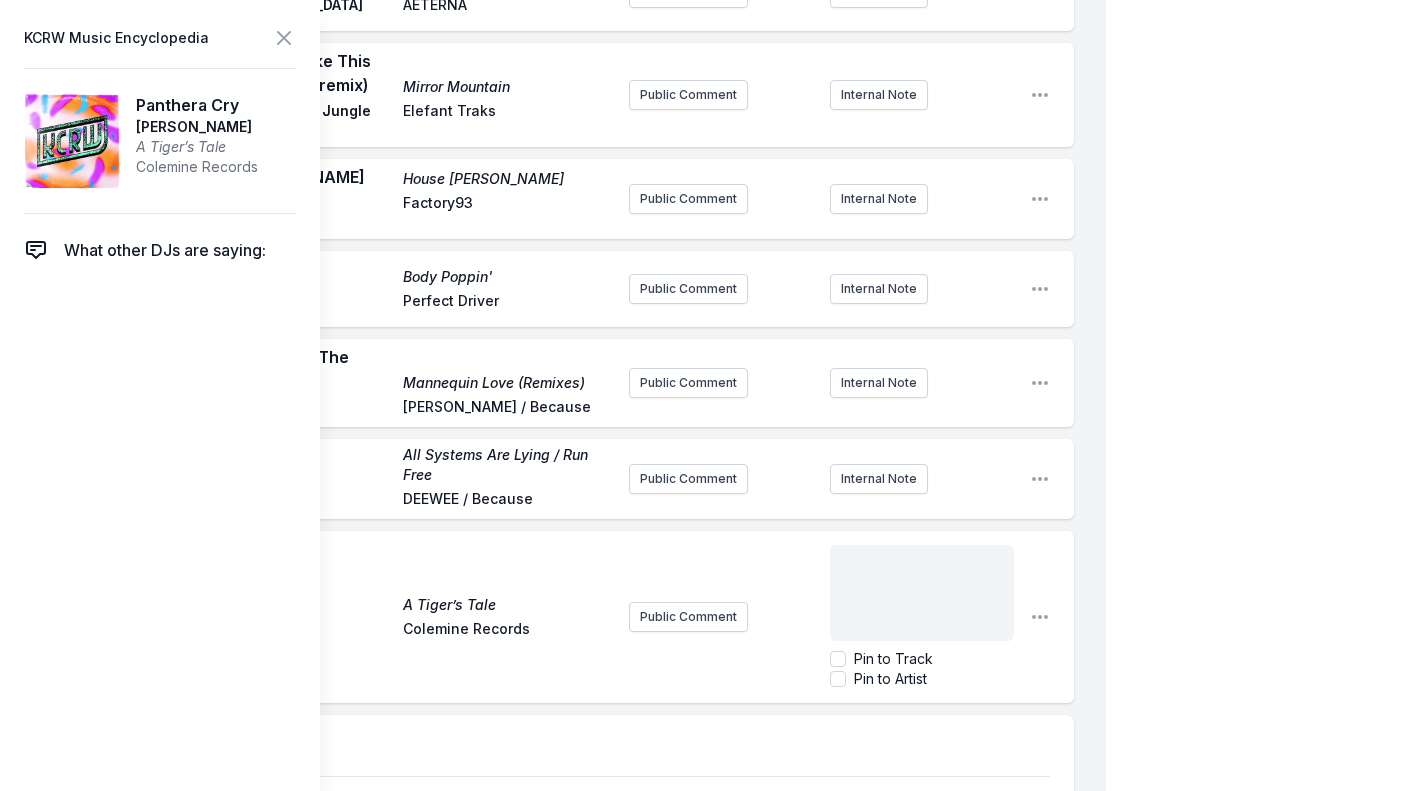 type 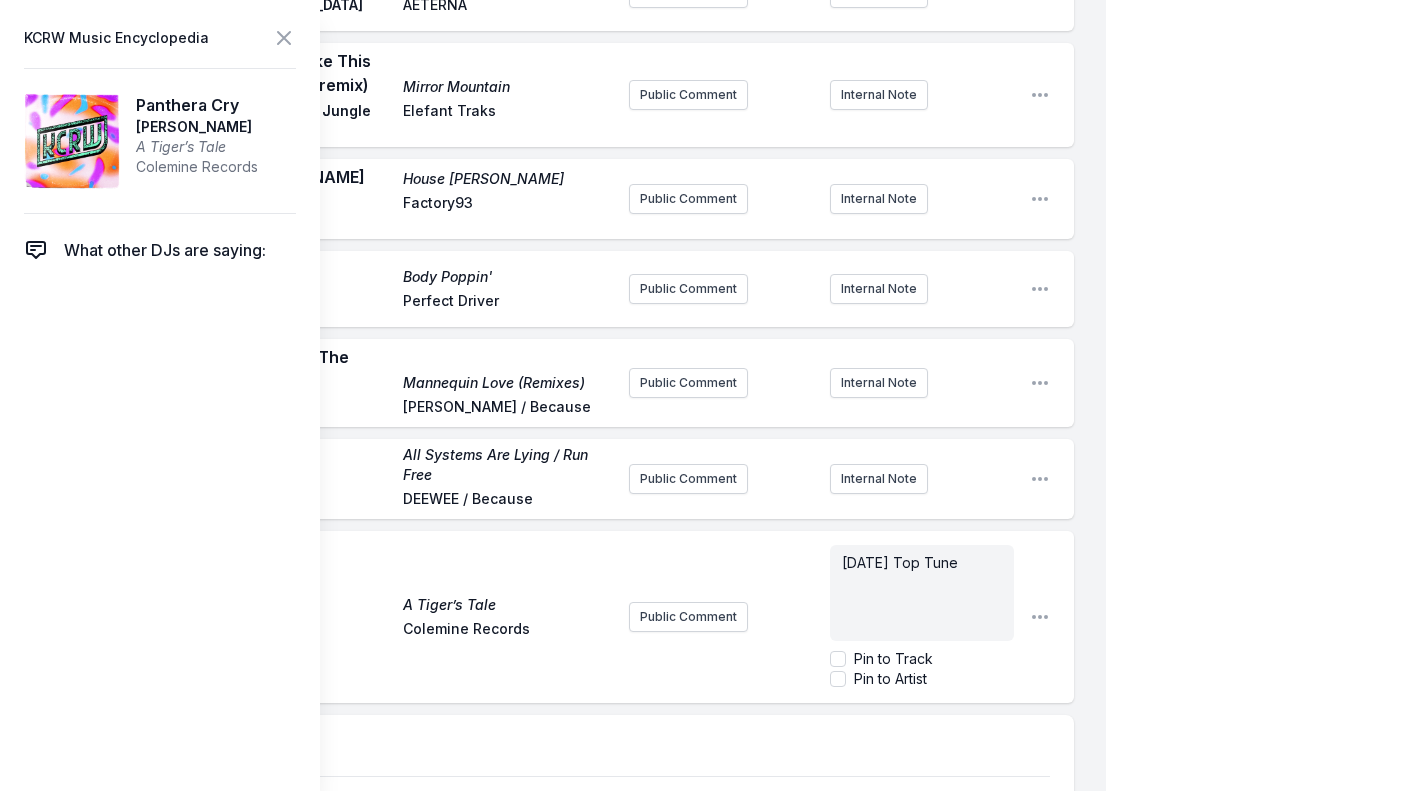 click on "Panthera Cry A Tiger’s Tale [PERSON_NAME] Colemine Records Public Comment [DATE] Top Tune Pin to Track Pin to Artist Open playlist item options" at bounding box center [569, 617] 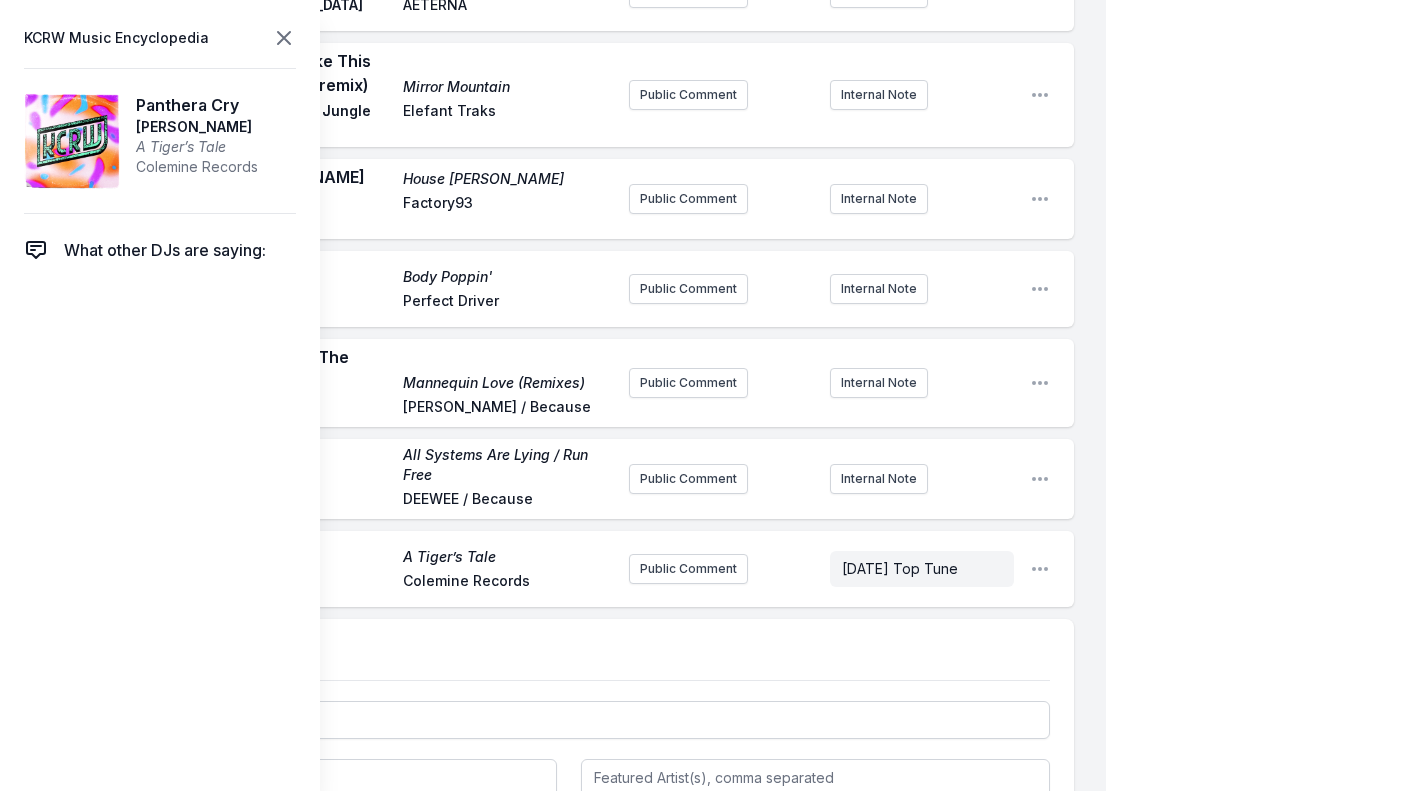 click 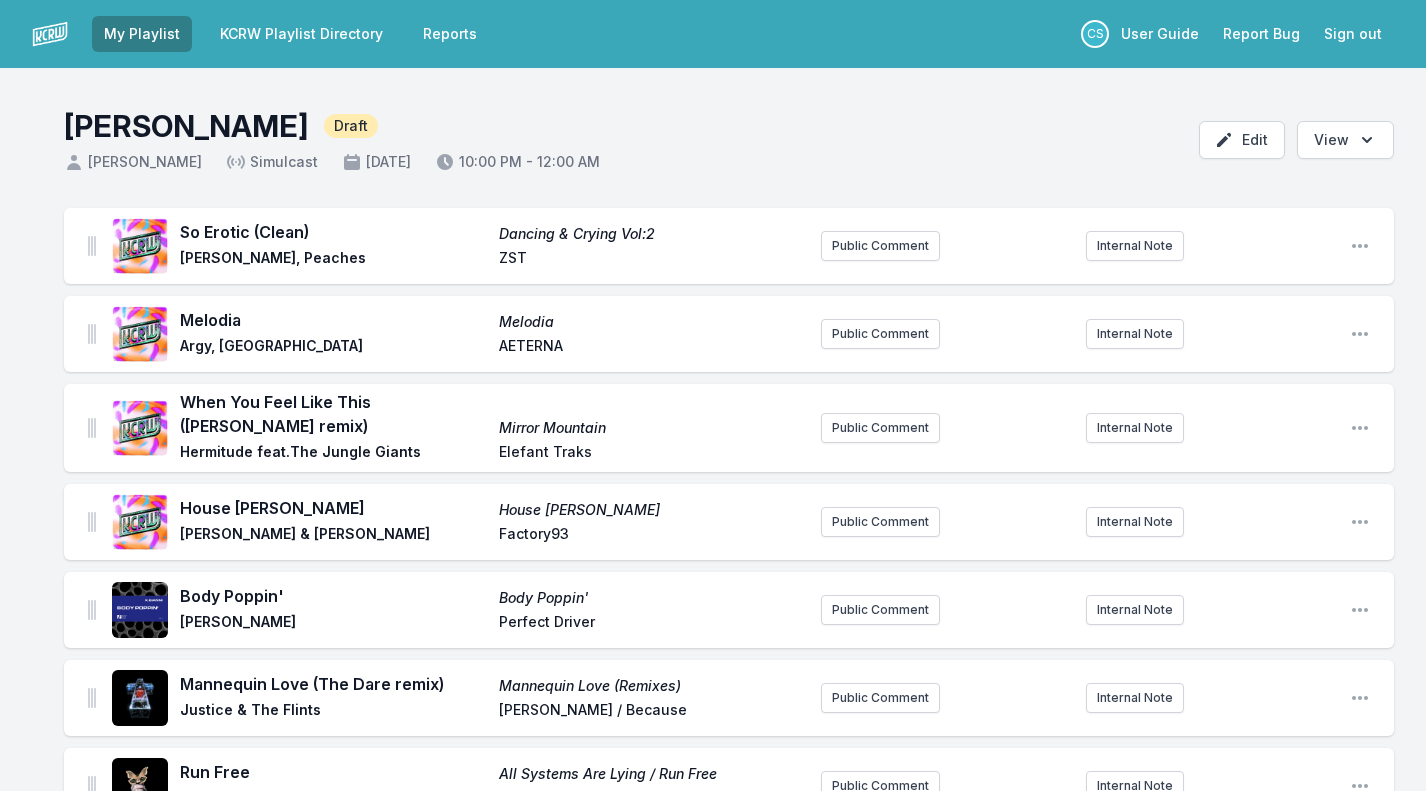 scroll, scrollTop: 0, scrollLeft: 0, axis: both 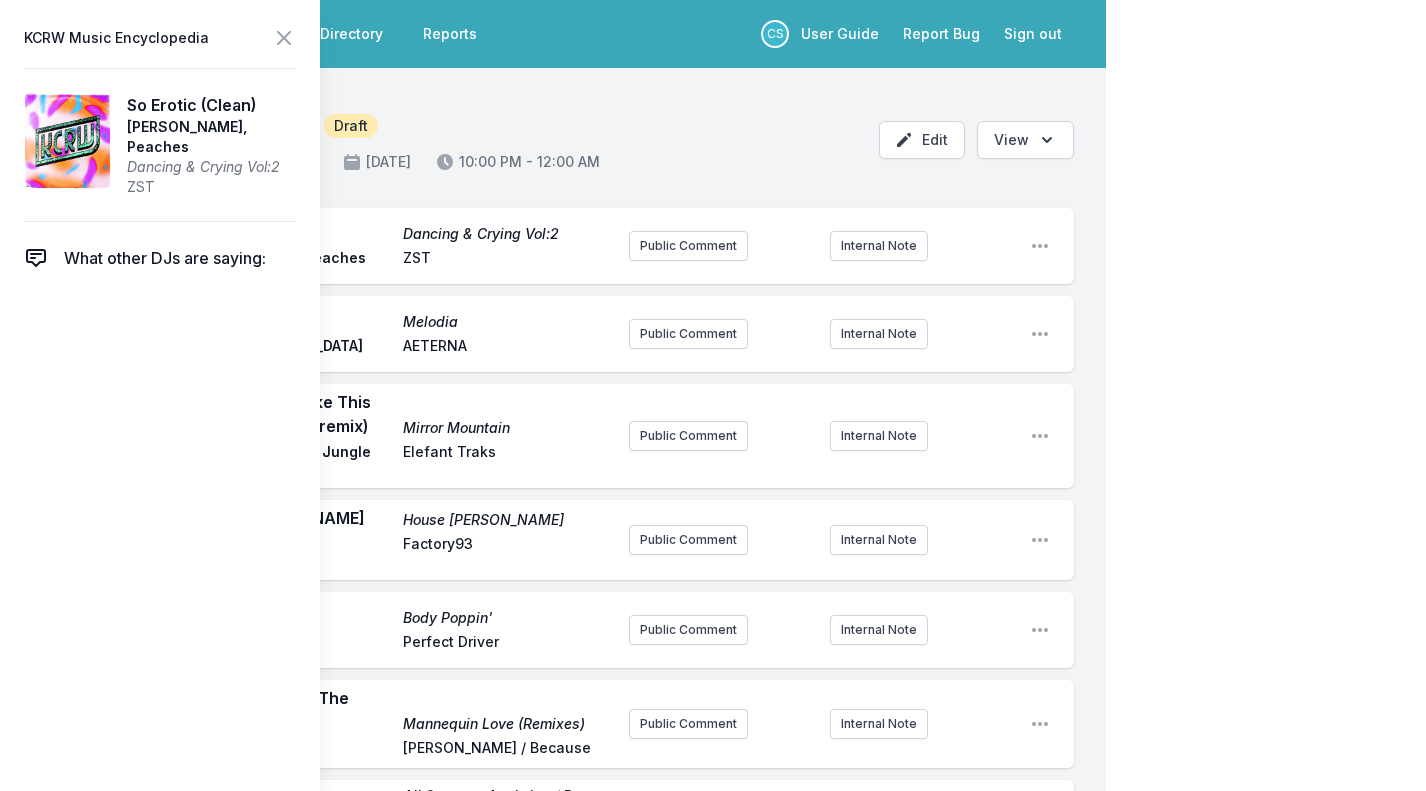 click on "KCRW Music Encyclopedia So Erotic (Clean) [PERSON_NAME], Peaches Dancing & Crying Vol:2 ZST What other DJs are saying:" at bounding box center [160, 395] 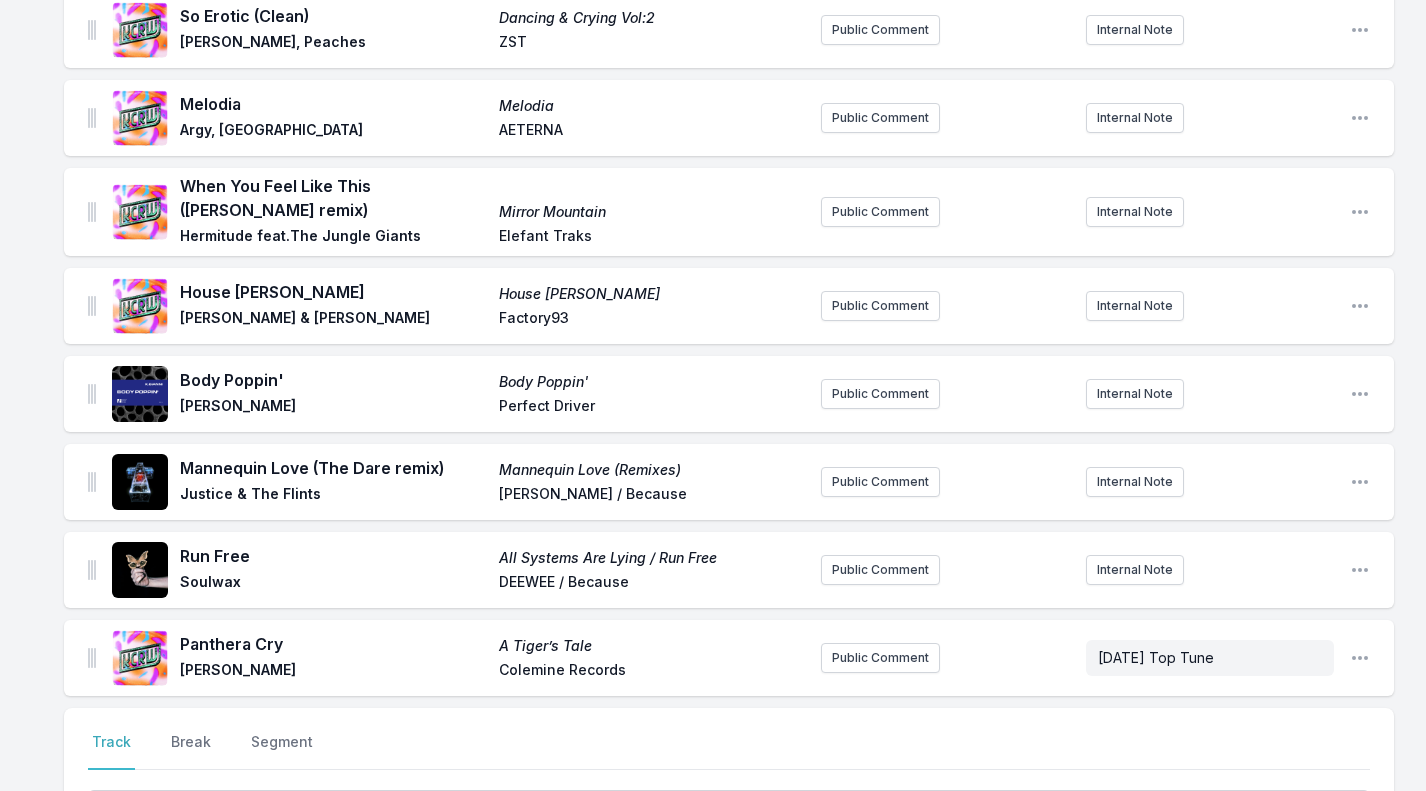 scroll, scrollTop: 499, scrollLeft: 0, axis: vertical 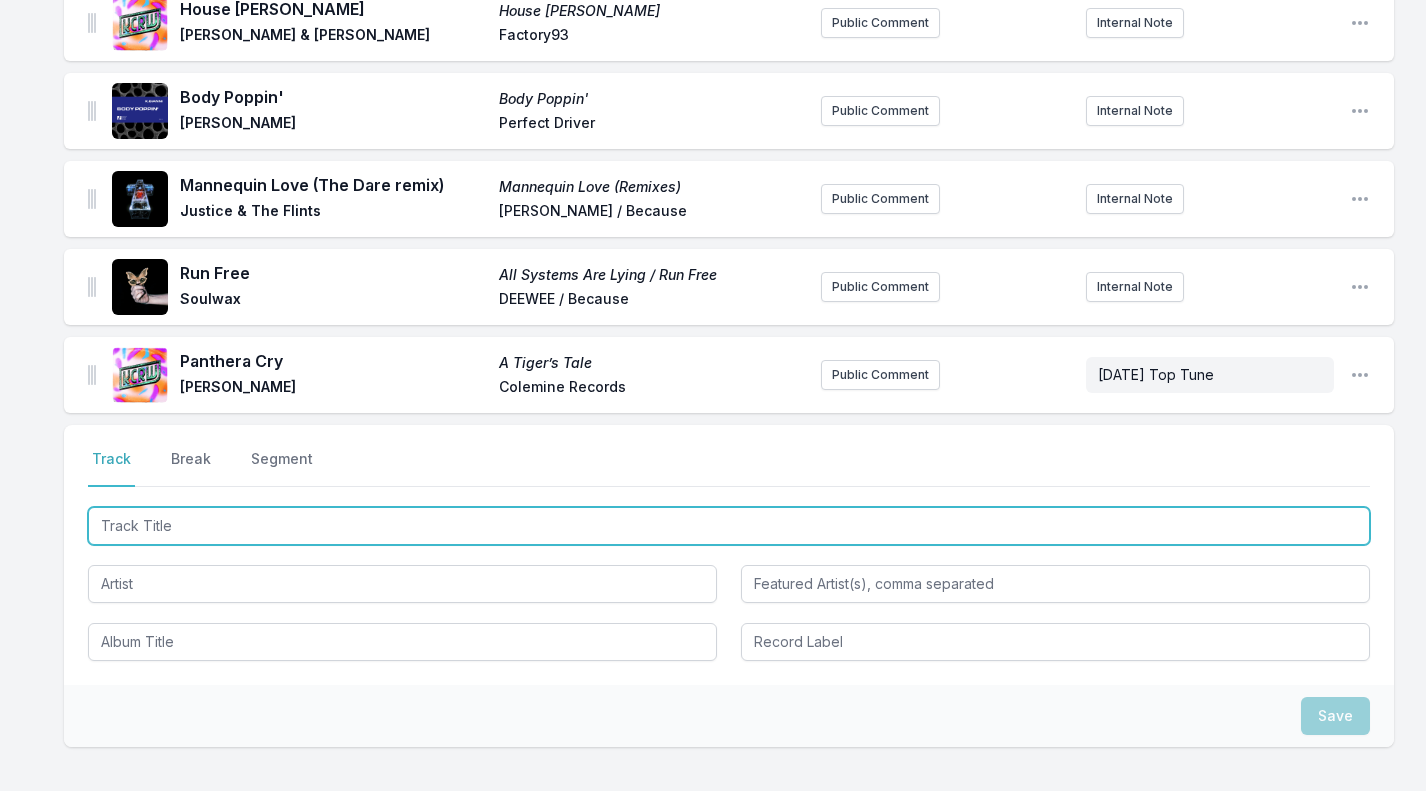 click on "Select a tab Track Break Segment Track Break Segment" at bounding box center [729, 555] 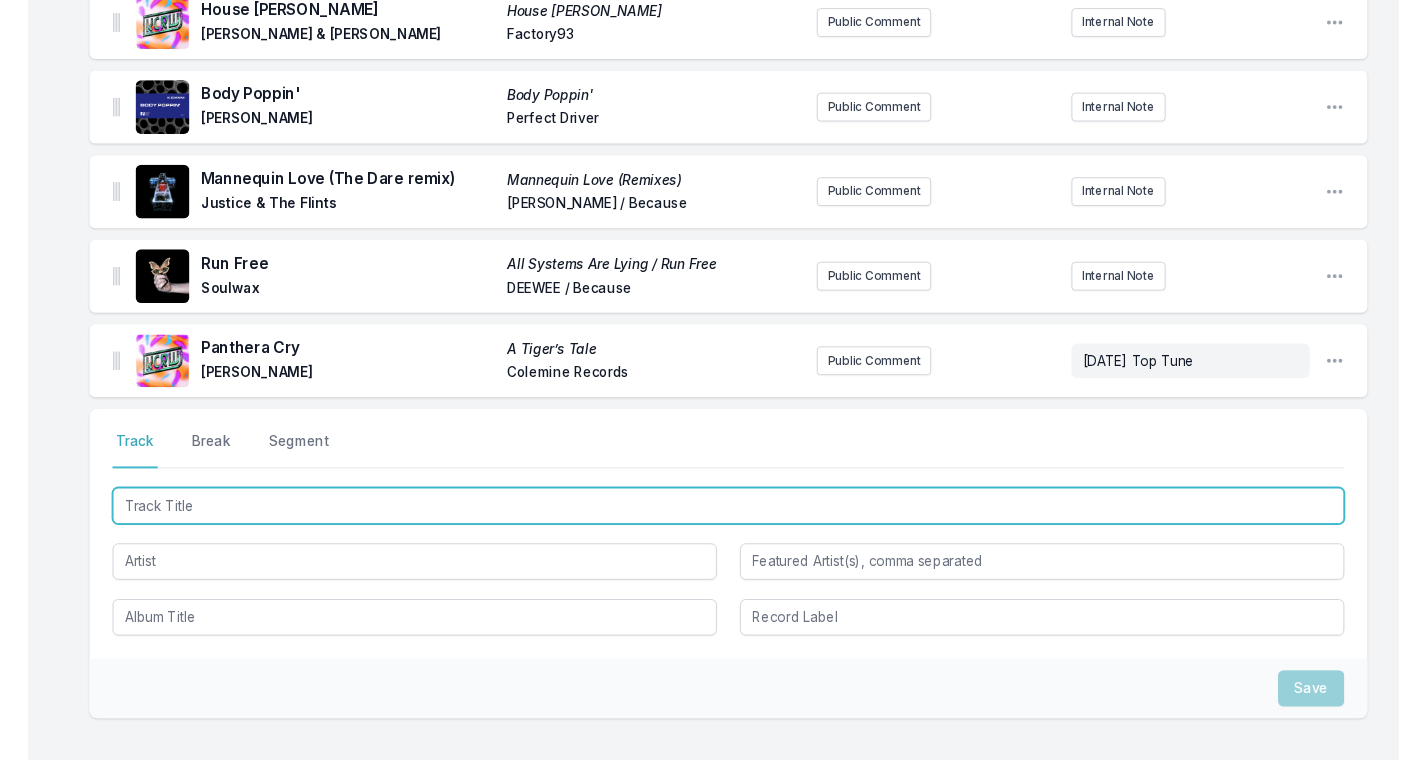 scroll, scrollTop: 449, scrollLeft: 0, axis: vertical 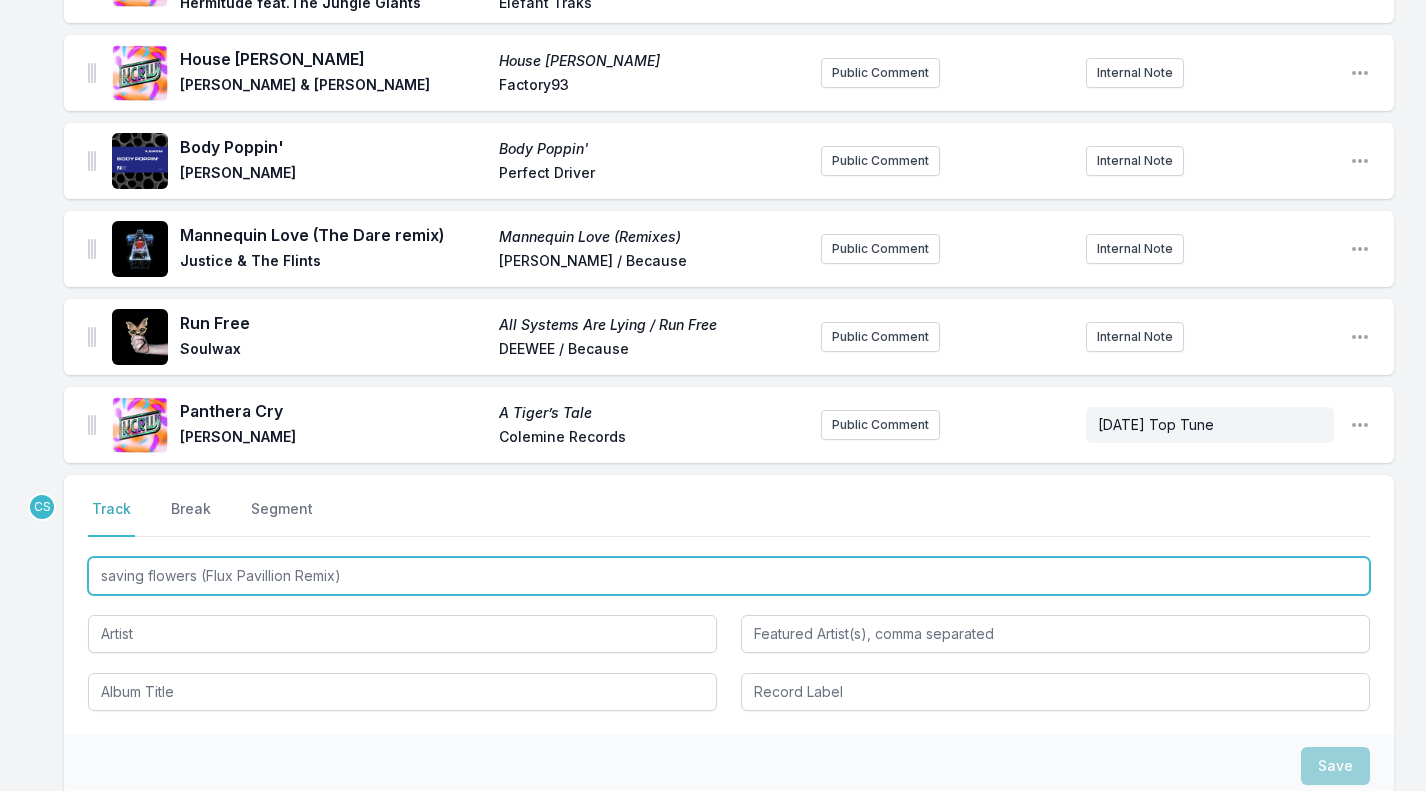 type on "saving flowers (Flux Pavillion Remix)" 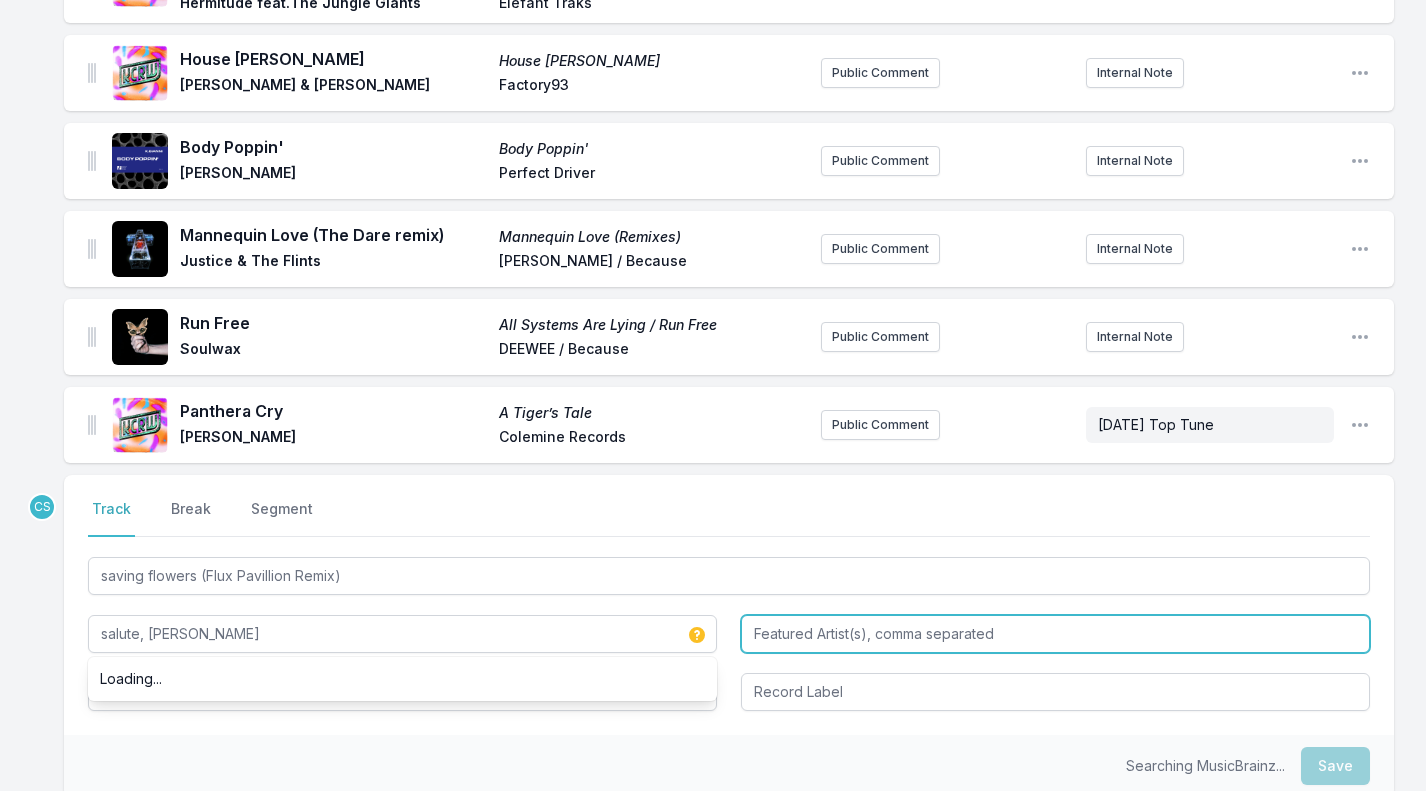 type on "salute, [PERSON_NAME]" 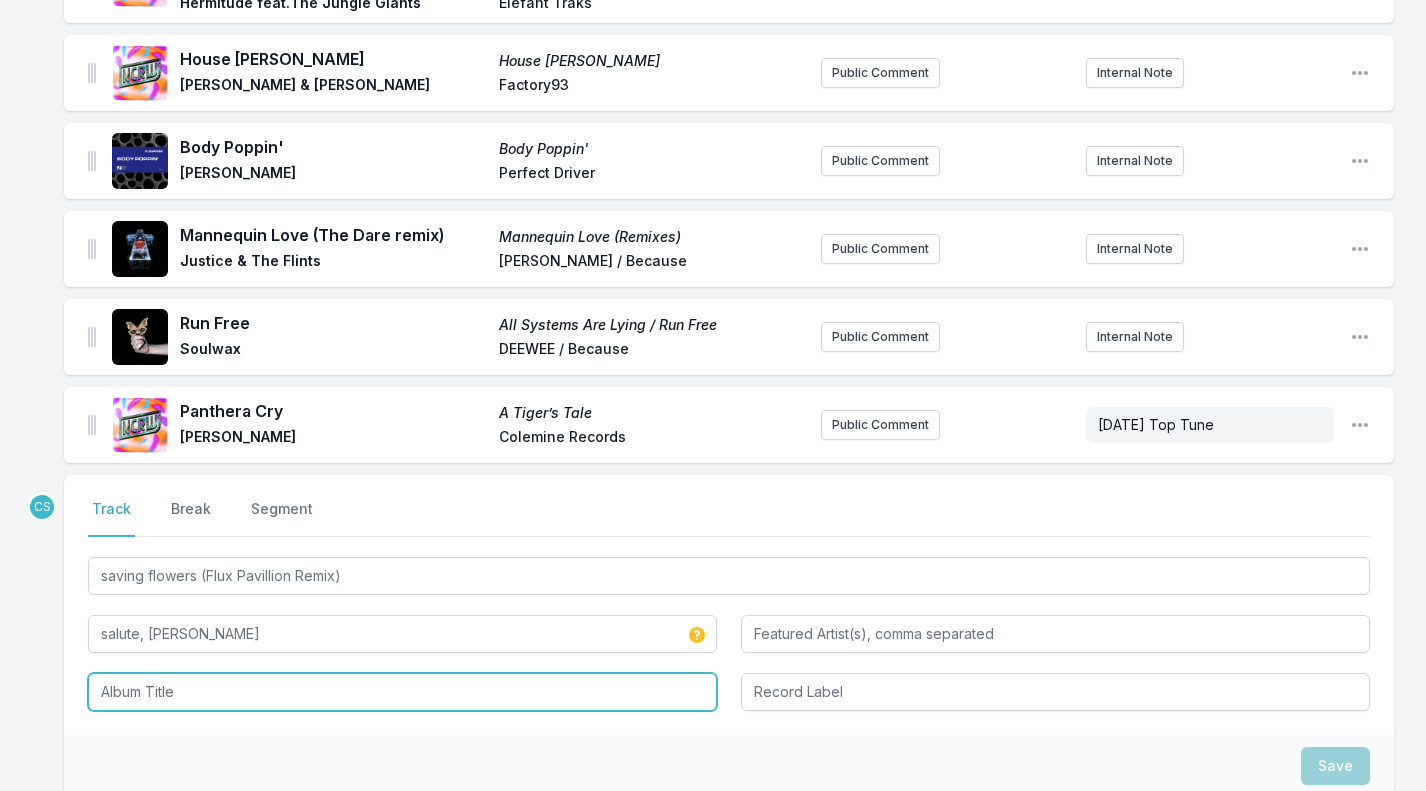 click at bounding box center (402, 692) 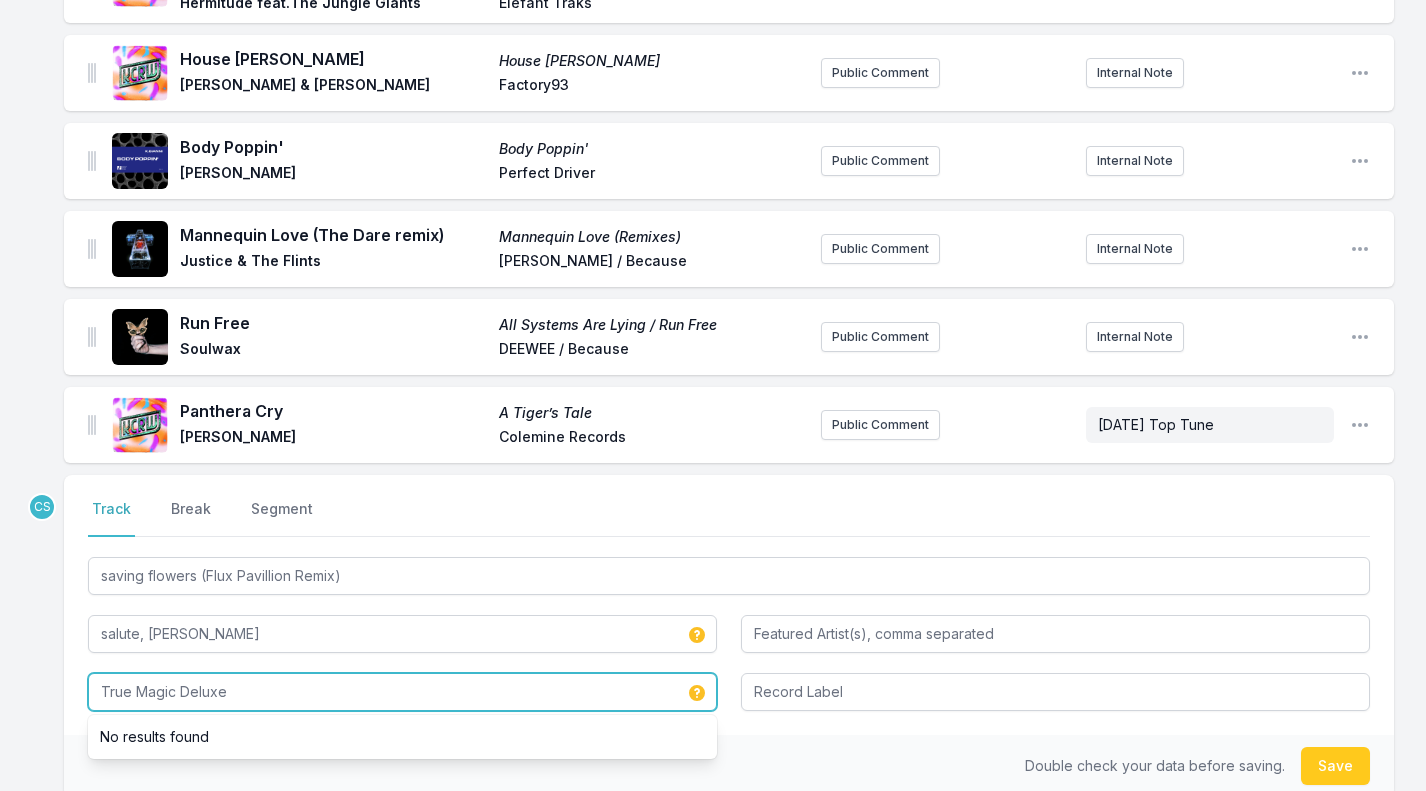 click on "True Magic Deluxe" at bounding box center [402, 692] 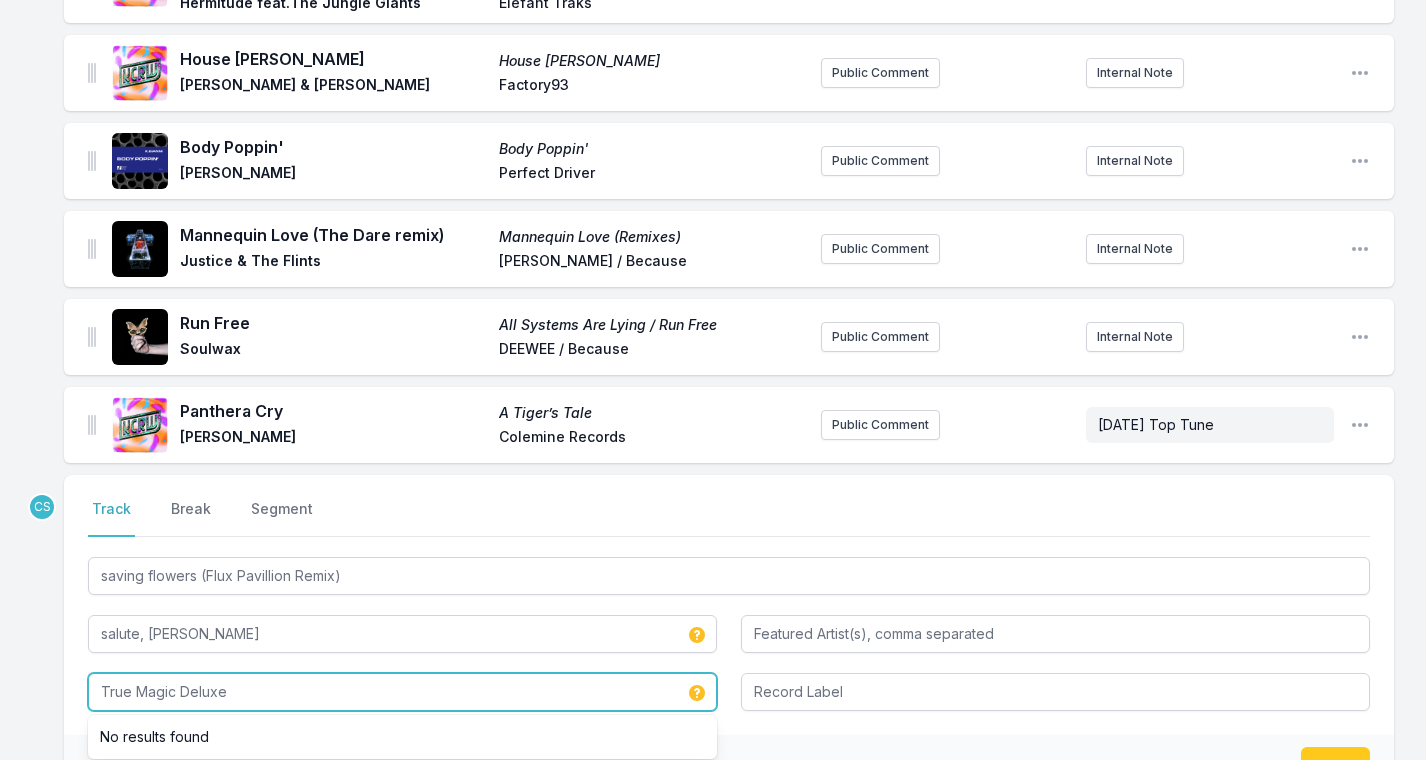 click on "True Magic Deluxe" at bounding box center (402, 692) 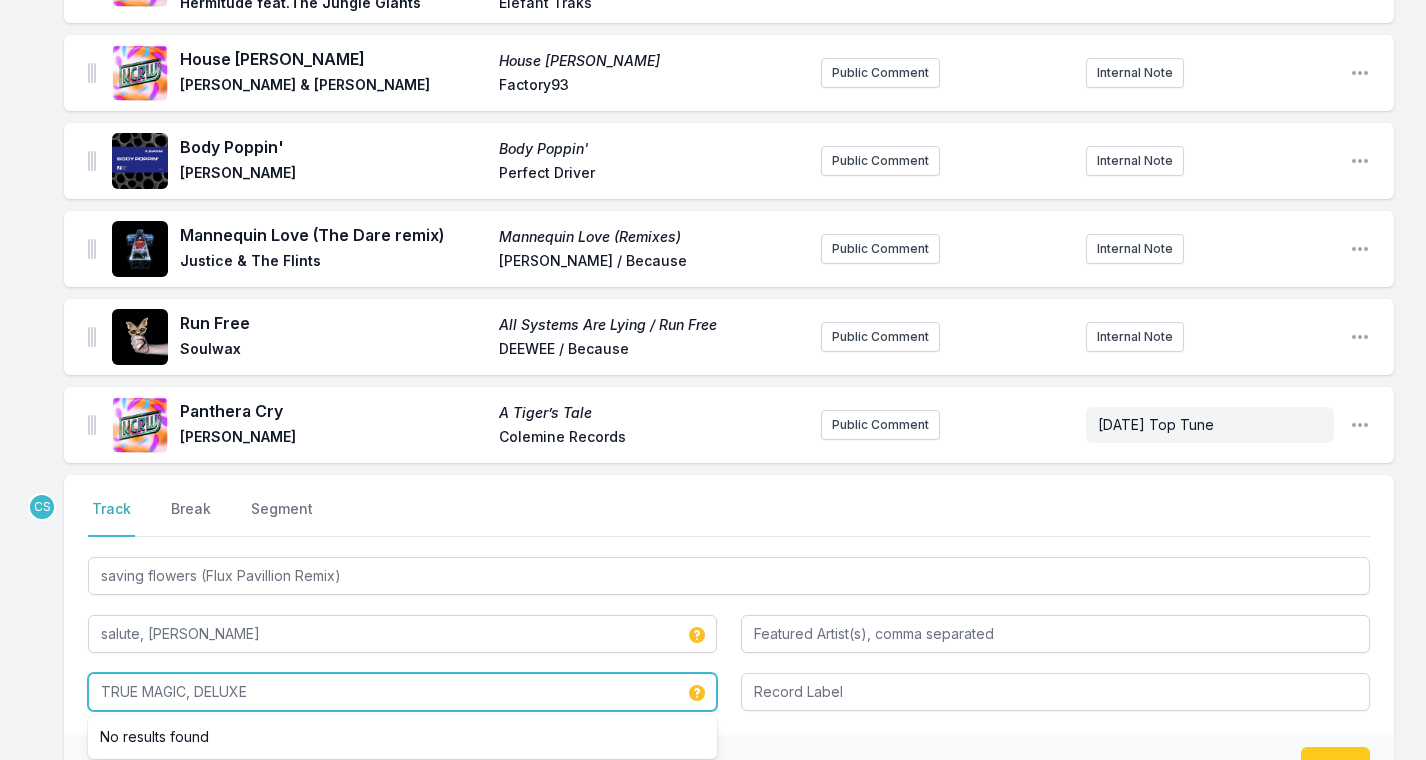 type on "TRUE MAGIC, DELUXE" 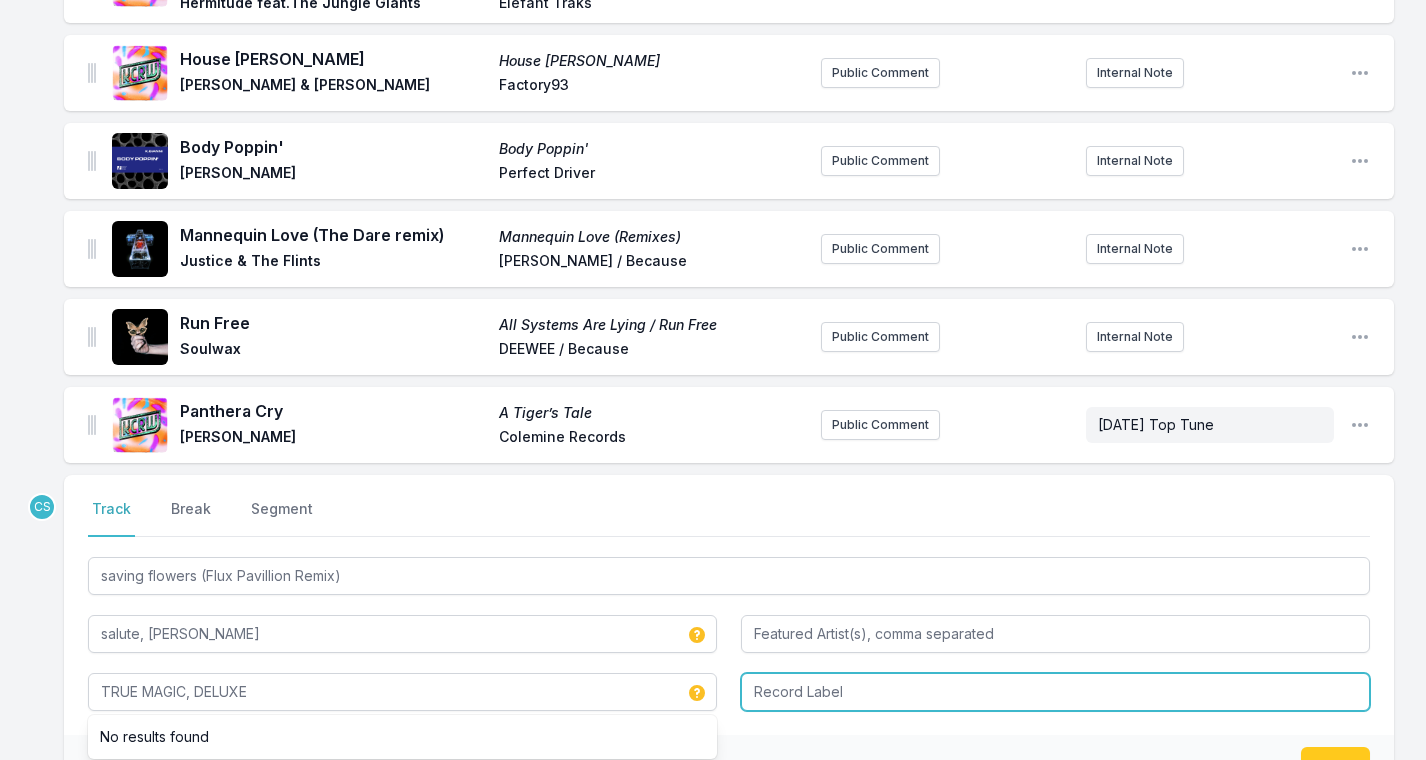 click at bounding box center [1055, 692] 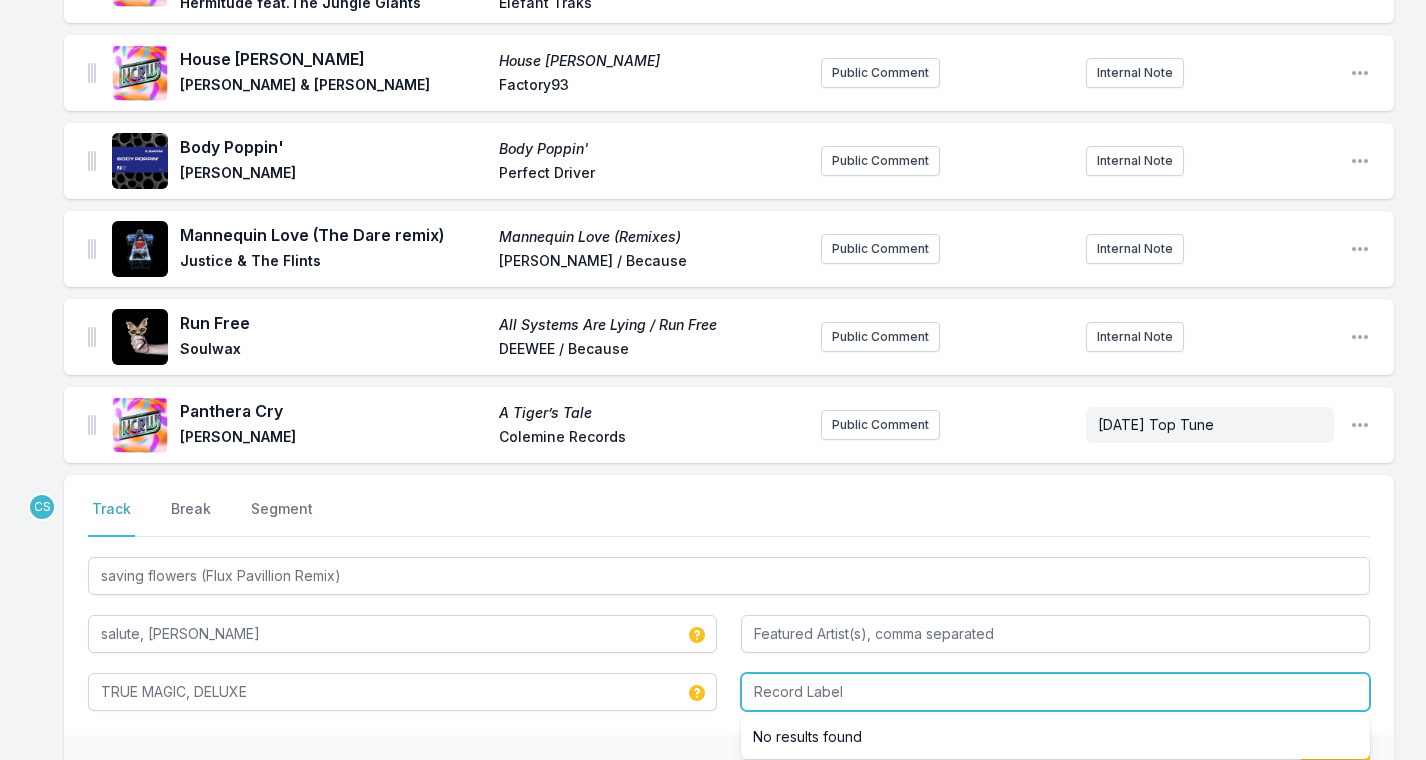 scroll, scrollTop: 540, scrollLeft: 0, axis: vertical 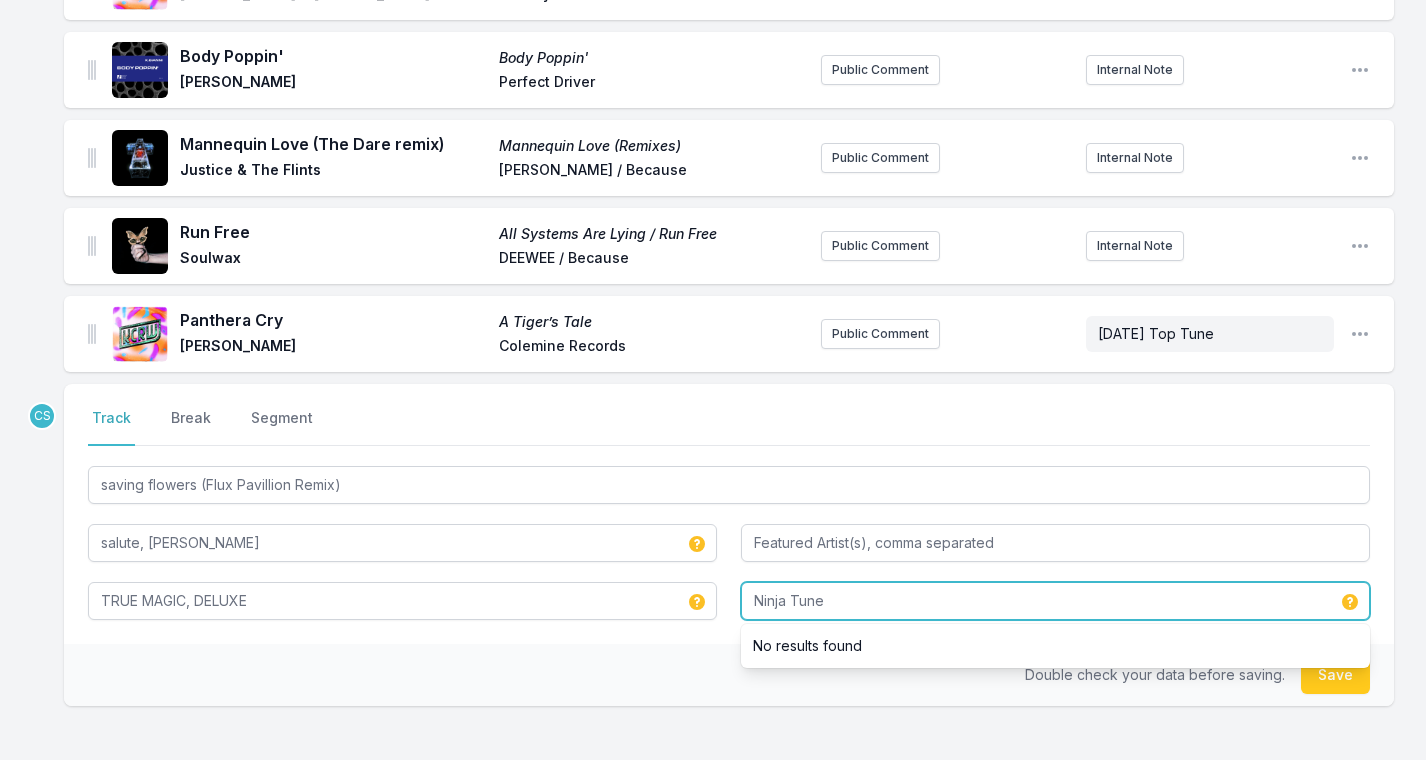 type on "Ninja Tune" 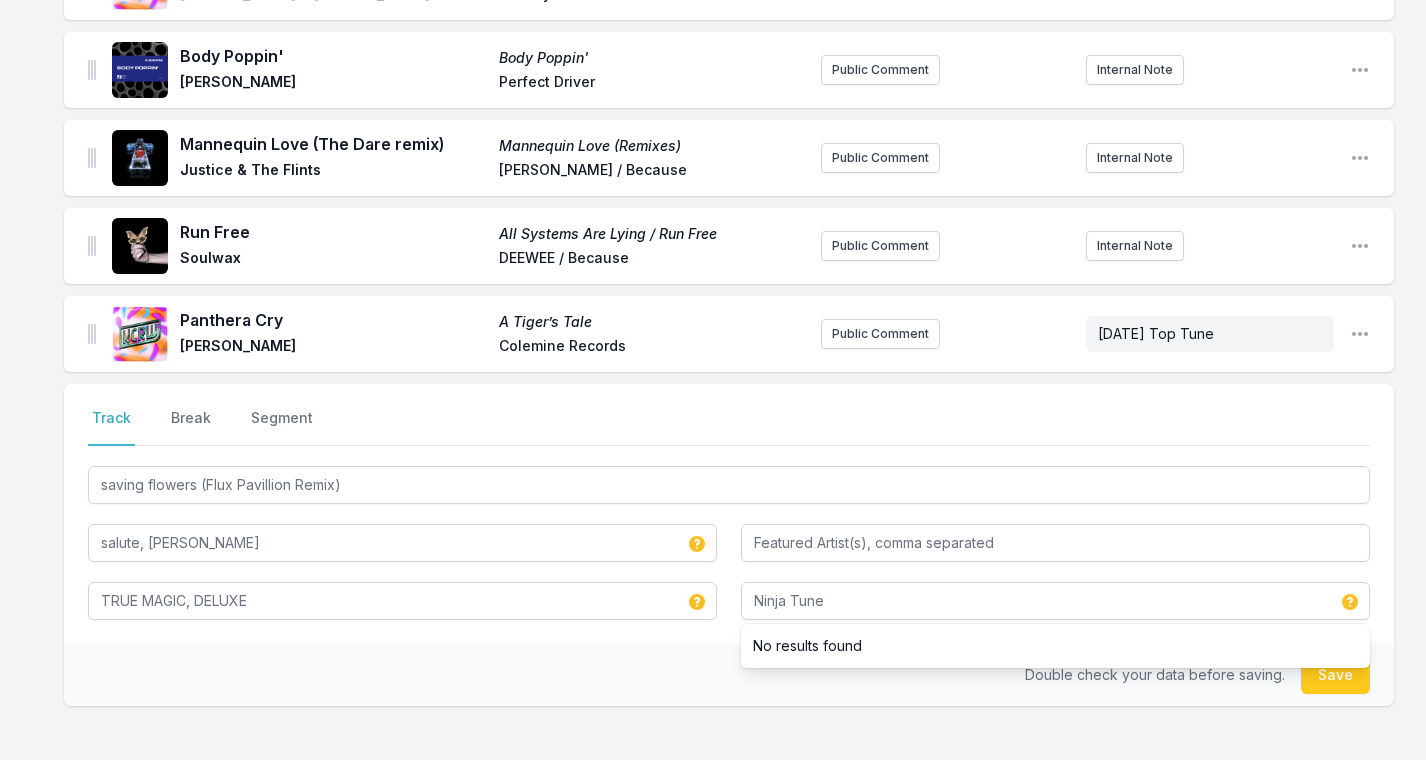 drag, startPoint x: 880, startPoint y: 676, endPoint x: 563, endPoint y: 710, distance: 318.8181 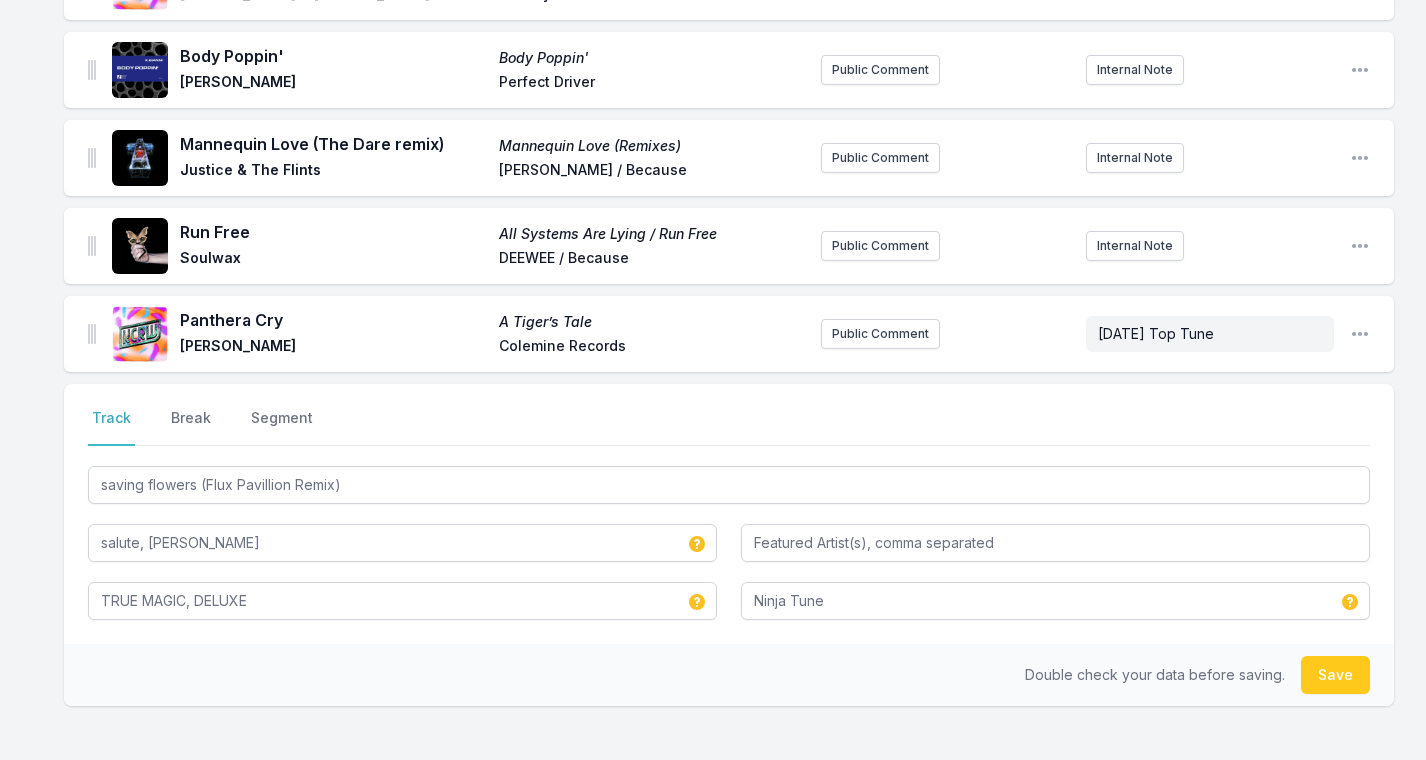 click on "Save" at bounding box center (1335, 675) 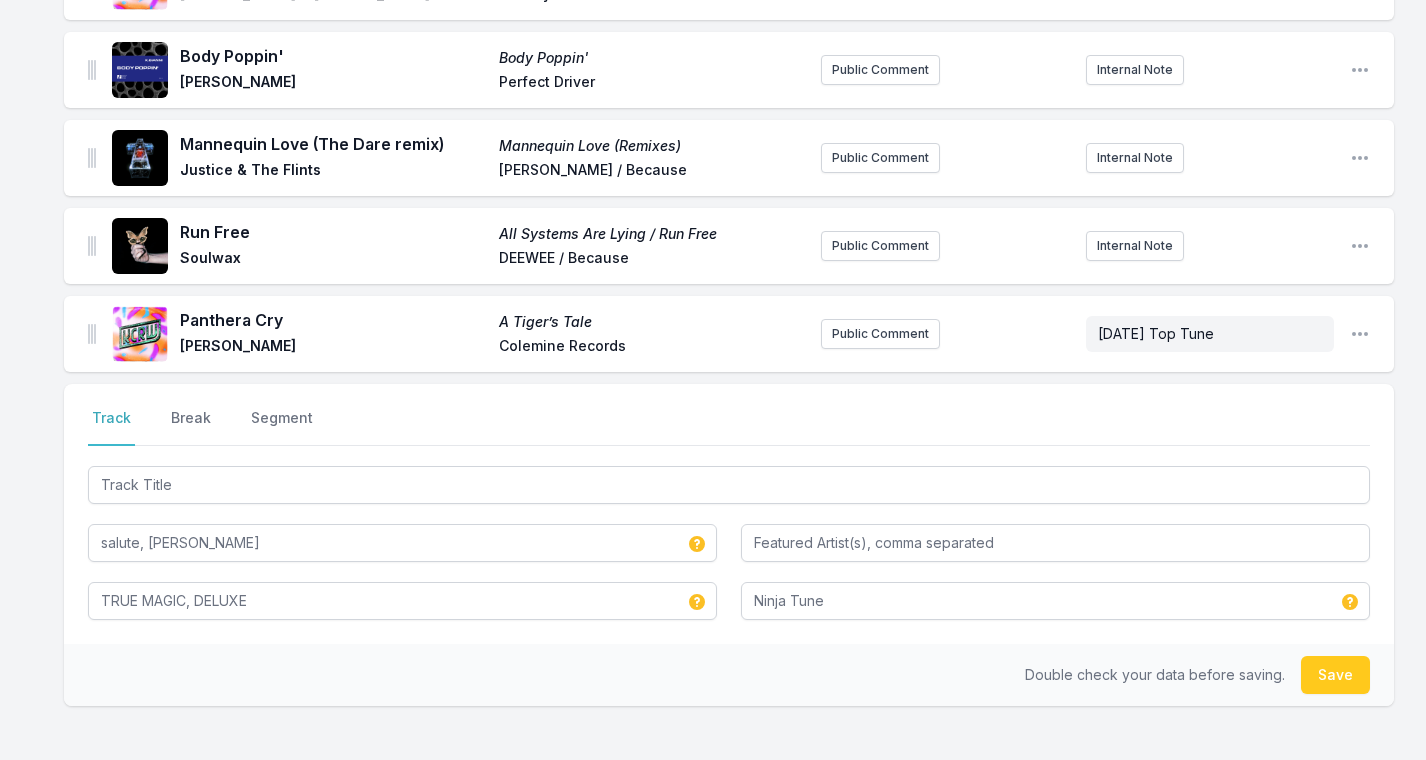 type 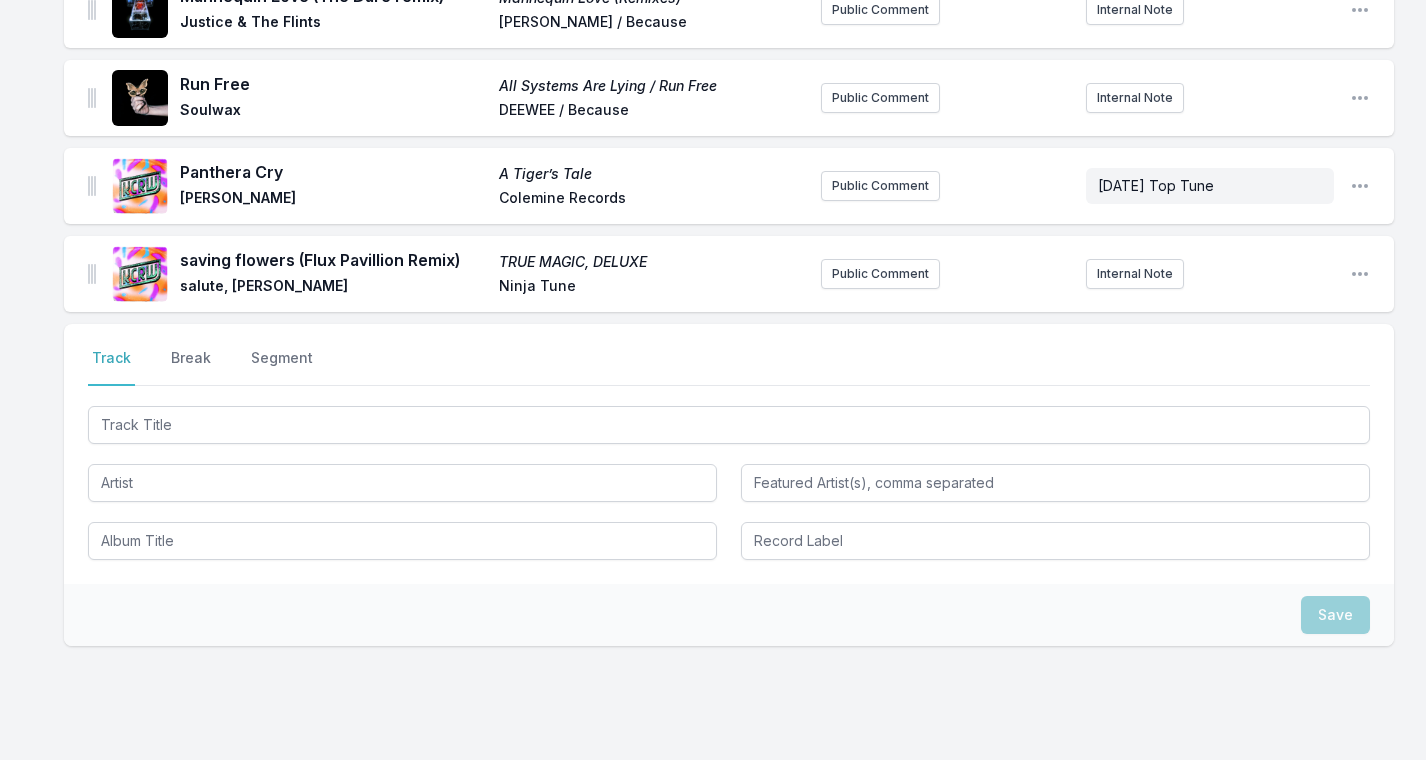 scroll, scrollTop: 754, scrollLeft: 0, axis: vertical 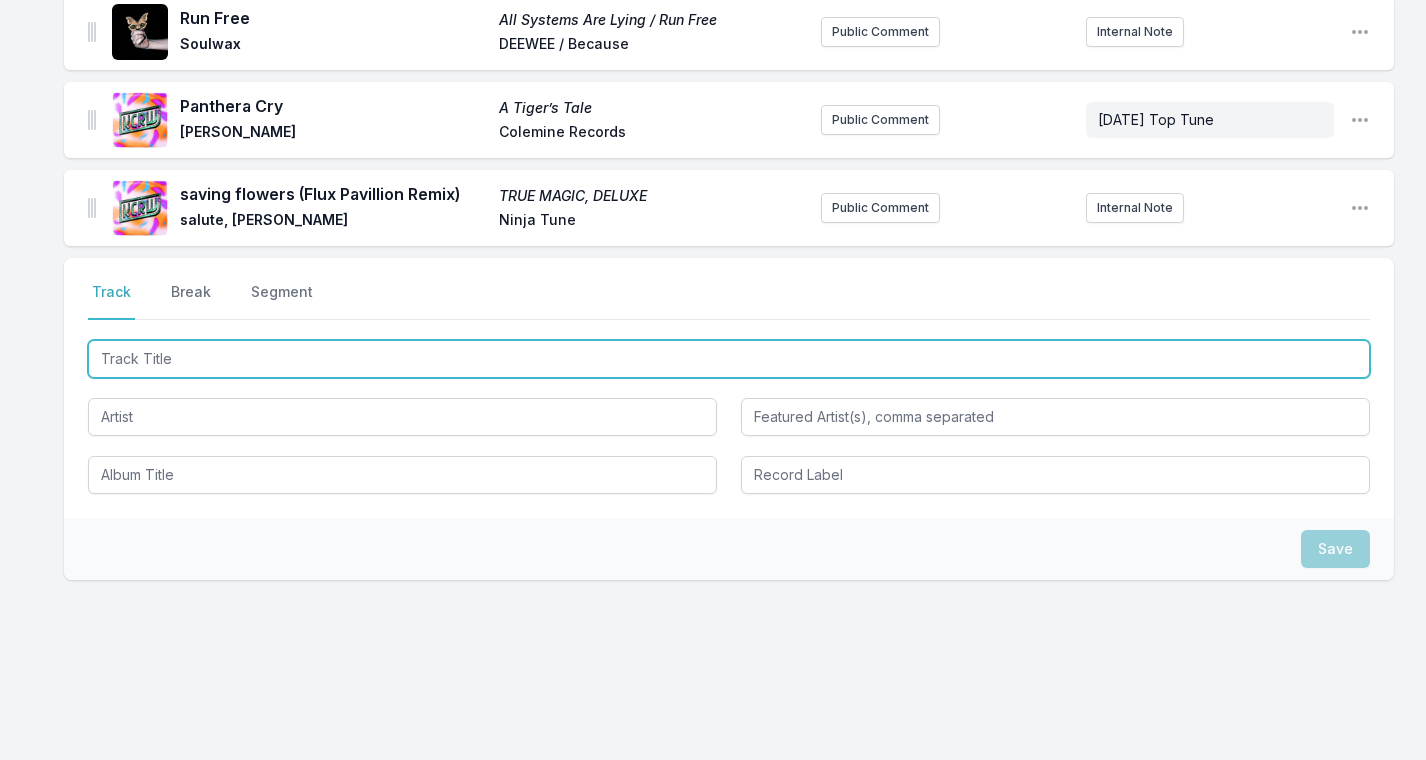 click at bounding box center [729, 359] 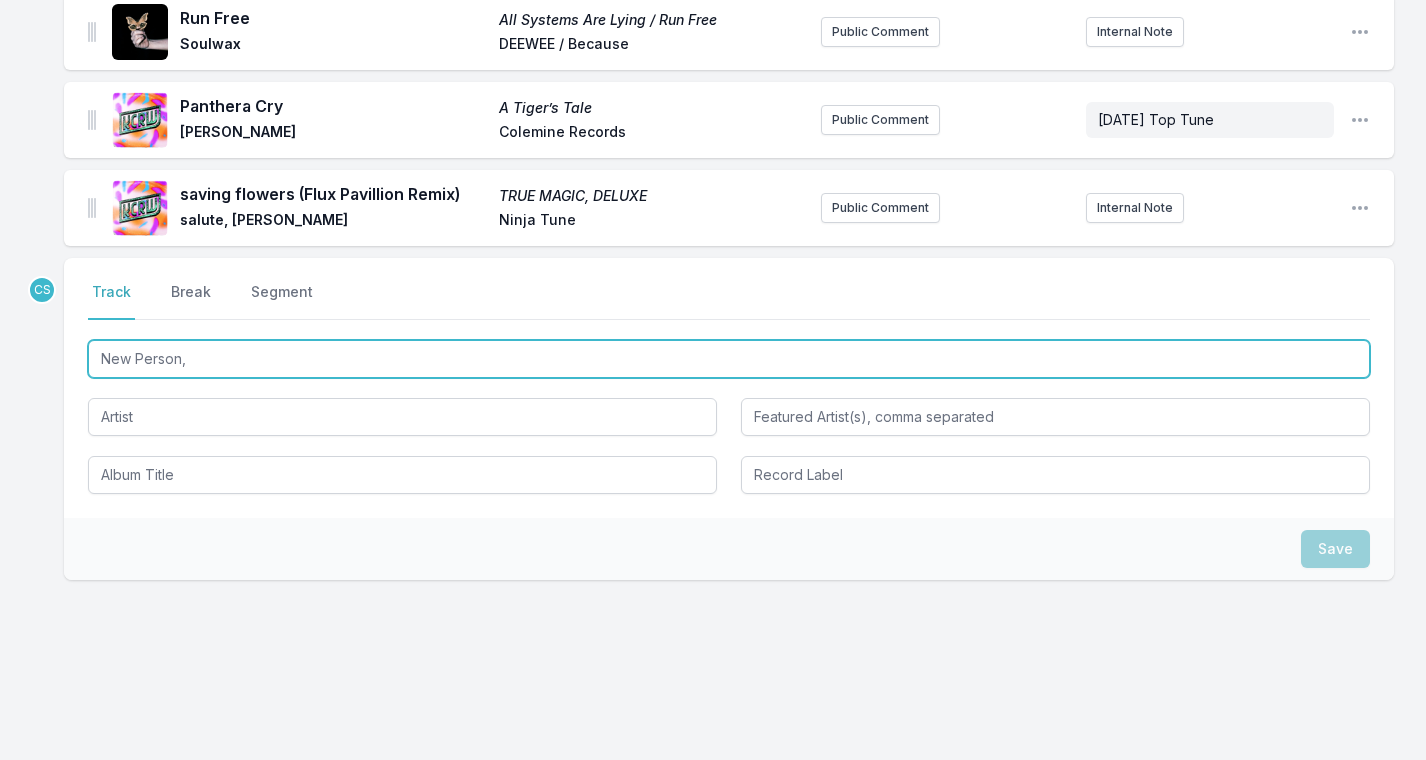 type on "New Person, S" 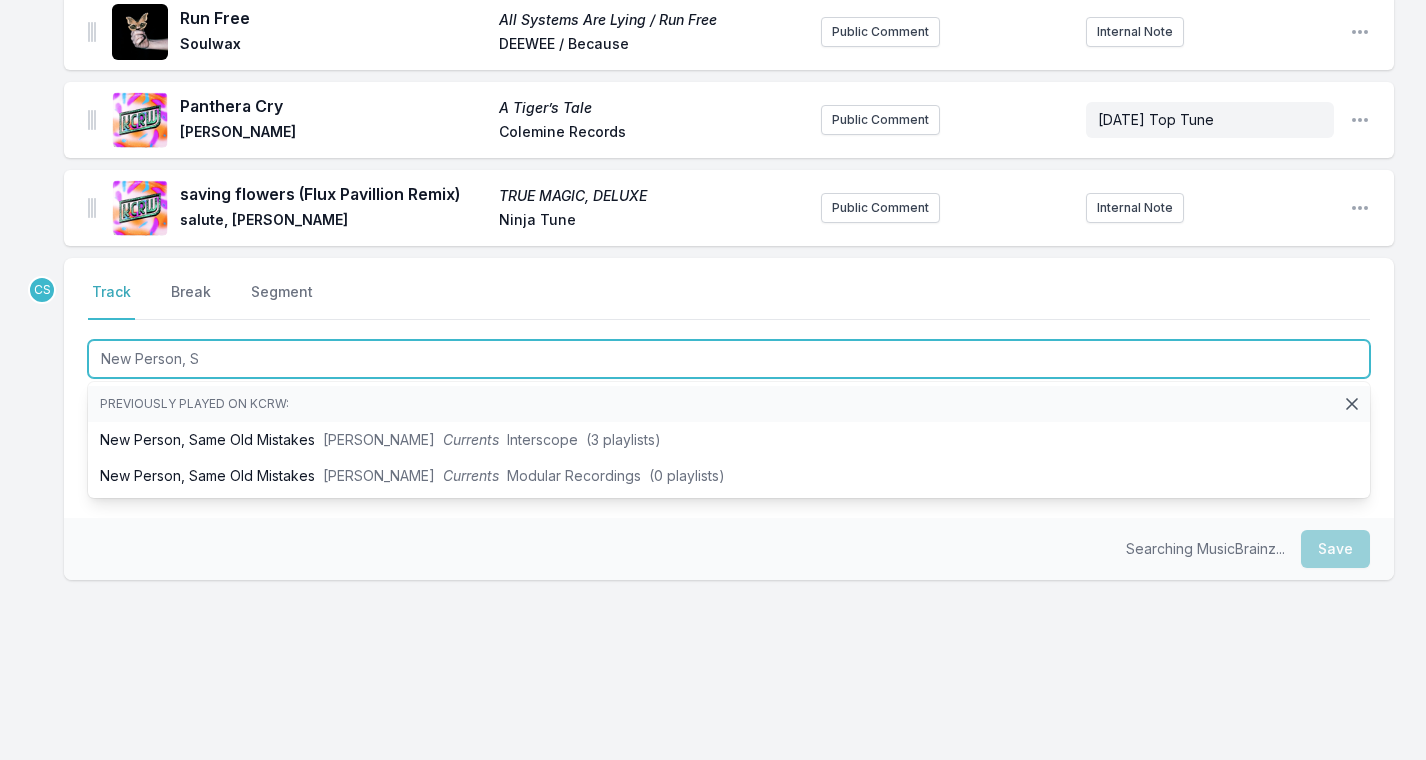 click on "New Person, Same Old Mistakes [PERSON_NAME] Currents Interscope (3 playlists)" at bounding box center [729, 440] 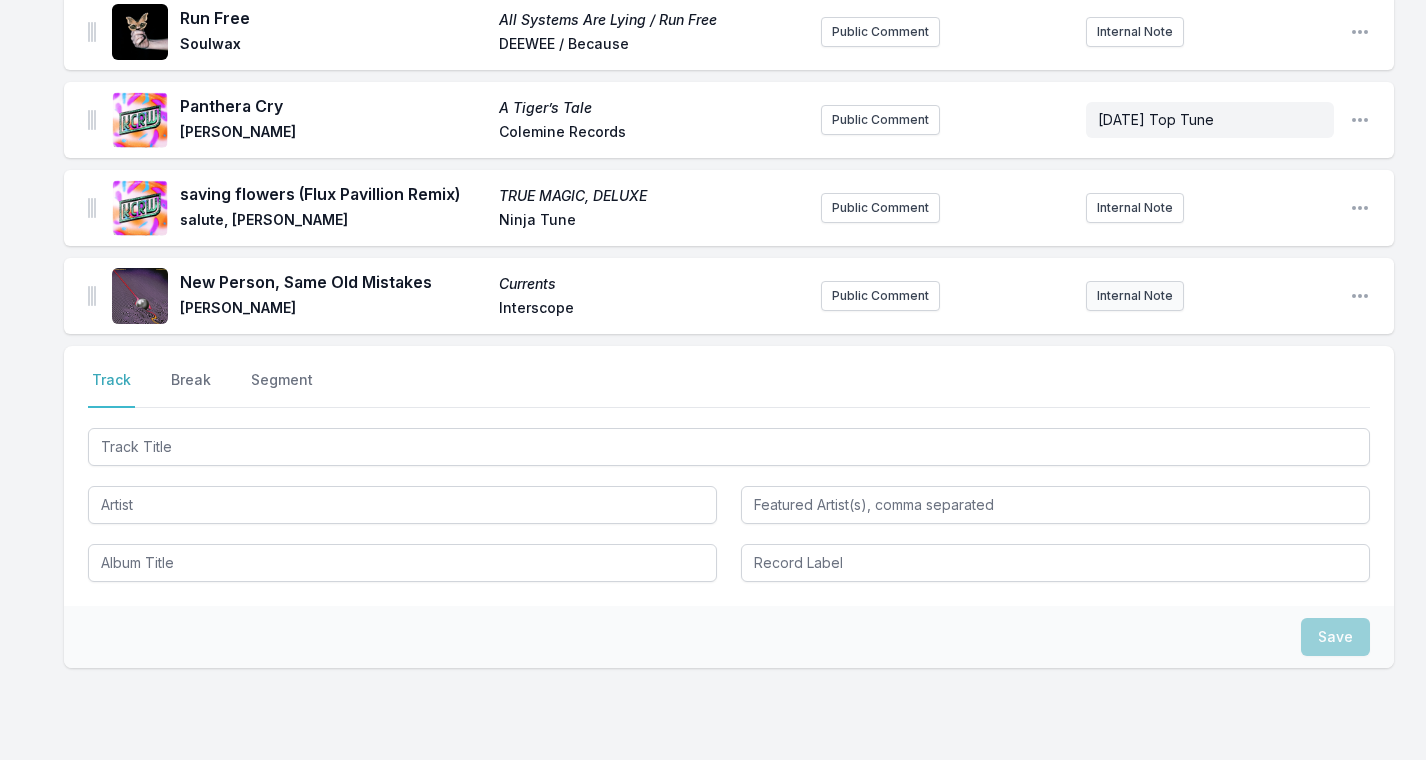 drag, startPoint x: 310, startPoint y: 423, endPoint x: 1142, endPoint y: 281, distance: 844.0308 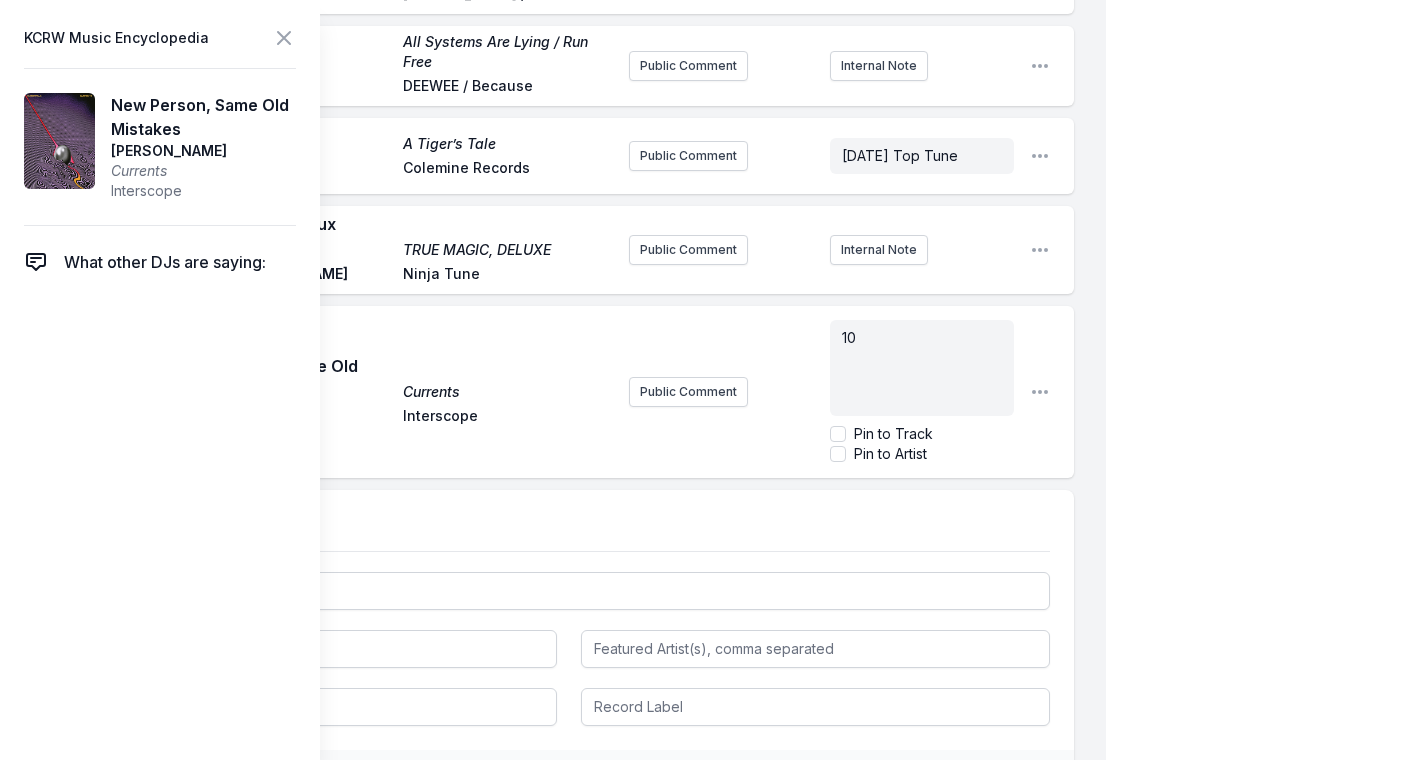 type 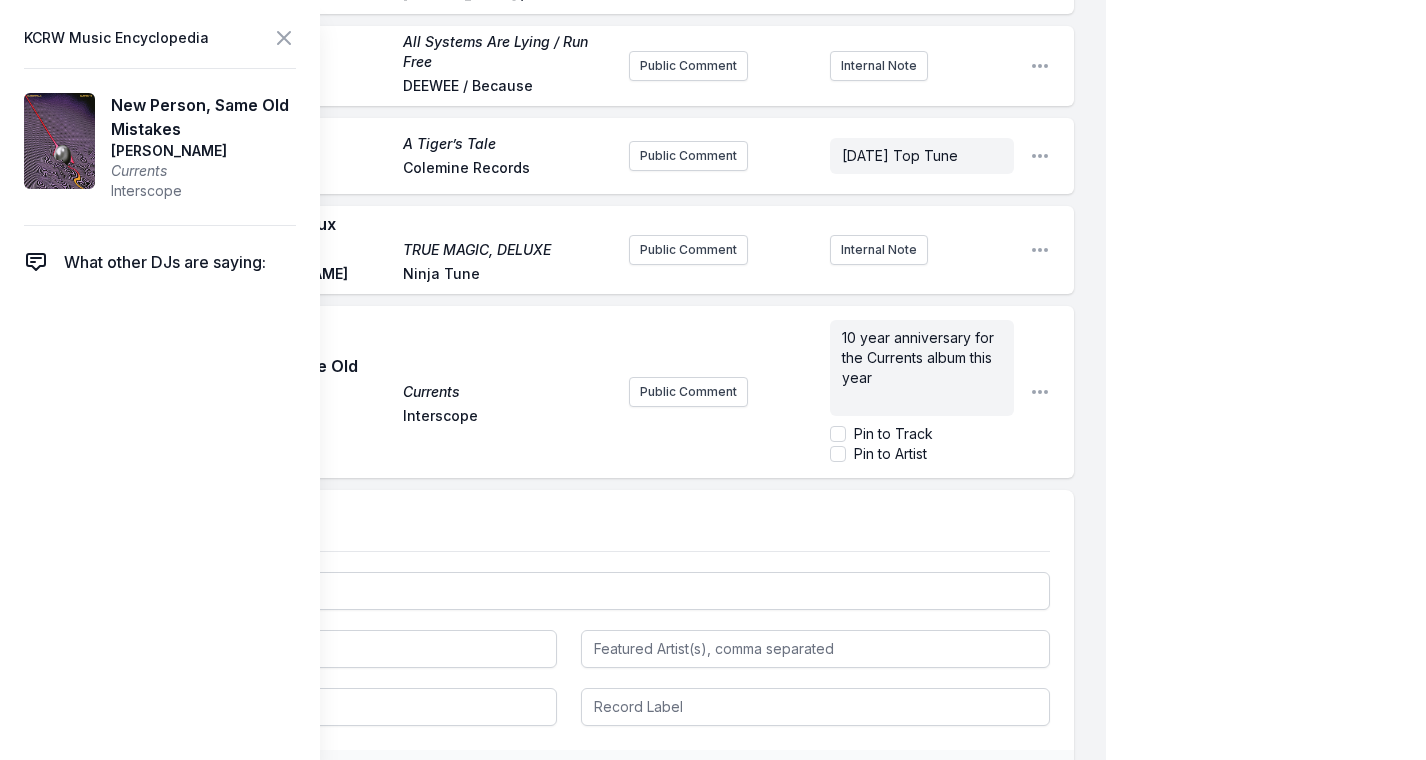 click on "So Erotic (Clean) Dancing & Crying Vol:2 [PERSON_NAME], Peaches ZST Public Comment Internal Note Open playlist item options [PERSON_NAME], MEDUZA AETERNA Public Comment Internal Note Open playlist item options When You Feel Like This ([PERSON_NAME] remix) Mirror Mountain Hermitude feat.The Jungle Giants Elefant Traks Public Comment Internal Note Open playlist item options House [PERSON_NAME] House [PERSON_NAME] Minx & [PERSON_NAME] Factory93 Public Comment Internal Note Open playlist item options Body Poppin' Body Poppin' [PERSON_NAME] Perfect Driver Public Comment Internal Note Open playlist item options Mannequin Love (The Dare remix) Mannequin Love (Remixes) Justice & The Flints [PERSON_NAME] / Because Public Comment Internal Note Open playlist item options Run Free All Systems Are Lying / Run Free Soulwax DEEWEE / Because Public Comment Internal Note Open playlist item options Panthera Cry A Tiger’s Tale [PERSON_NAME] Colemine Records Public Comment [DATE] Top Tune Open playlist item options saving flowers (Flux Pavillion Remix) Currents" at bounding box center [553, 223] 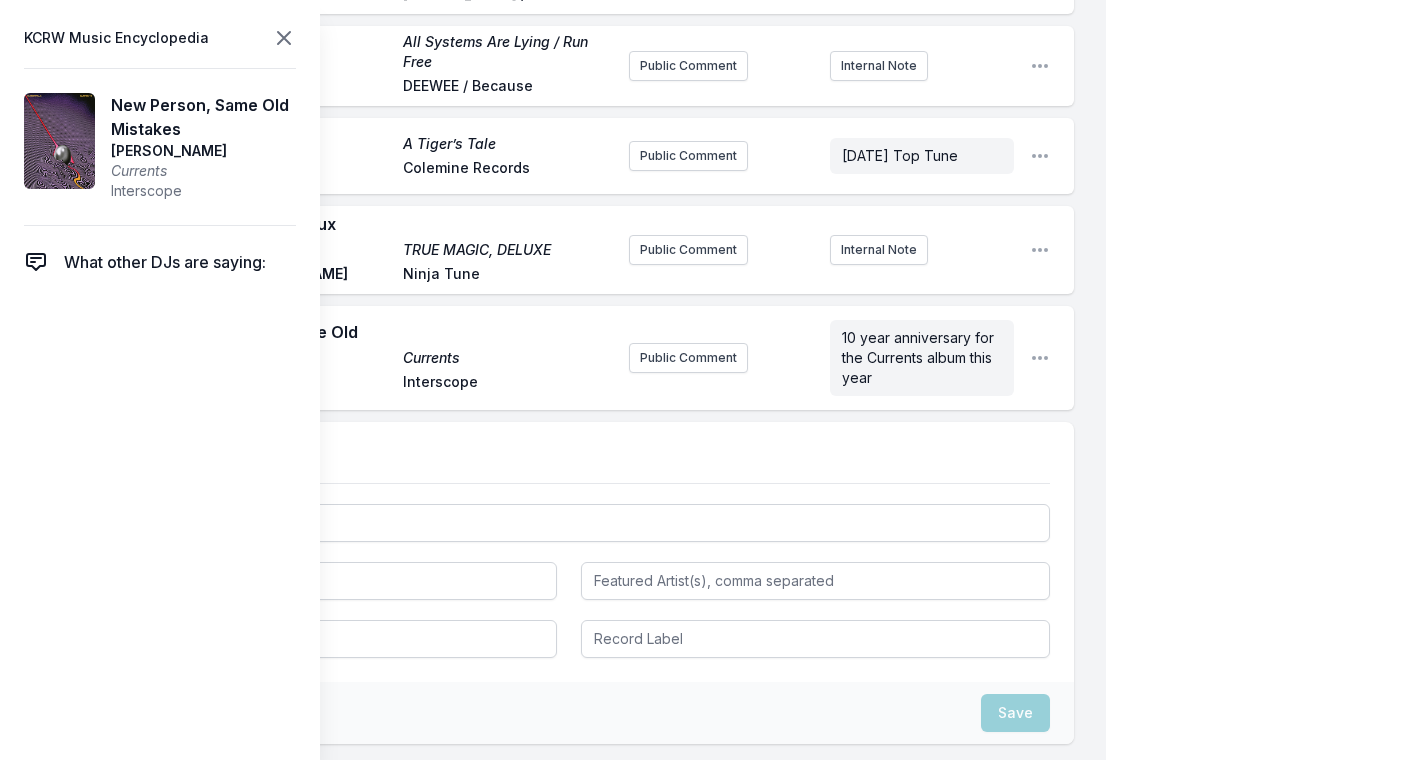 drag, startPoint x: 778, startPoint y: 448, endPoint x: 284, endPoint y: 42, distance: 639.43097 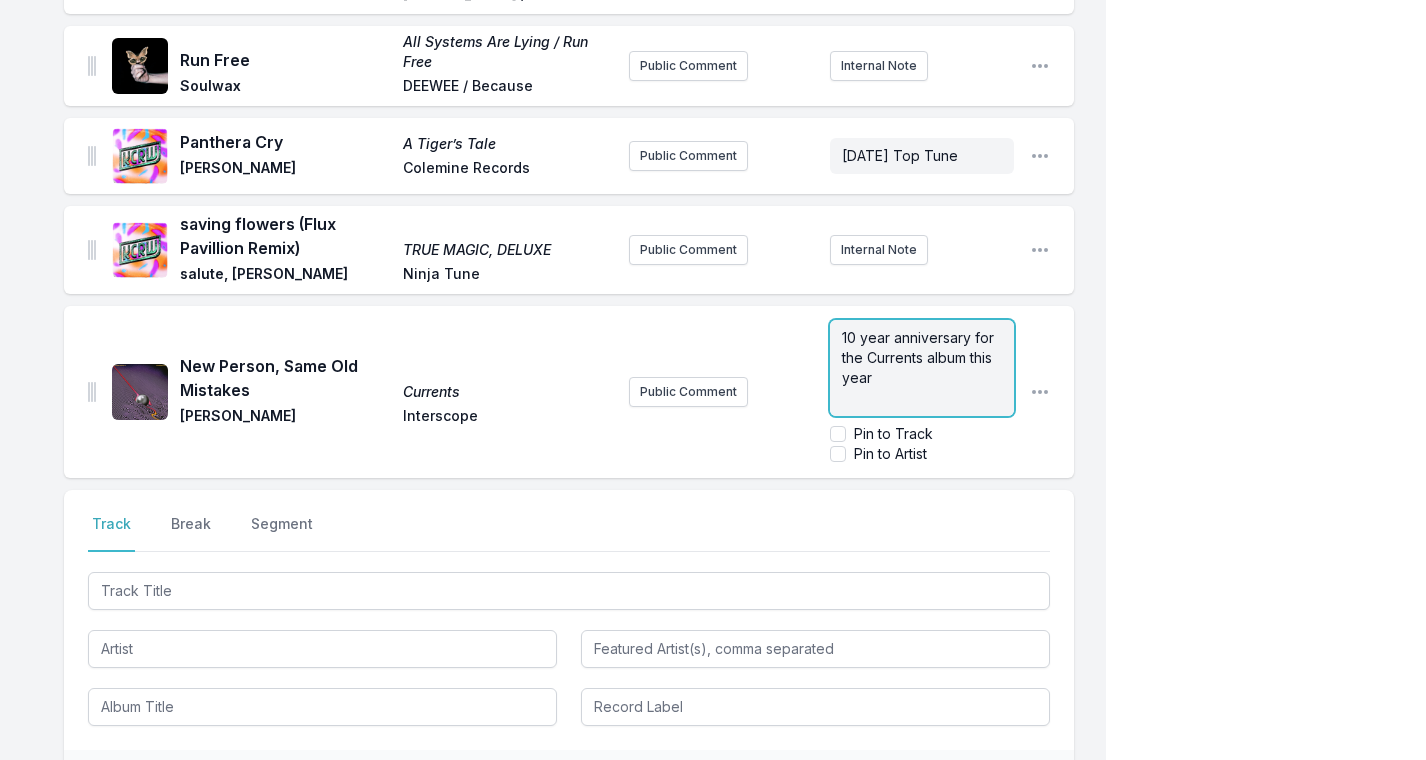 click on "10 year anniversary for the Currents album this year" at bounding box center (920, 357) 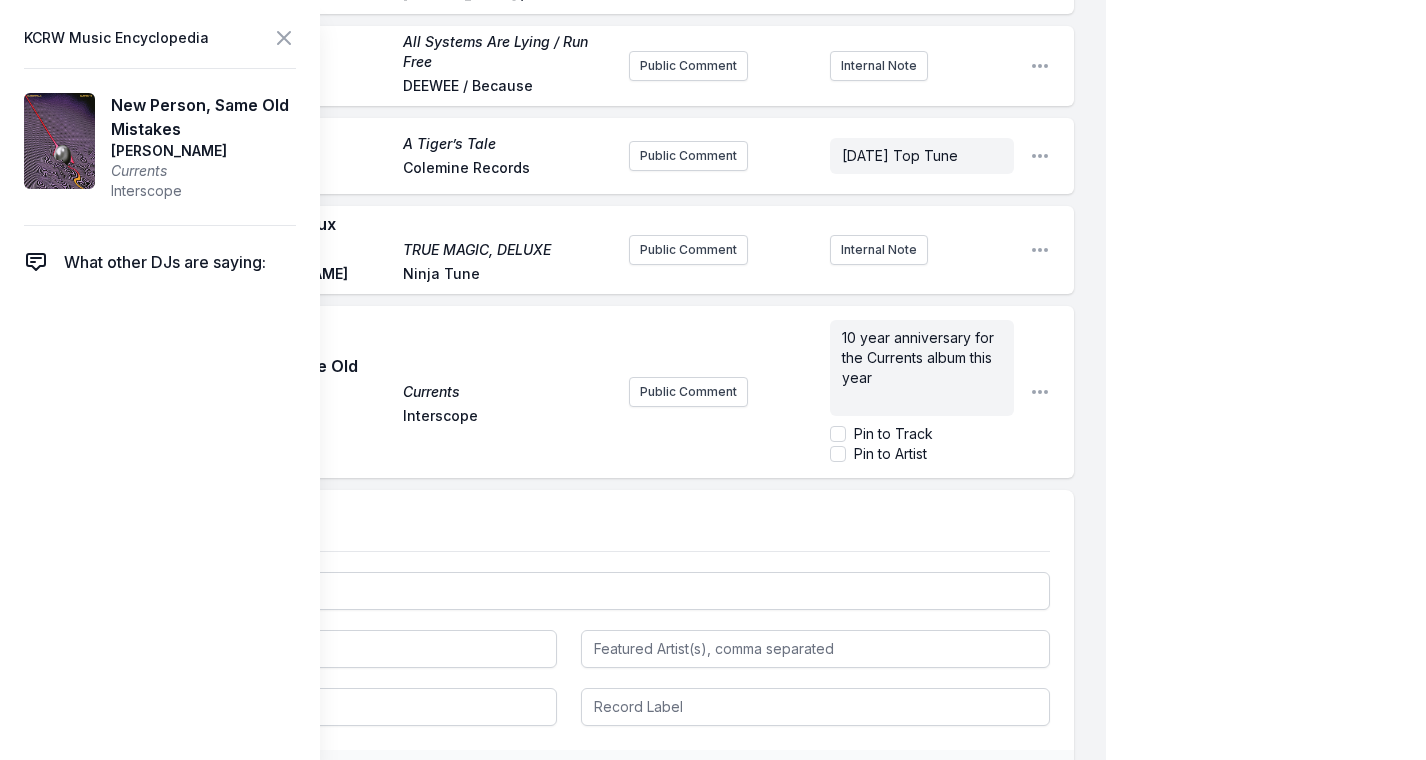 click on "Pin to Track" at bounding box center [838, 434] 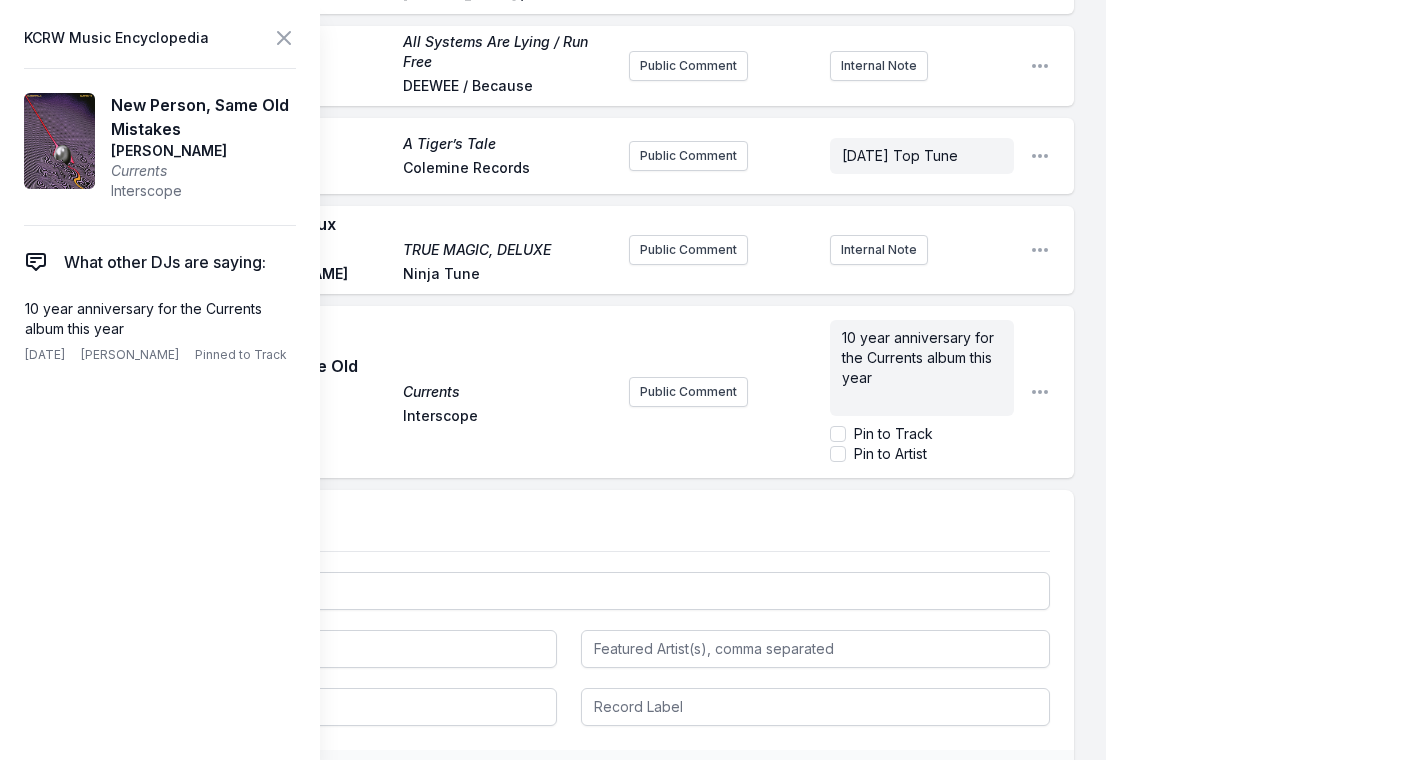 checkbox on "true" 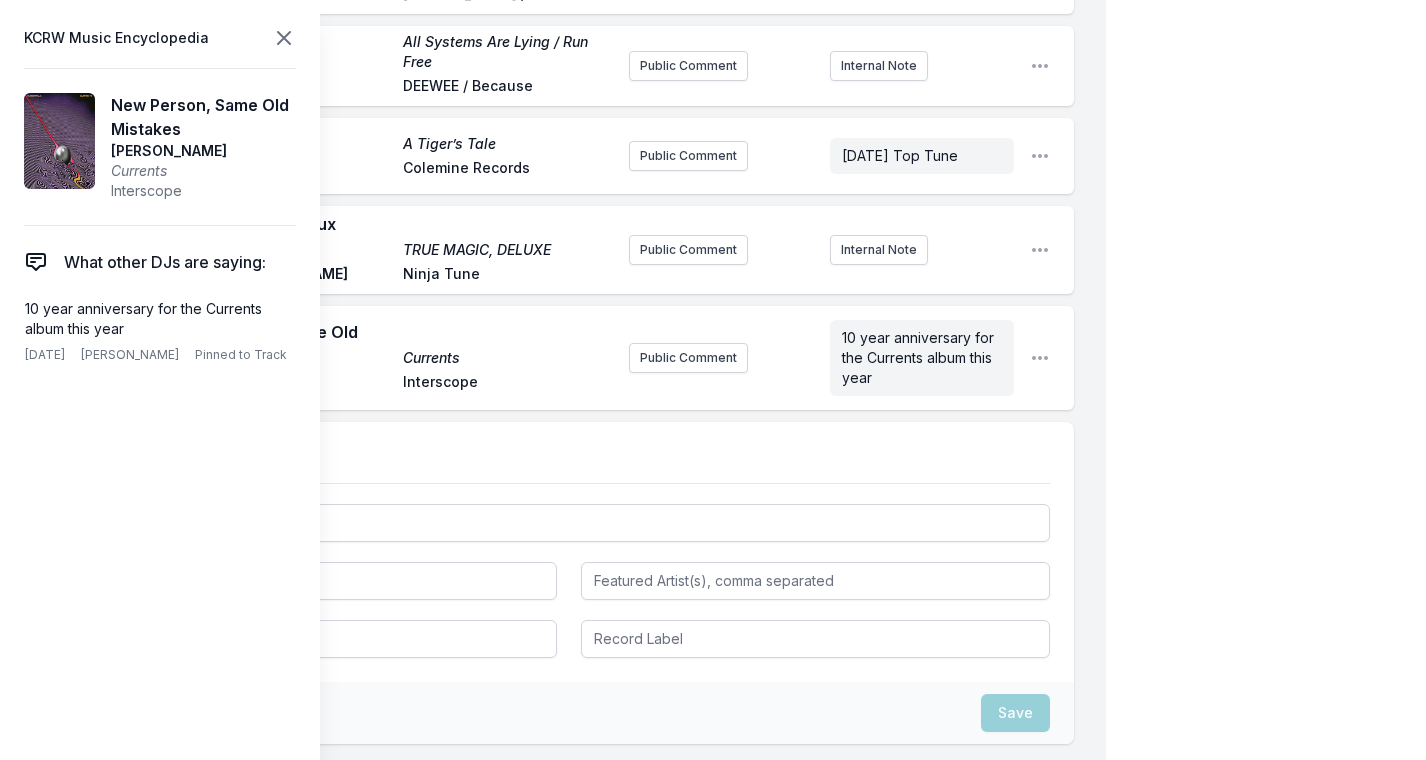 click 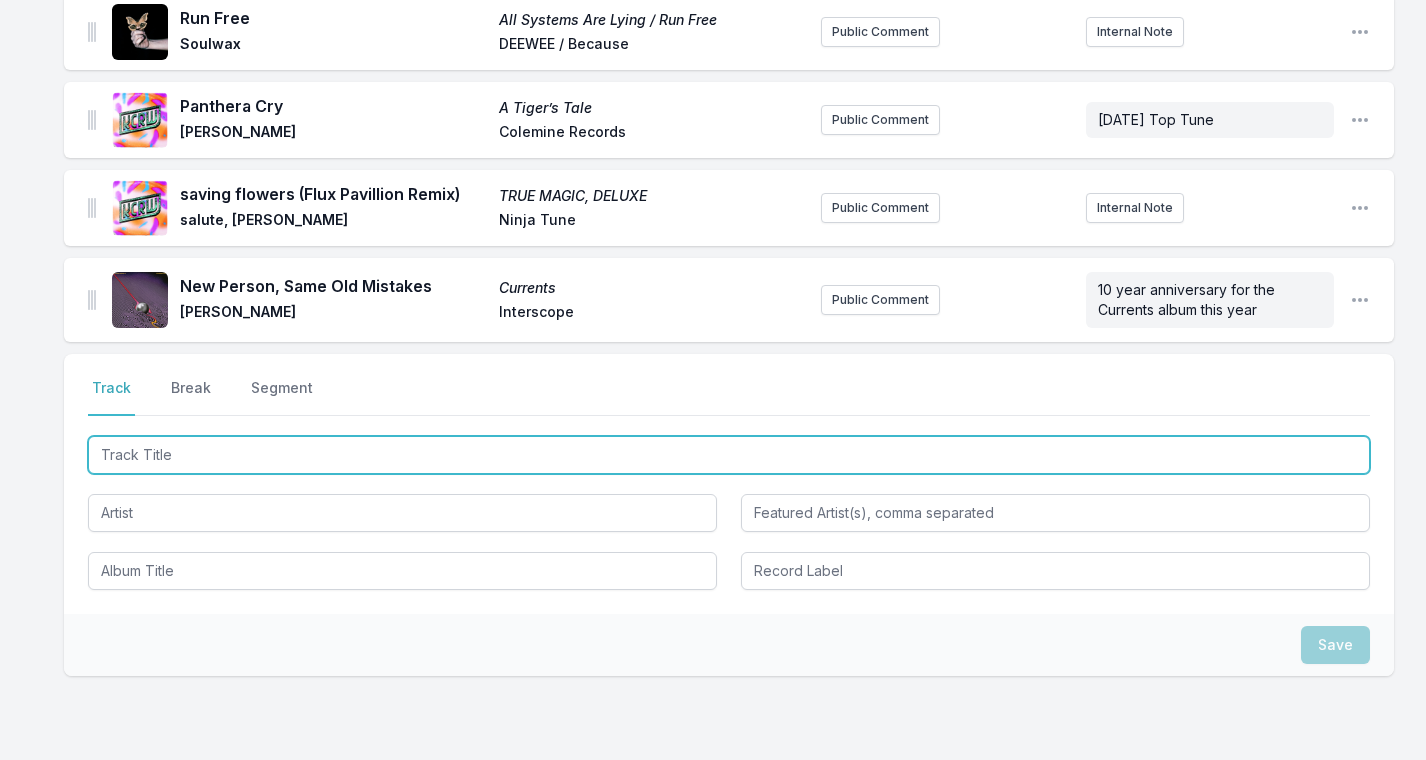 drag, startPoint x: 255, startPoint y: 448, endPoint x: 1406, endPoint y: -81, distance: 1266.7446 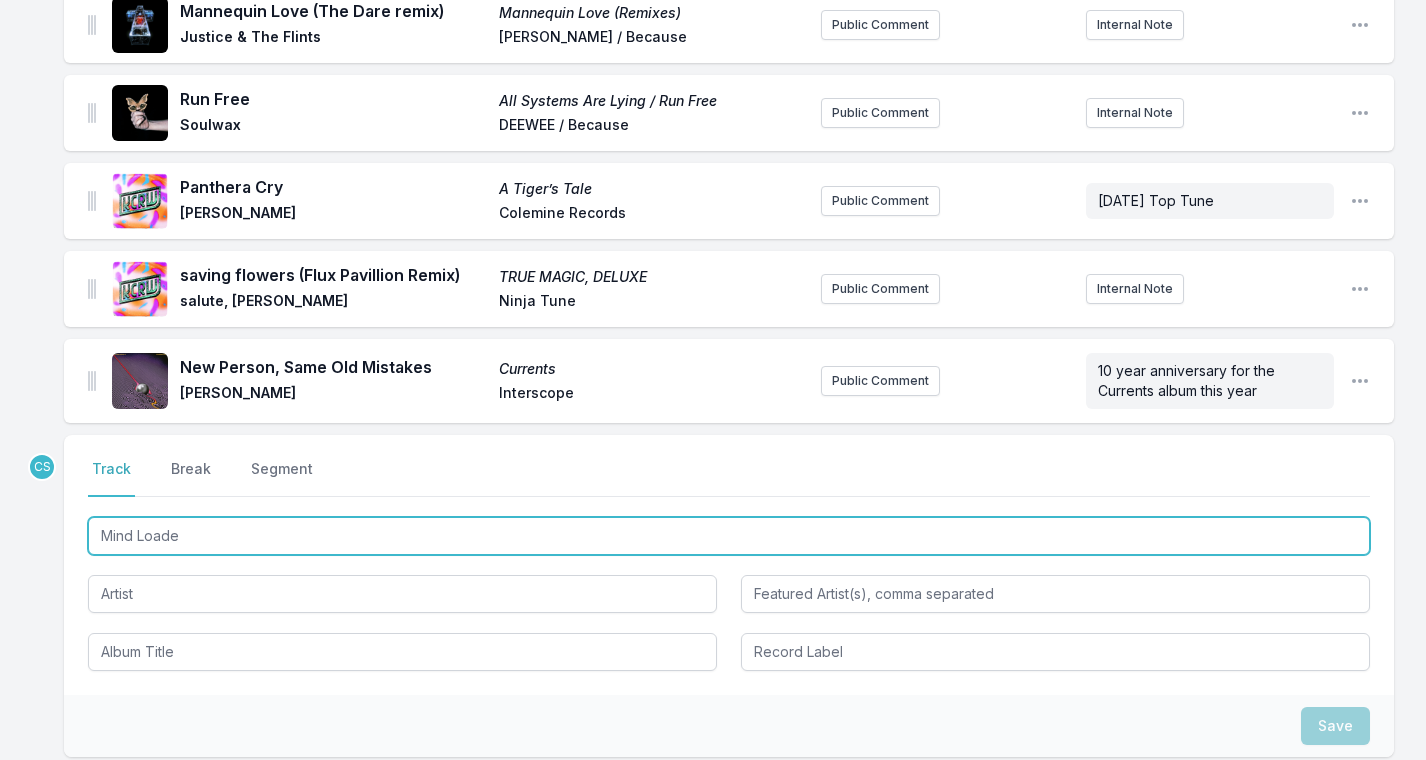 type on "Mind Loaded" 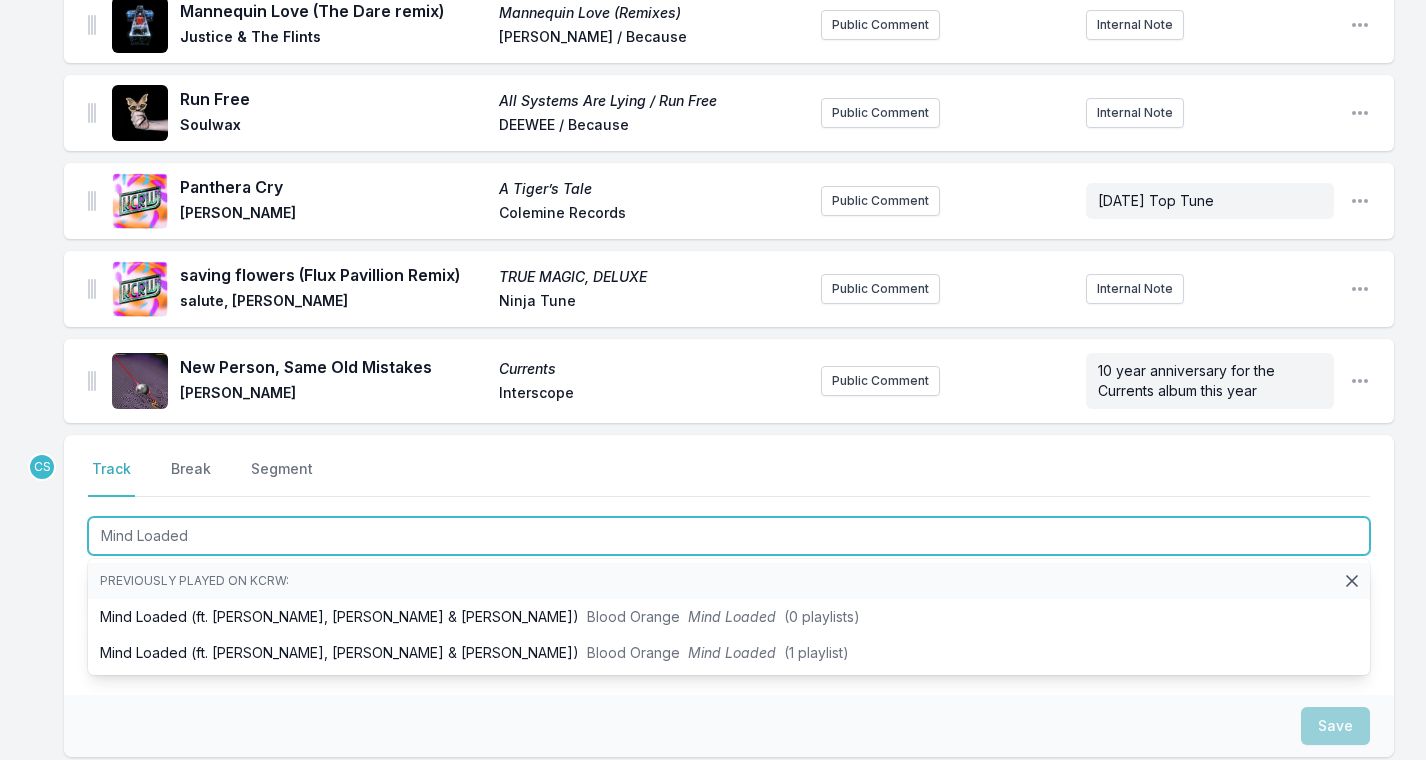 drag, startPoint x: 1406, startPoint y: -81, endPoint x: 234, endPoint y: 643, distance: 1377.5922 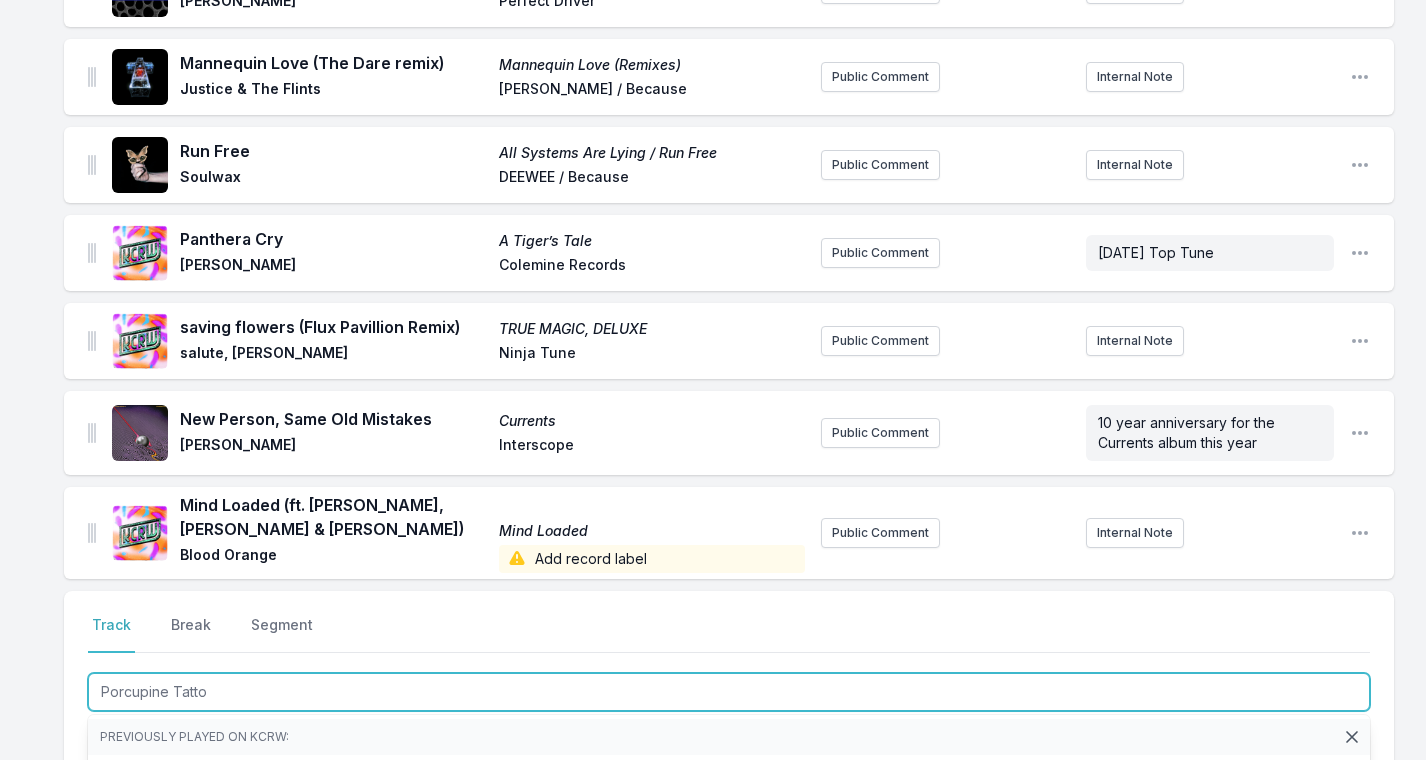 type on "Porcupine Tattoo" 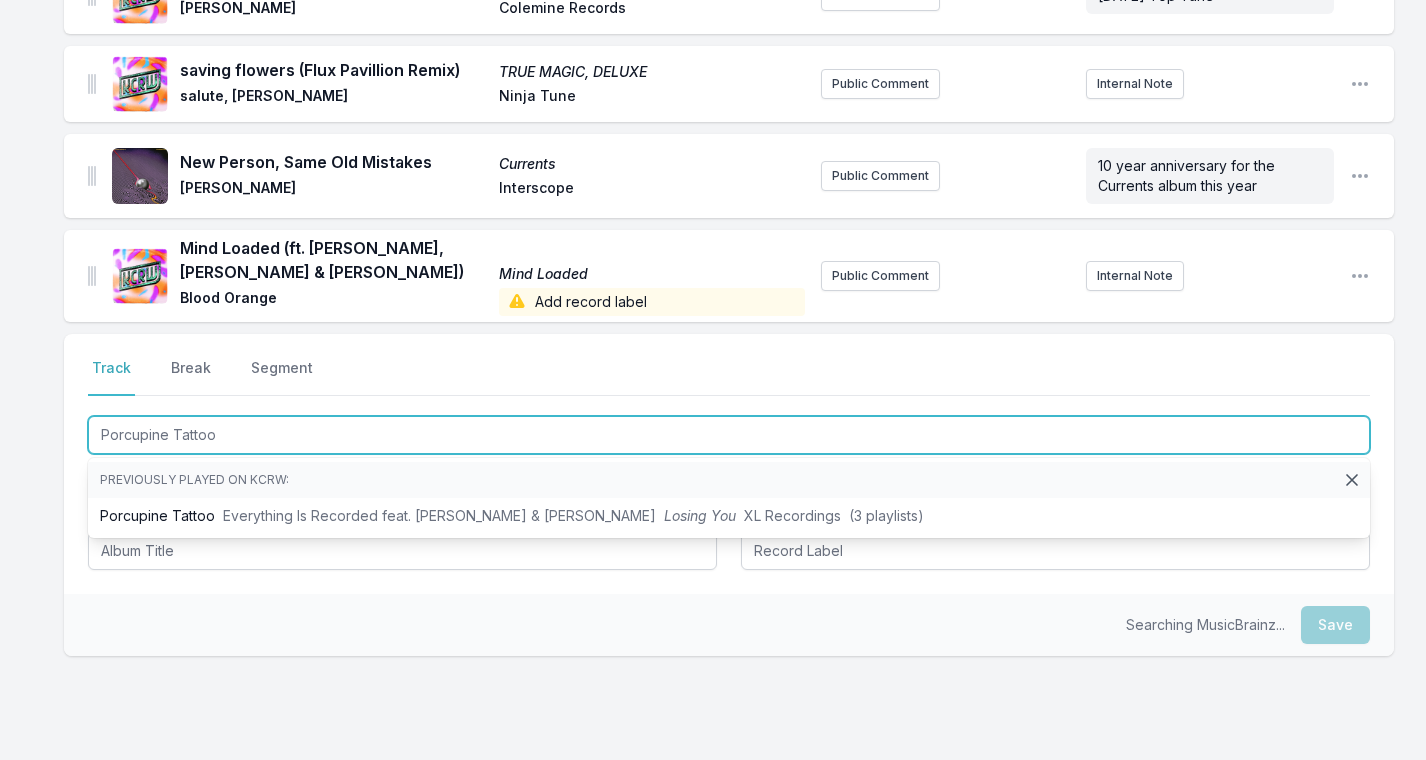 scroll, scrollTop: 951, scrollLeft: 0, axis: vertical 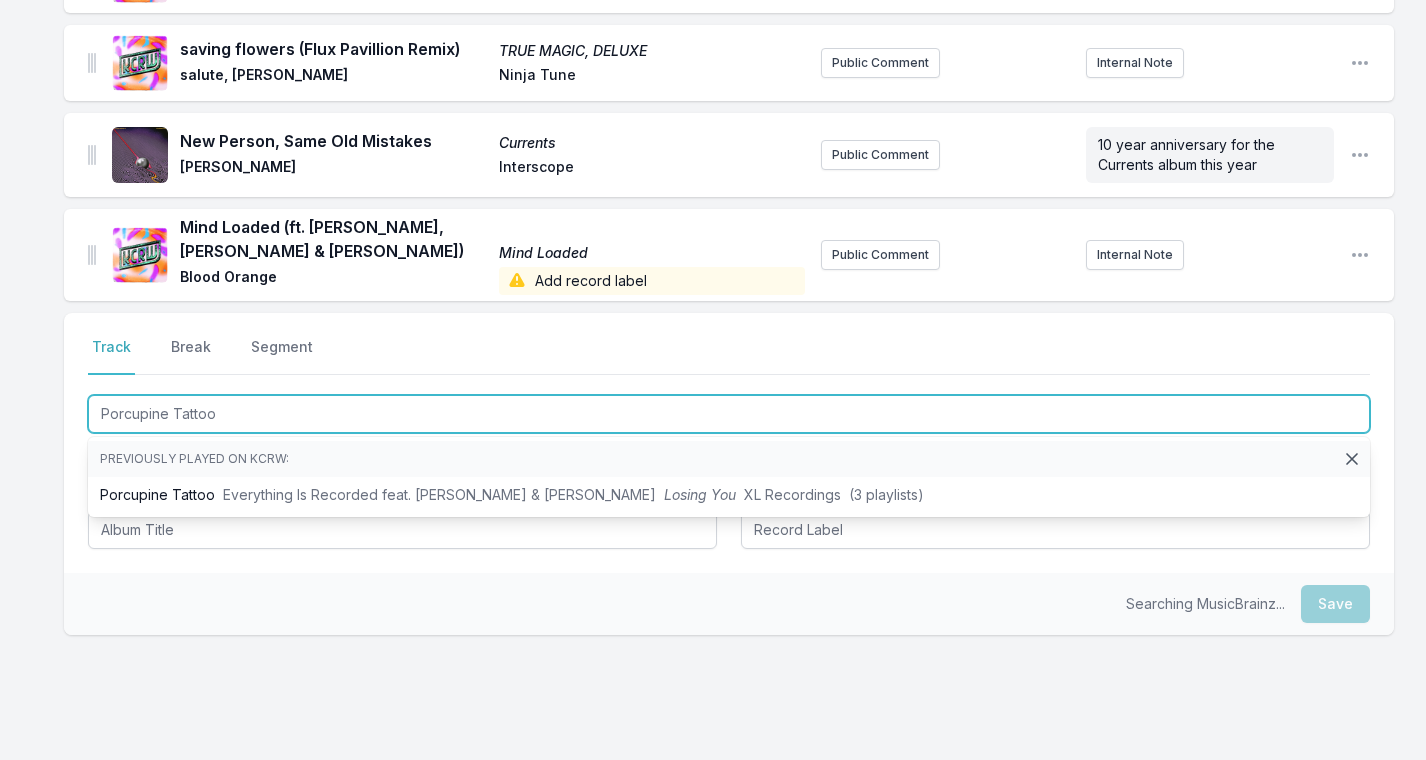 click on "Everything Is Recorded feat. [PERSON_NAME] & [PERSON_NAME]" at bounding box center (439, 494) 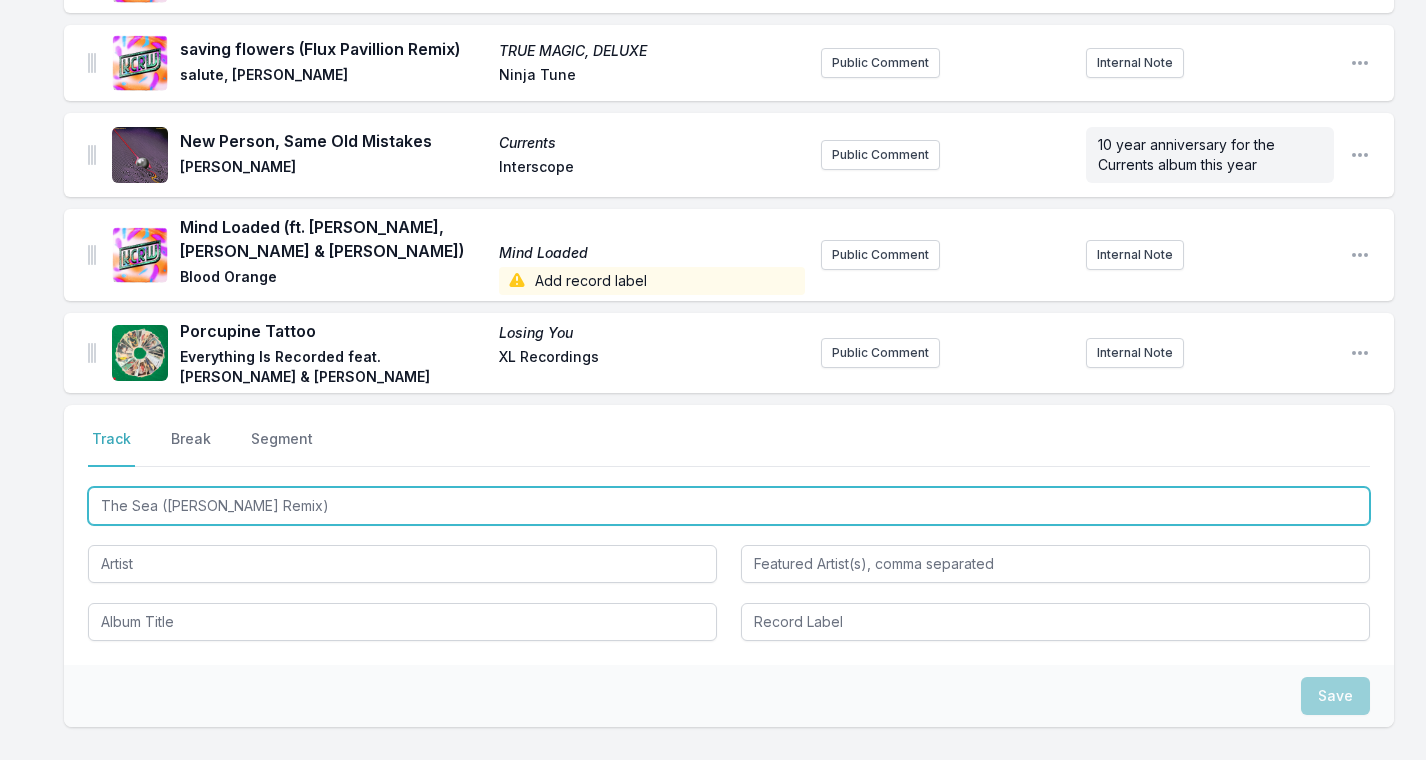 type on "The Sea ([PERSON_NAME] Remix)" 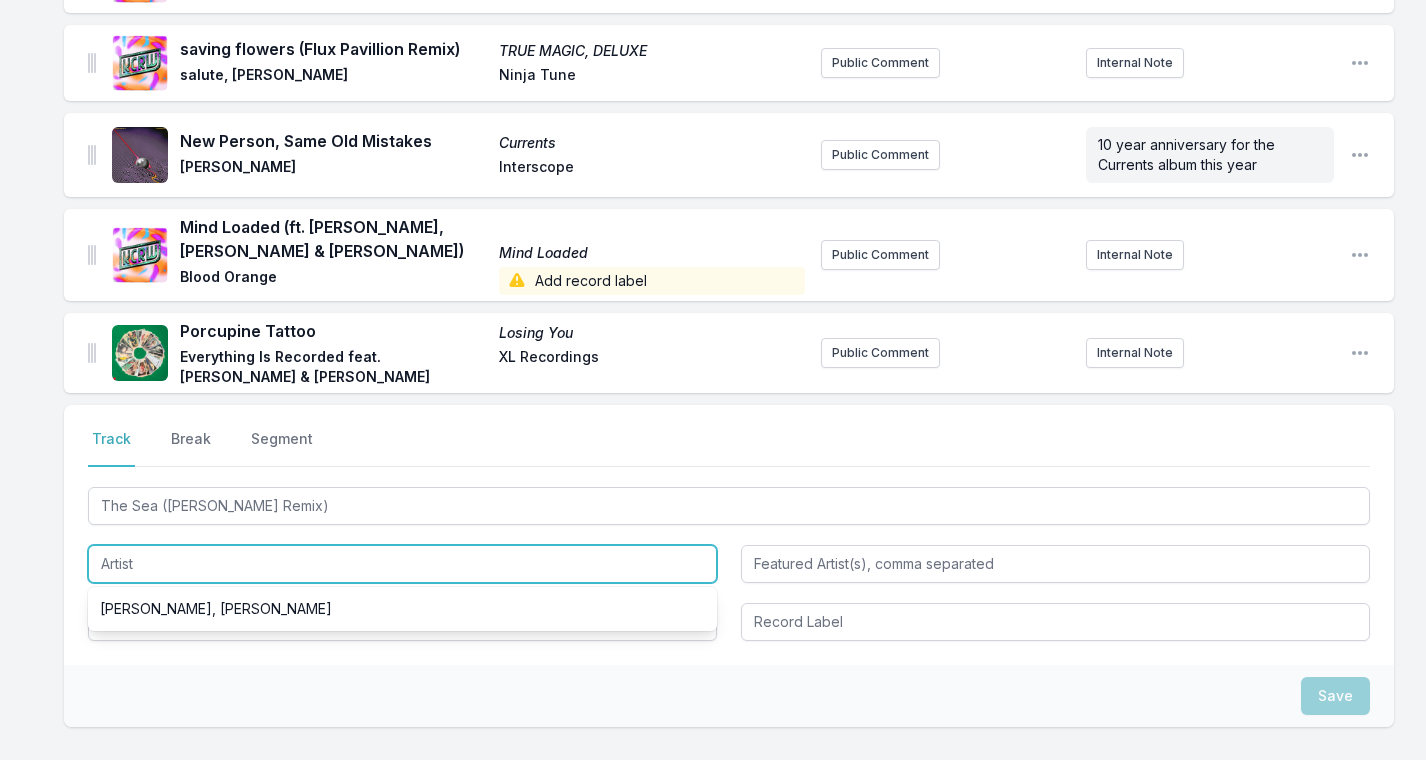 drag, startPoint x: 278, startPoint y: 480, endPoint x: 141, endPoint y: 557, distance: 157.15598 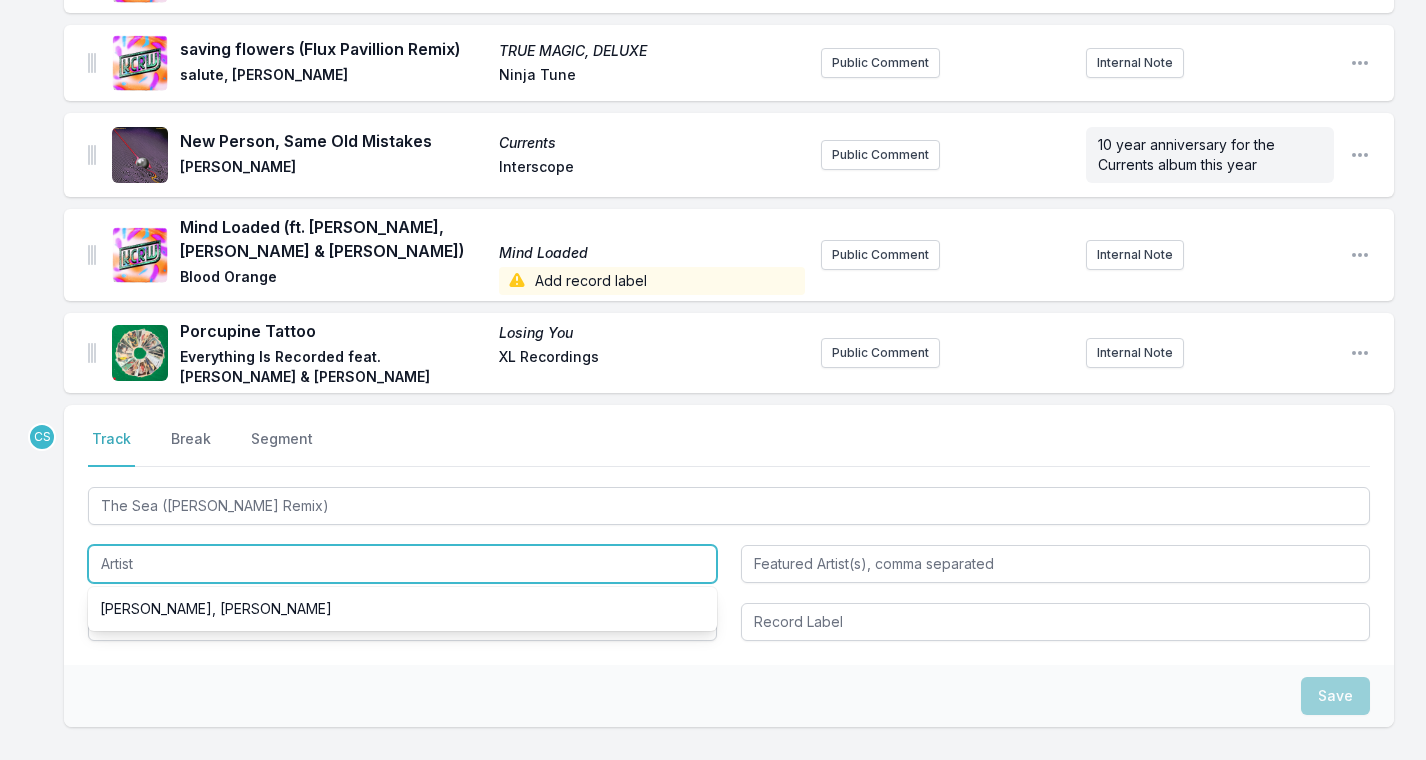 click on "[PERSON_NAME], [PERSON_NAME]" at bounding box center [402, 609] 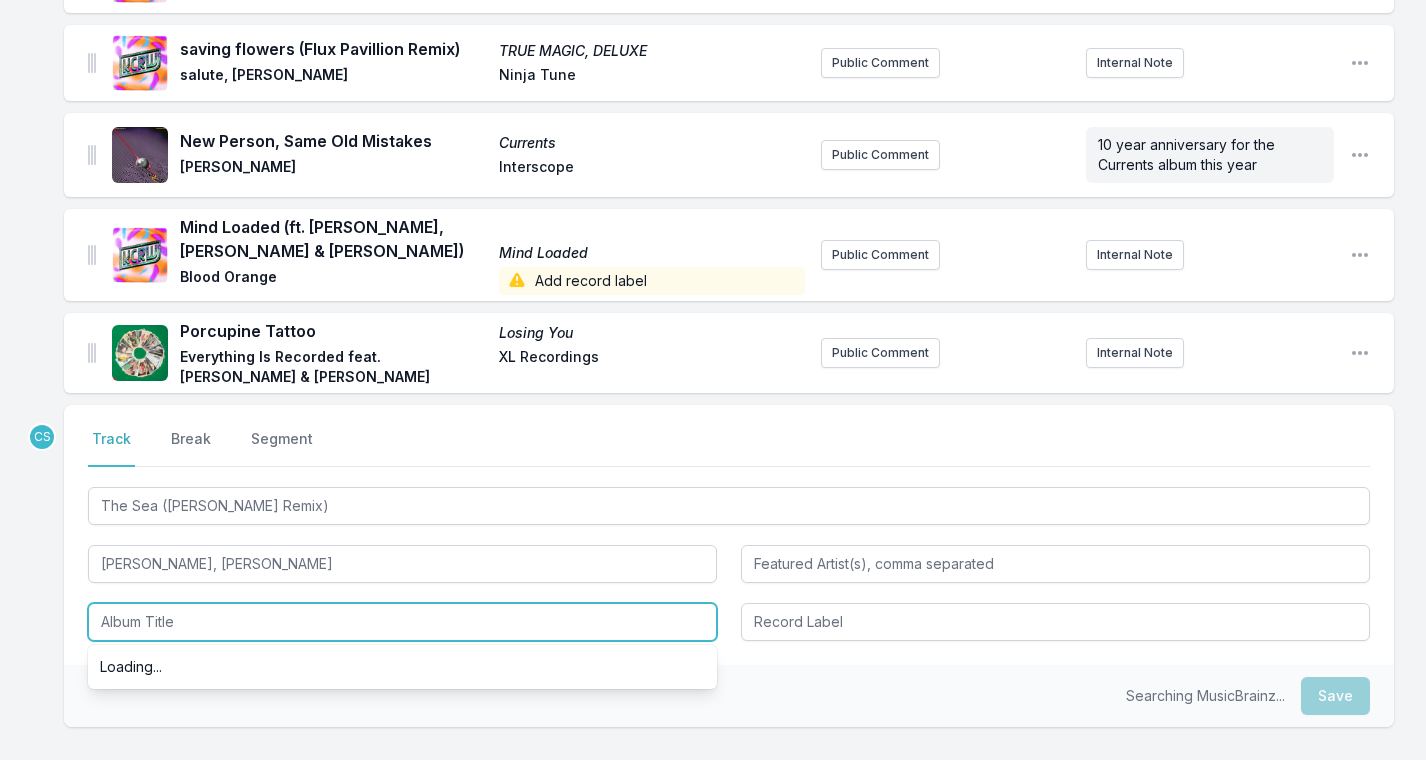 click at bounding box center [402, 622] 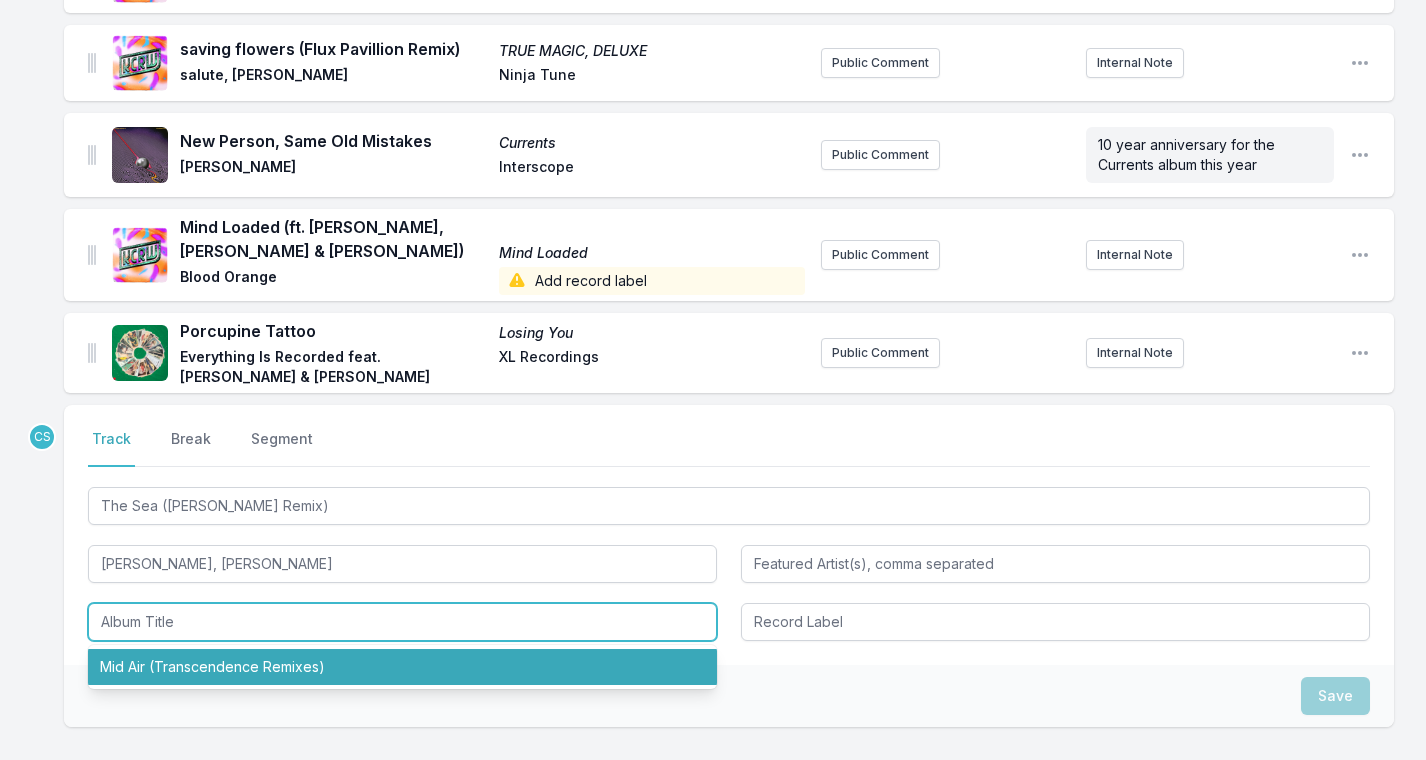click on "Mid Air (Transcendence Remixes)" at bounding box center [402, 667] 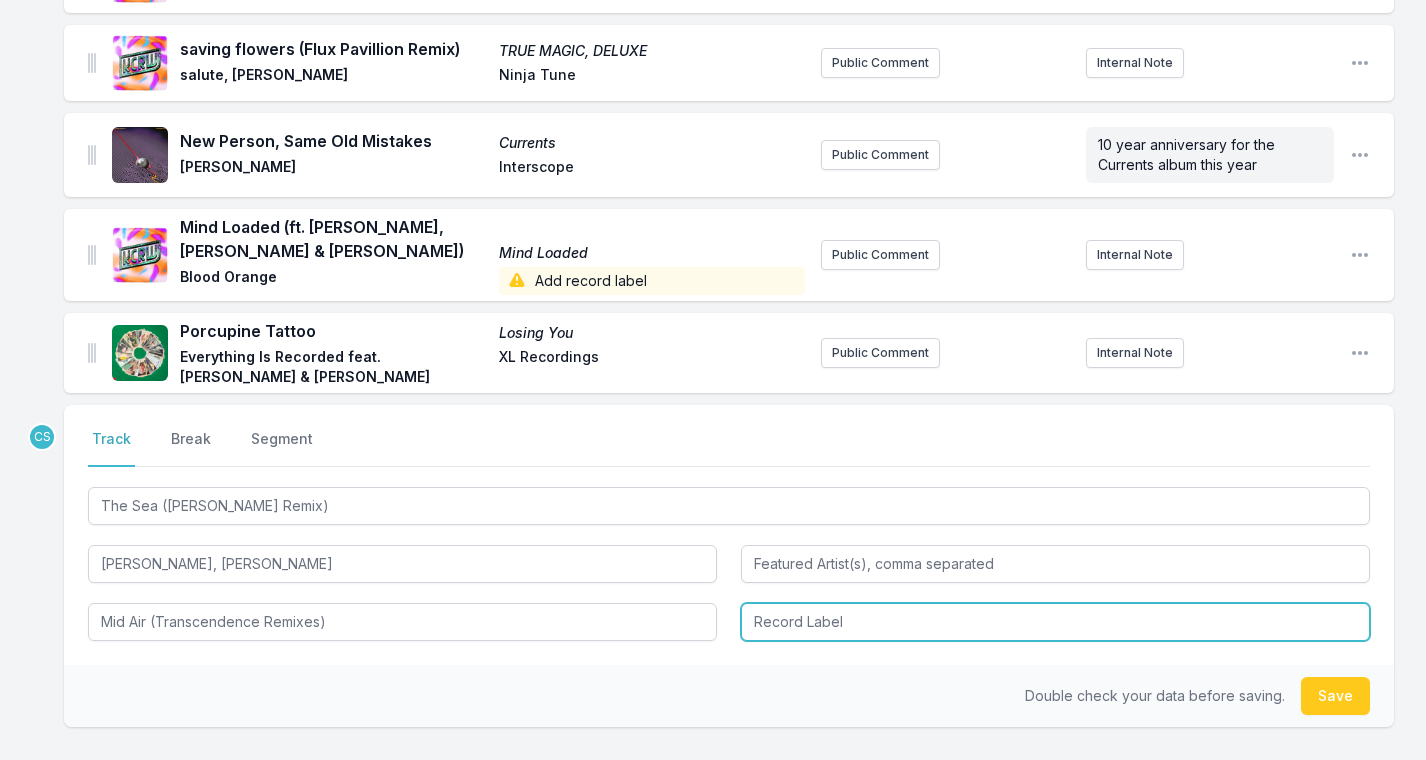 click at bounding box center [1055, 622] 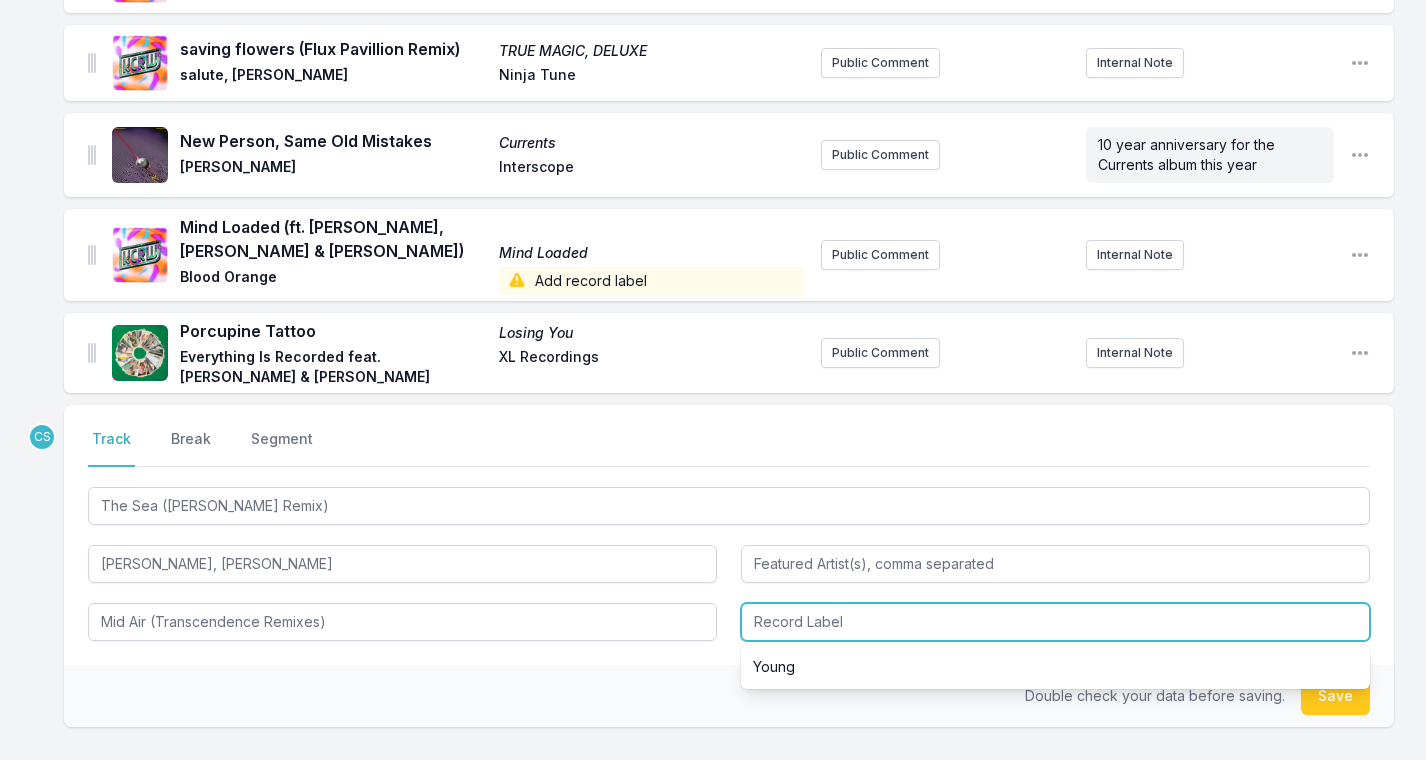 drag, startPoint x: 226, startPoint y: 651, endPoint x: 772, endPoint y: 649, distance: 546.00366 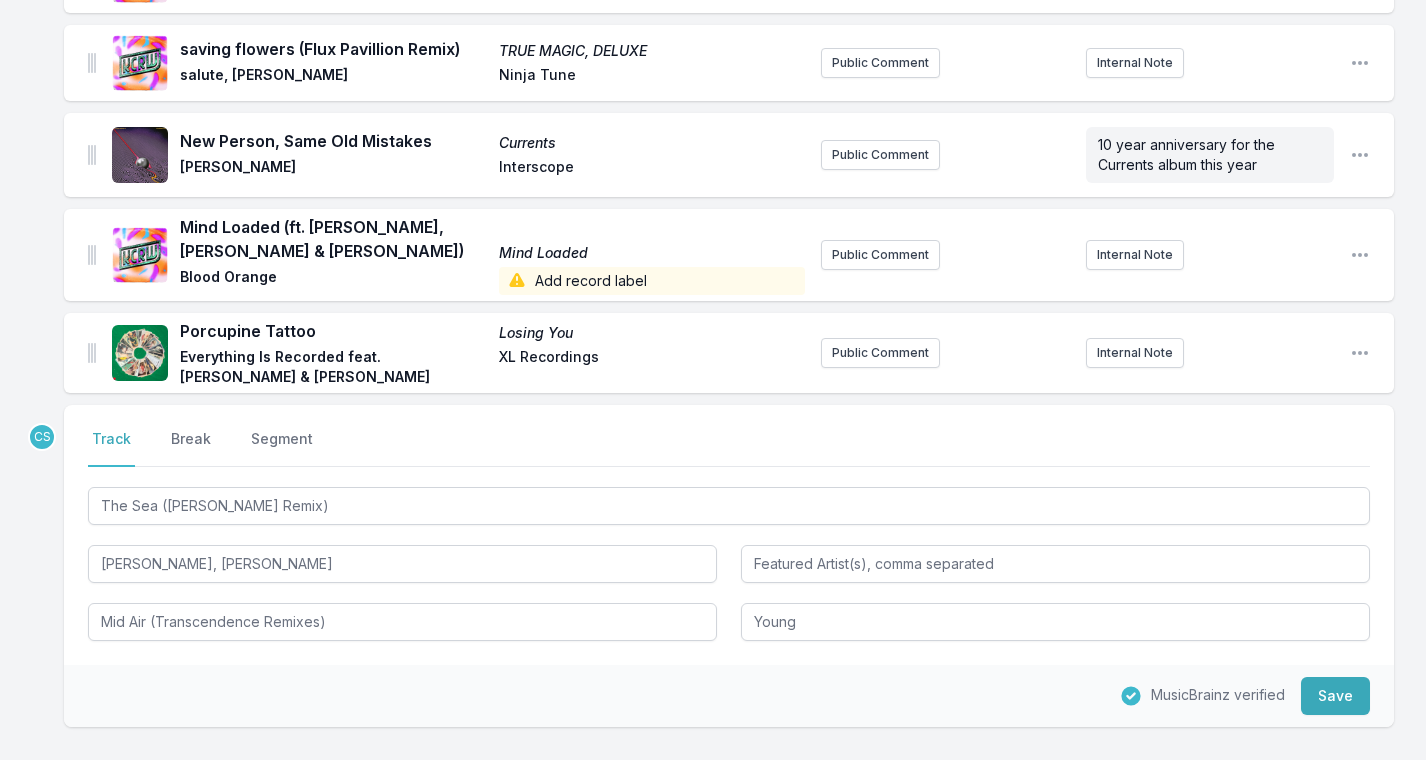 click on "Save" at bounding box center [1335, 696] 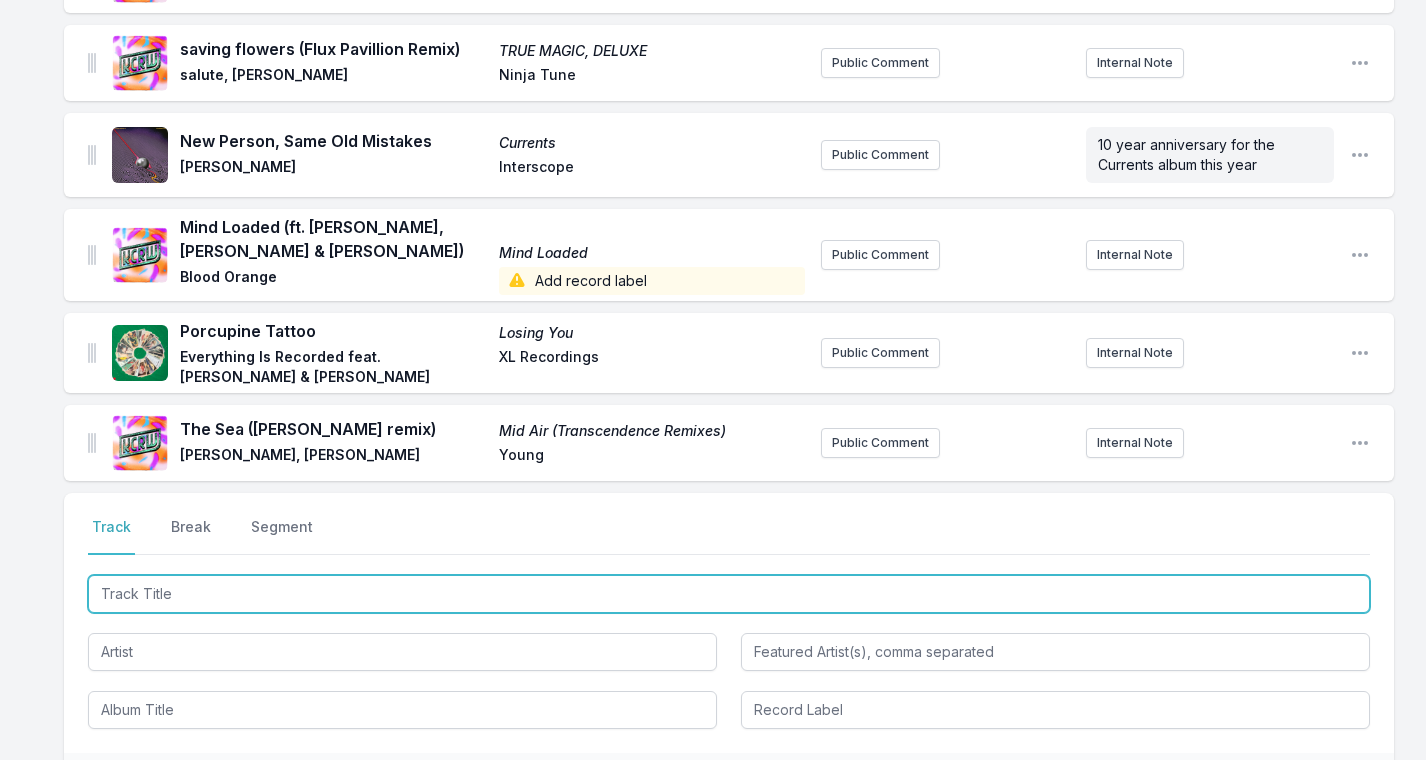 click at bounding box center (729, 594) 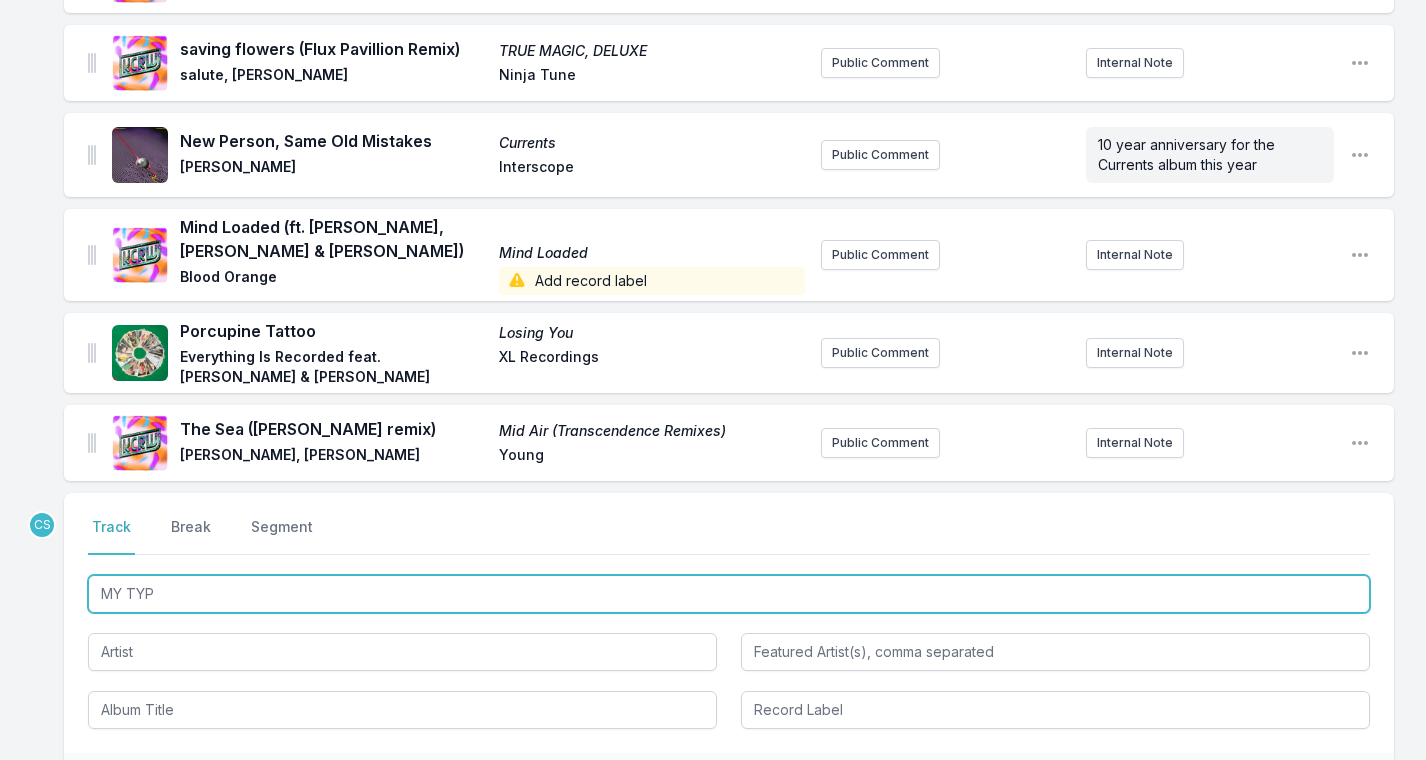 type on "MY TYPE" 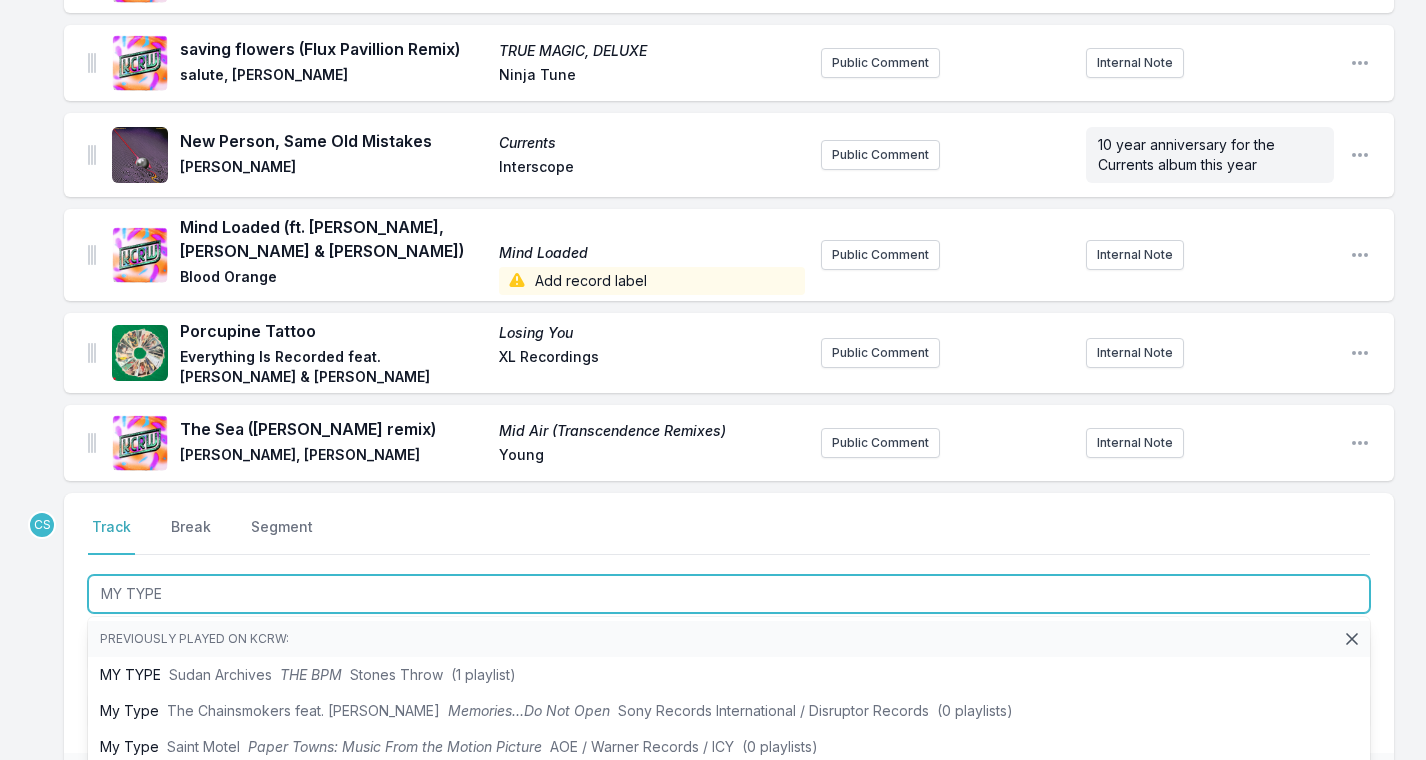 click on "Sudan Archives" at bounding box center [220, 674] 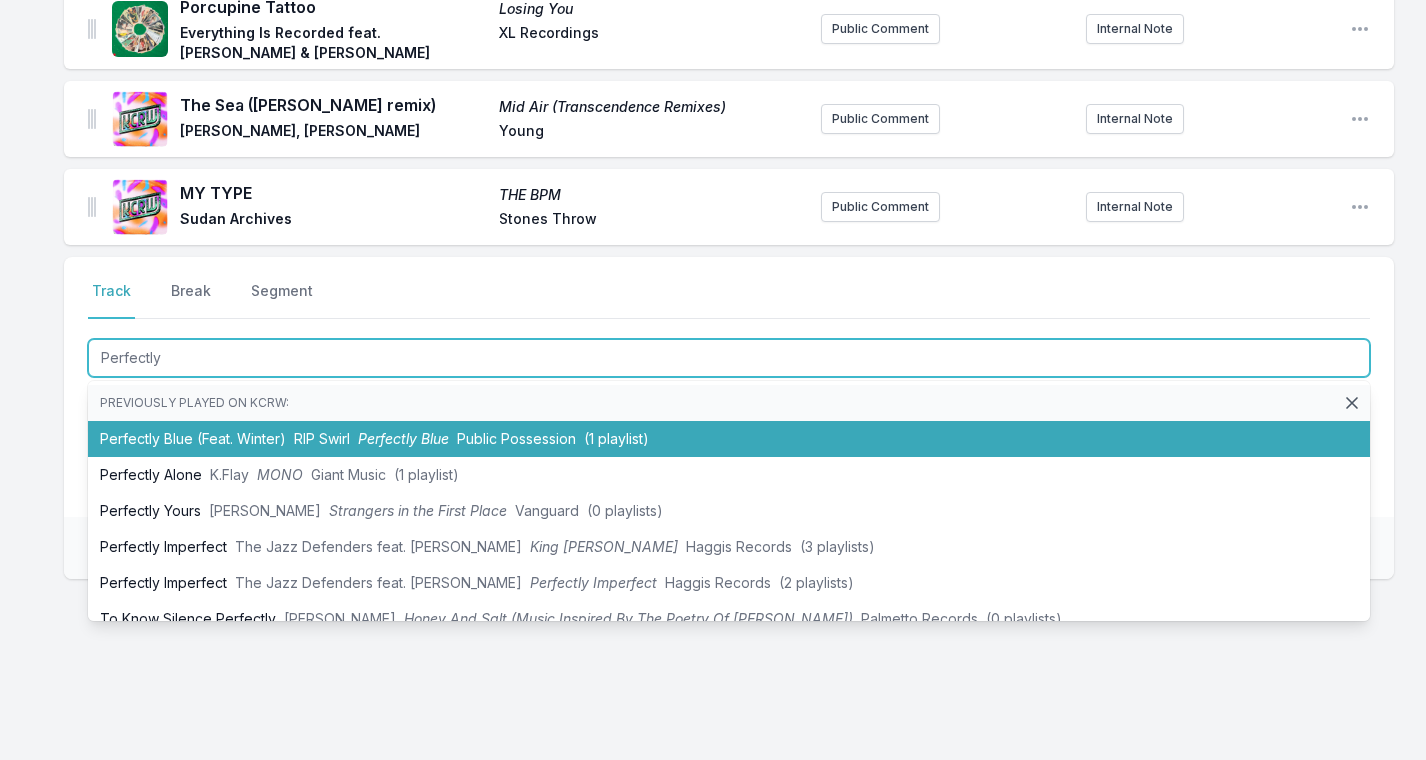 scroll, scrollTop: 1274, scrollLeft: 0, axis: vertical 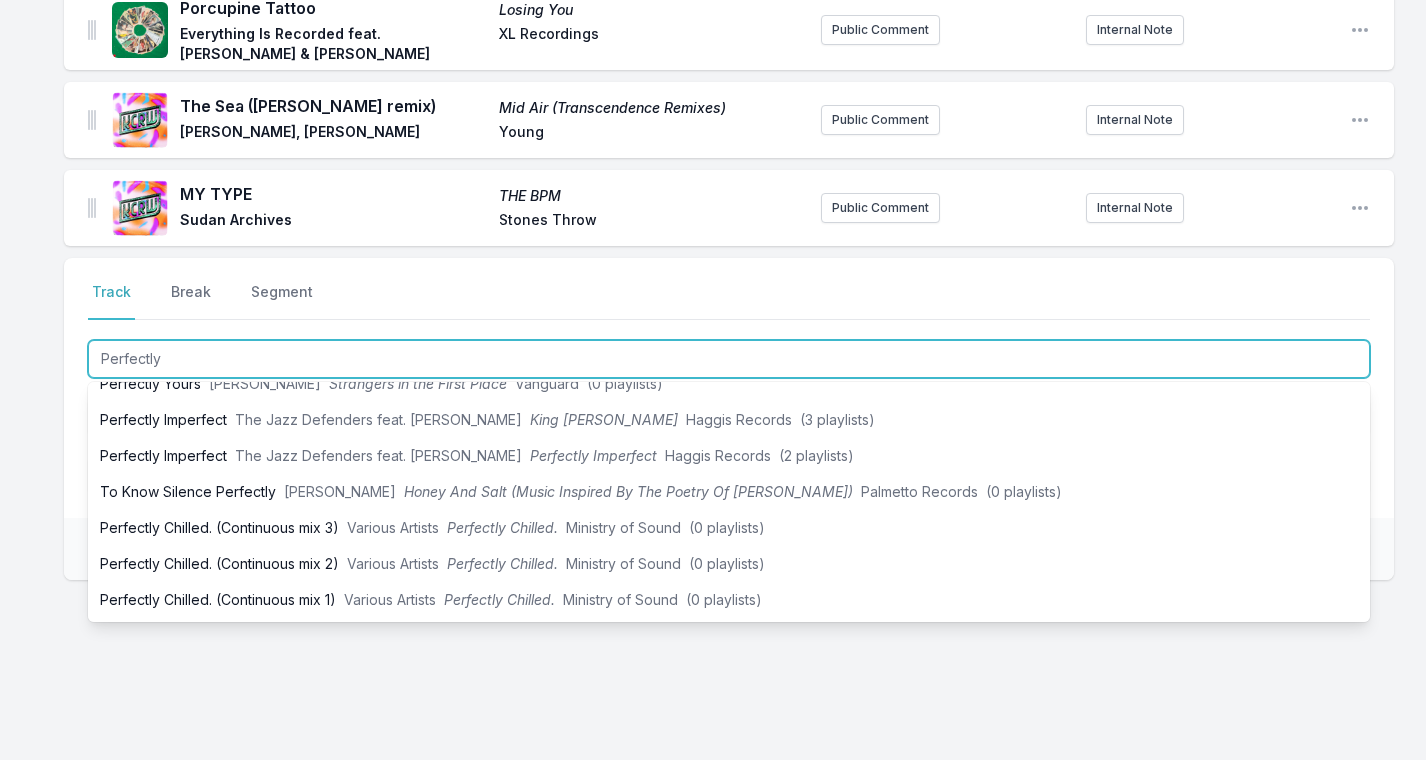 type on "Perfectly" 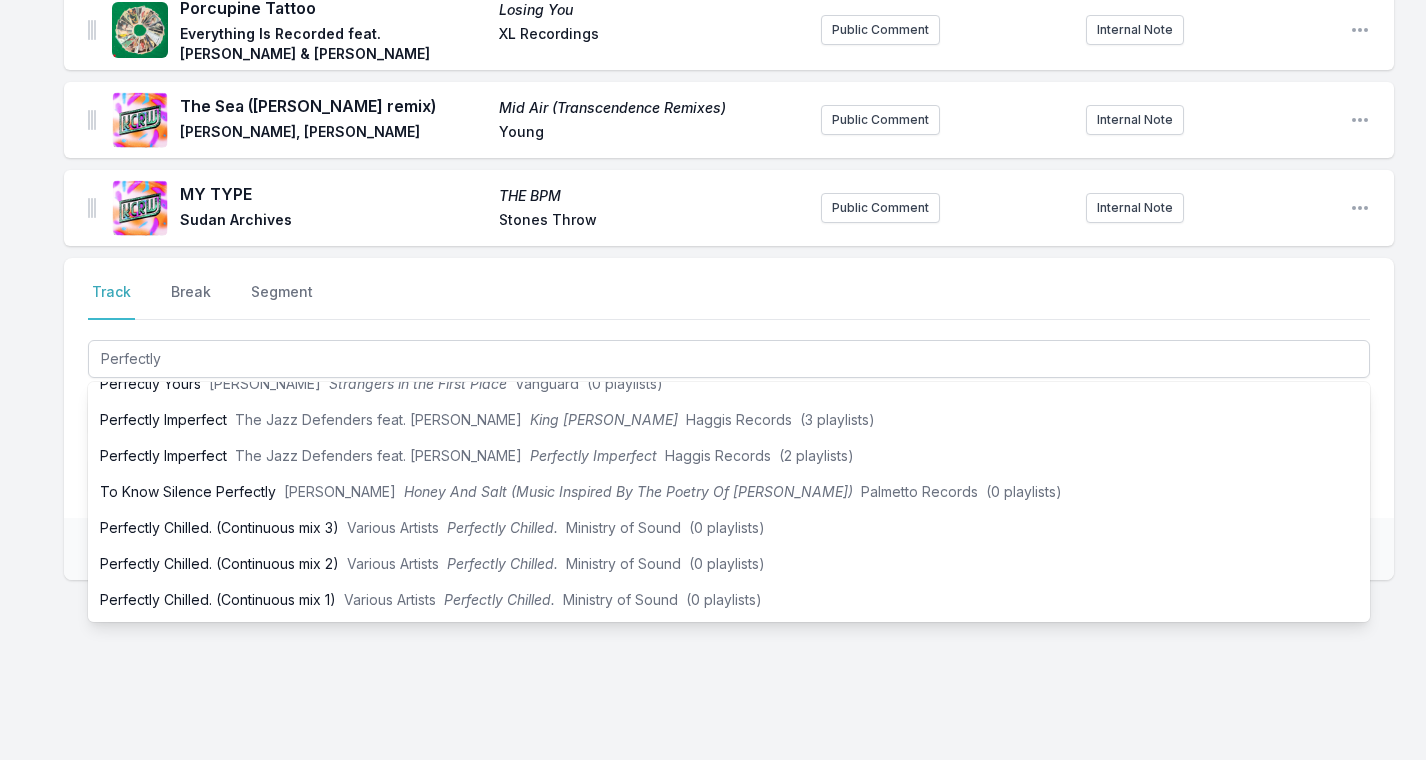 click on "Missing Data Some of your tracks are missing record label information. This info helps artists get paid! It needs to be filled out within 24 hours of showtime. So Erotic (Clean) Dancing & Crying Vol:2 [PERSON_NAME], Peaches ZST Public Comment Internal Note Open playlist item options Melodia Melodia Argy, MEDUZA AETERNA Public Comment Internal Note Open playlist item options When You Feel Like This (Shosh remix) Mirror Mountain Hermitude feat.The Jungle Giants Elefant Traks Public Comment Internal Note Open playlist item options House [PERSON_NAME] House [PERSON_NAME] Minx & [PERSON_NAME] Factory93 Public Comment Internal Note Open playlist item options Body Poppin' Body Poppin' [PERSON_NAME] Perfect Driver Public Comment Internal Note Open playlist item options Mannequin Love (The Dare remix) Mannequin Love (Remixes) Justice & The Flints [PERSON_NAME] / Because Public Comment Internal Note Open playlist item options Run Free All Systems Are Lying / Run Free Soulwax DEEWEE / Because Public Comment Internal Note Open playlist item options Young" at bounding box center [713, -153] 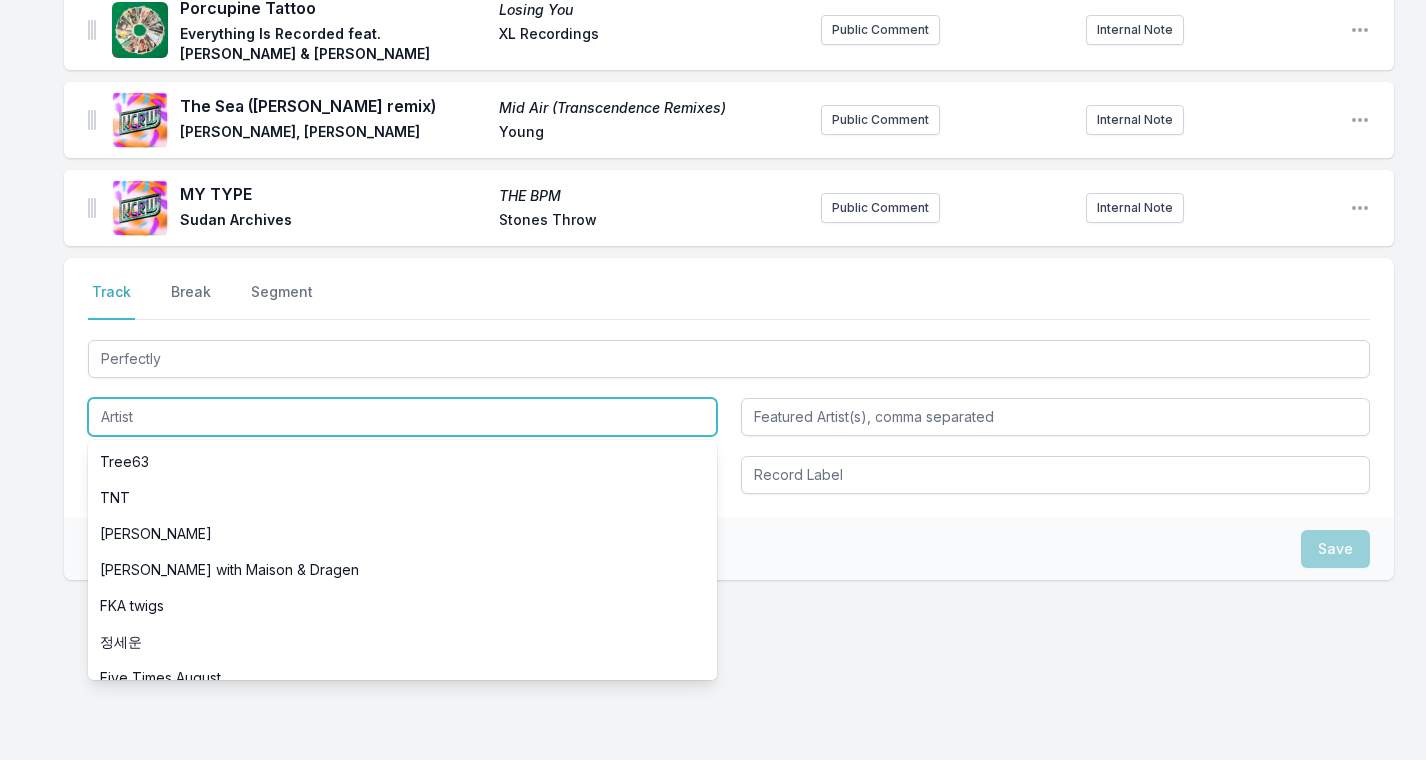 drag, startPoint x: 55, startPoint y: 518, endPoint x: 170, endPoint y: 394, distance: 169.1183 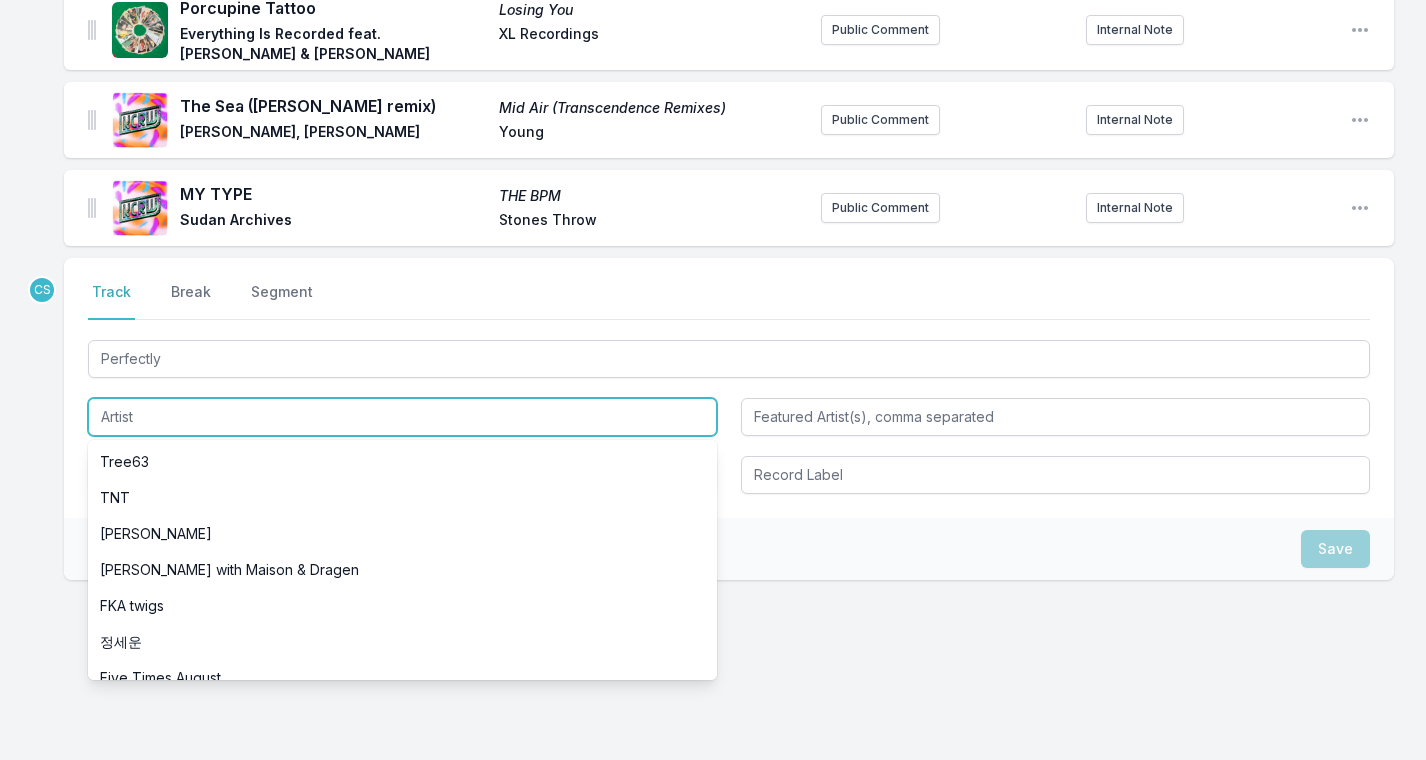 click on "FKA twigs" at bounding box center (402, 606) 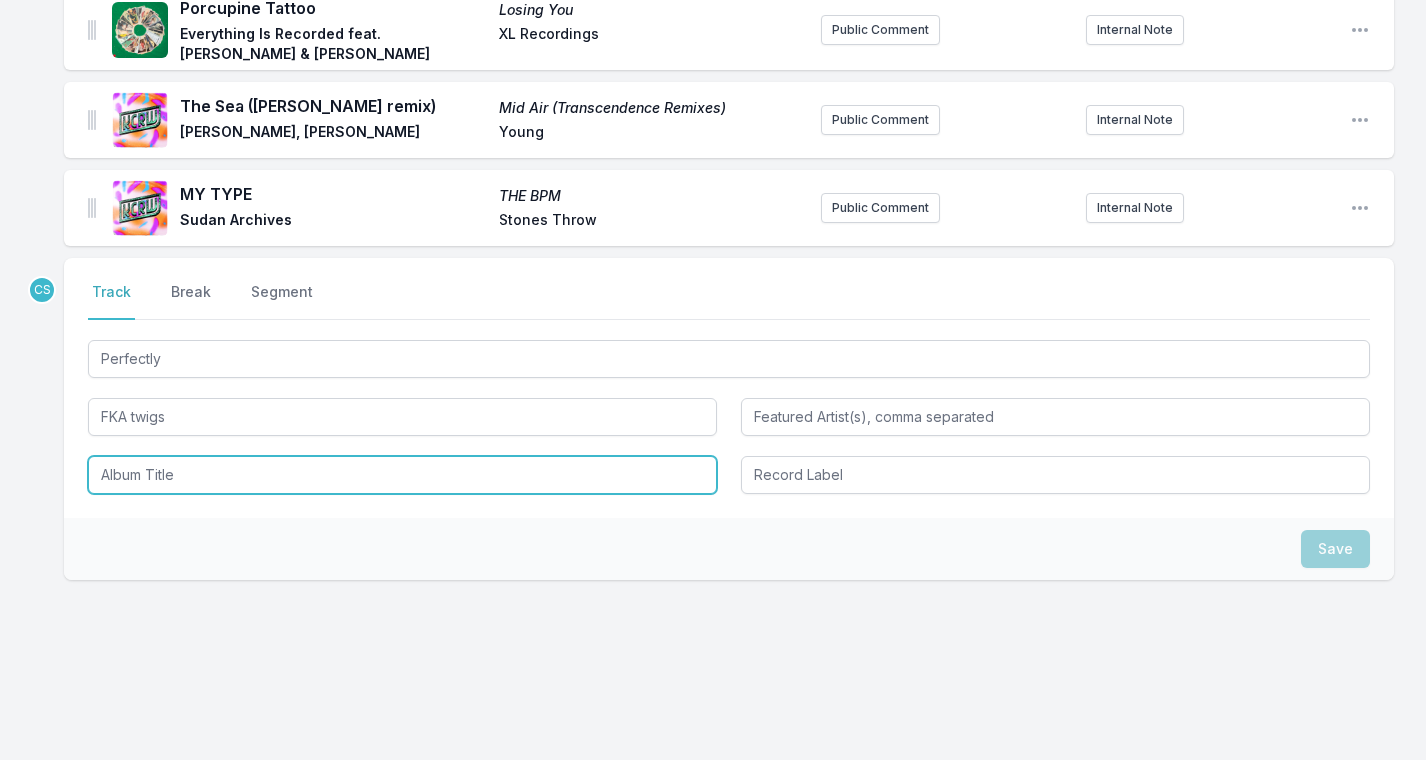 click at bounding box center (402, 475) 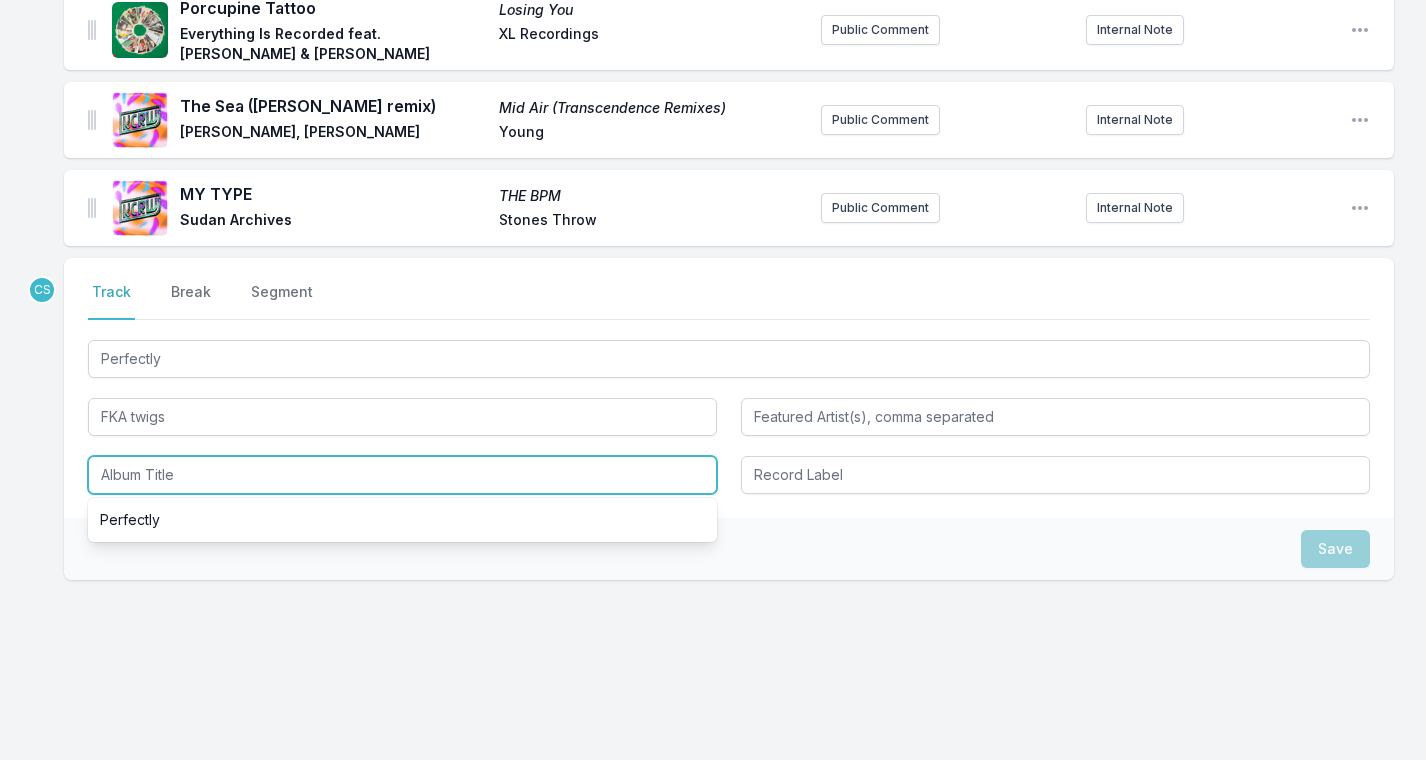 click on "Perfectly" at bounding box center (402, 520) 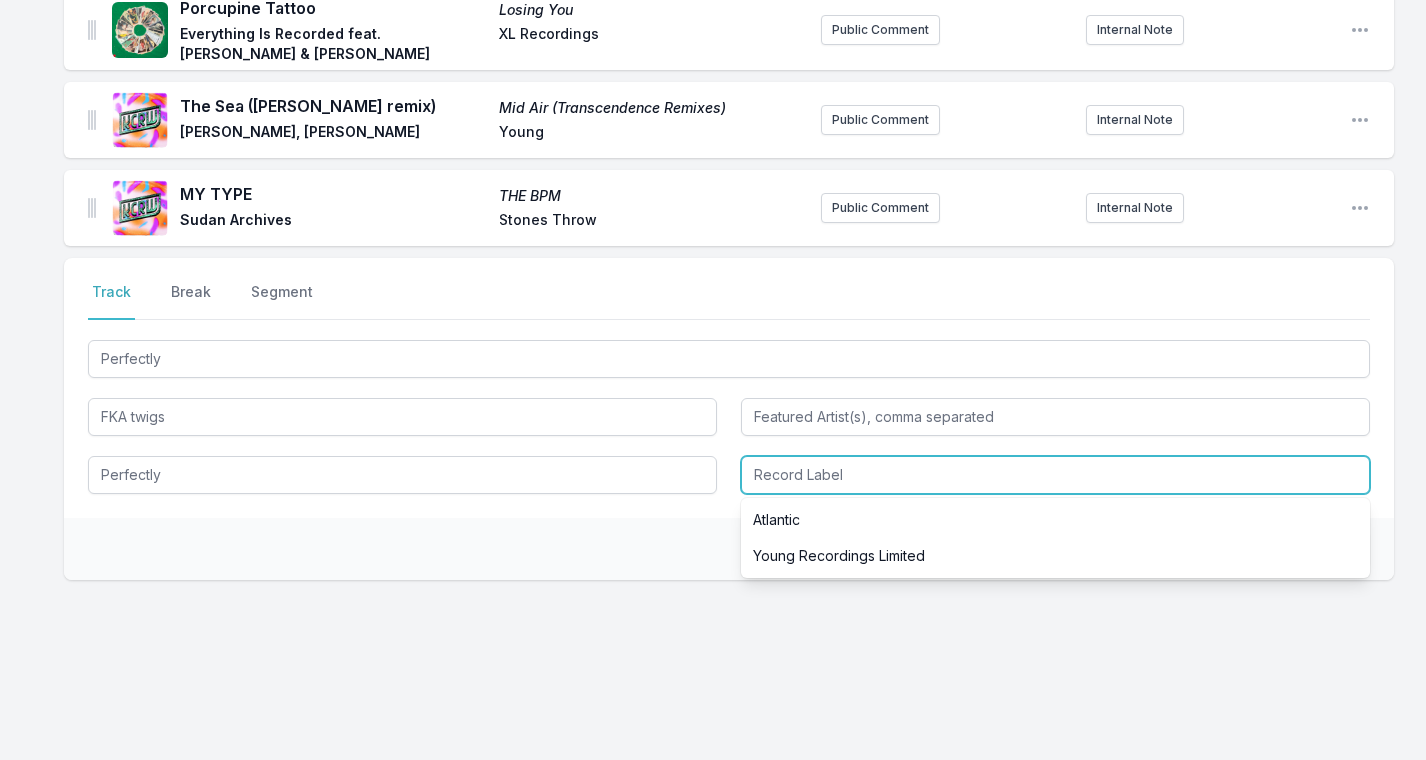 drag, startPoint x: 148, startPoint y: 503, endPoint x: 809, endPoint y: 463, distance: 662.20917 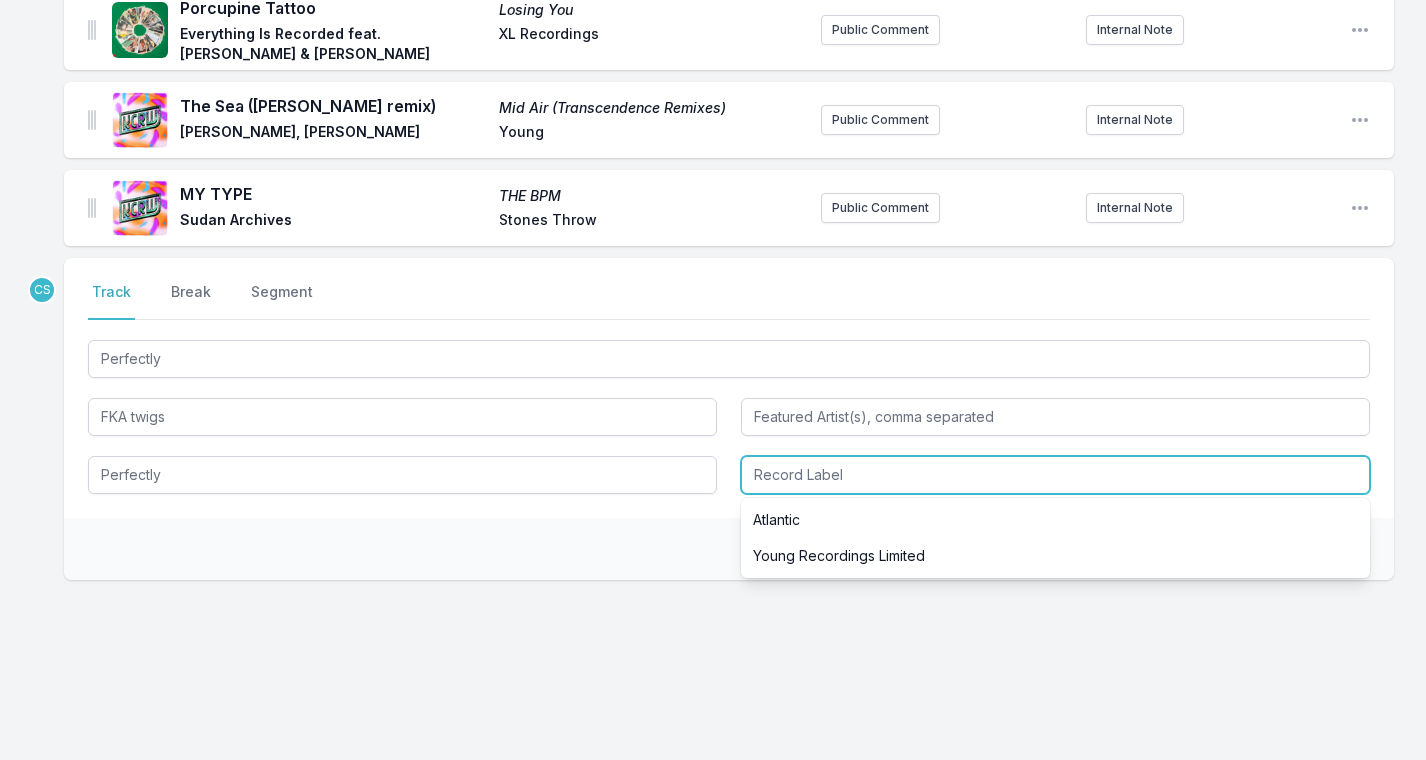 click on "Atlantic" at bounding box center [1055, 520] 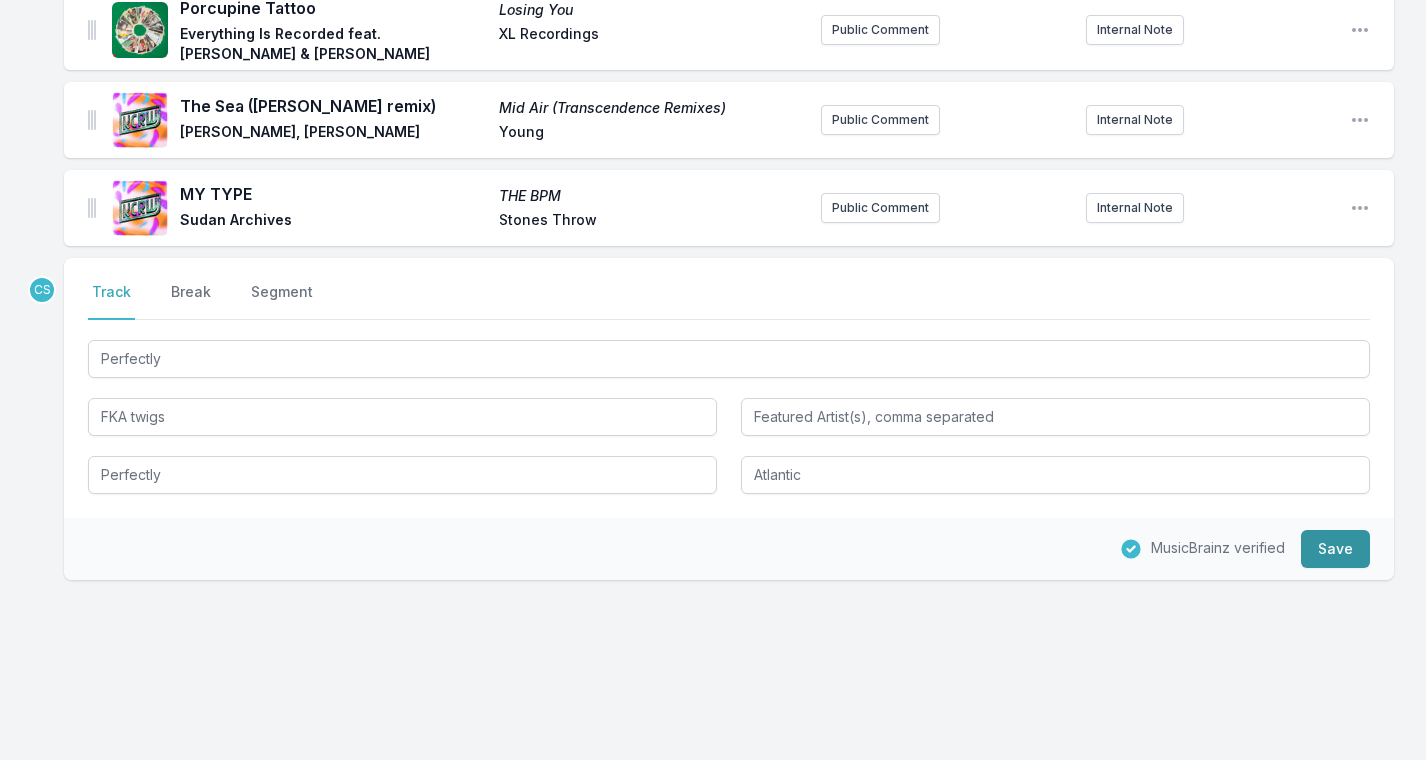 drag, startPoint x: 805, startPoint y: 505, endPoint x: 1333, endPoint y: 532, distance: 528.6899 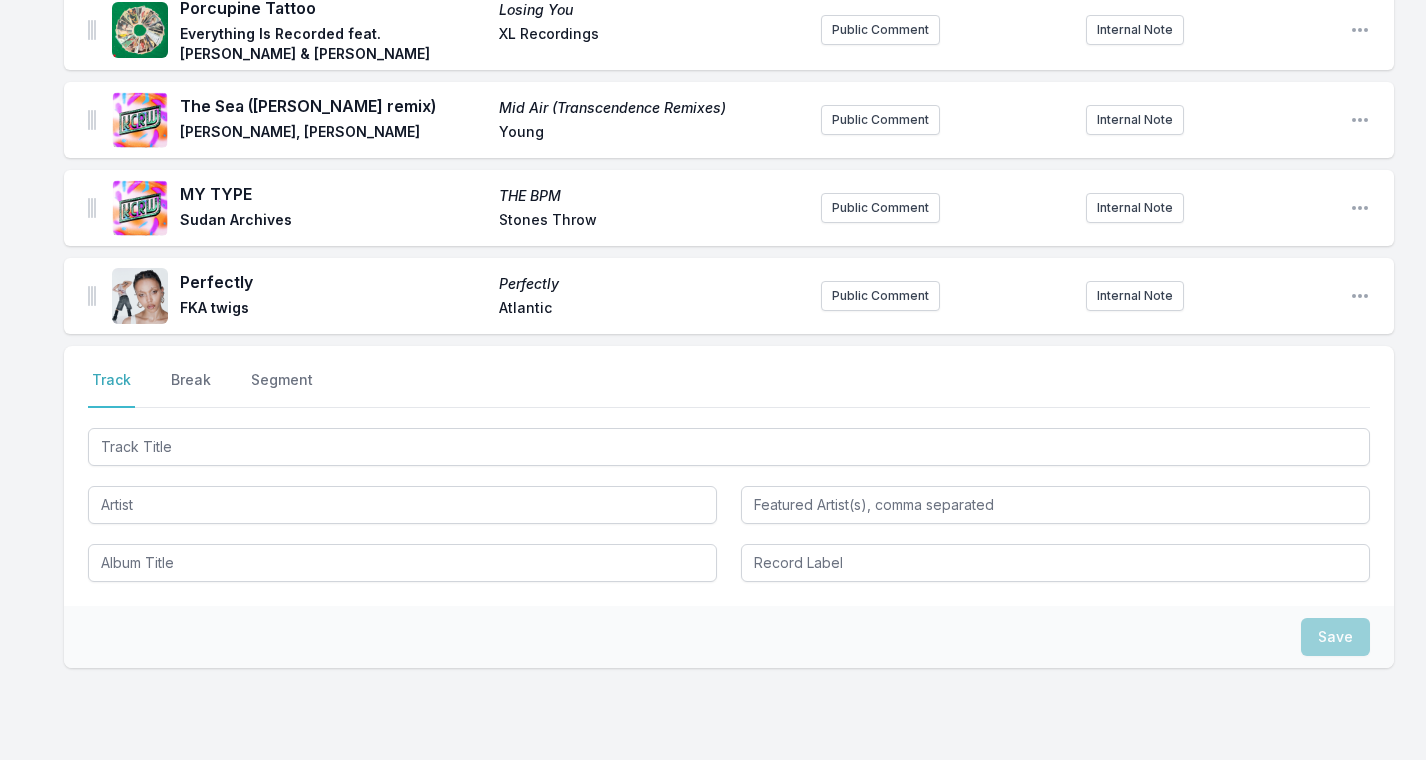 drag, startPoint x: 398, startPoint y: 756, endPoint x: 177, endPoint y: 415, distance: 406.35205 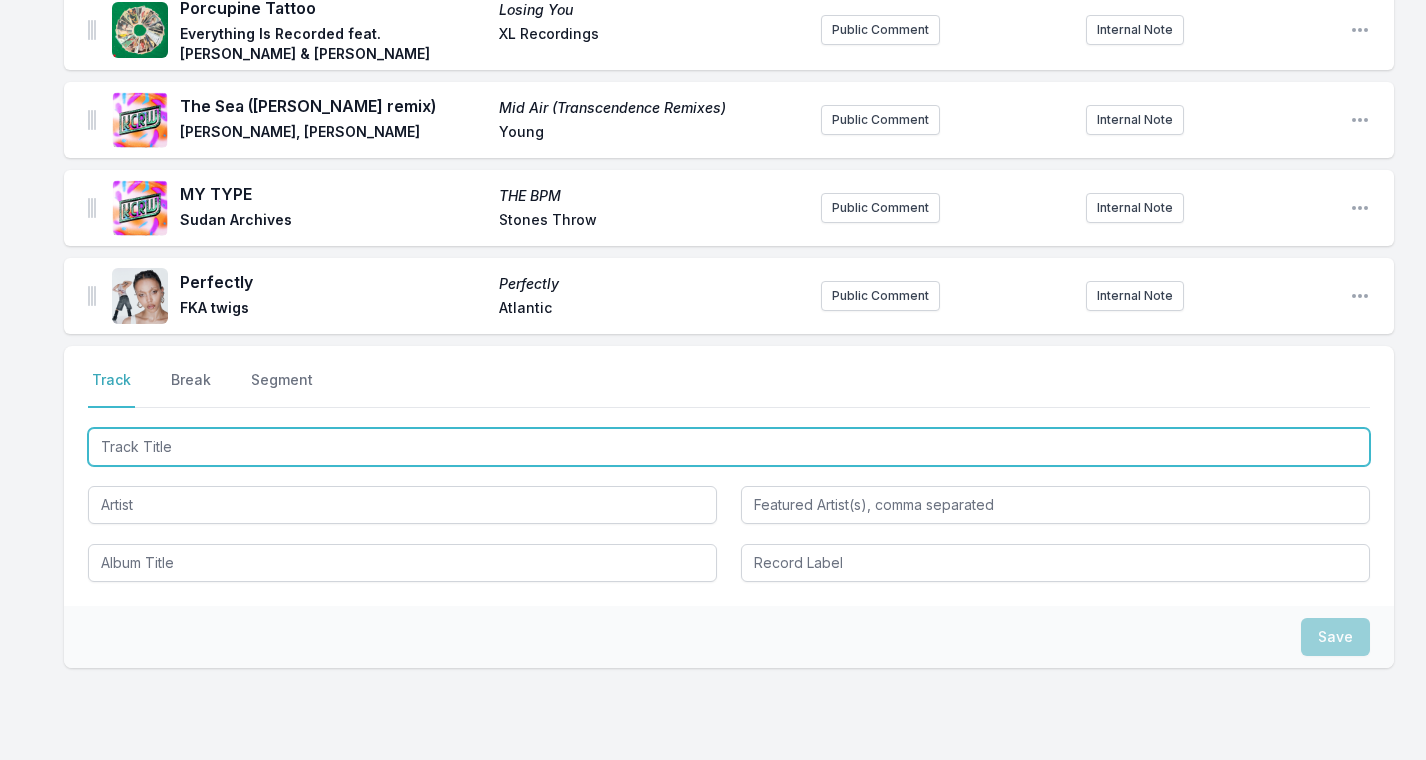 click at bounding box center (729, 447) 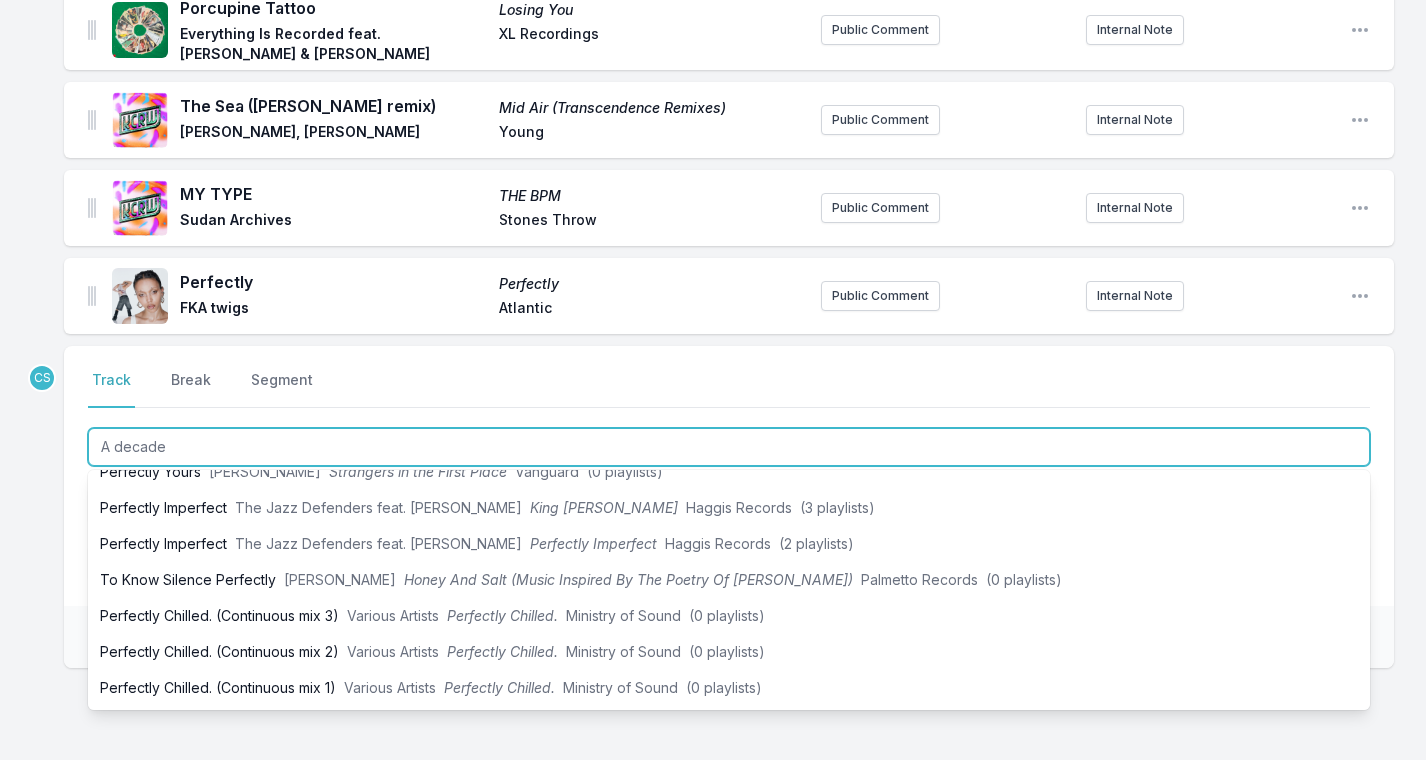 scroll, scrollTop: 0, scrollLeft: 0, axis: both 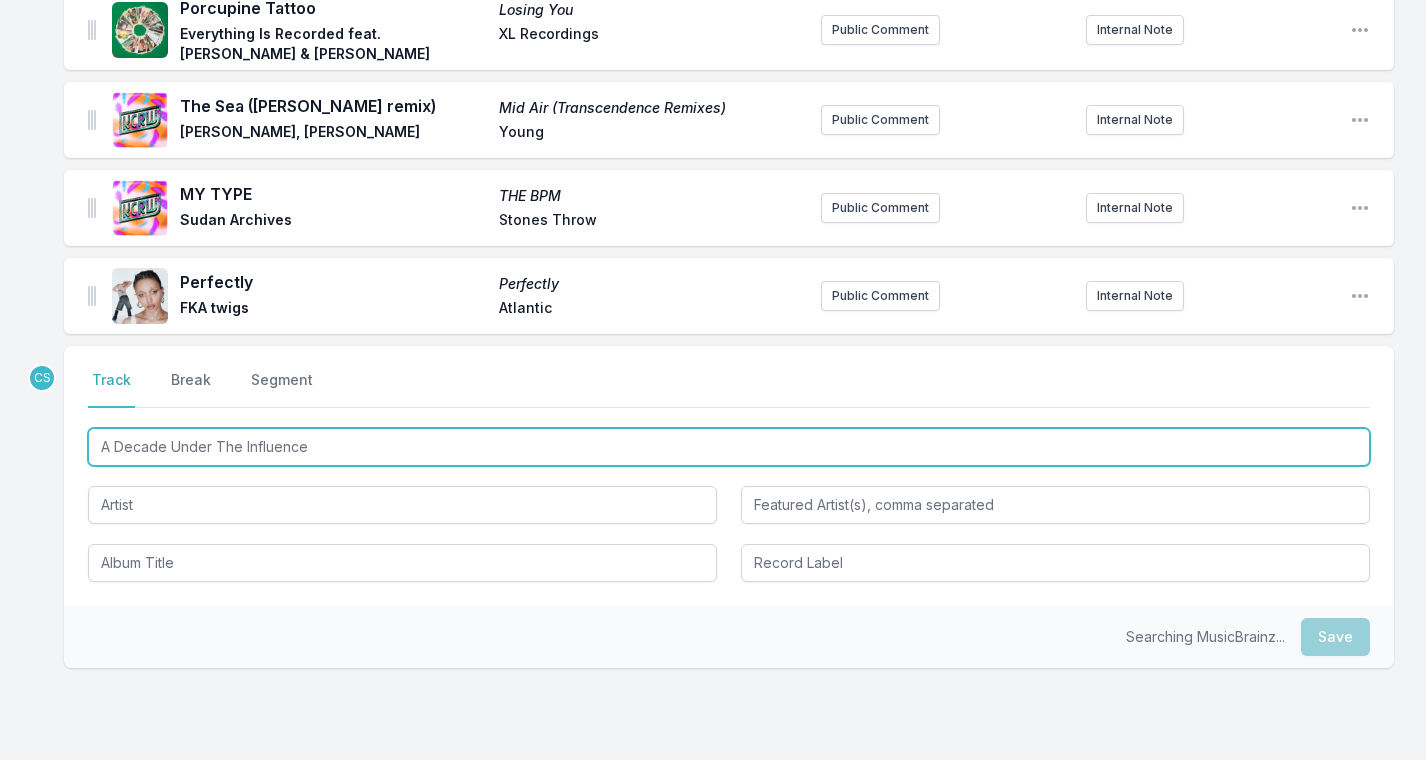 type on "A Decade Under The Influence" 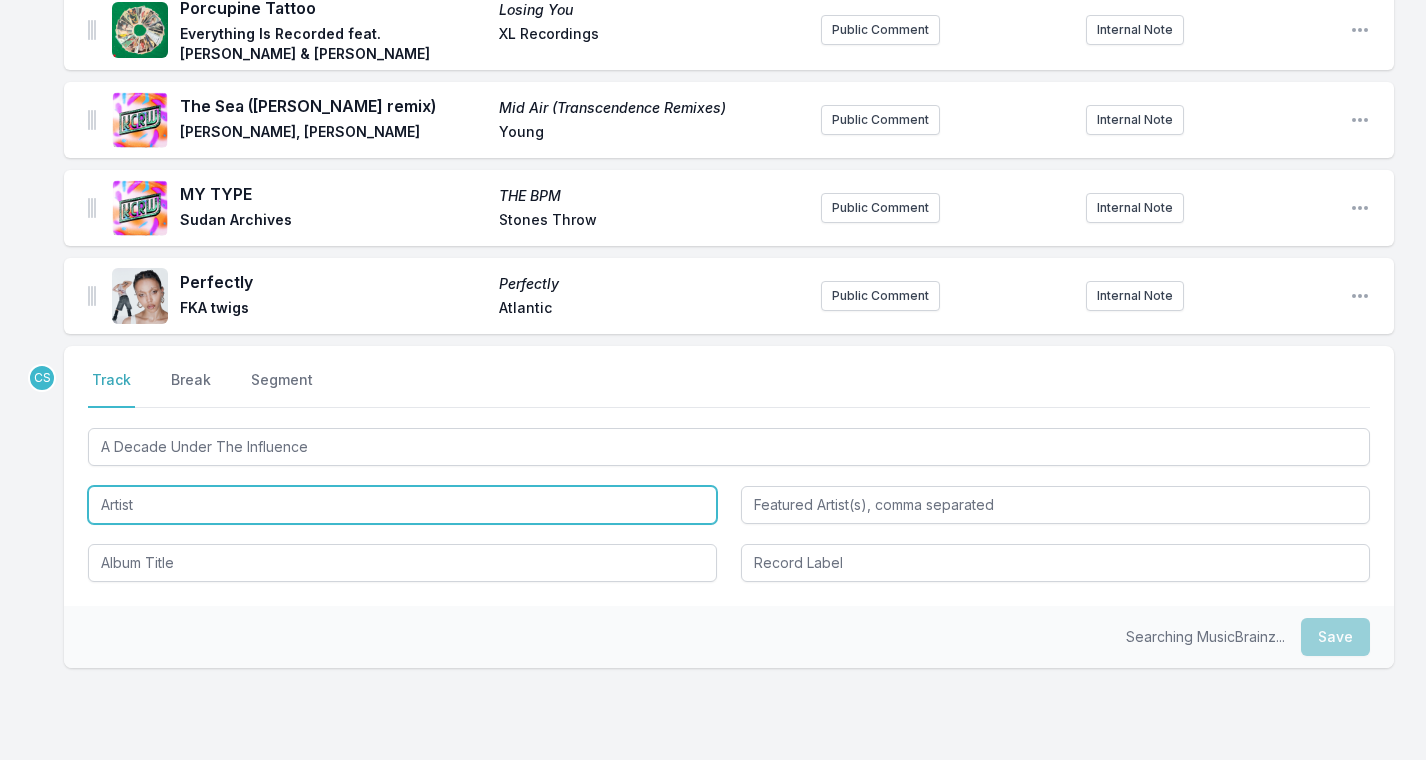 drag, startPoint x: 154, startPoint y: 508, endPoint x: 1406, endPoint y: -81, distance: 1383.6274 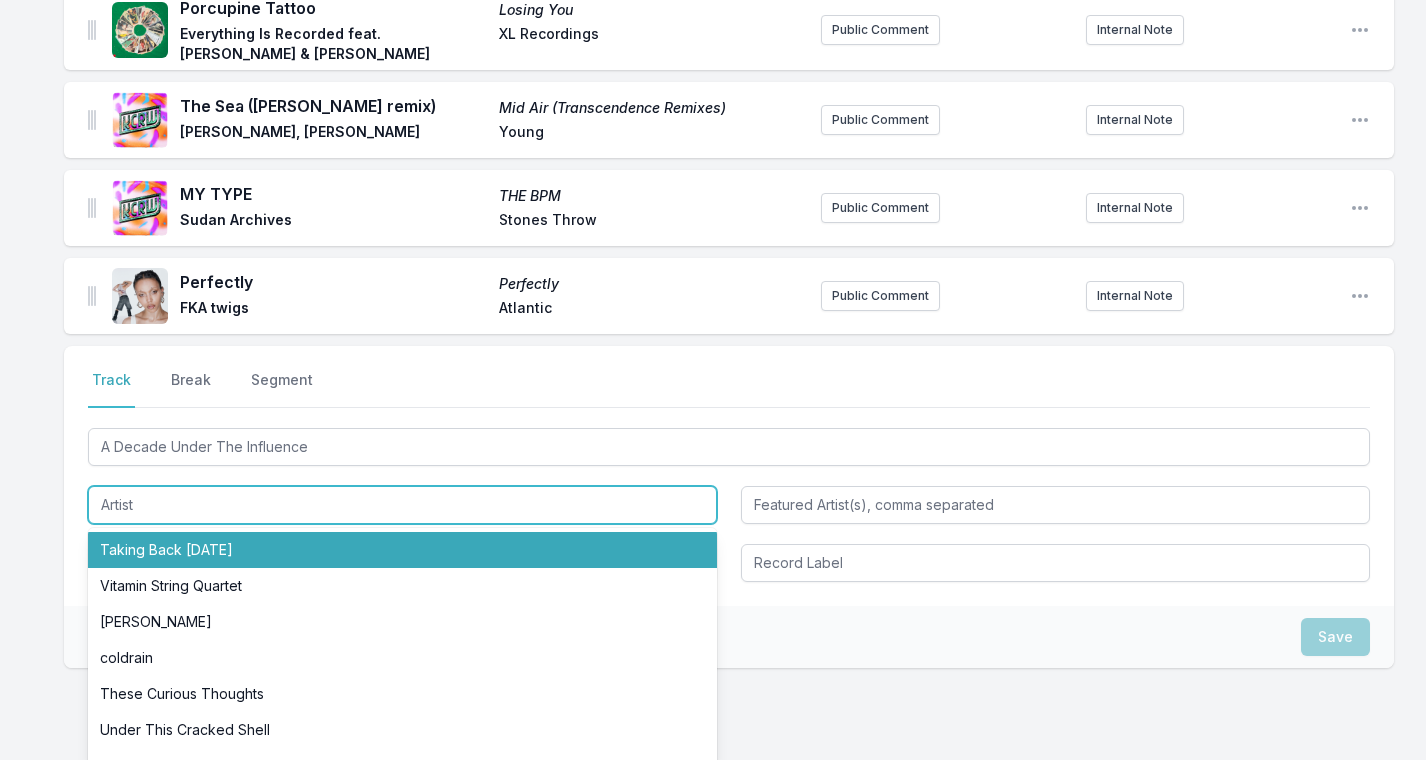 scroll, scrollTop: 1193, scrollLeft: 0, axis: vertical 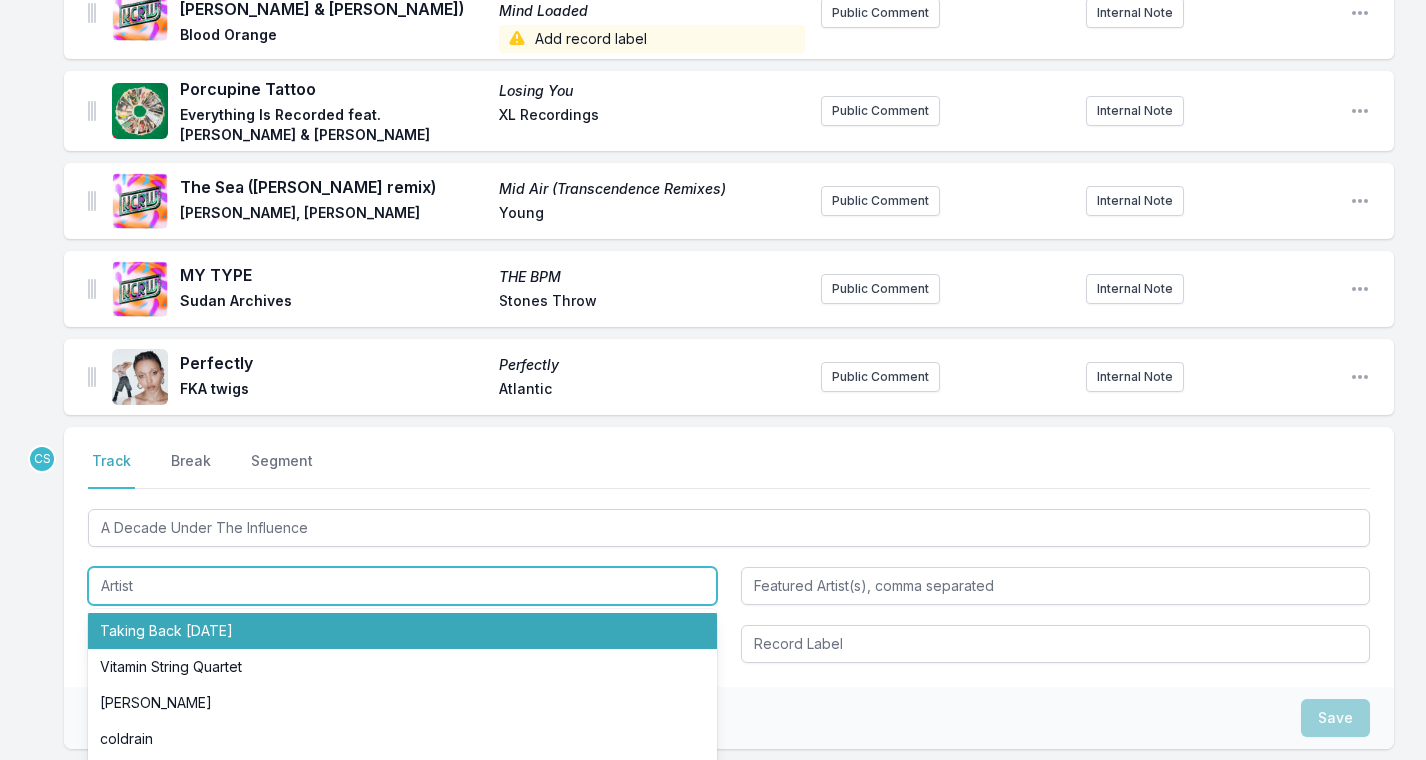 click on "Taking Back [DATE]" at bounding box center (402, 631) 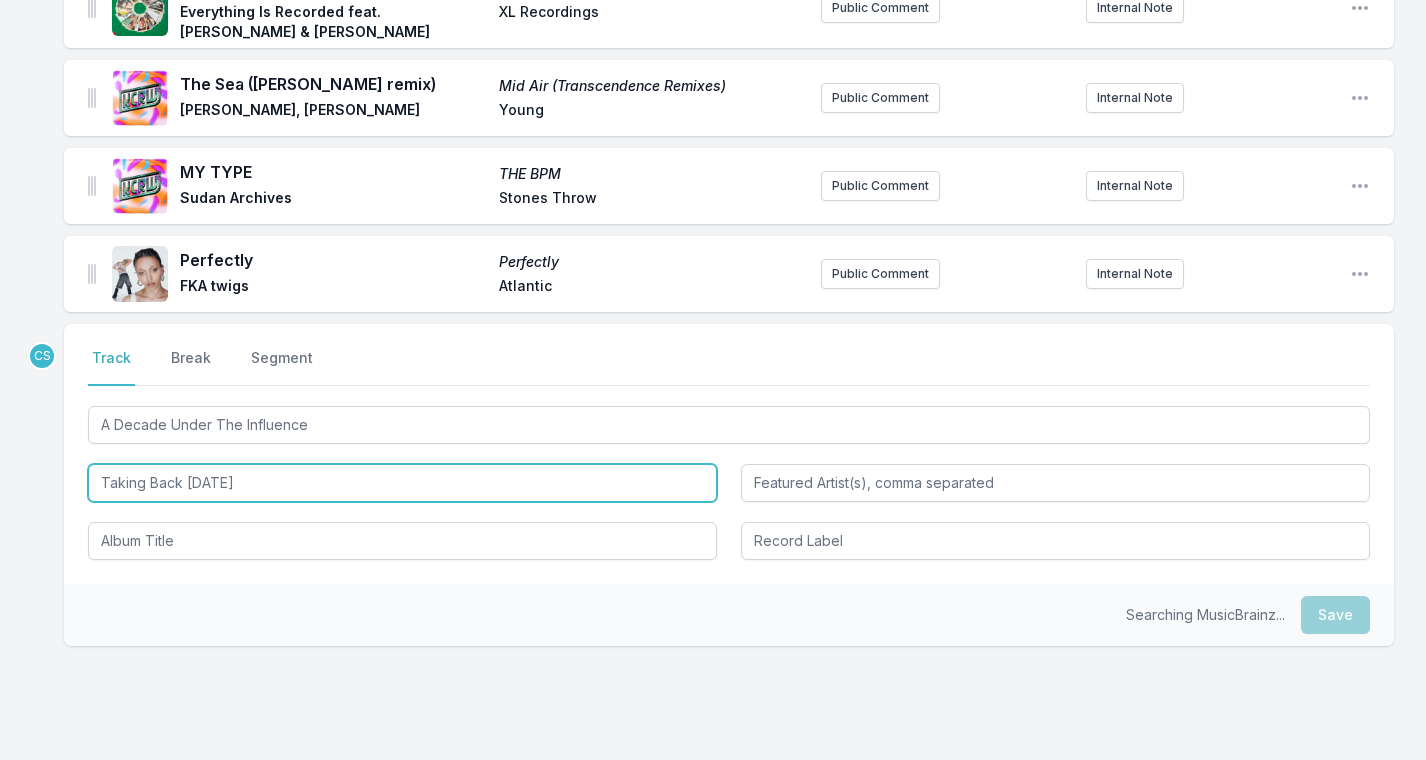 scroll, scrollTop: 1327, scrollLeft: 0, axis: vertical 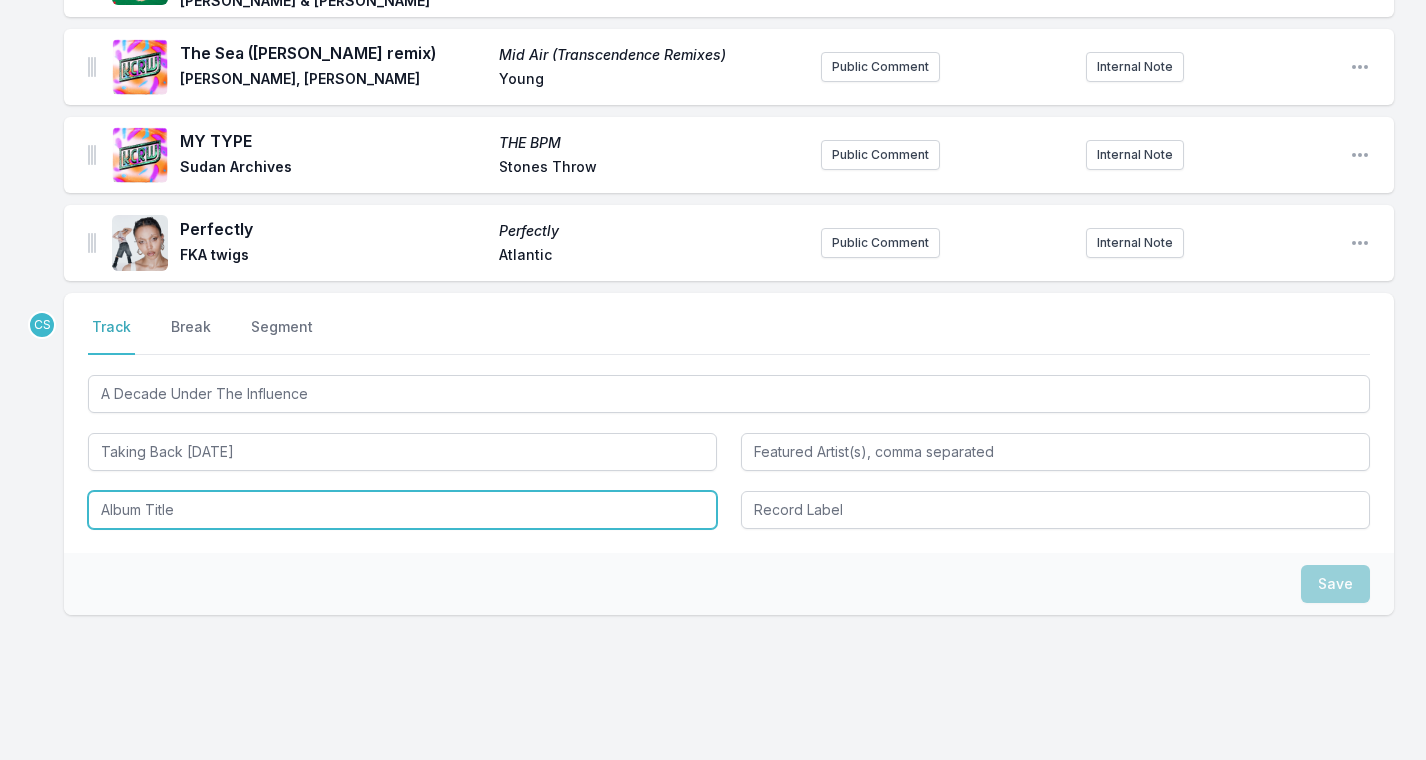 click at bounding box center (402, 510) 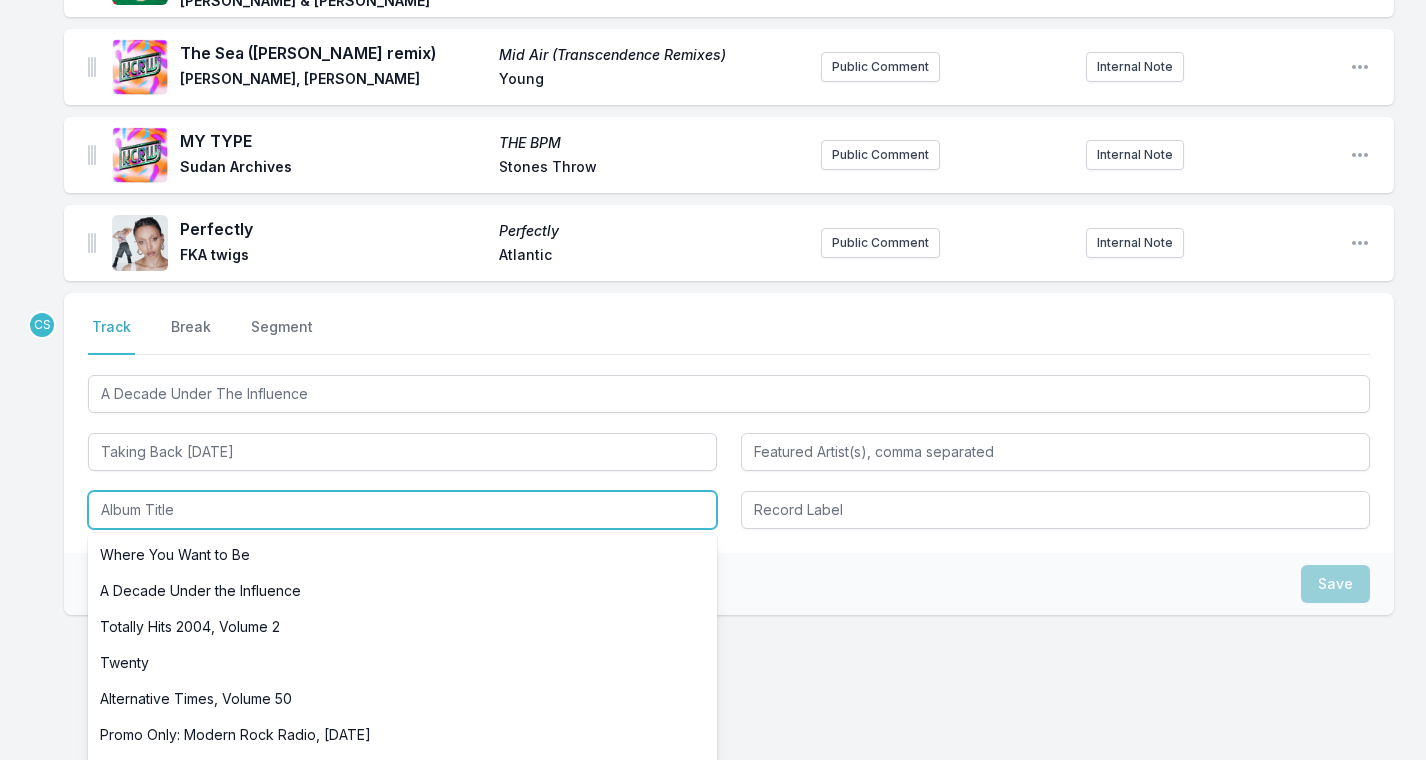 drag, startPoint x: 176, startPoint y: 633, endPoint x: 186, endPoint y: 534, distance: 99.50377 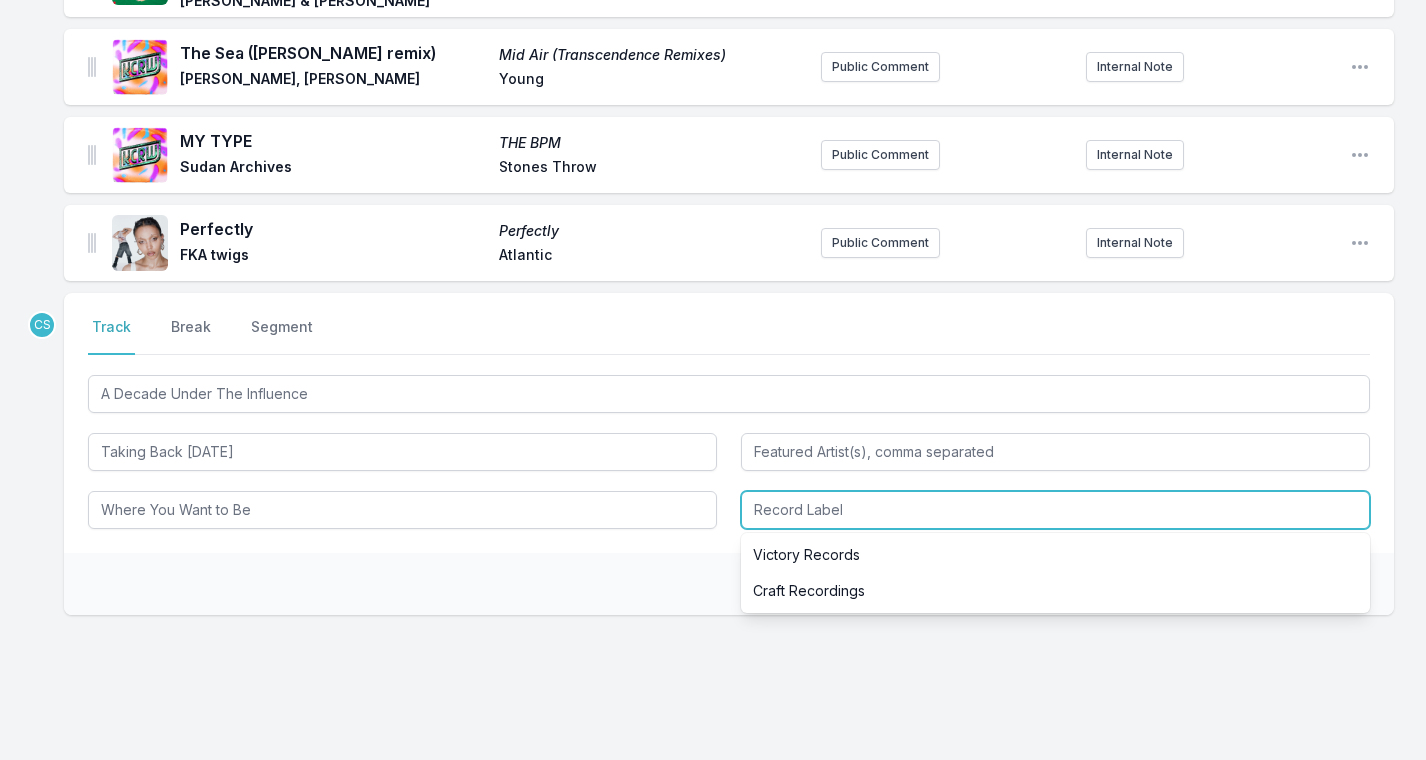 drag, startPoint x: 186, startPoint y: 534, endPoint x: 793, endPoint y: 486, distance: 608.8949 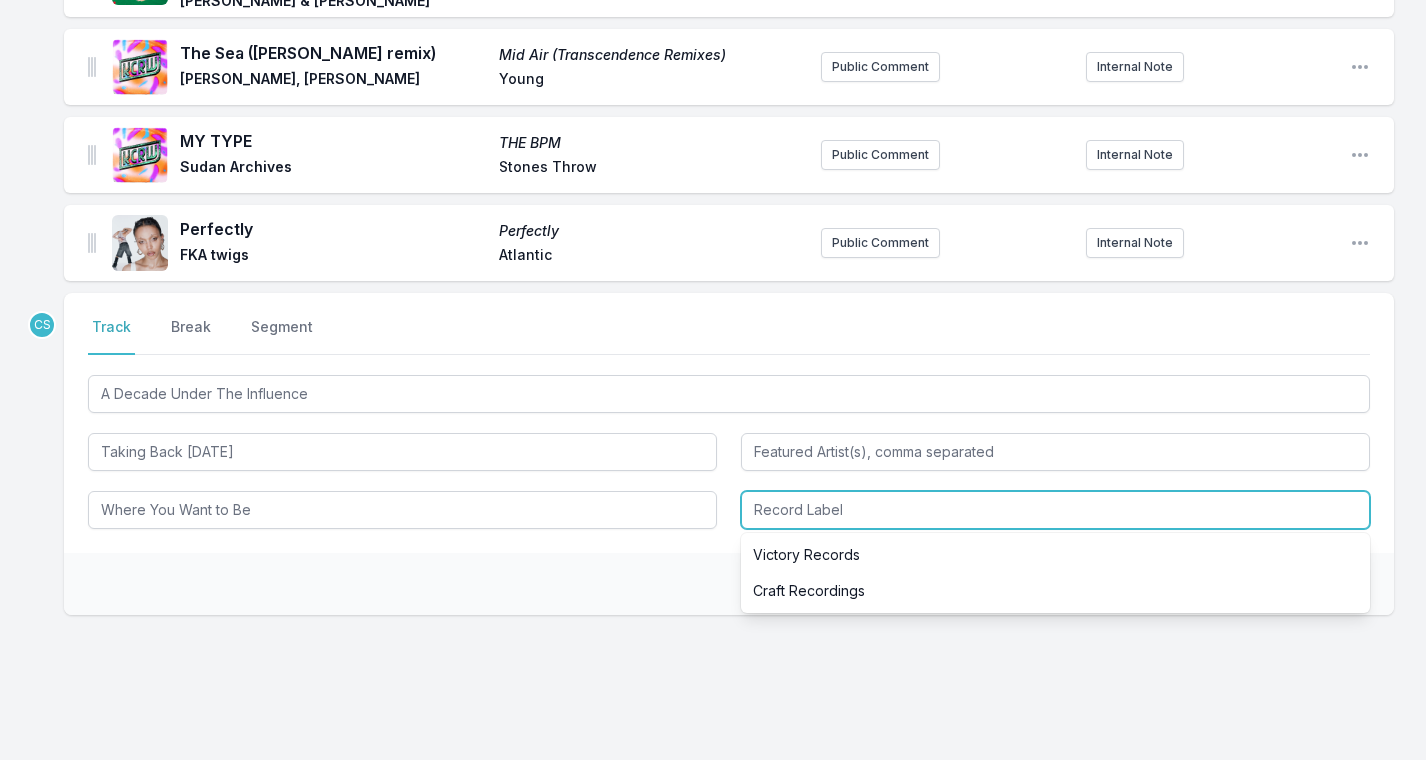 click on "Victory Records" at bounding box center [1055, 555] 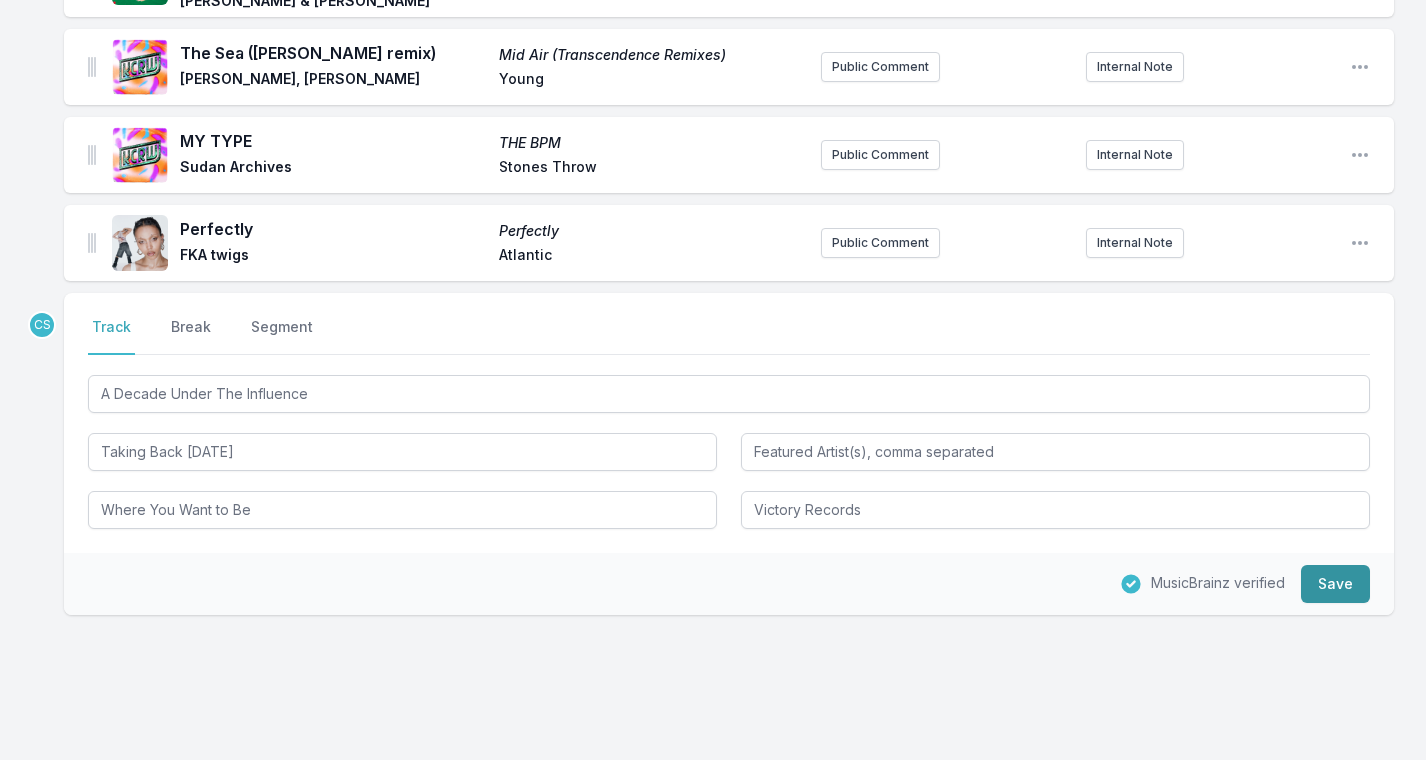 drag, startPoint x: 852, startPoint y: 552, endPoint x: 1323, endPoint y: 565, distance: 471.17938 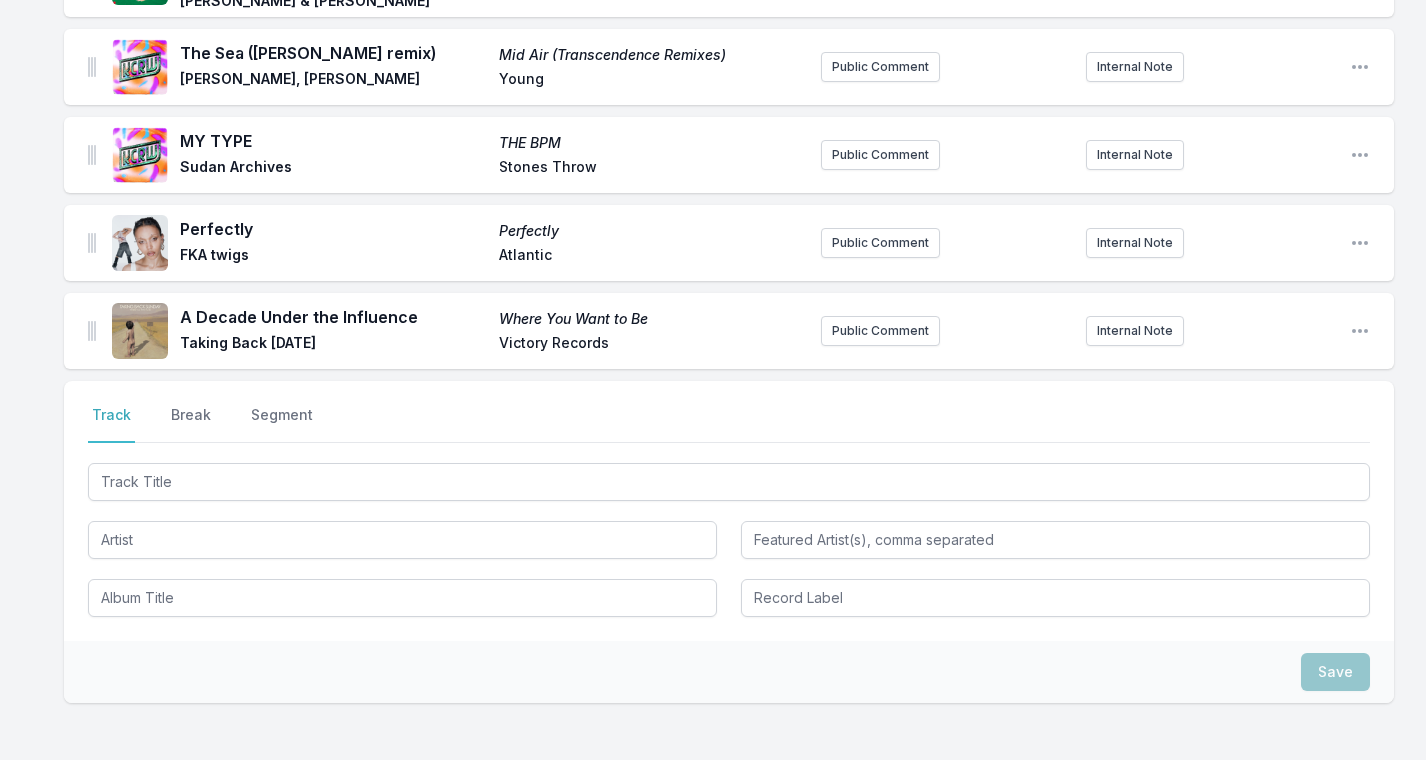 click at bounding box center [729, 480] 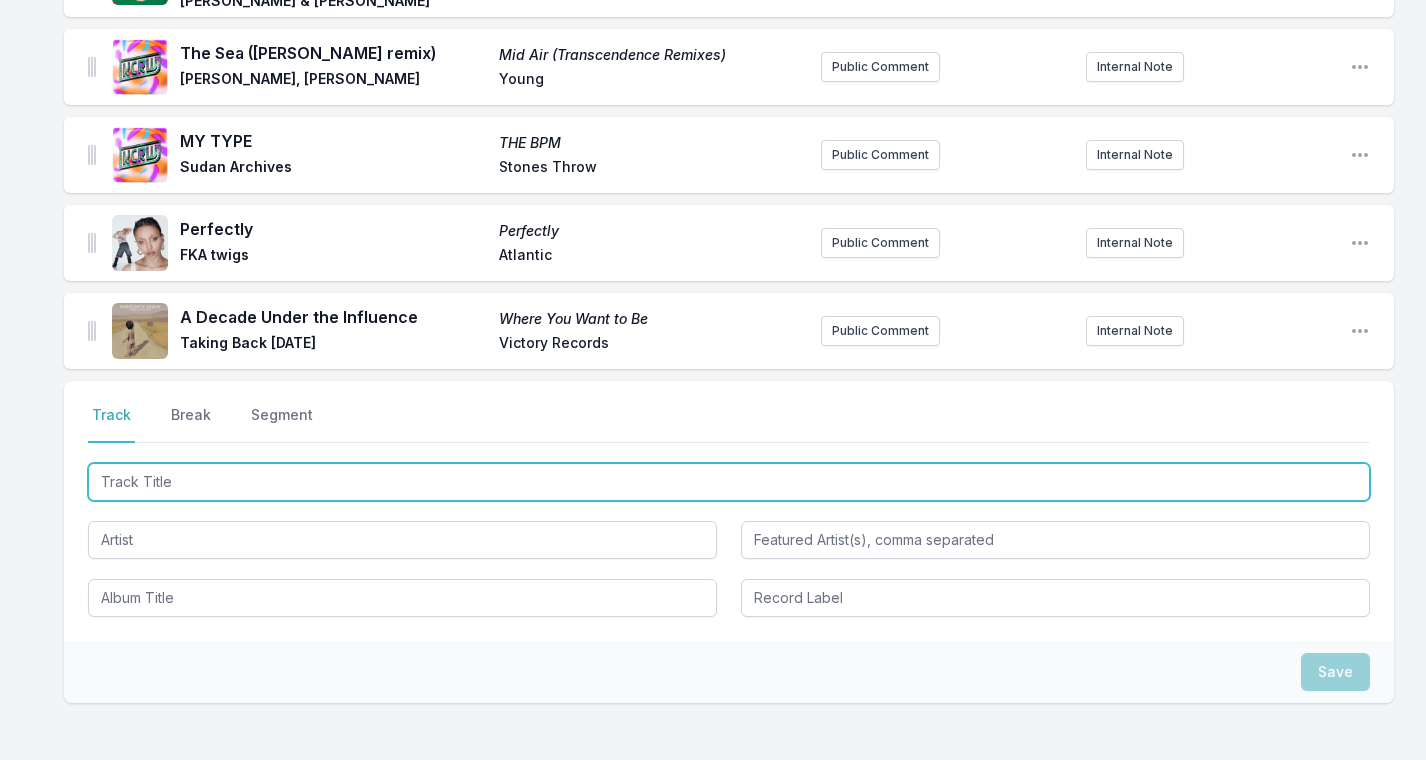 drag, startPoint x: 1323, startPoint y: 565, endPoint x: 154, endPoint y: 459, distance: 1173.796 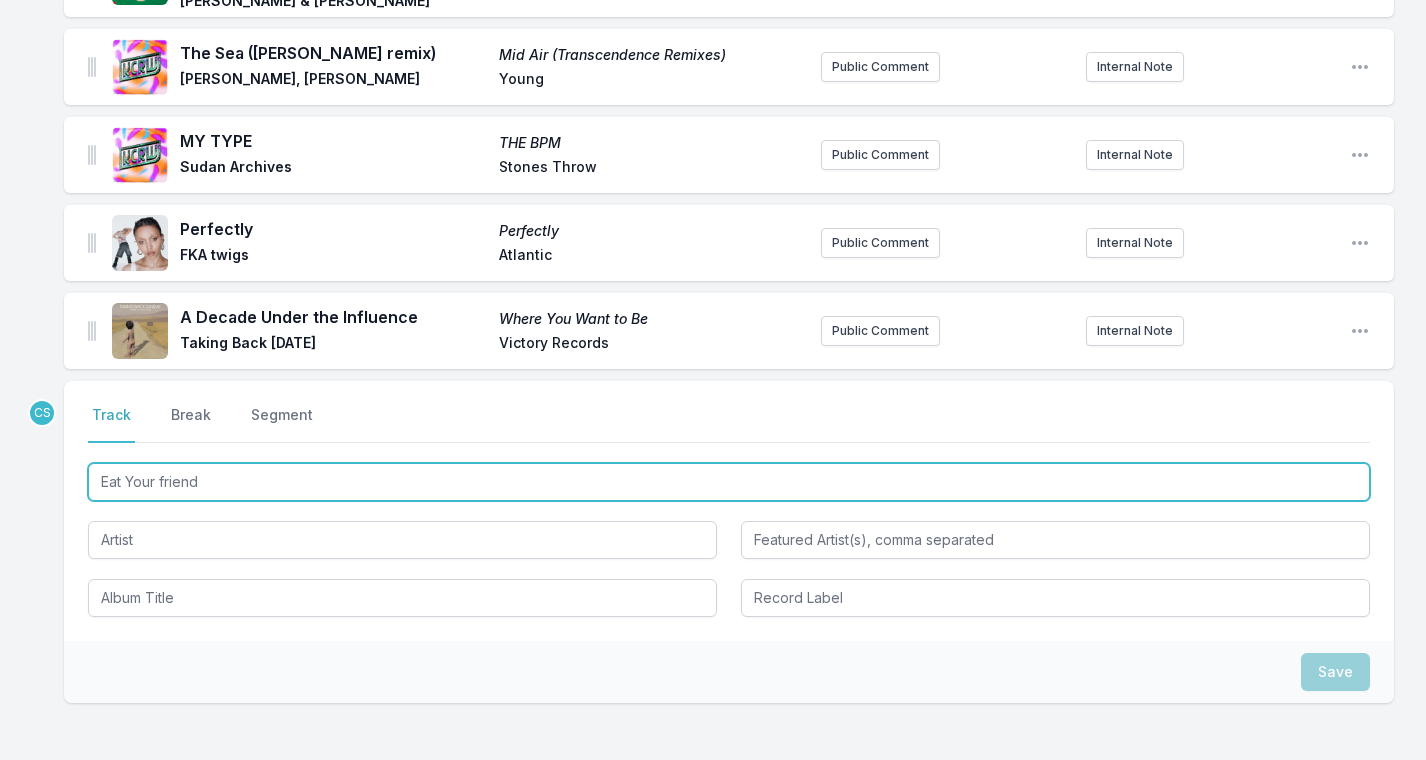type on "Eat Your friends" 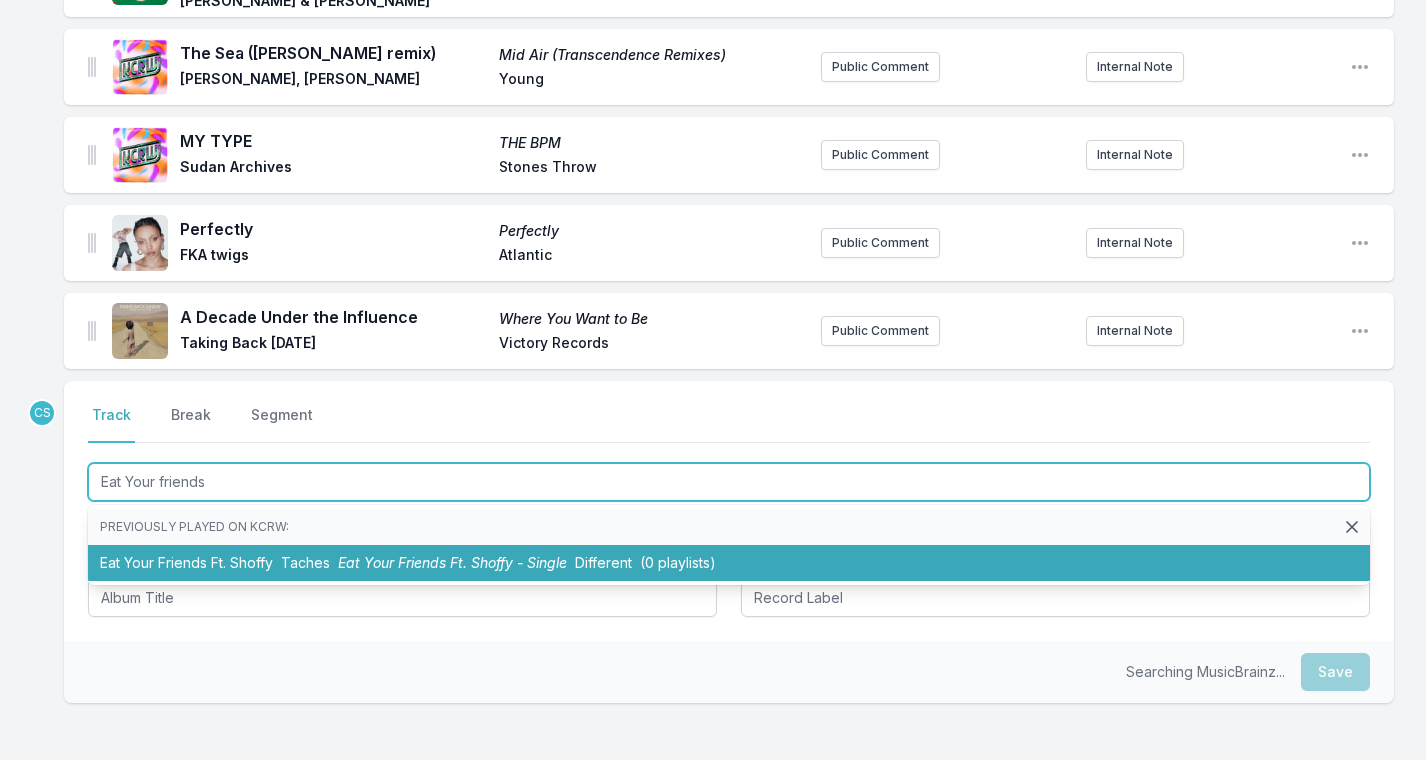 drag, startPoint x: 154, startPoint y: 459, endPoint x: 230, endPoint y: 546, distance: 115.52056 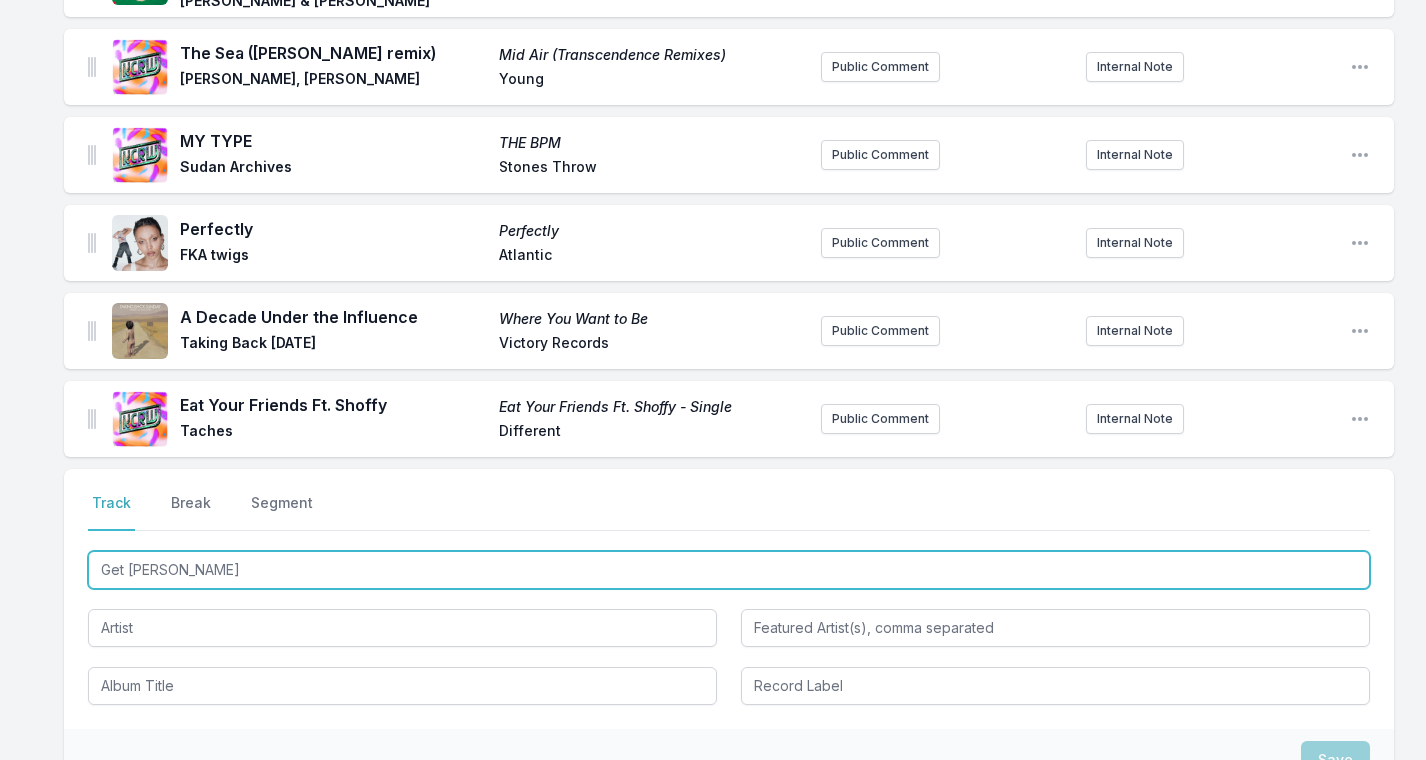 type on "Get Wicked" 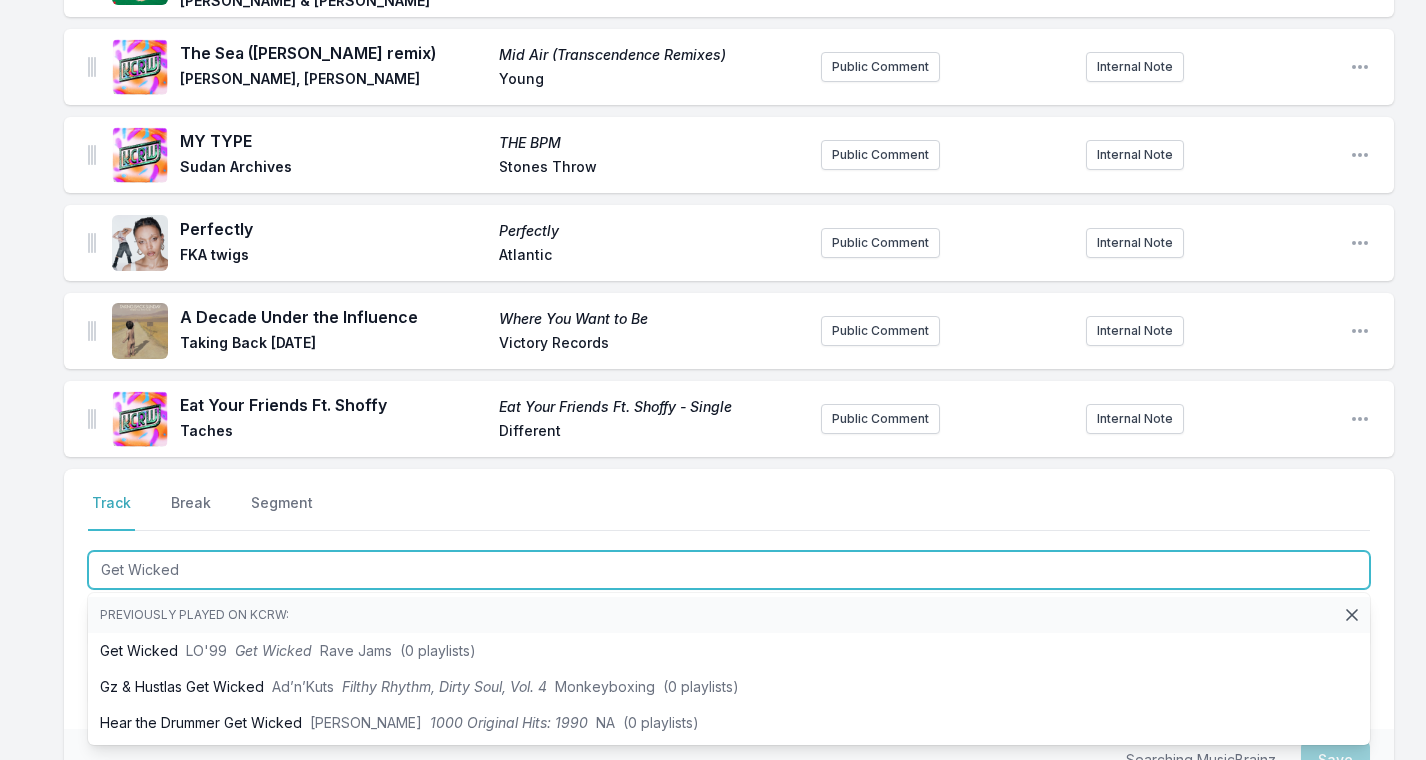 click on "Get Wicked" at bounding box center (273, 650) 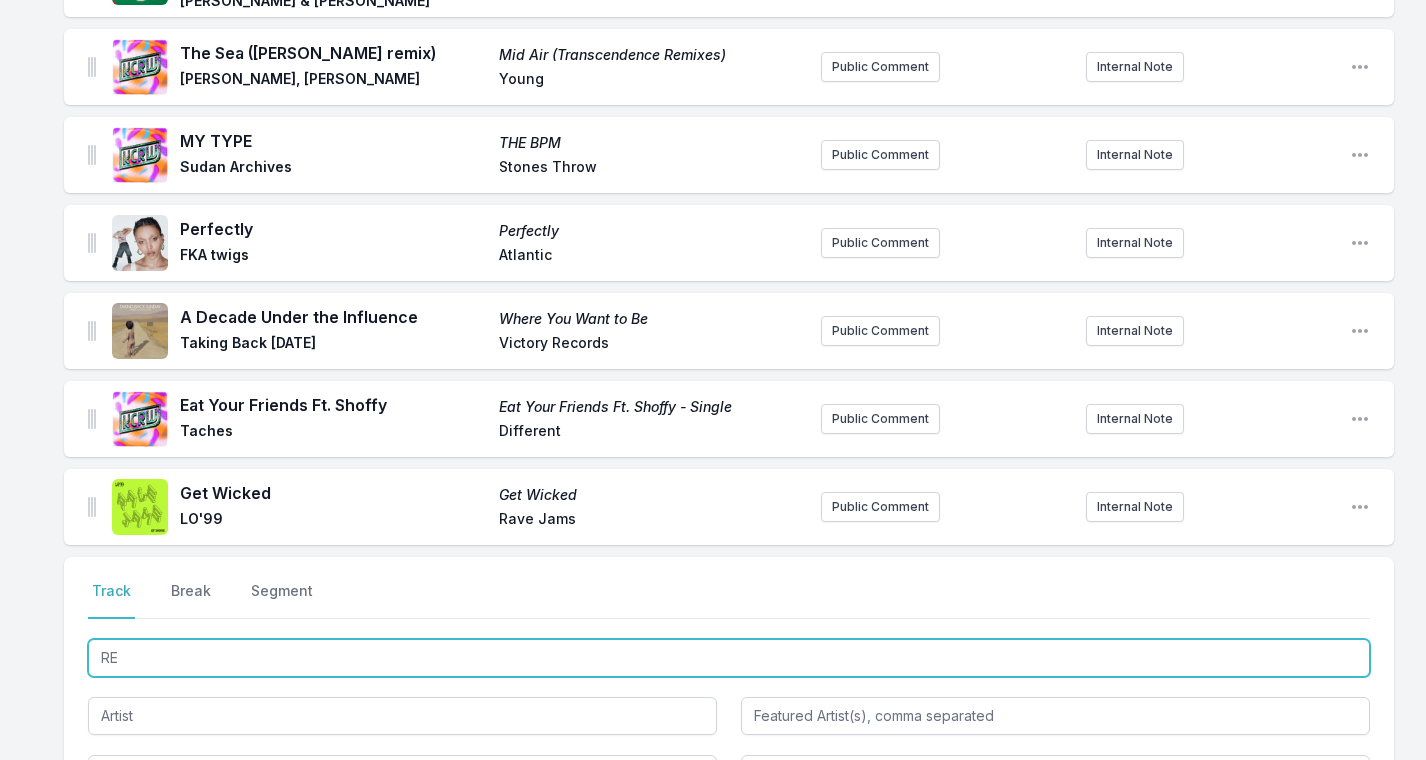 type on "RED" 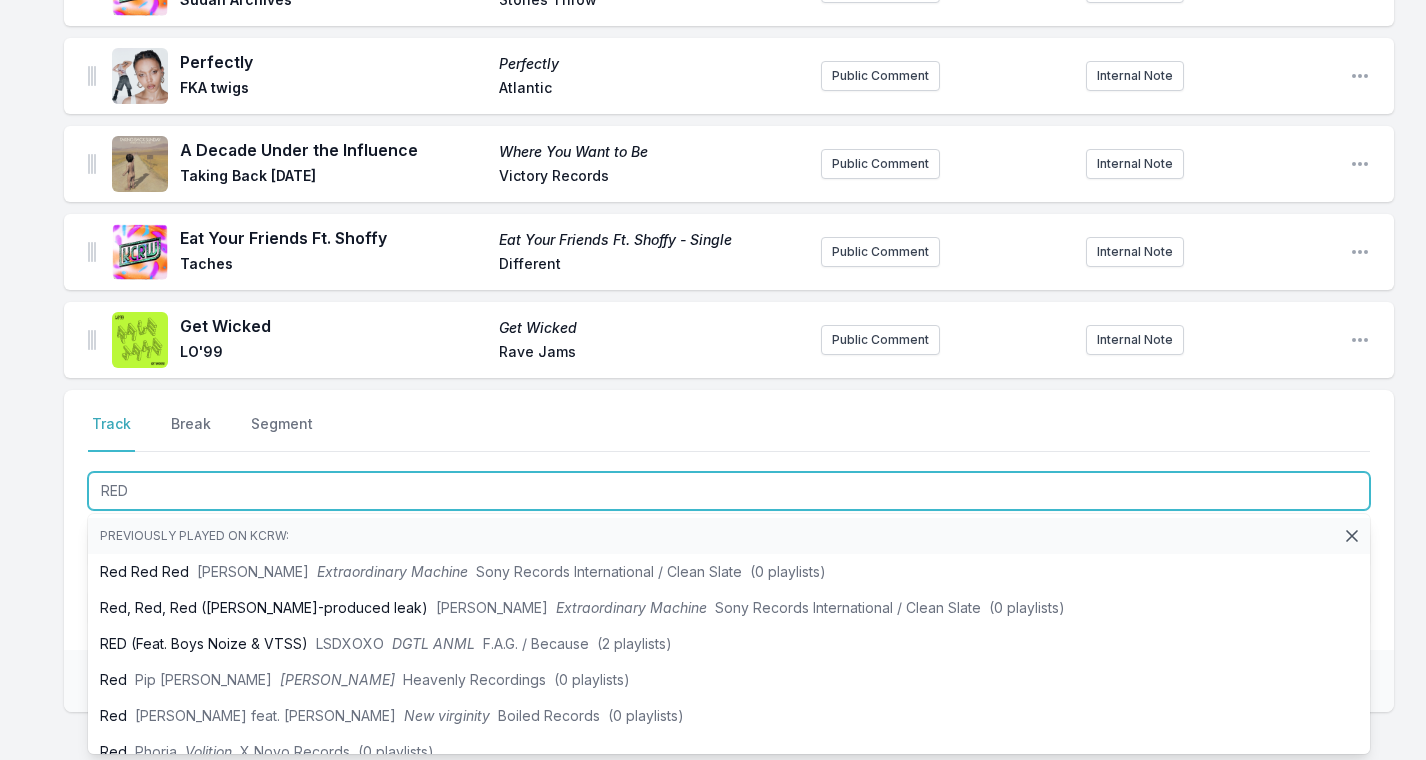 scroll, scrollTop: 1498, scrollLeft: 0, axis: vertical 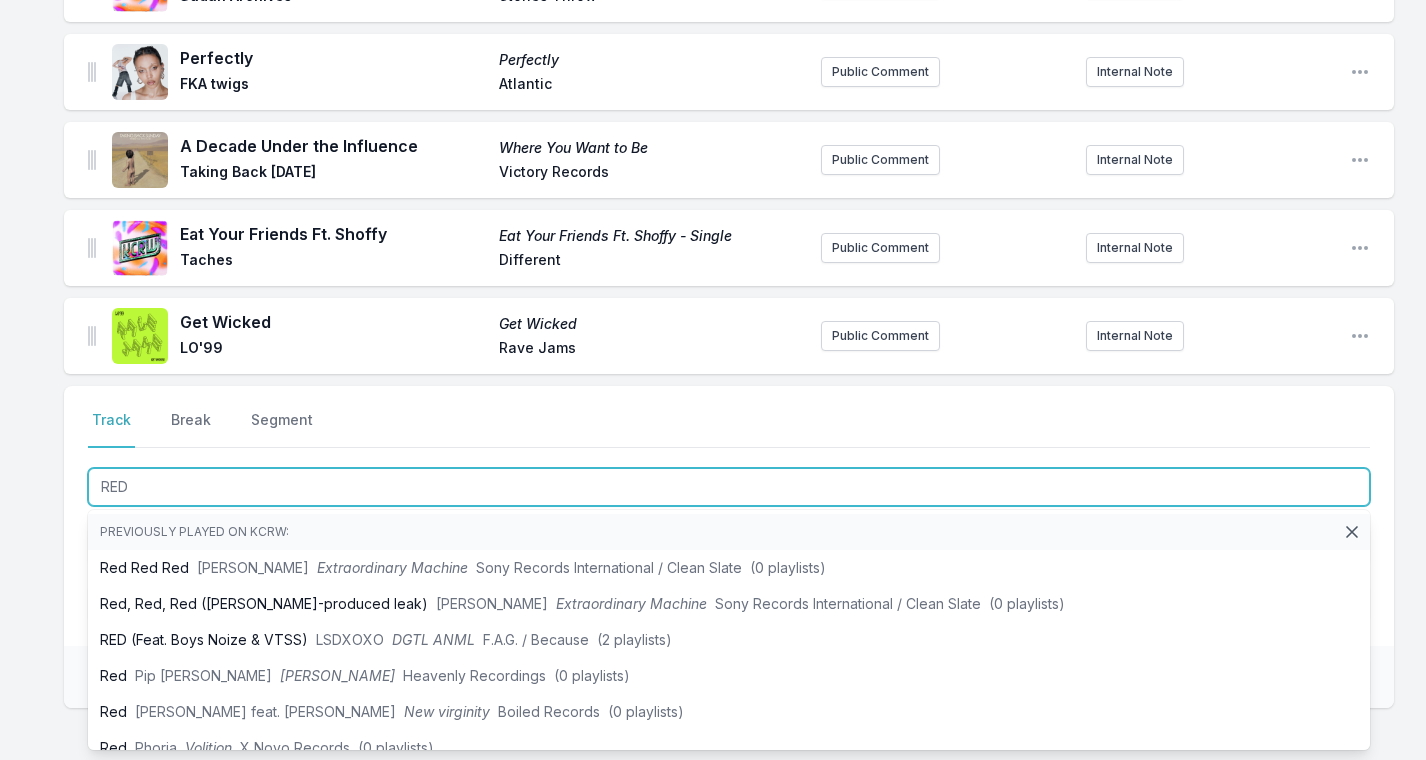 click on "RED (Feat. Boys Noize & VTSS) LSDXOXO DGTL ANML F.A.G. / Because (2 playlists)" at bounding box center [729, 640] 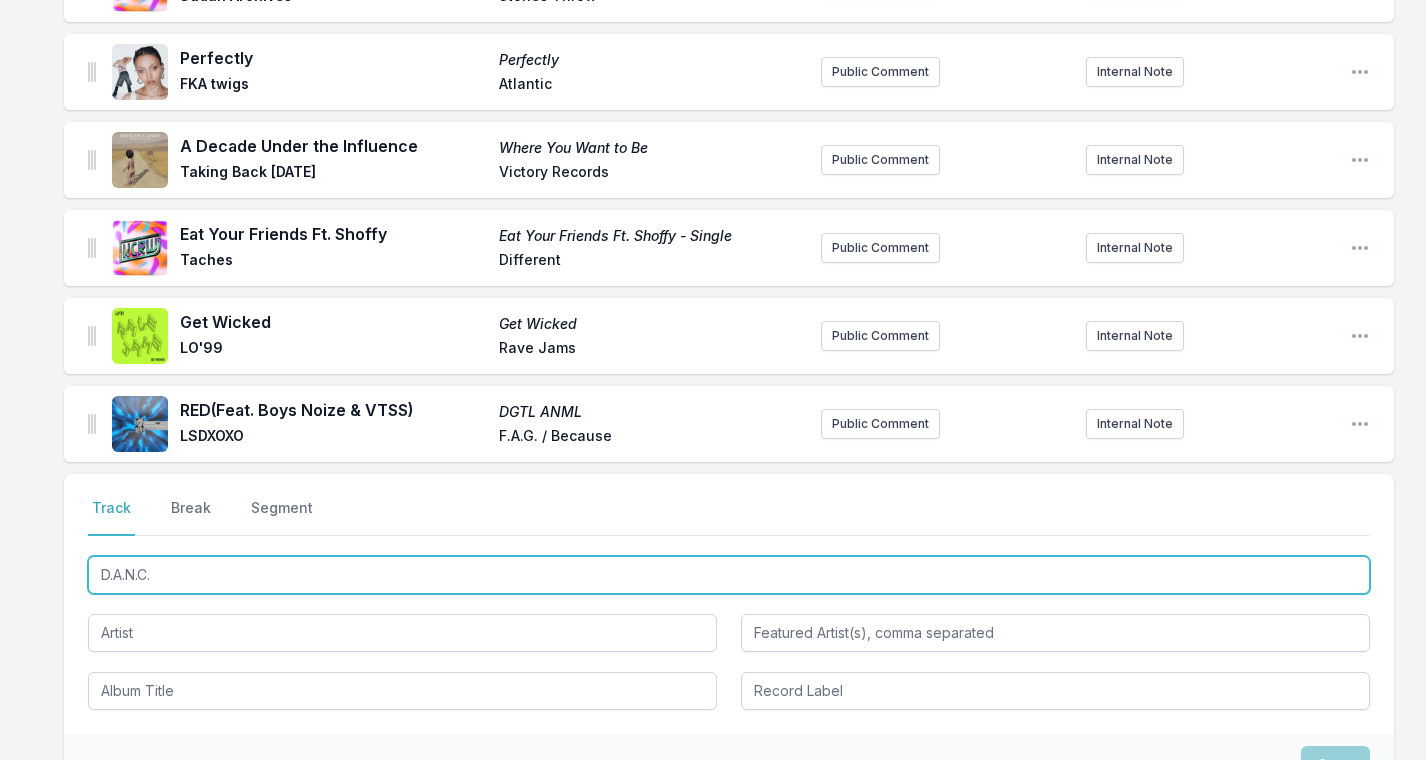 type on "D.A.N.C.E" 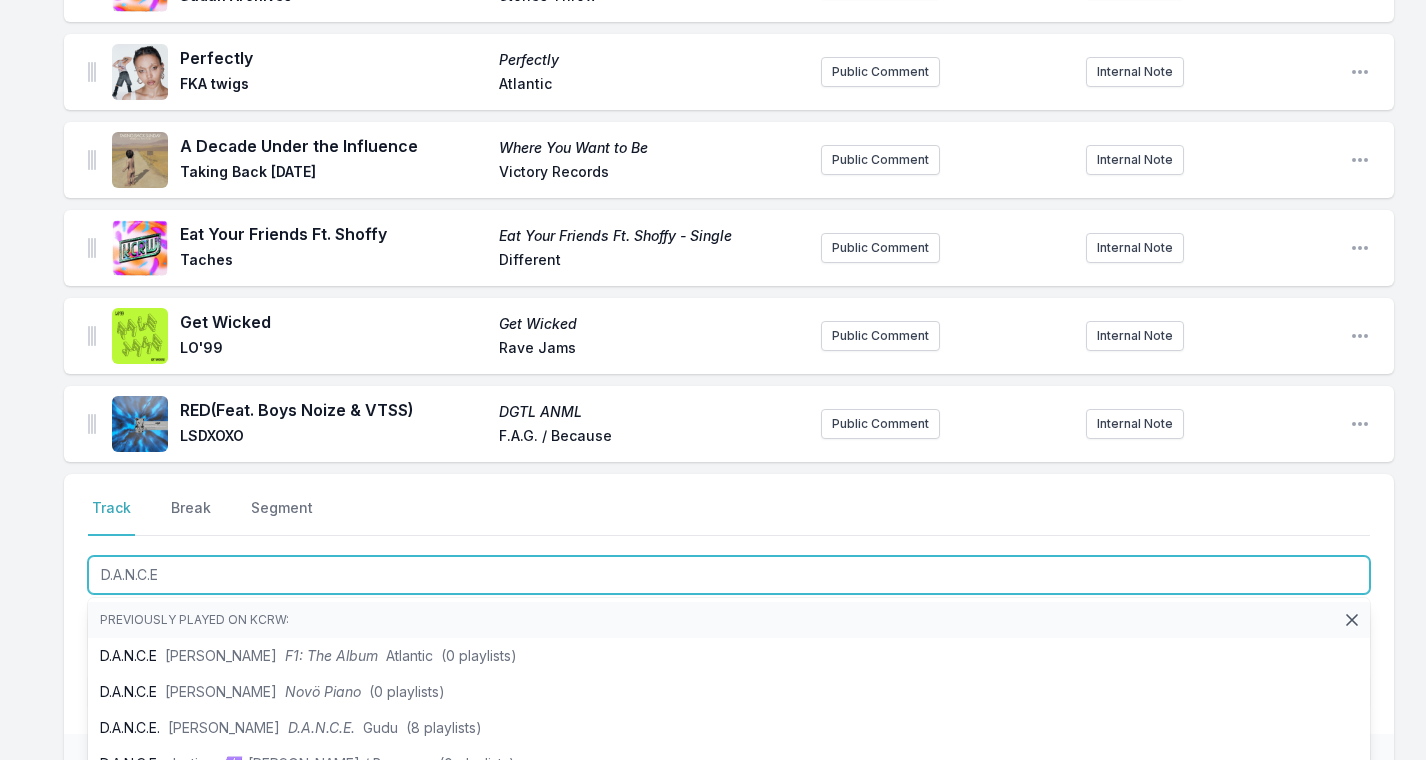 click on "D.A.N.C.E. [PERSON_NAME] D.A.N.C.E. Gudu (8 playlists)" at bounding box center [729, 728] 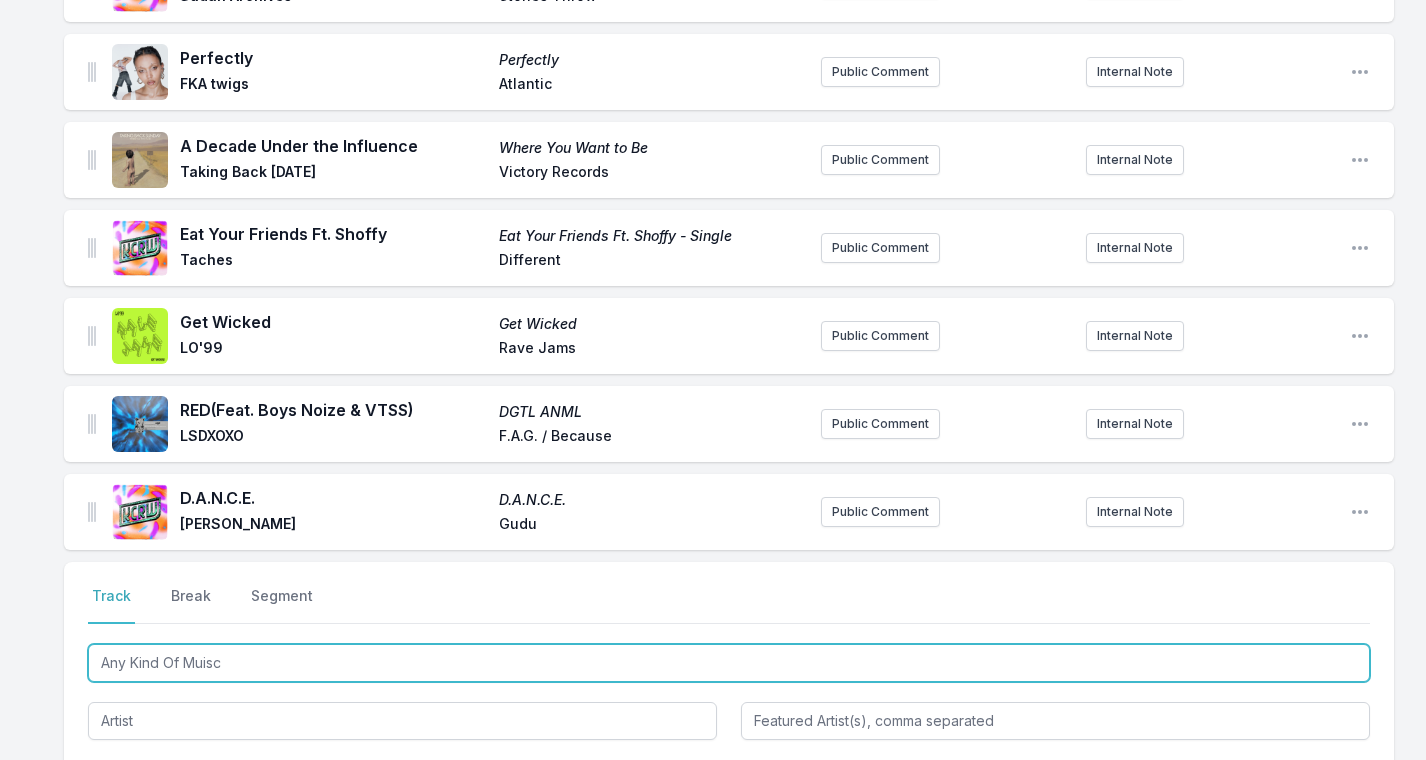 type on "Any Kind Of Music" 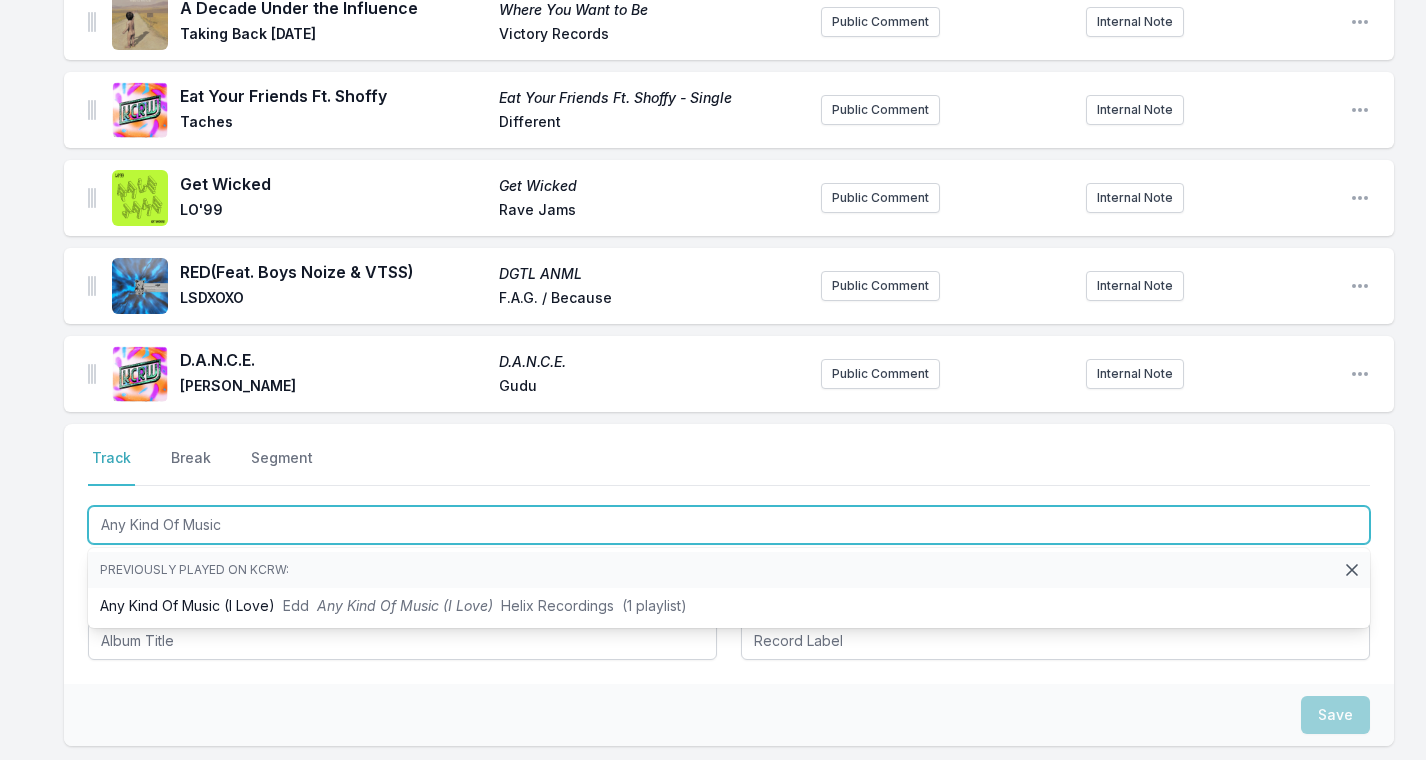 scroll, scrollTop: 1643, scrollLeft: 0, axis: vertical 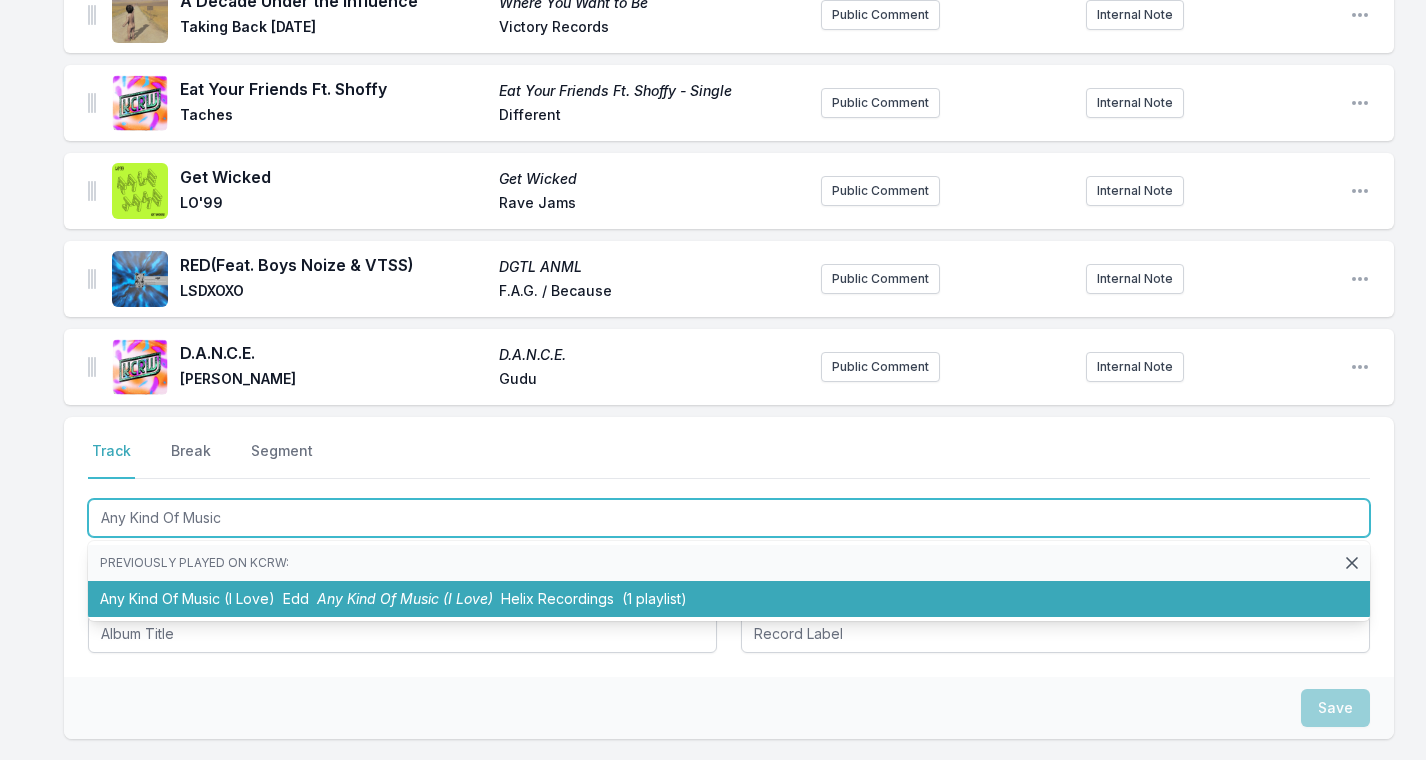 click on "Any Kind Of Music (I Love) Edd Any Kind Of Music (I Love) Helix Recordings (1 playlist)" at bounding box center (729, 599) 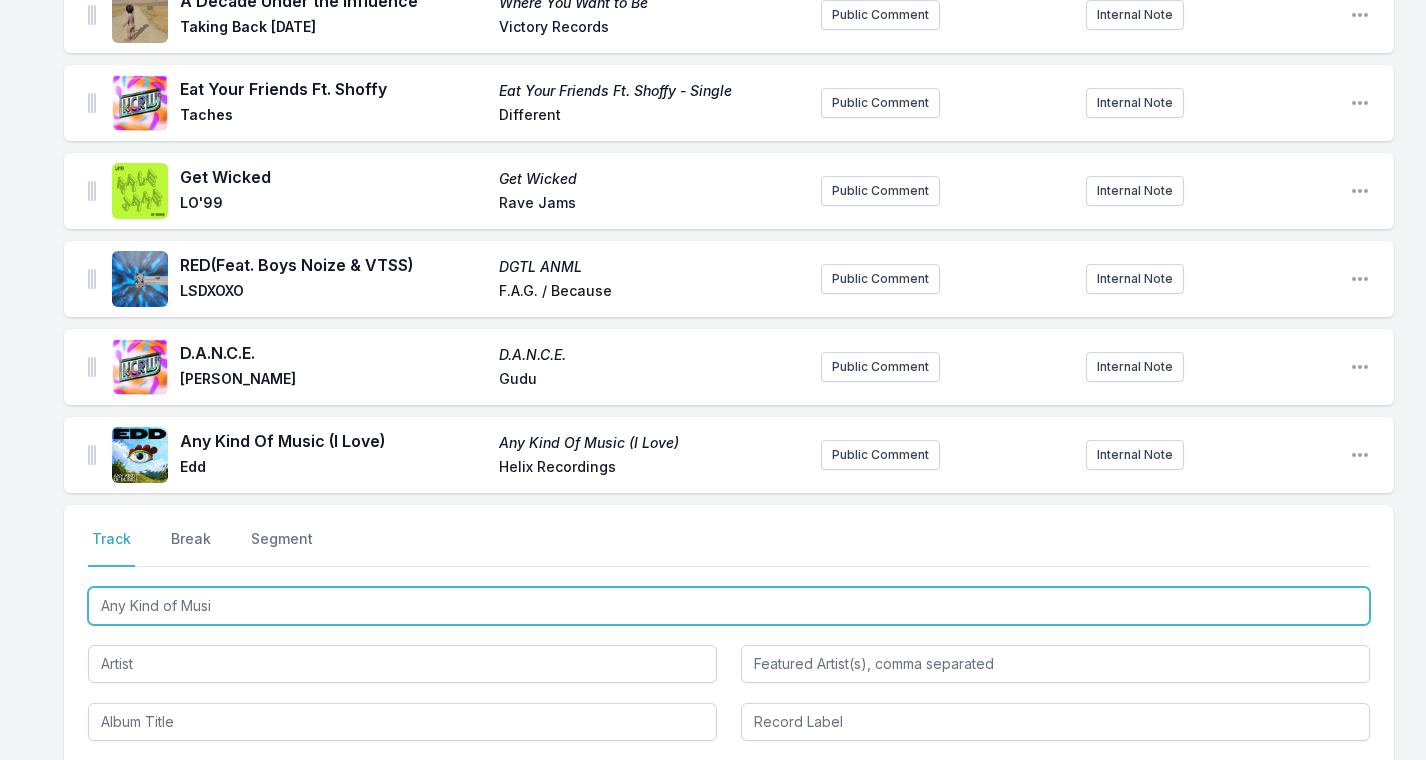 type on "Any Kind of Music" 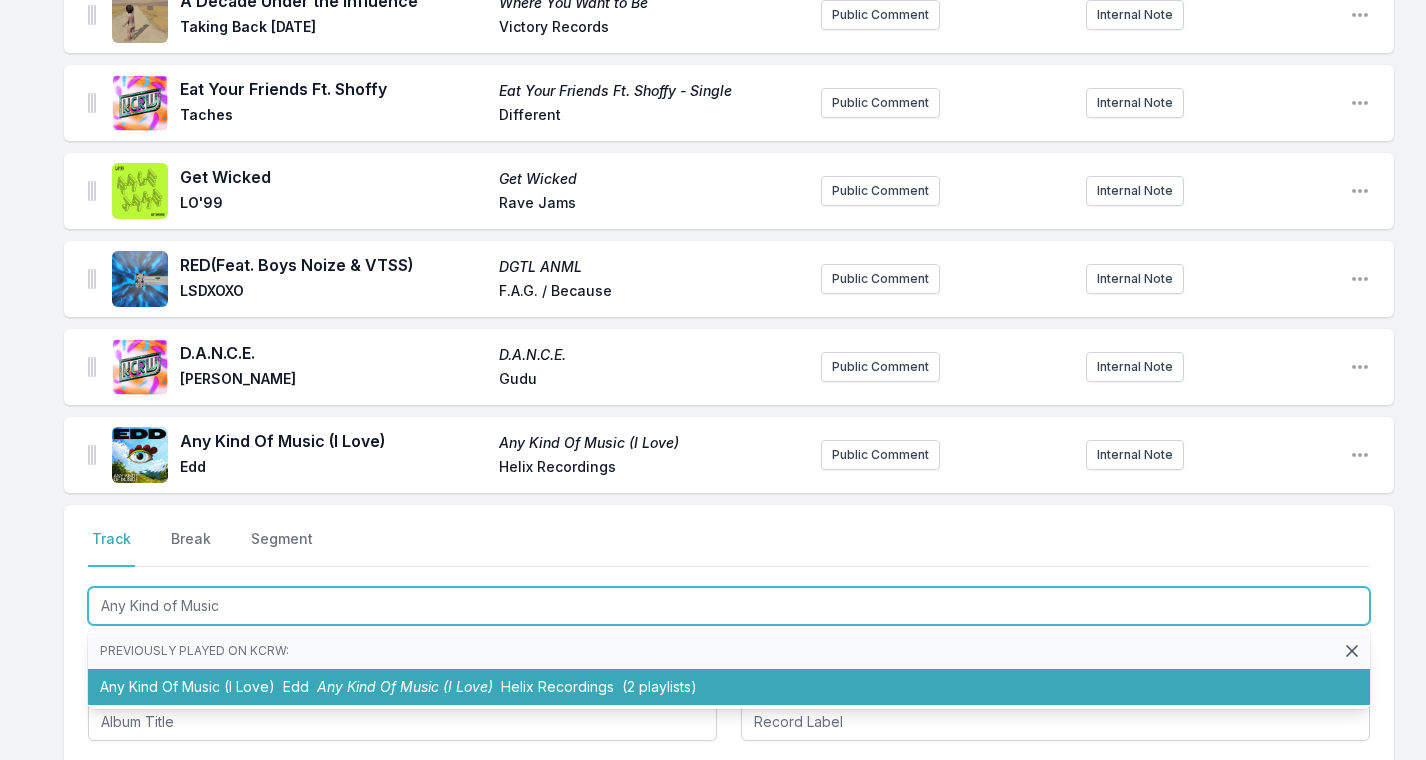 click on "Edd" at bounding box center (296, 686) 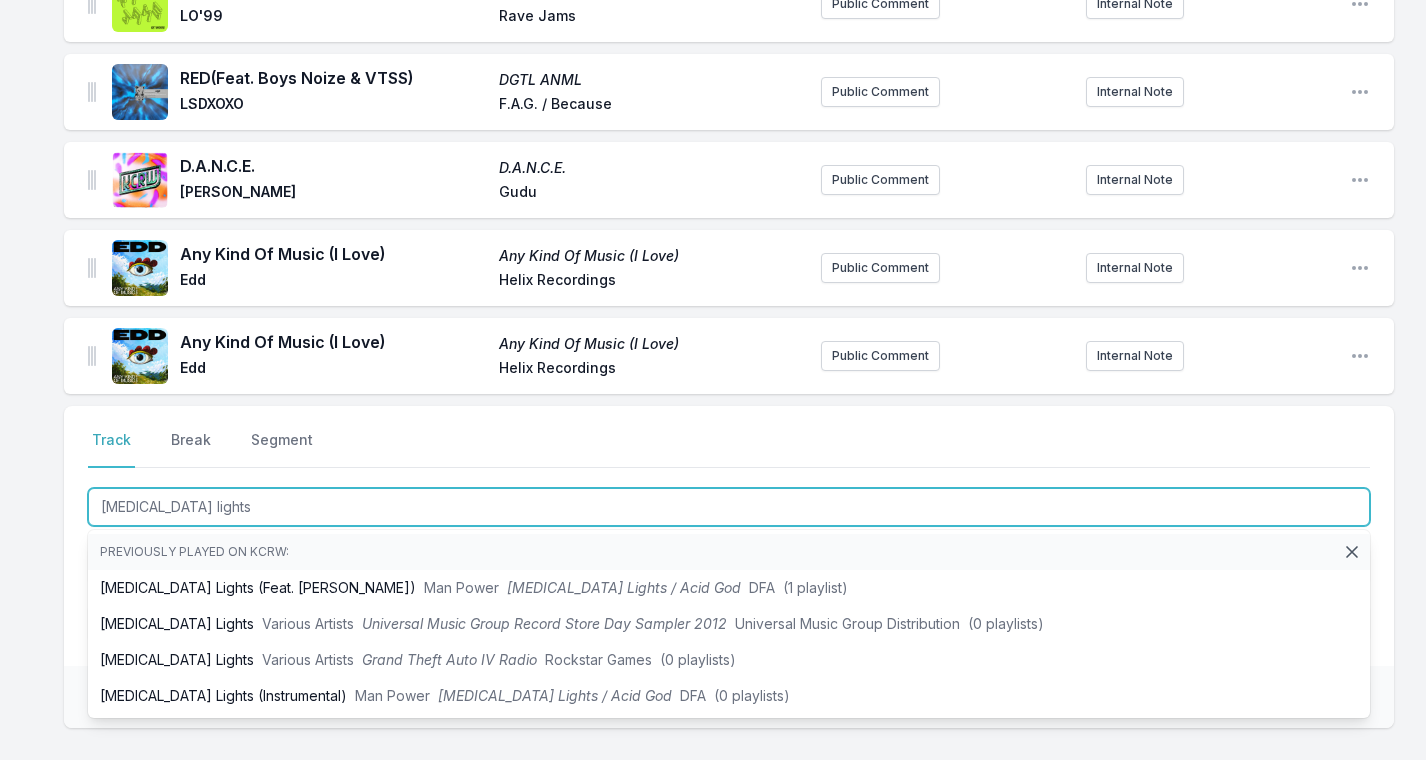 scroll, scrollTop: 1833, scrollLeft: 0, axis: vertical 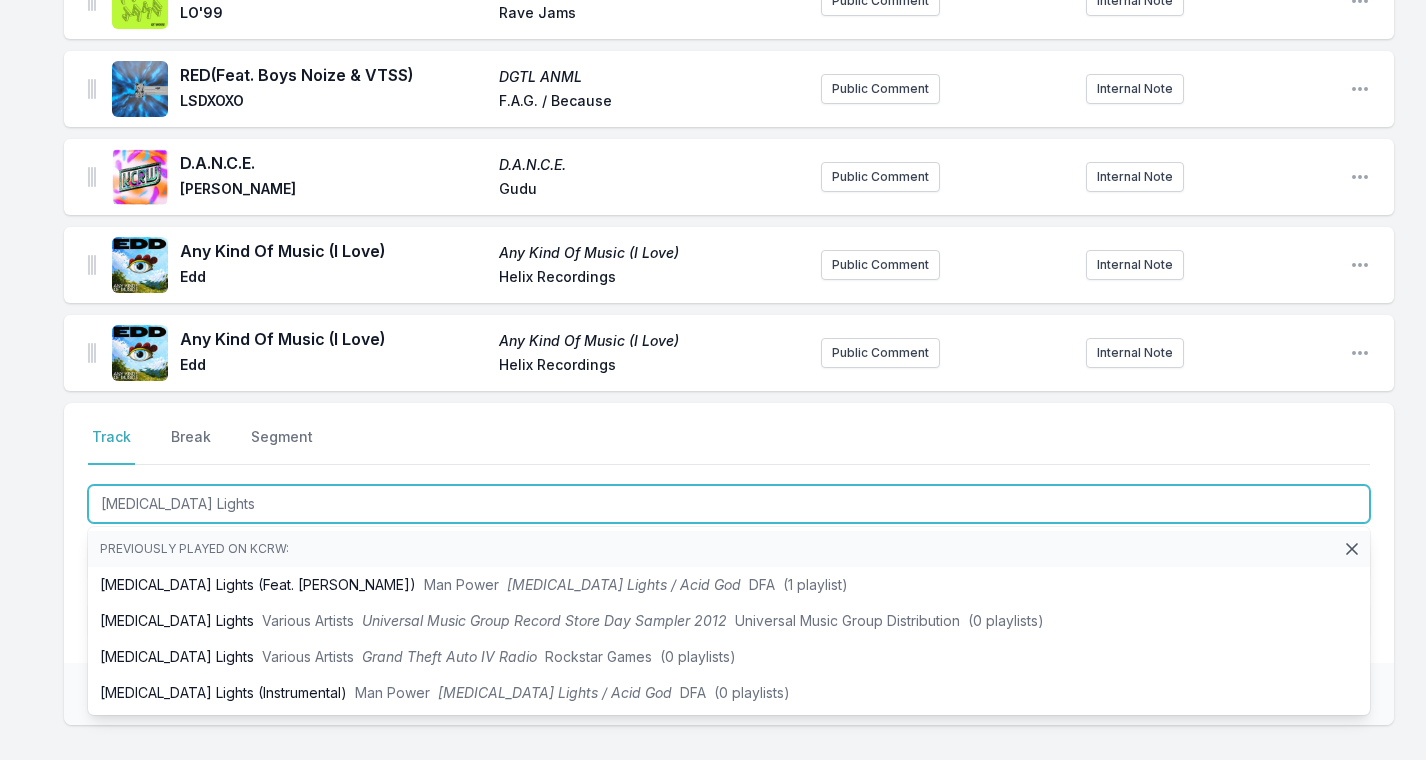 type on "[MEDICAL_DATA] Lights" 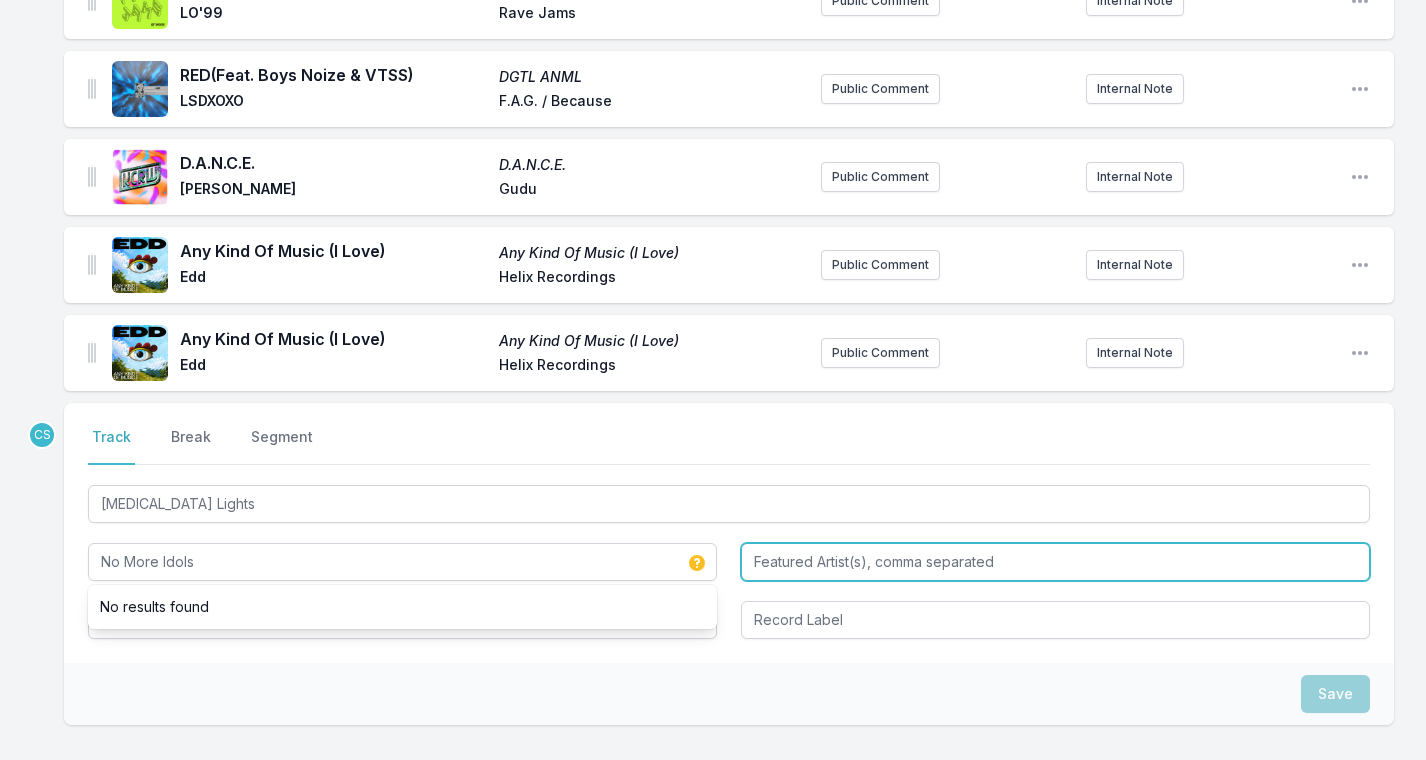 type on "No More Idols" 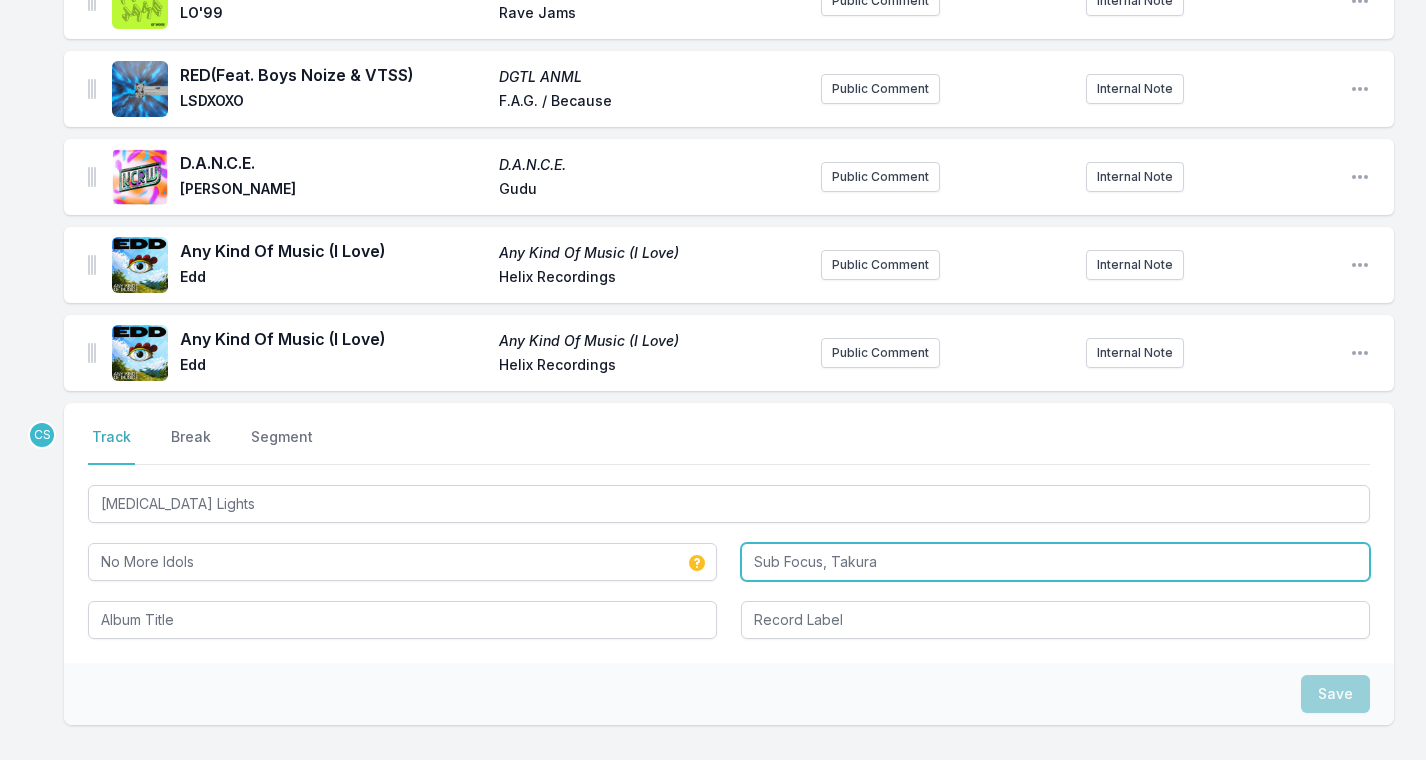 type on "Sub Focus, Takura" 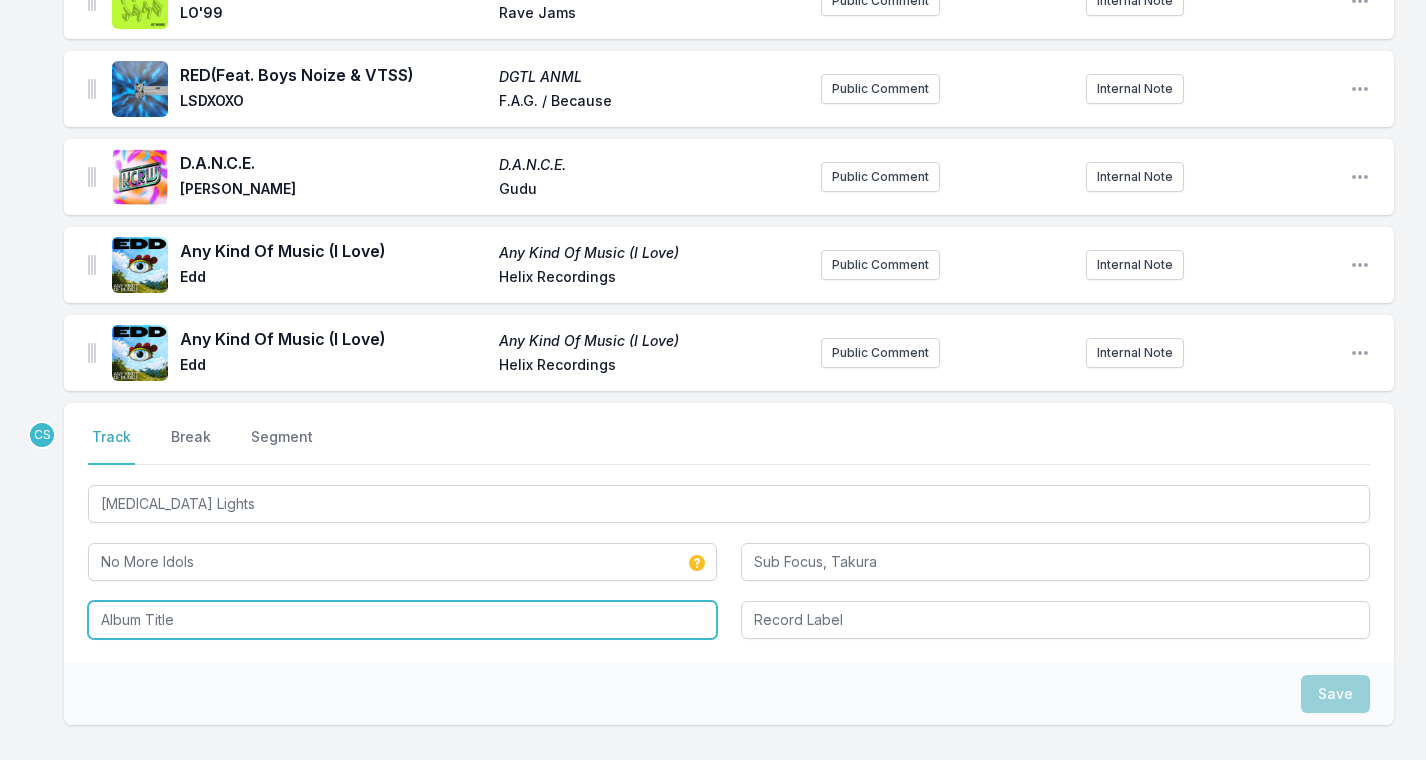 drag, startPoint x: 1406, startPoint y: -81, endPoint x: 252, endPoint y: 604, distance: 1341.9915 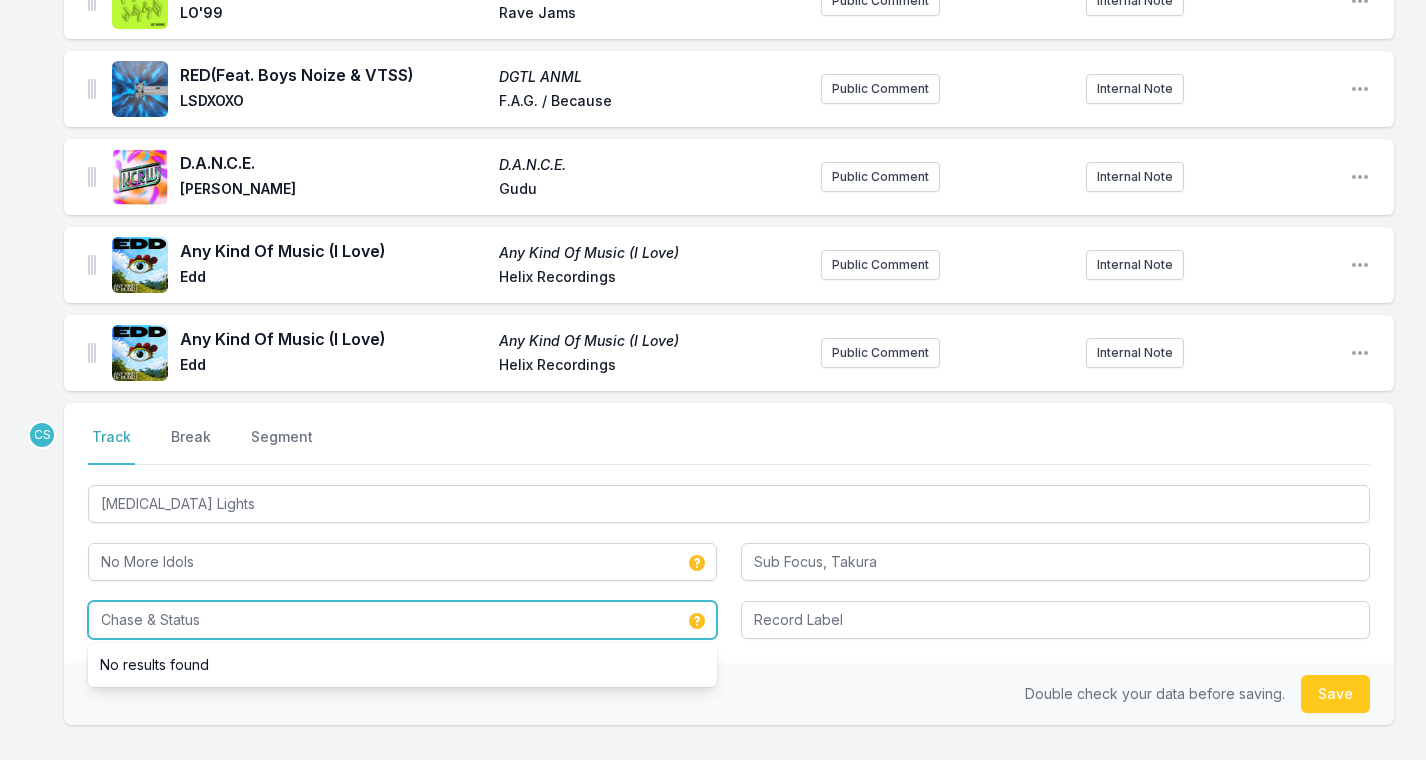 type on "Chase & Status" 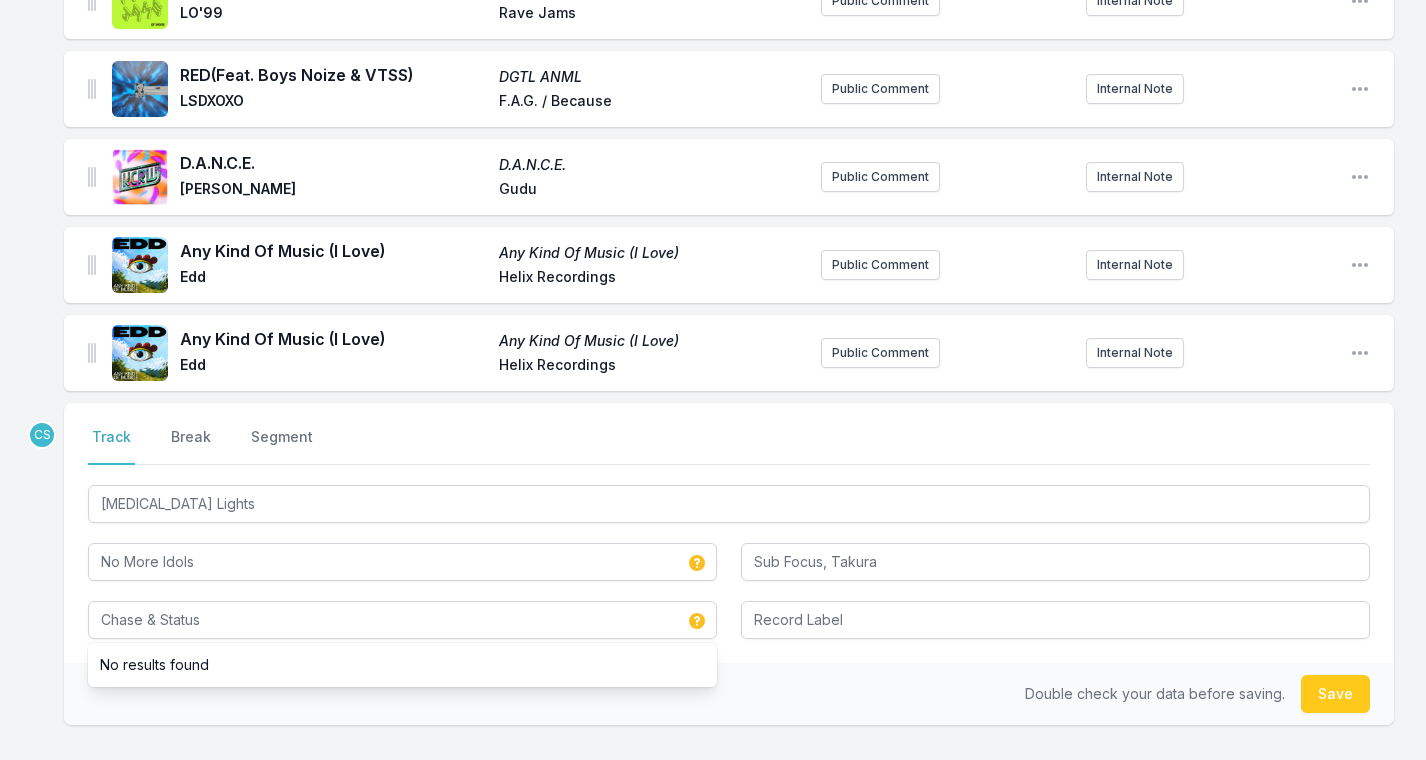 click on "Double check your data before saving. Save" at bounding box center (729, 694) 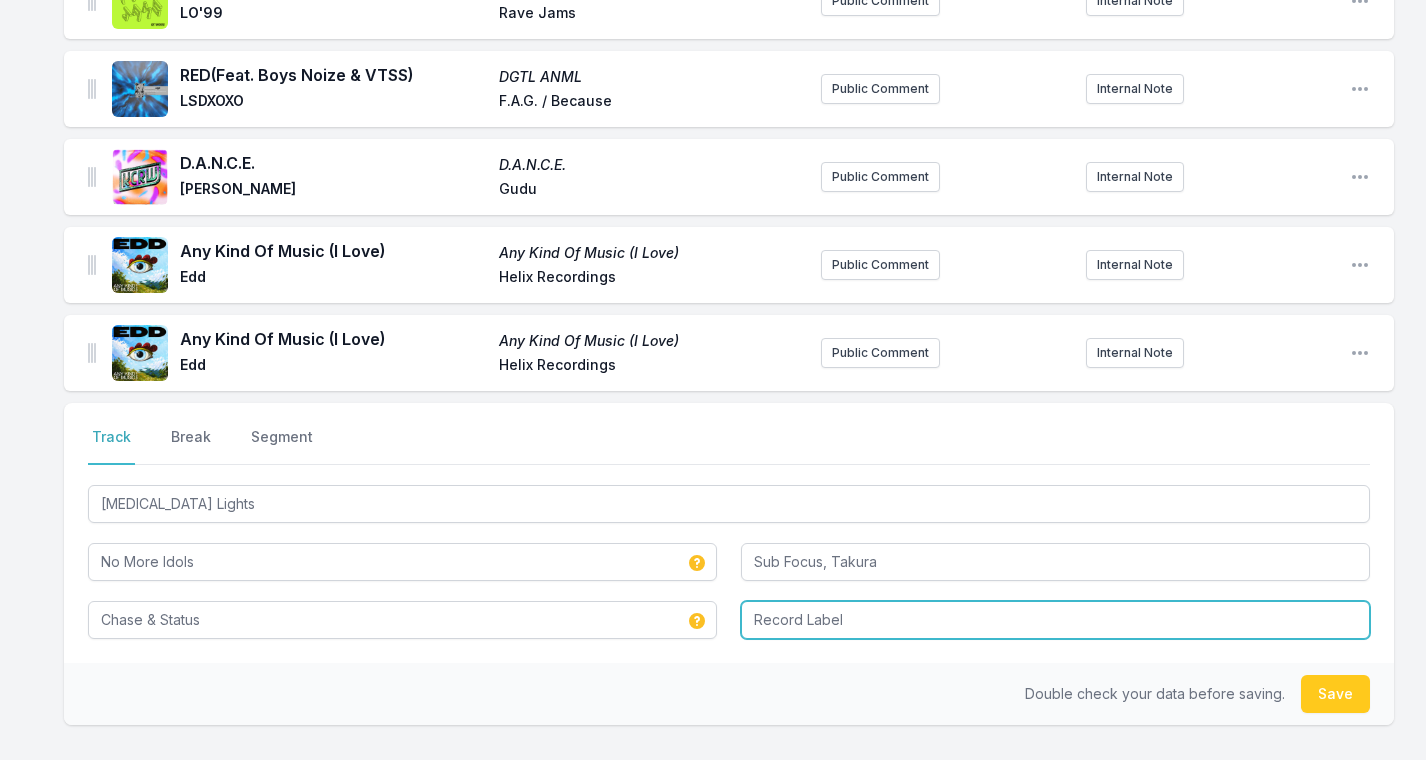drag, startPoint x: 948, startPoint y: 687, endPoint x: 864, endPoint y: 608, distance: 115.31262 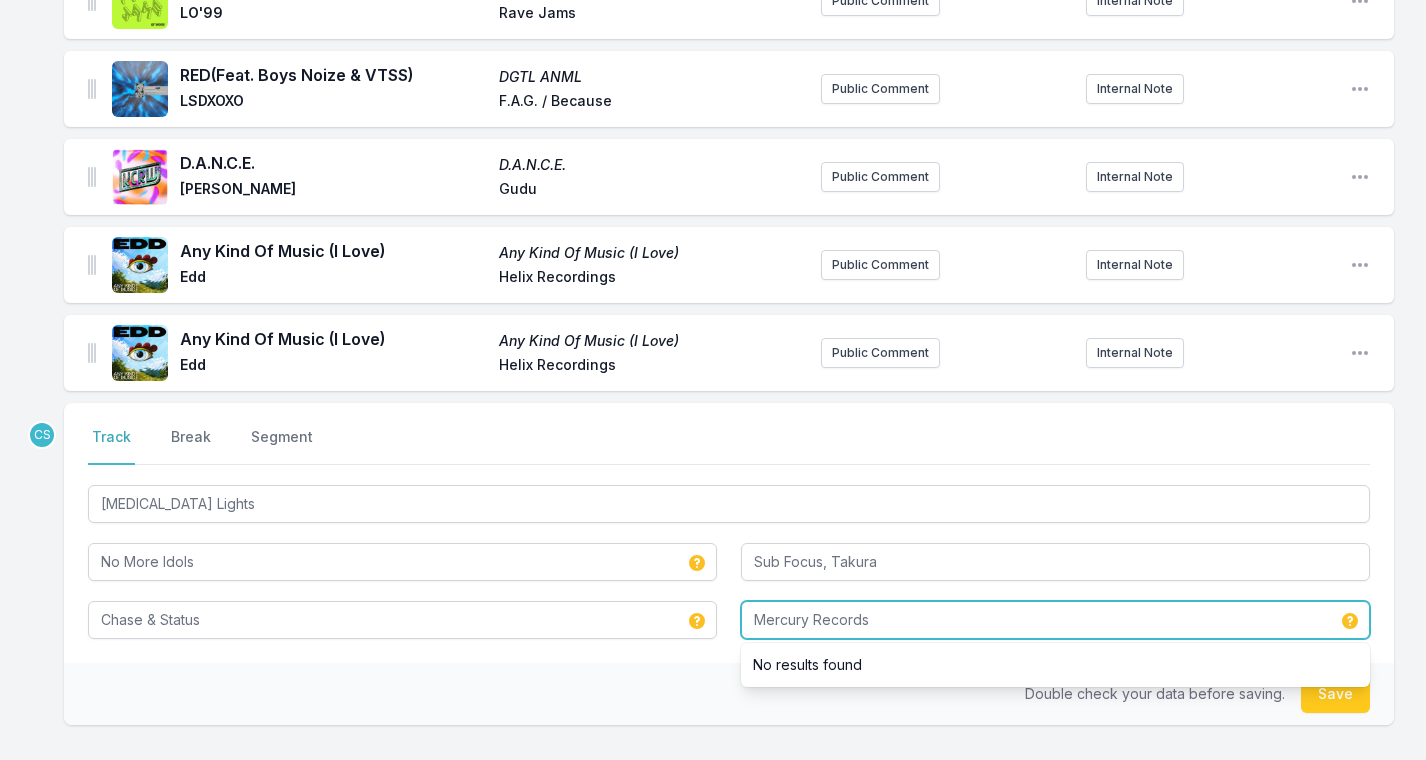type on "Mercury Records" 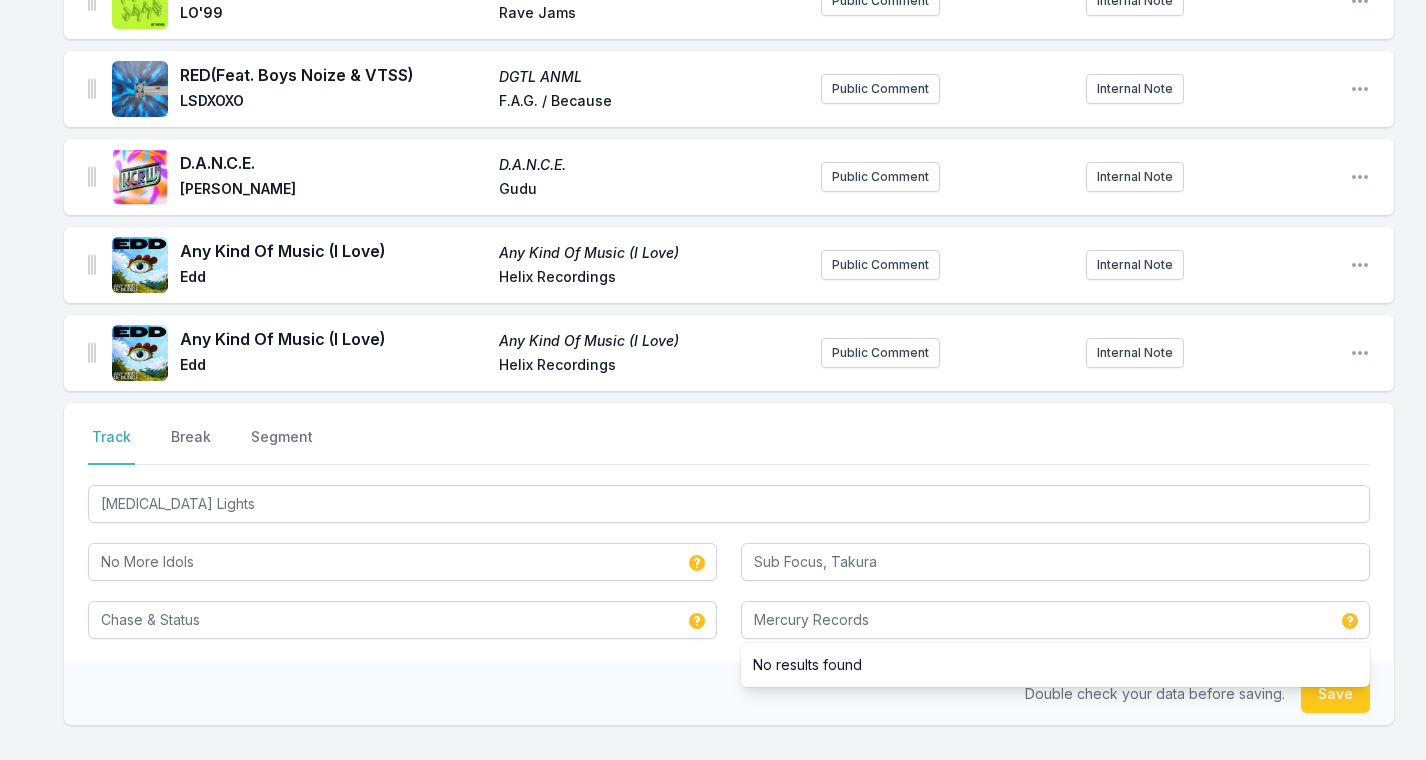 drag, startPoint x: 864, startPoint y: 608, endPoint x: 660, endPoint y: 673, distance: 214.10512 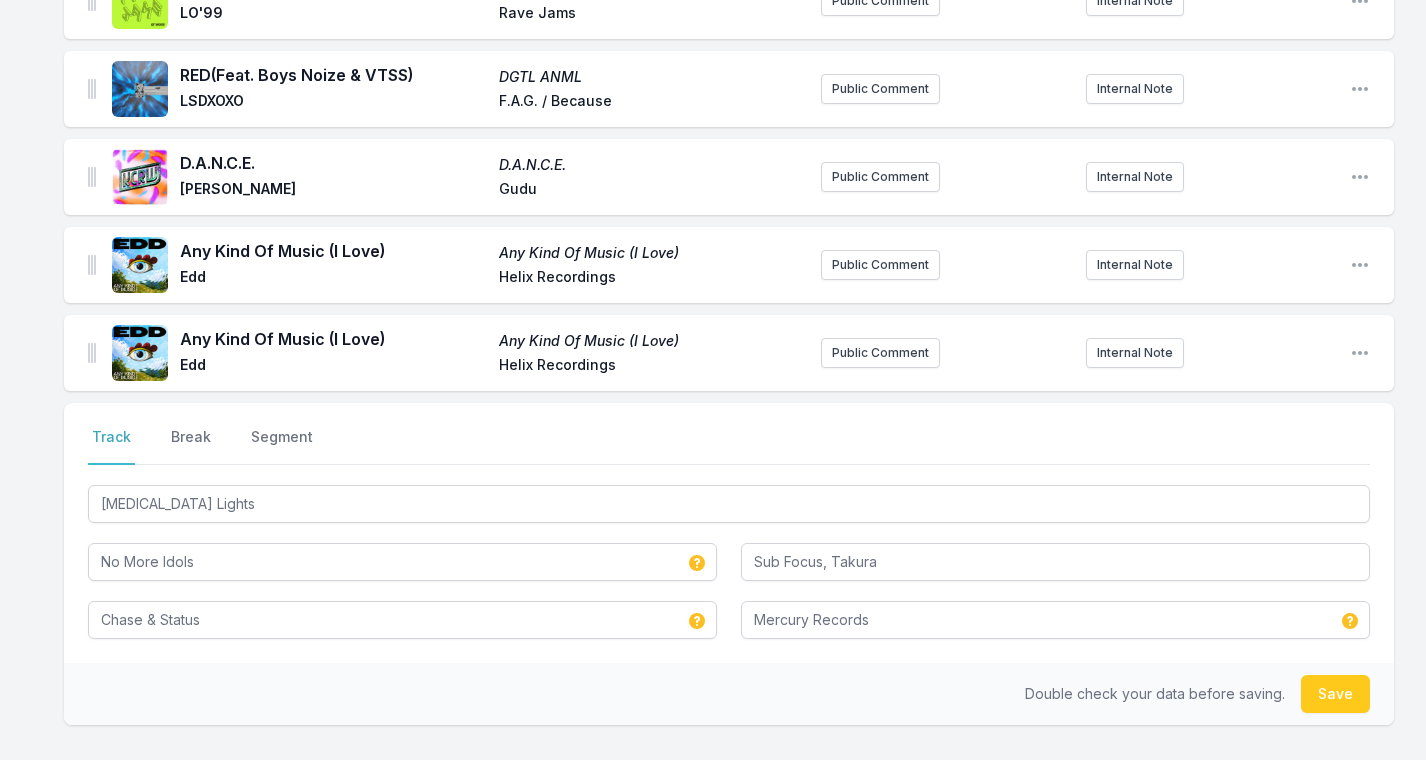 click on "Save" at bounding box center (1335, 694) 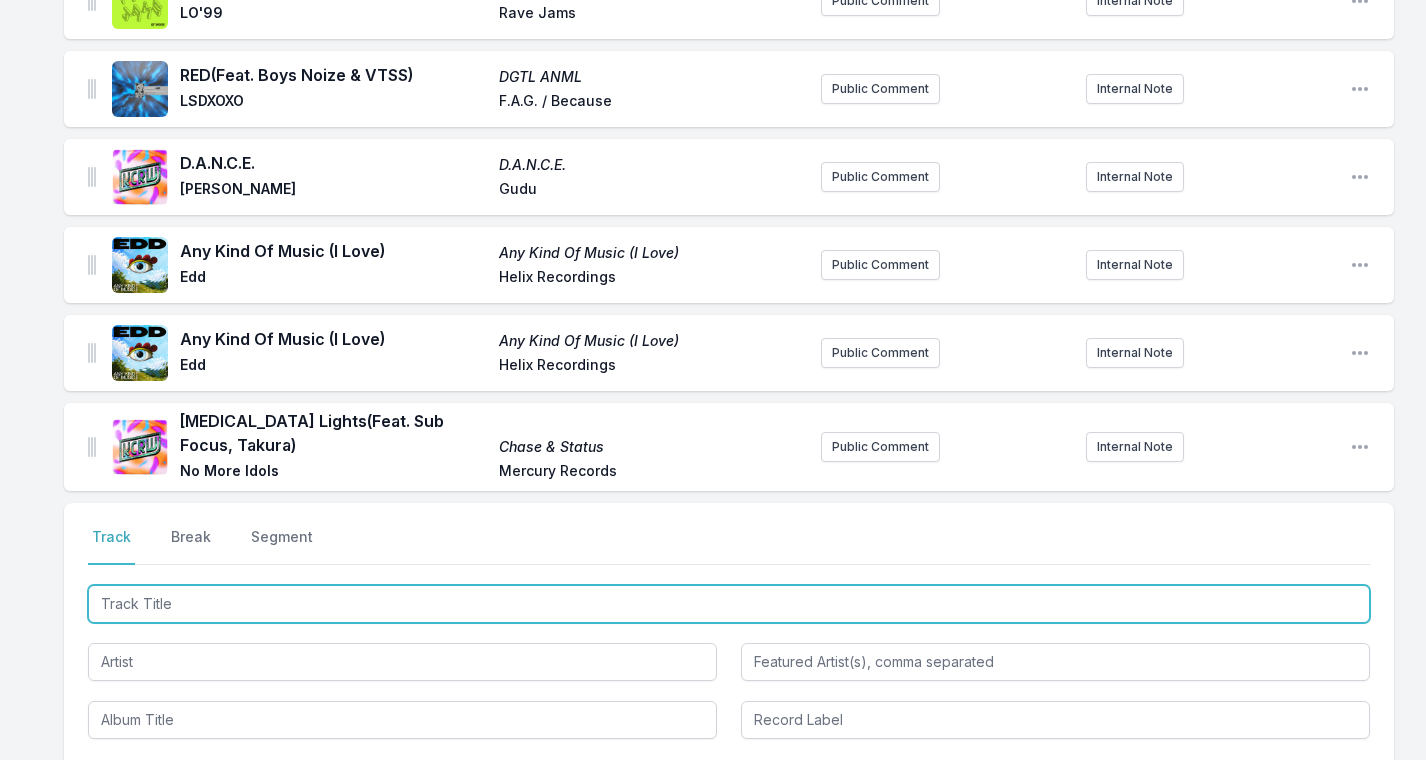 click at bounding box center (729, 604) 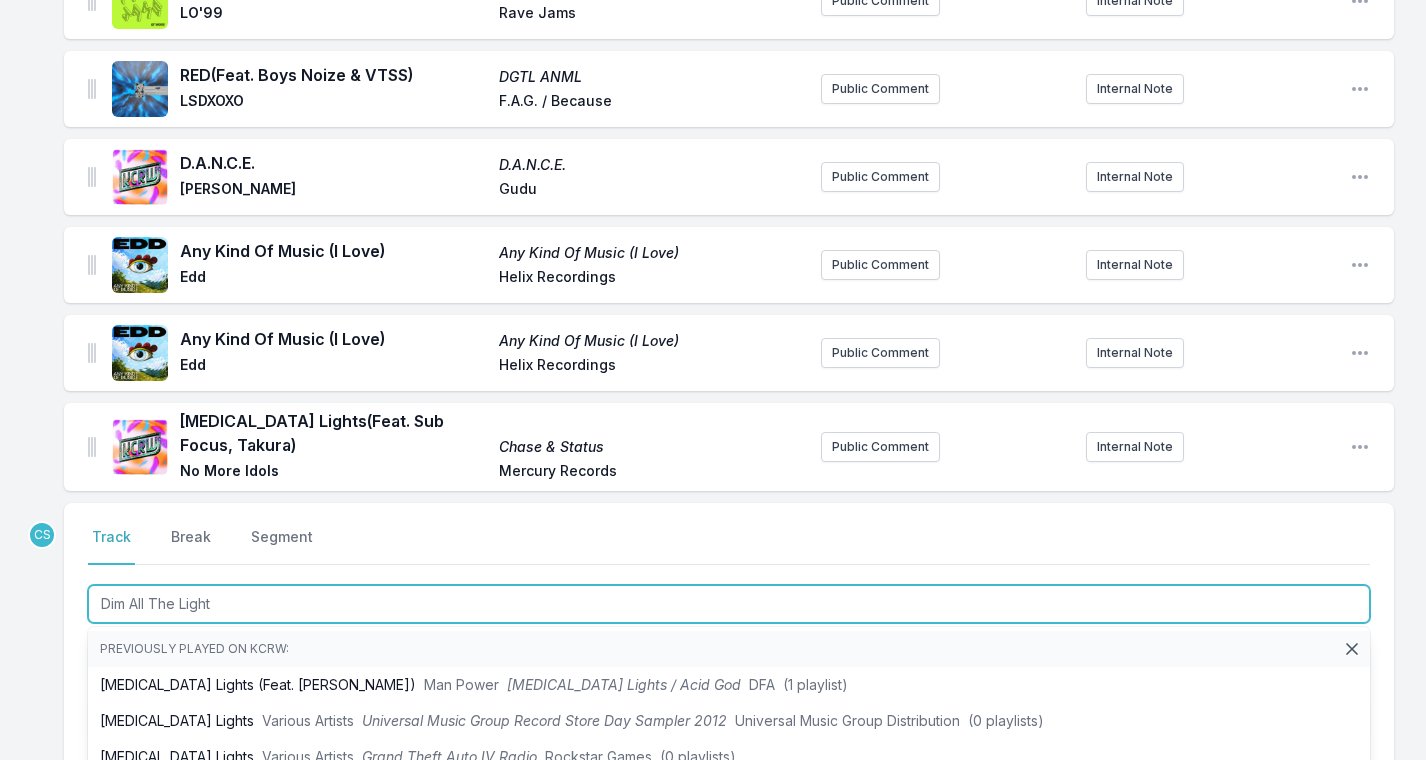 type on "Dim All The Lights" 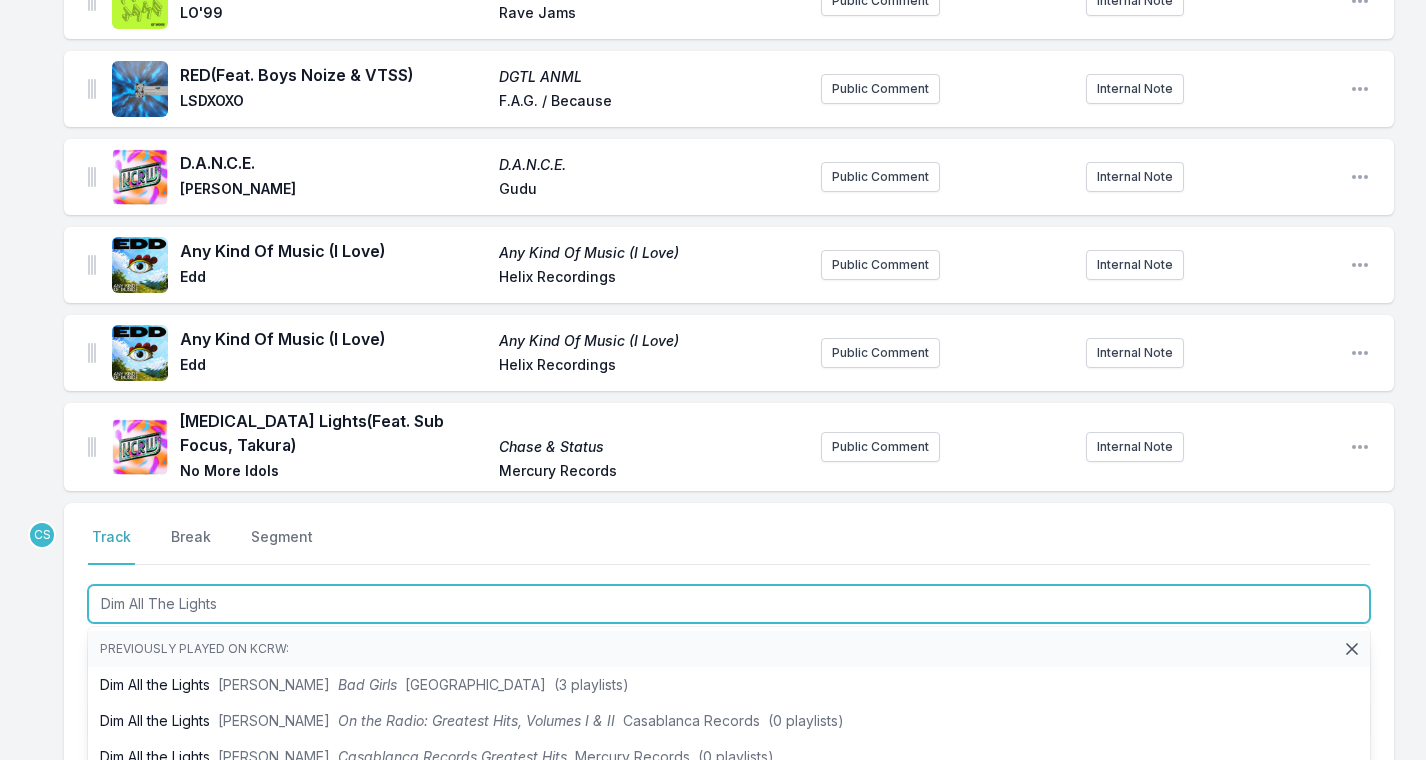 click on "Dim All the Lights [PERSON_NAME] Bad Girls Casablanca (3 playlists)" at bounding box center (729, 685) 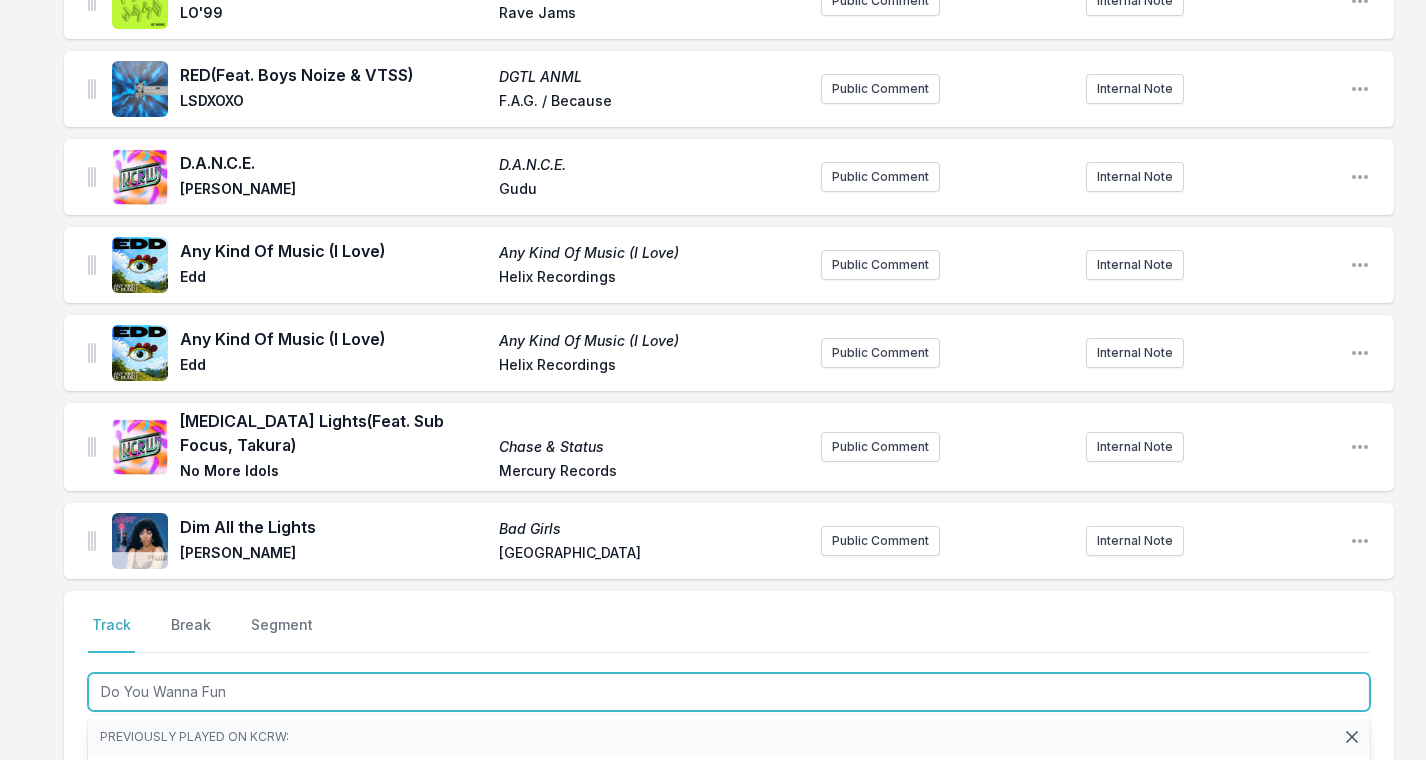 type on "Do You Wanna Funk" 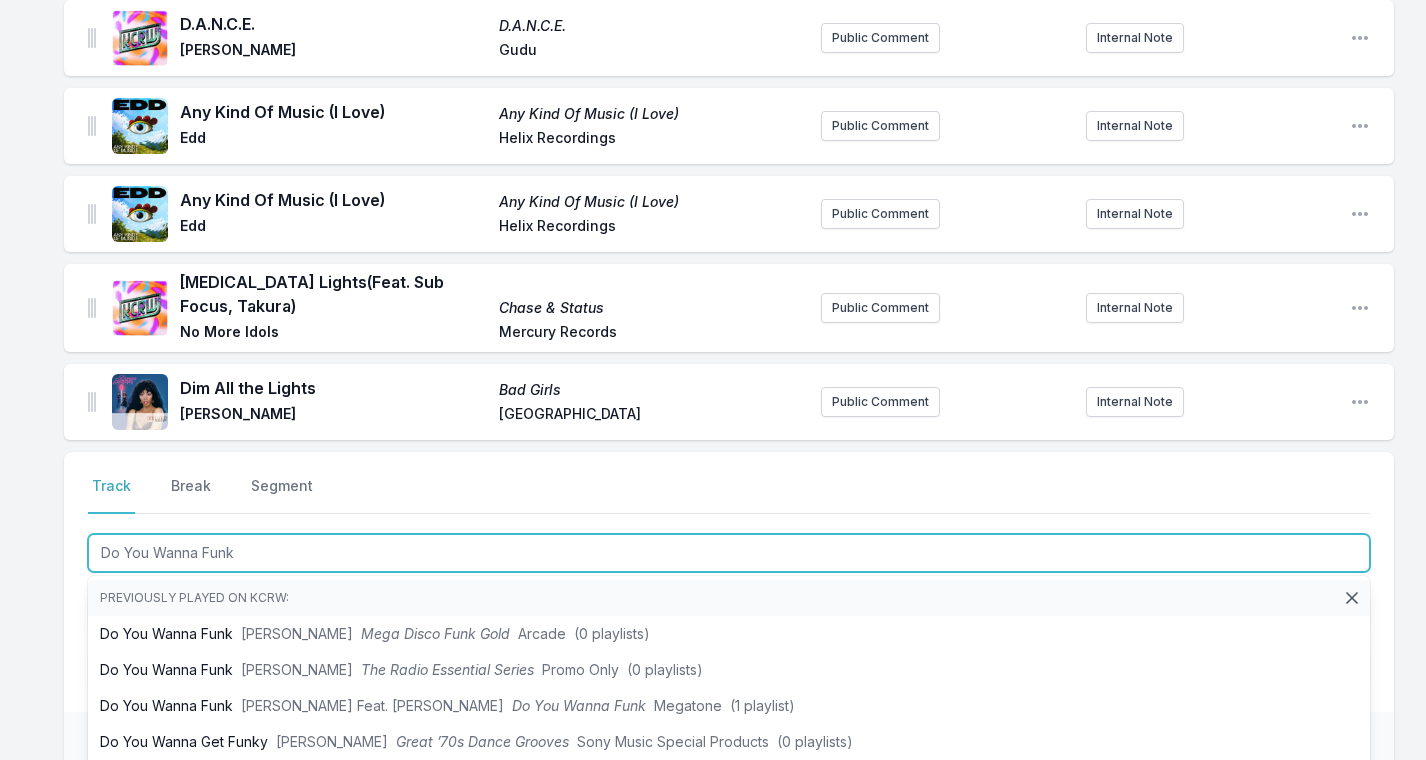scroll, scrollTop: 2052, scrollLeft: 0, axis: vertical 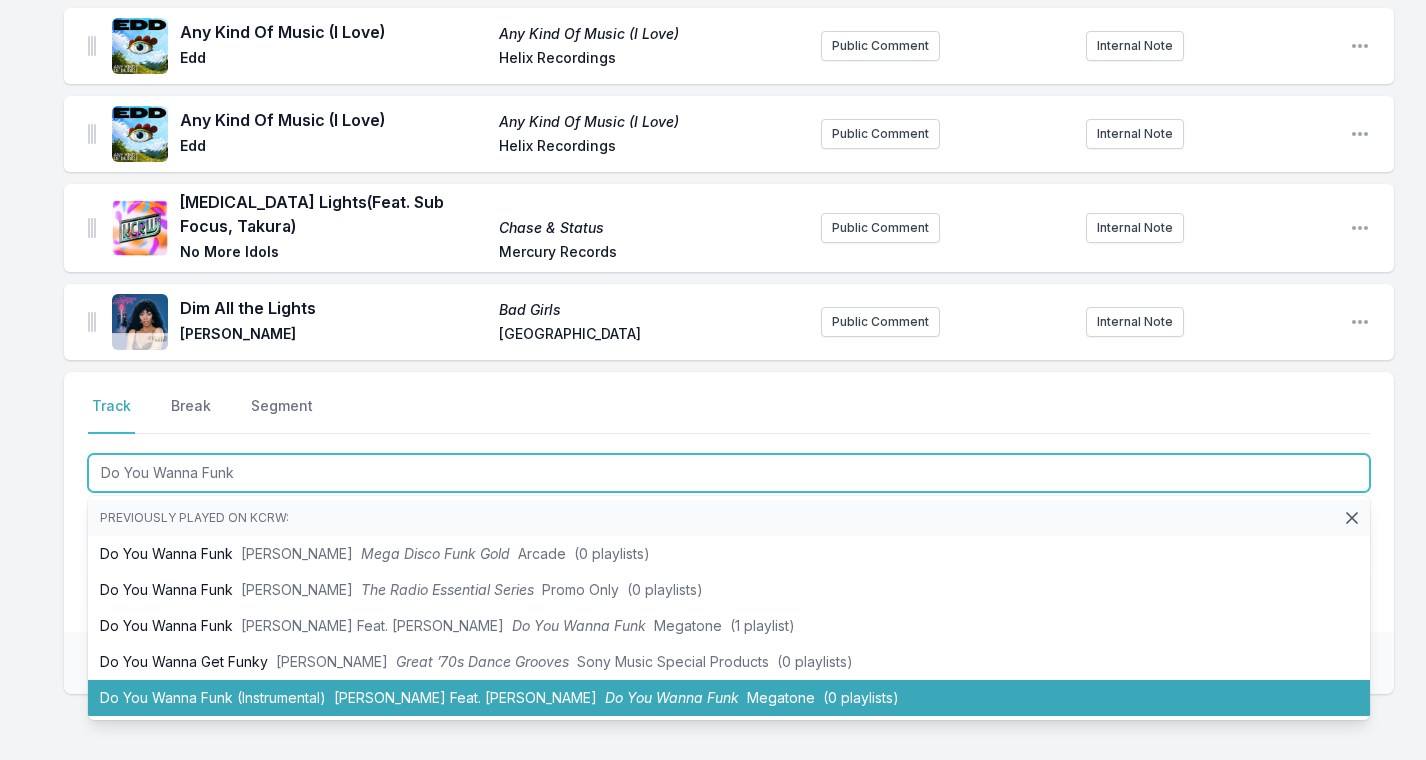 click on "[PERSON_NAME] Feat. [PERSON_NAME]" at bounding box center [372, 625] 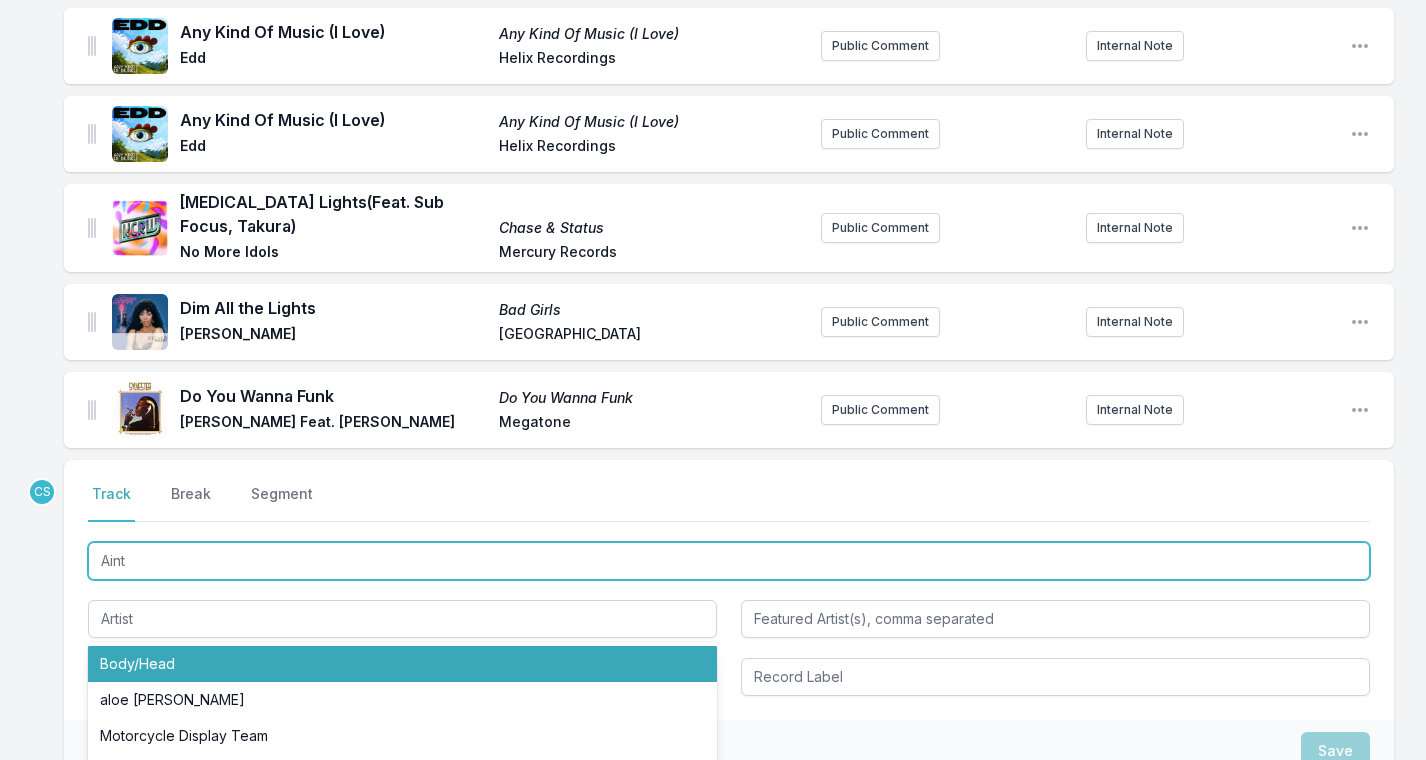 click on "Aint" at bounding box center (729, 561) 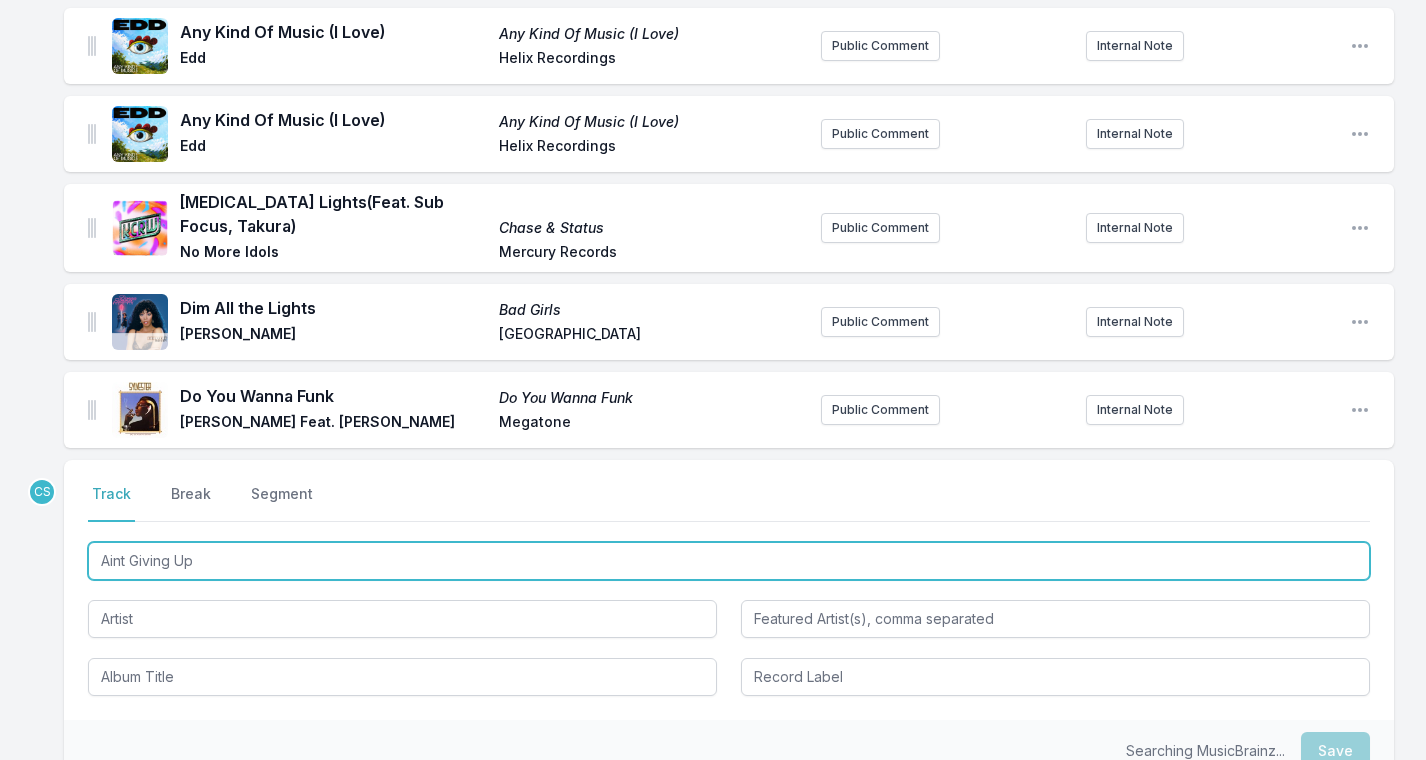 type on "Aint Giving Up" 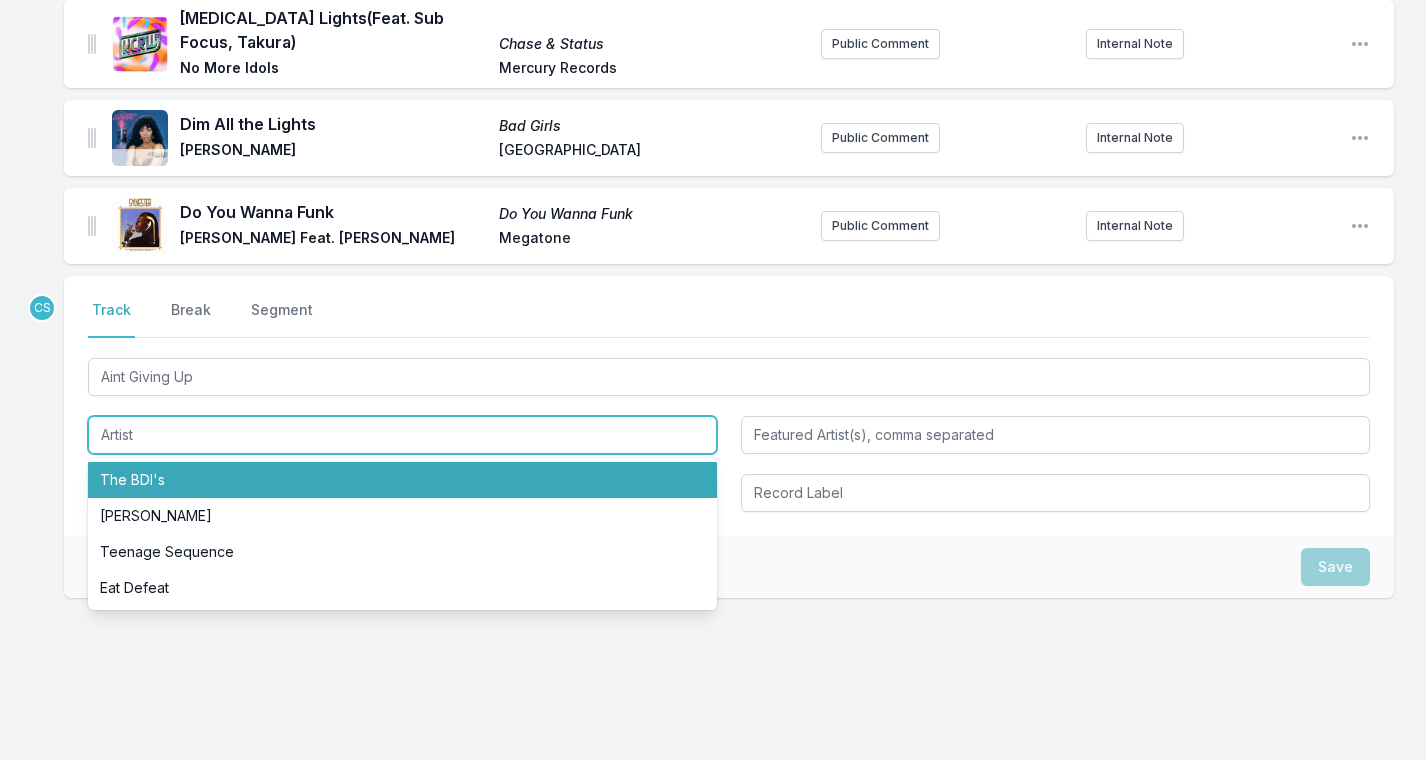 scroll, scrollTop: 2243, scrollLeft: 0, axis: vertical 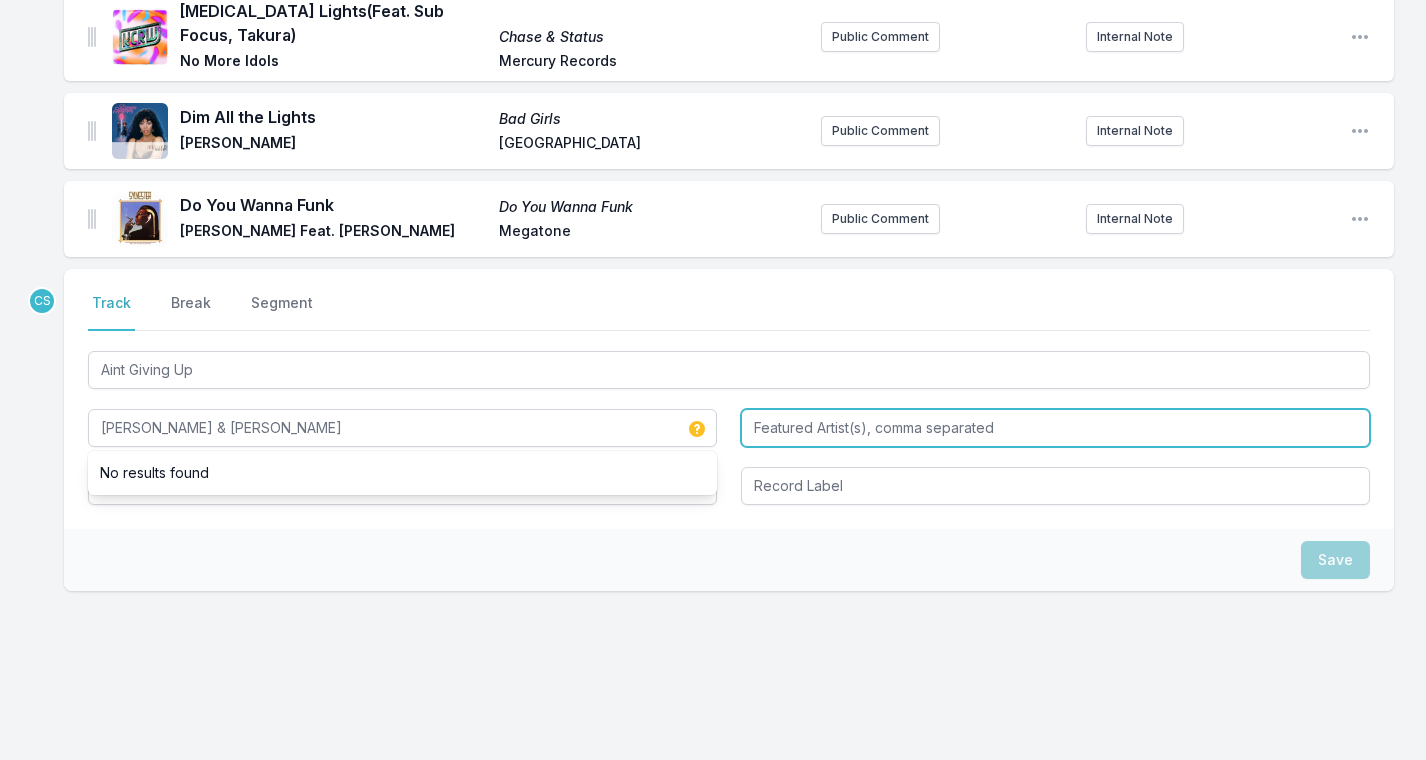 type on "[PERSON_NAME] & [PERSON_NAME]" 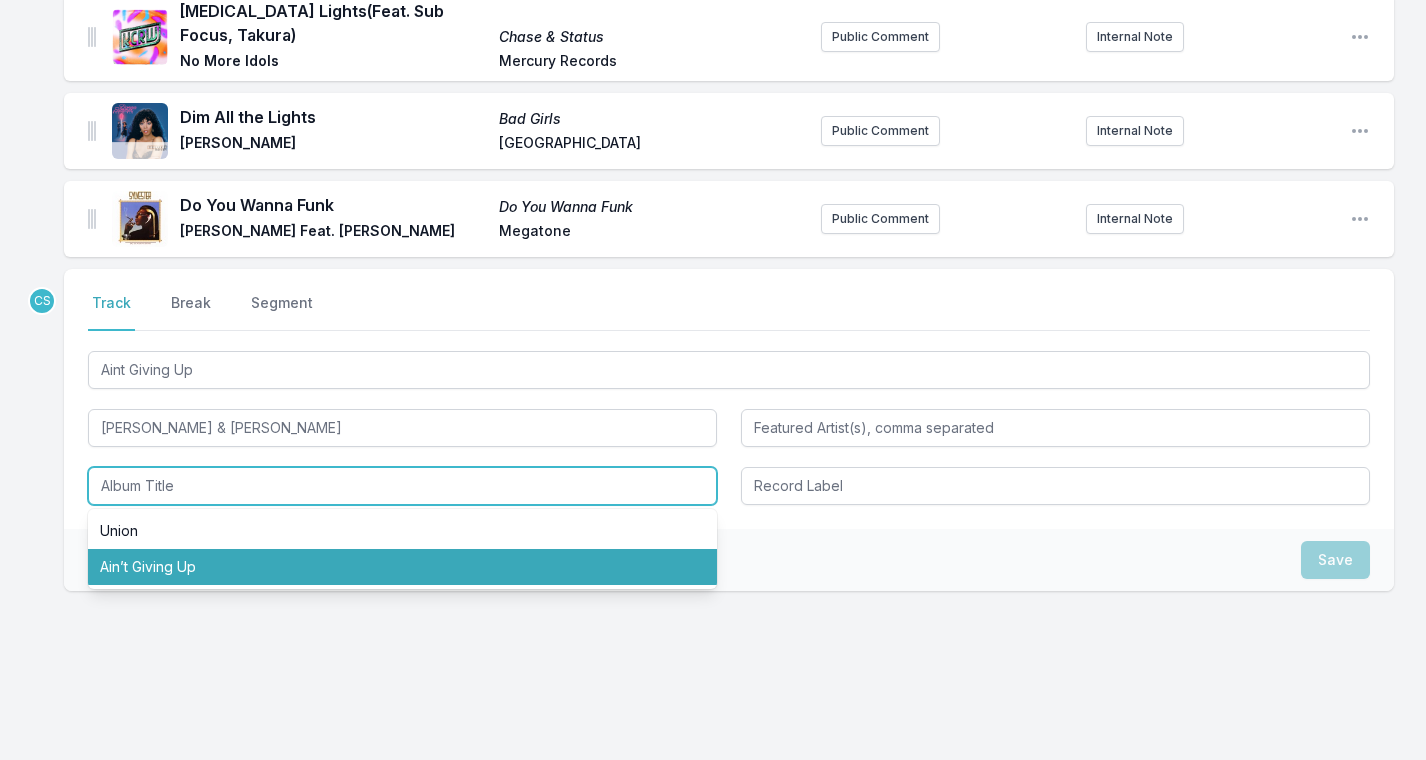 click on "Ain’t Giving Up" at bounding box center [402, 567] 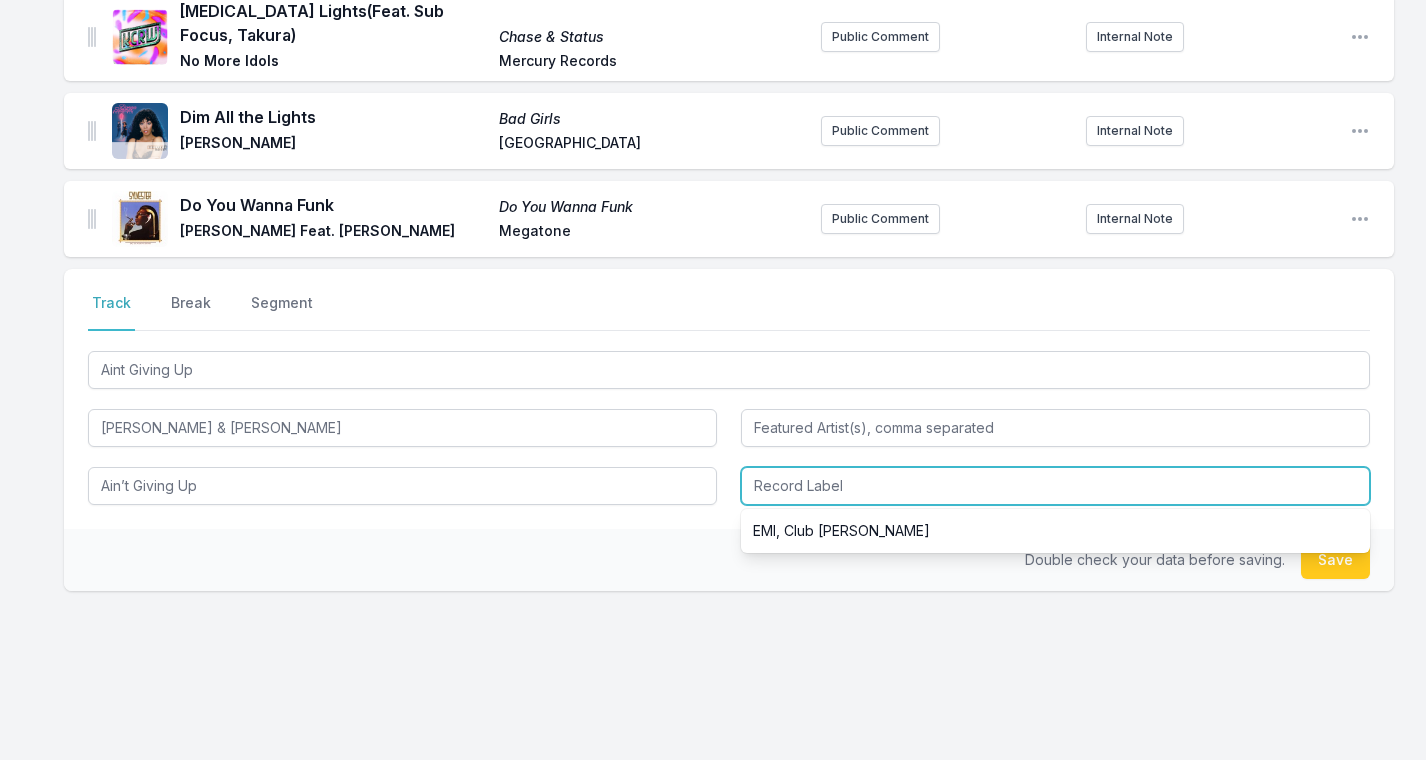 click at bounding box center (1055, 486) 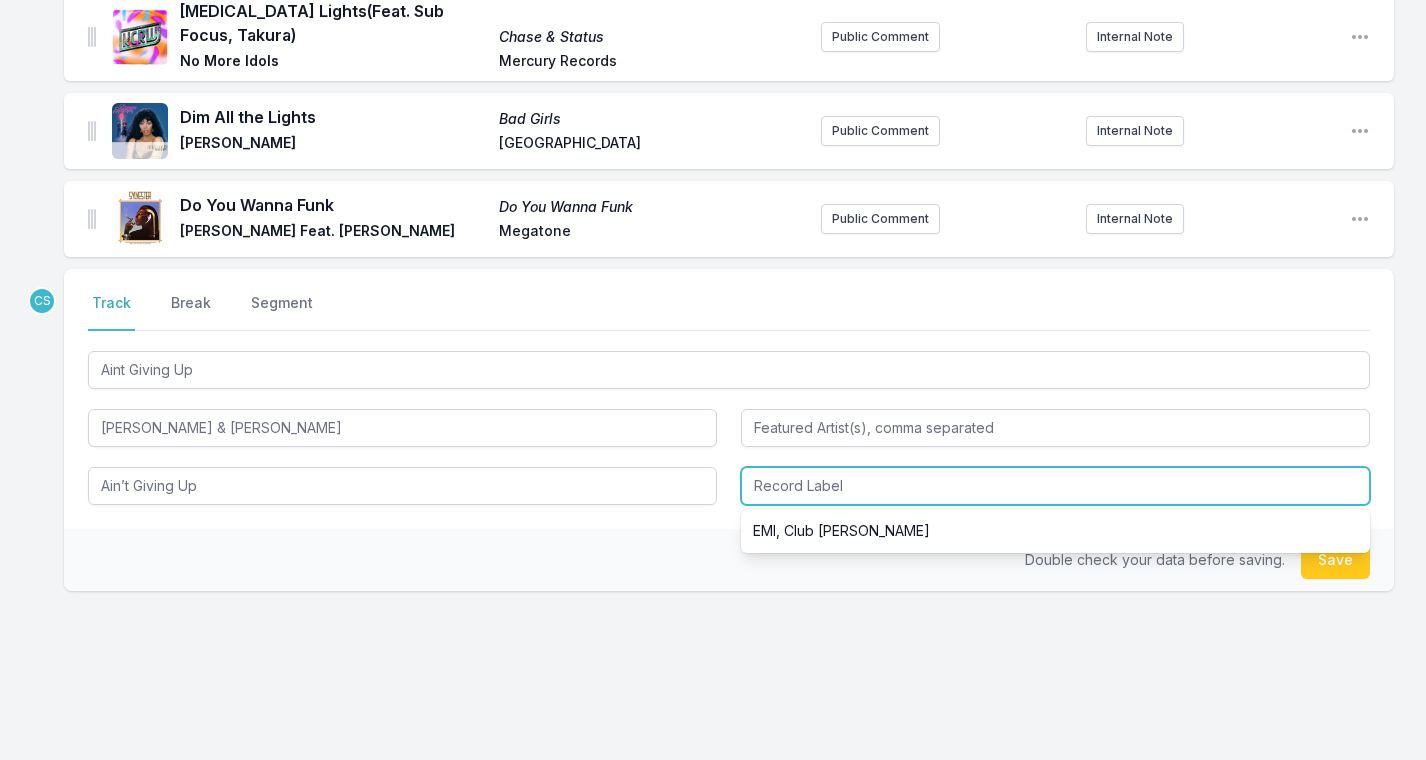 click on "EMI, Club [PERSON_NAME]" at bounding box center [1055, 531] 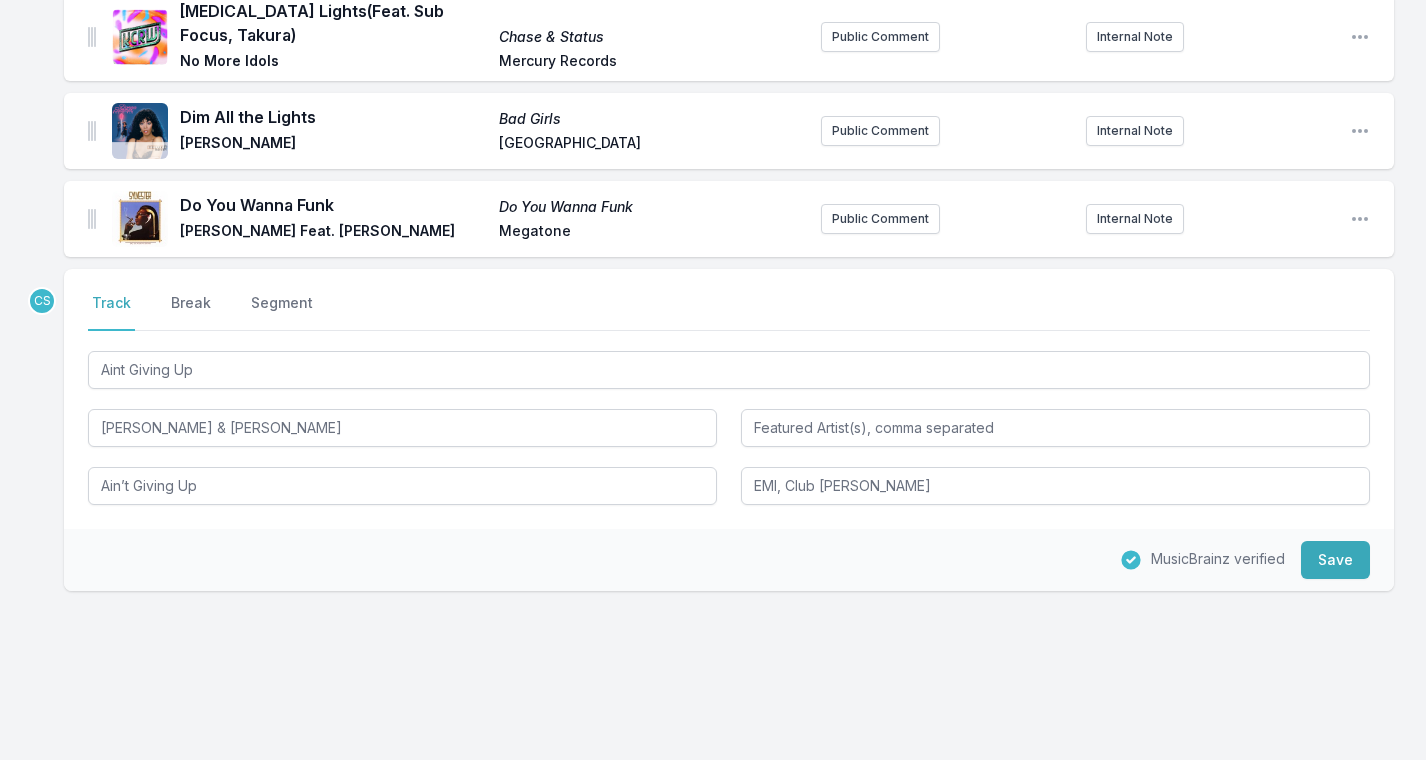 click on "Save" at bounding box center [1335, 560] 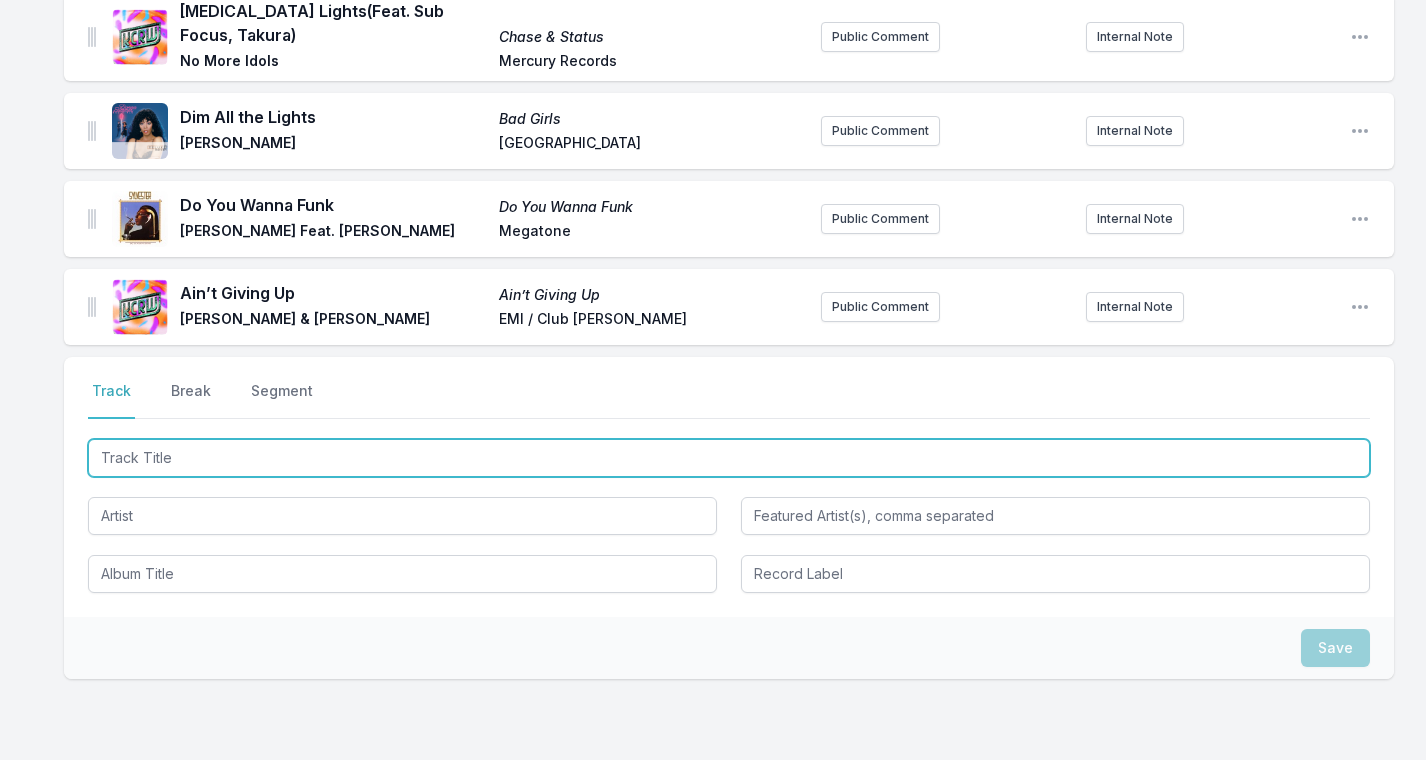 click on "Select a tab Track Break Segment Track Break Segment" at bounding box center [729, 487] 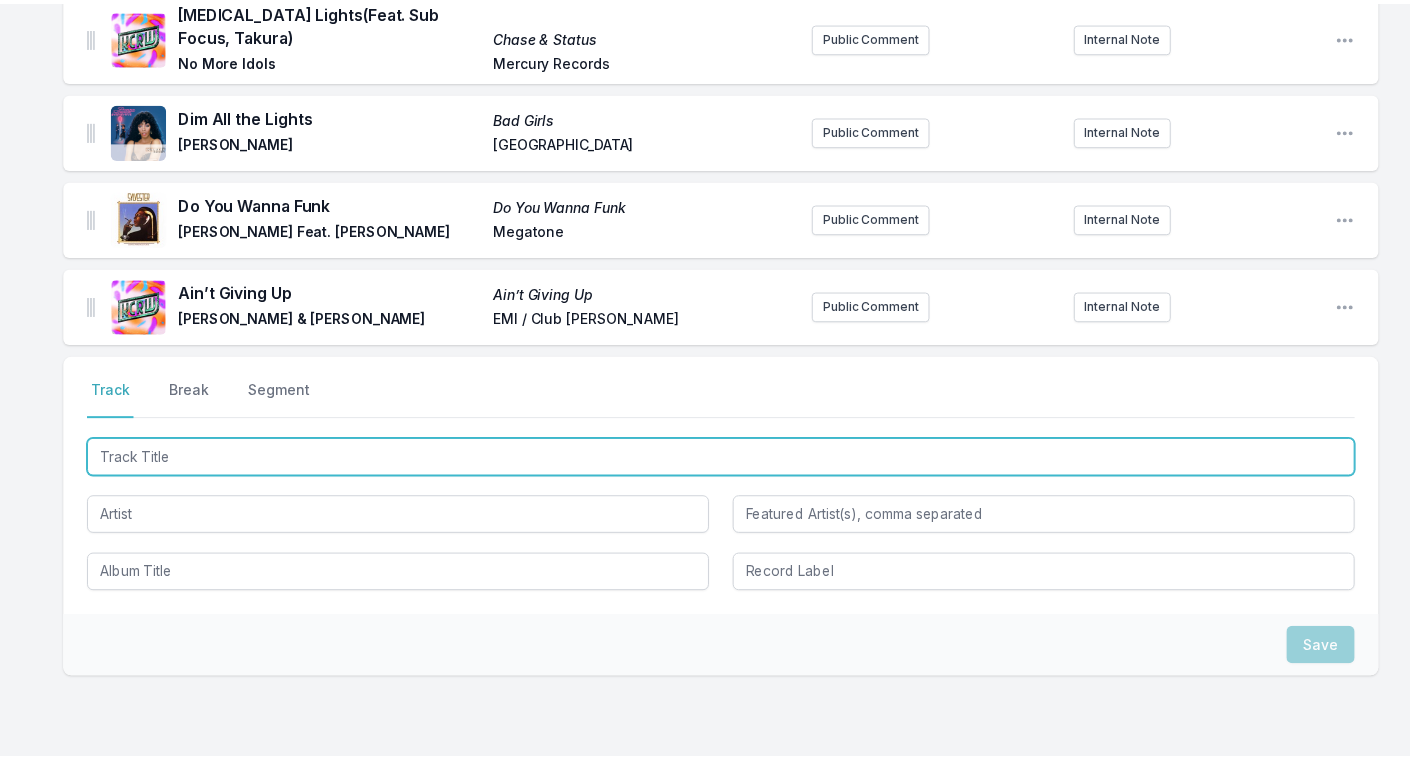 scroll, scrollTop: 2162, scrollLeft: 0, axis: vertical 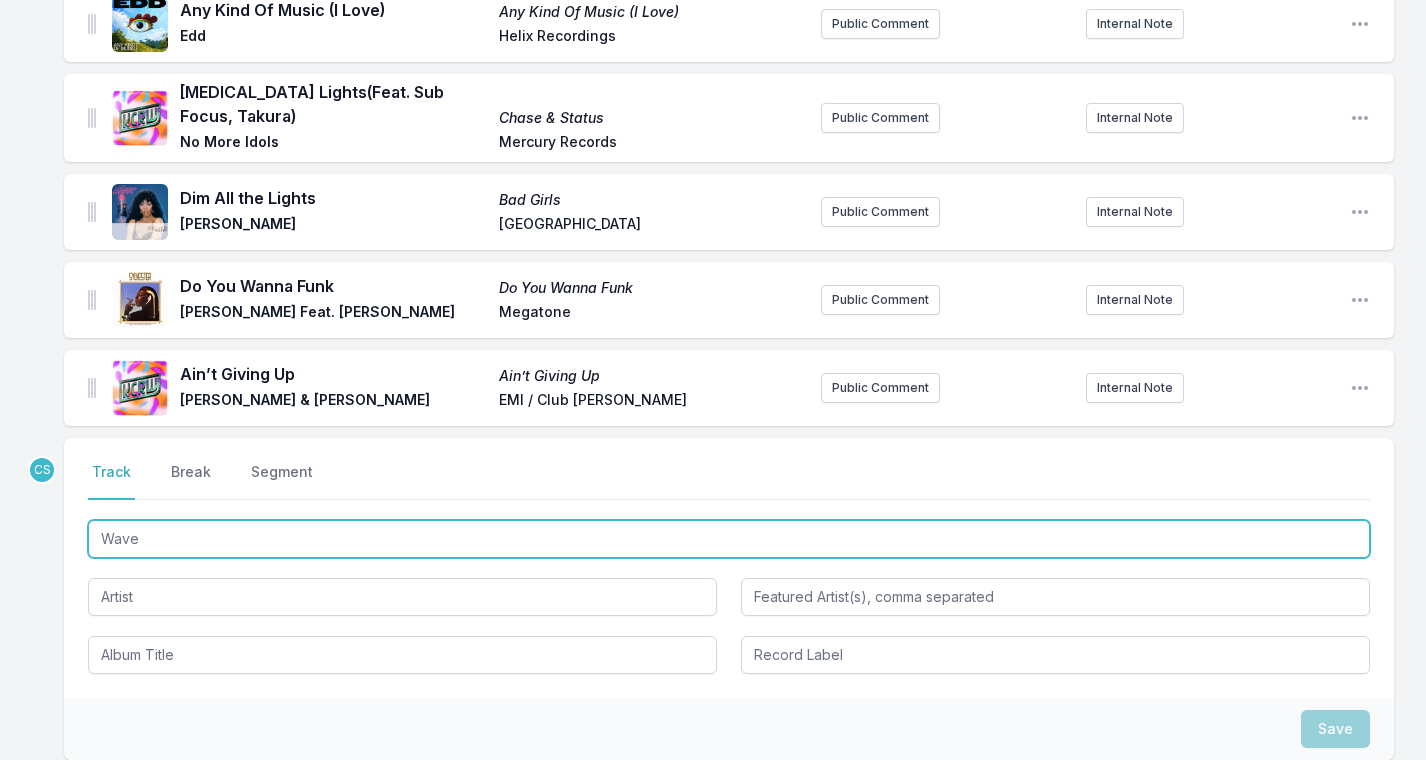 type on "Wavey" 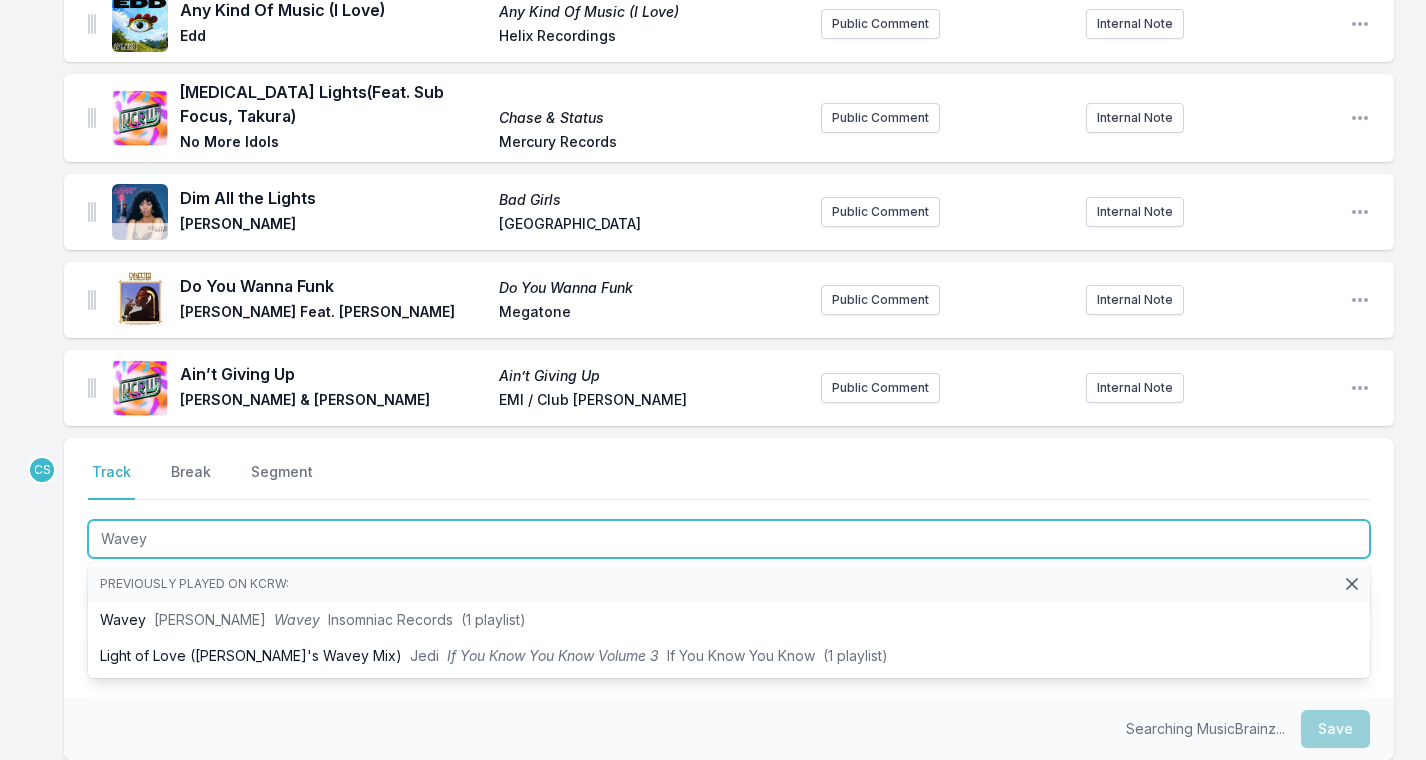click on "Wavey" at bounding box center (297, 619) 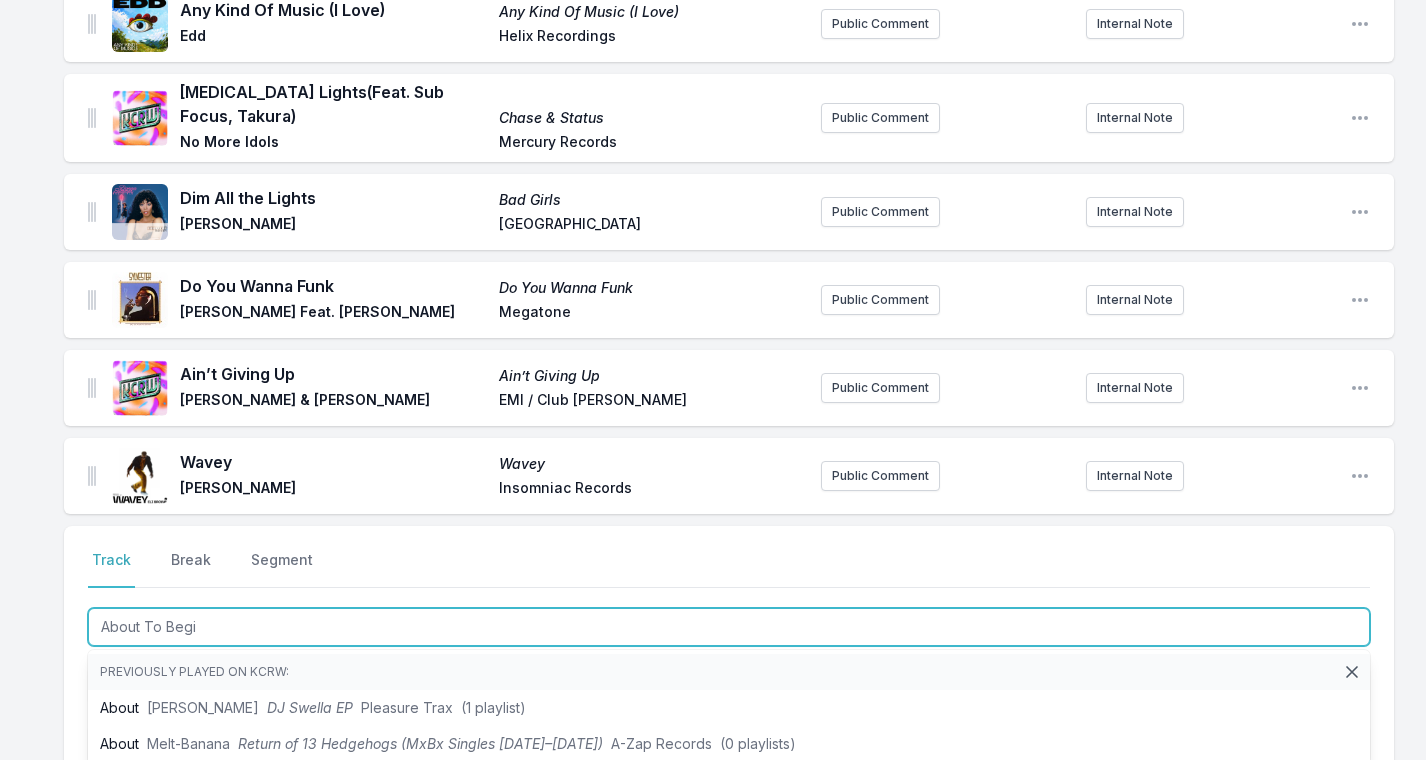 type on "About To Begin" 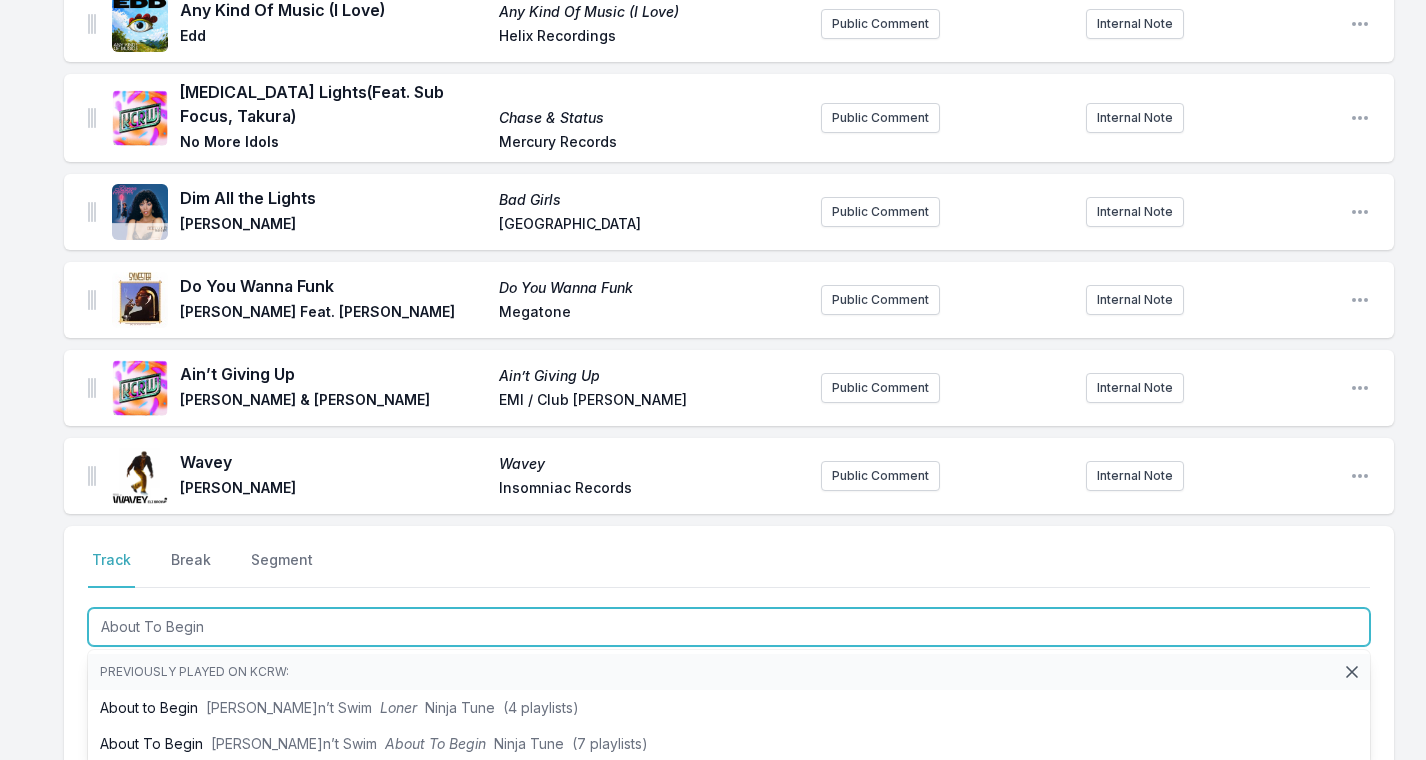 click on "Ninja Tune" at bounding box center (529, 743) 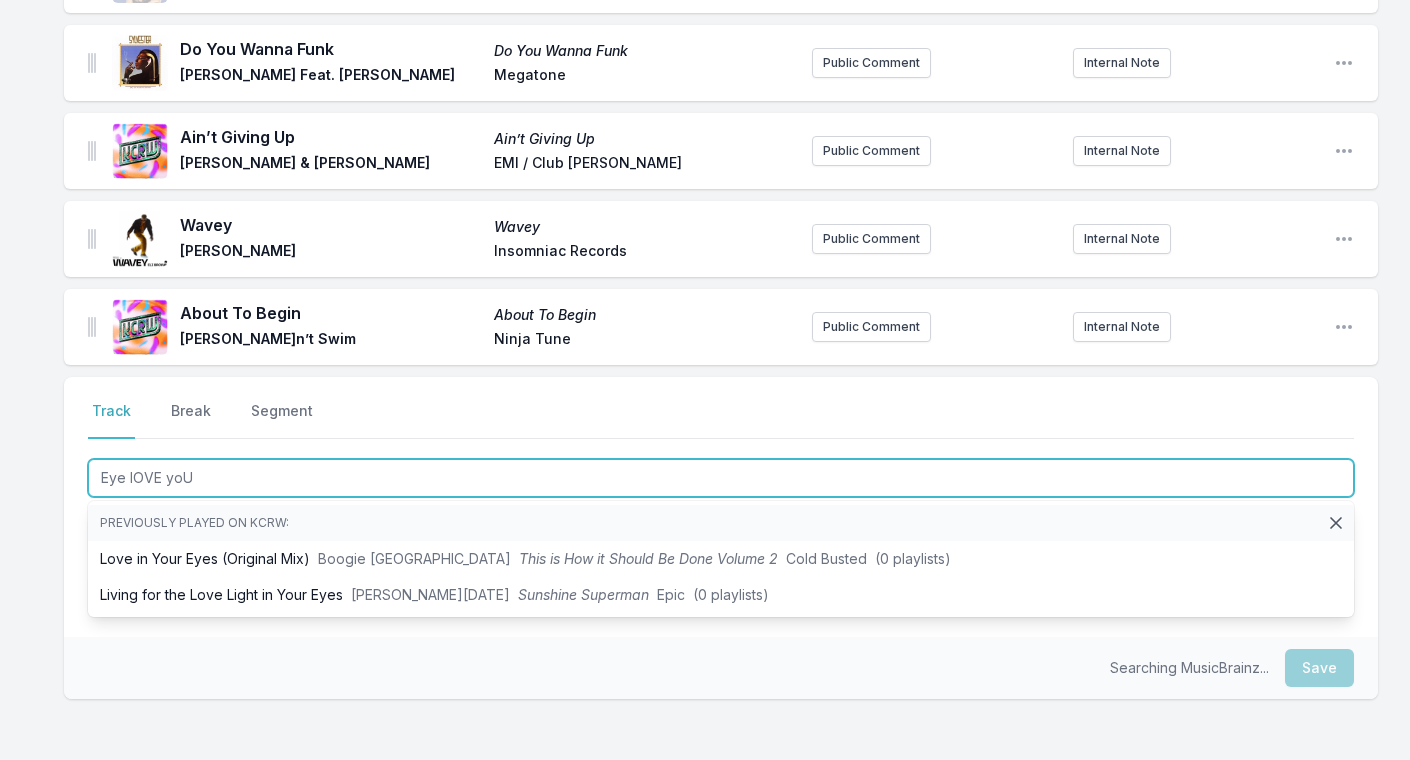 scroll, scrollTop: 2399, scrollLeft: 0, axis: vertical 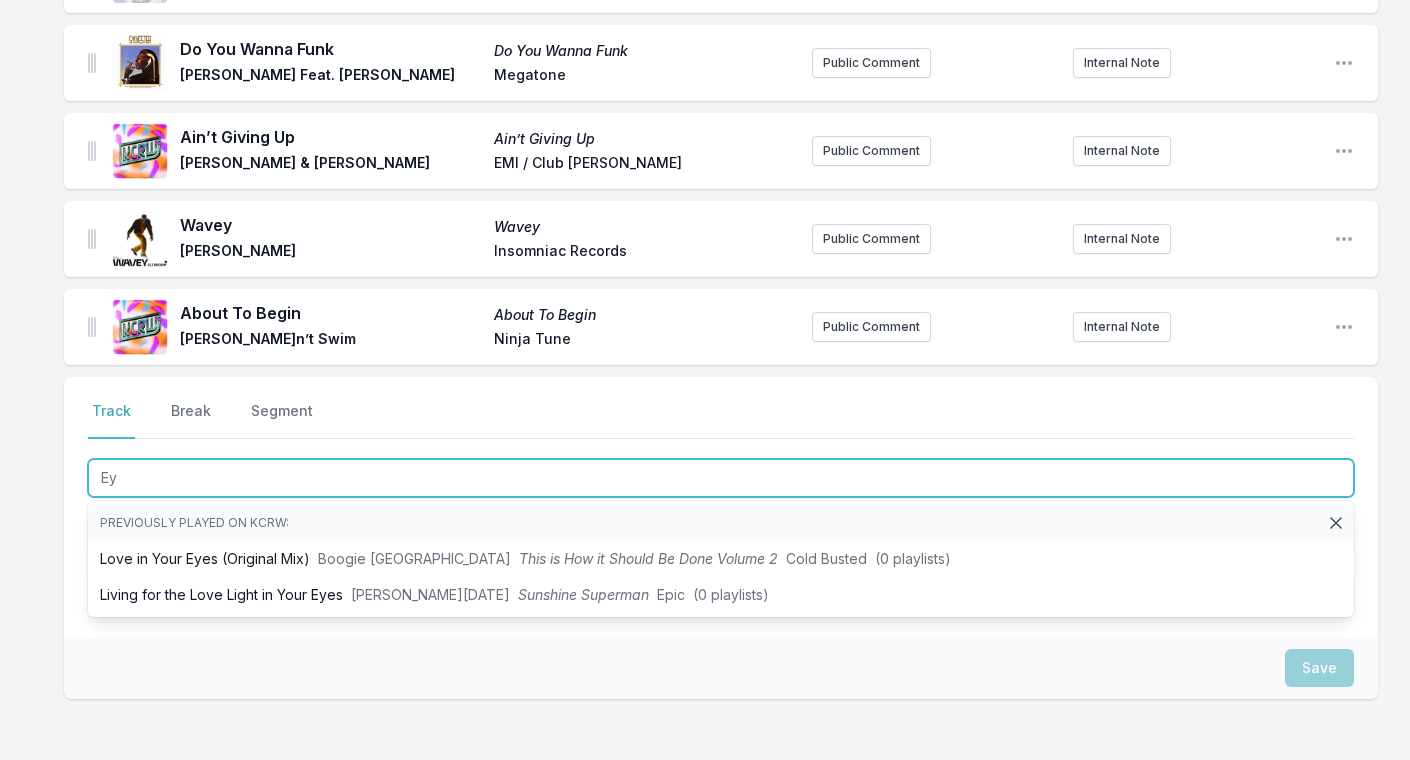 type on "E" 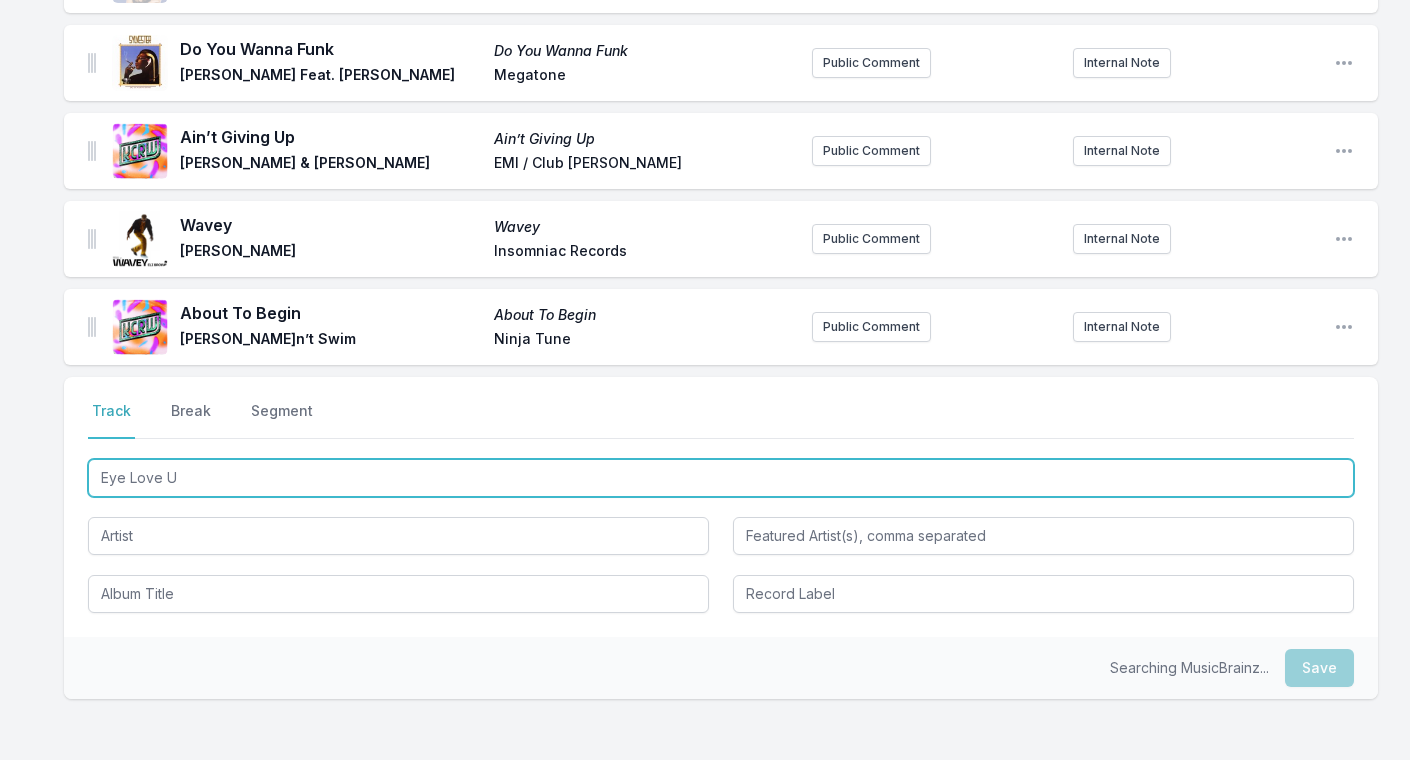 type on "Eye Love U" 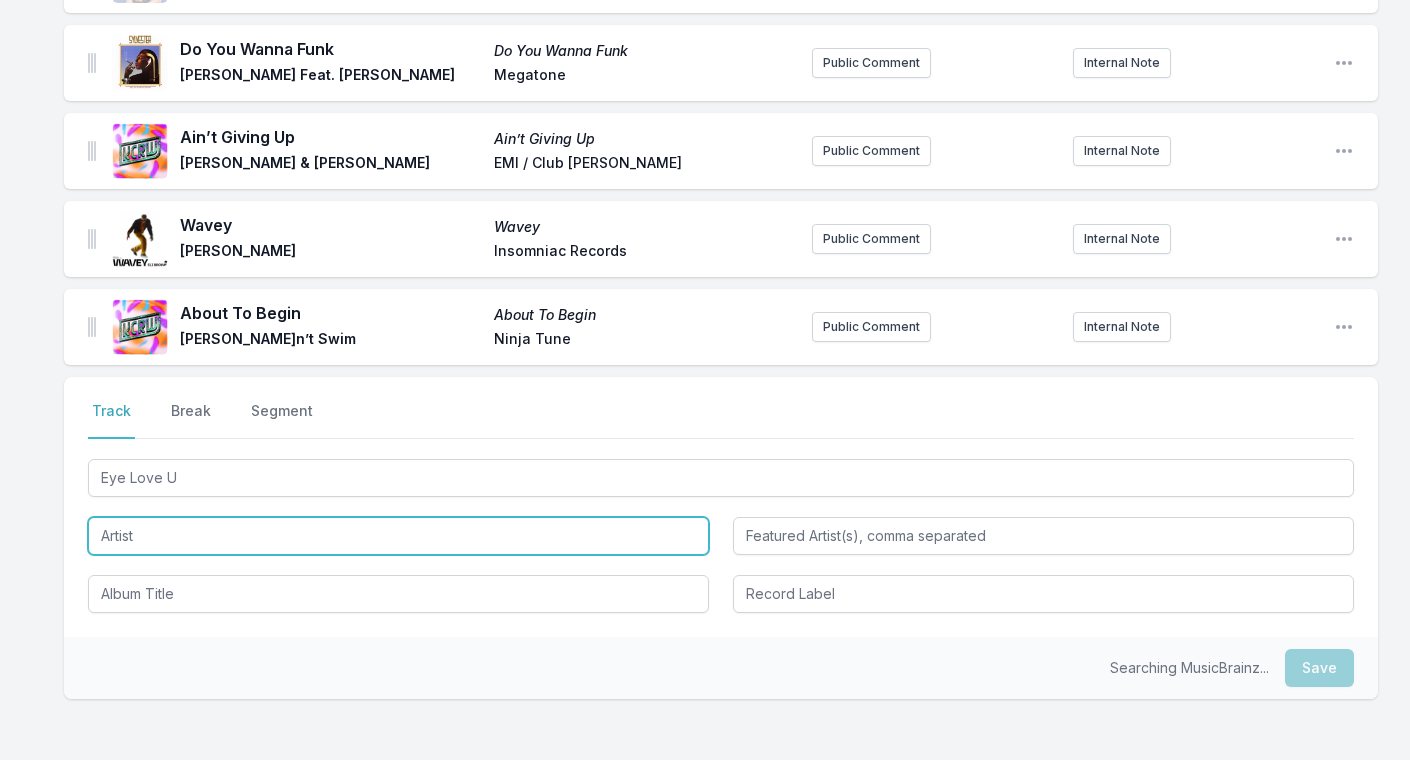 click at bounding box center (398, 536) 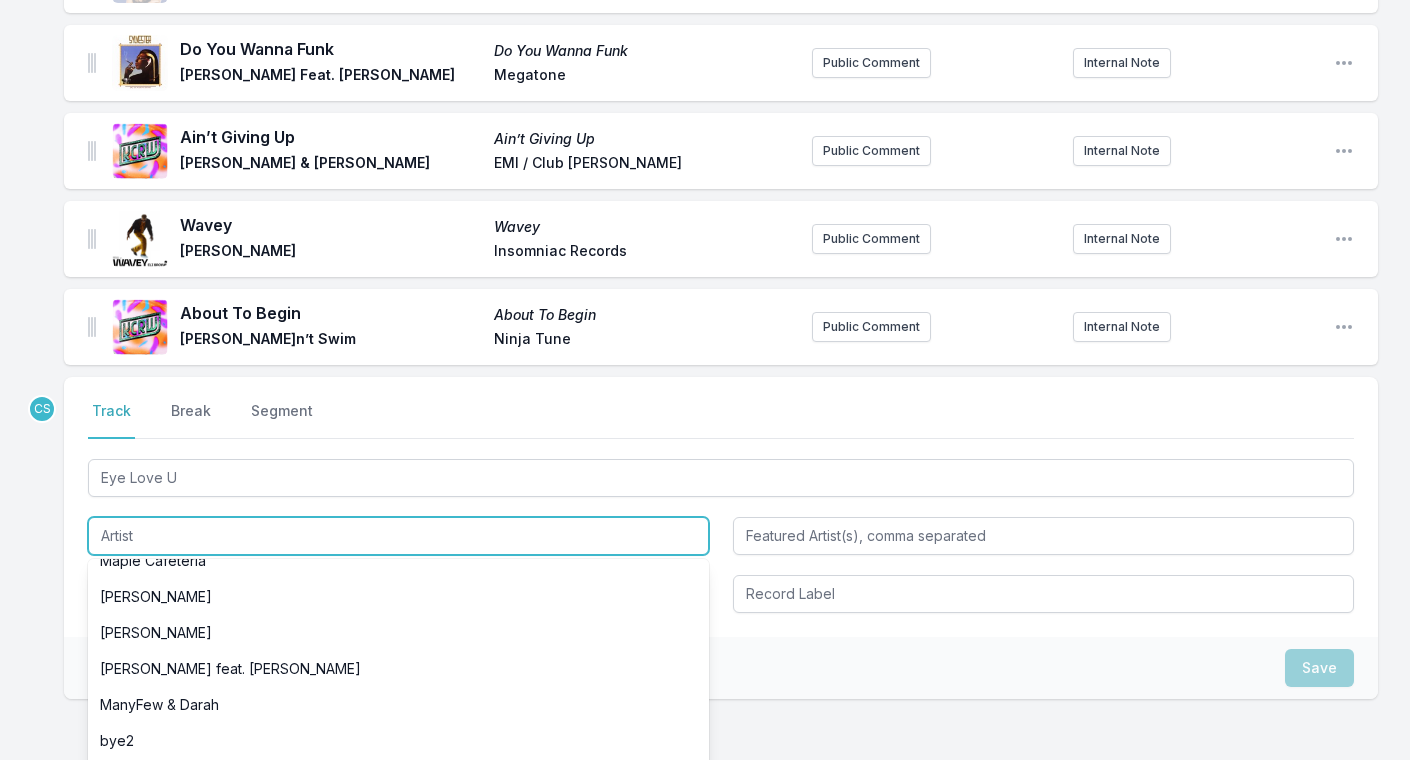 scroll, scrollTop: 272, scrollLeft: 0, axis: vertical 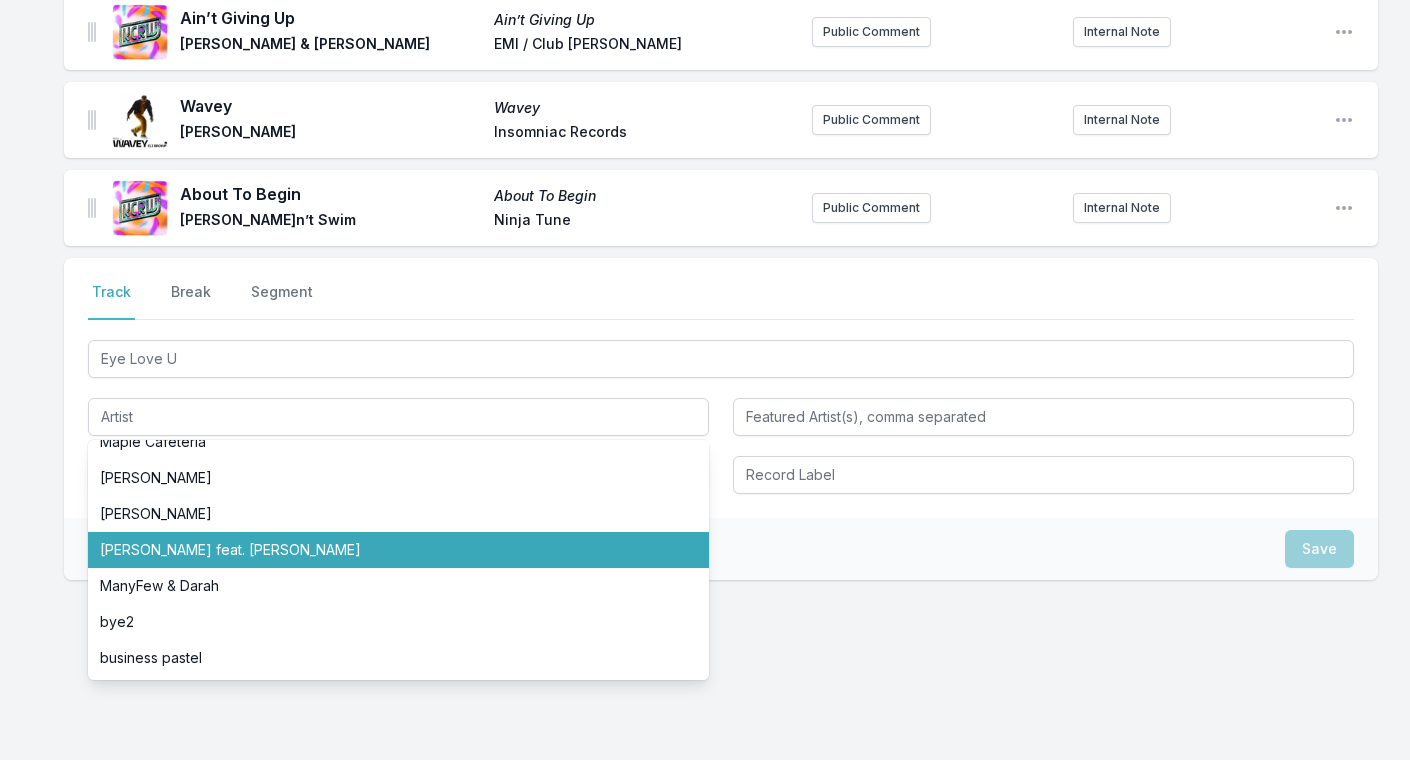 drag, startPoint x: 144, startPoint y: 523, endPoint x: 63, endPoint y: 545, distance: 83.9345 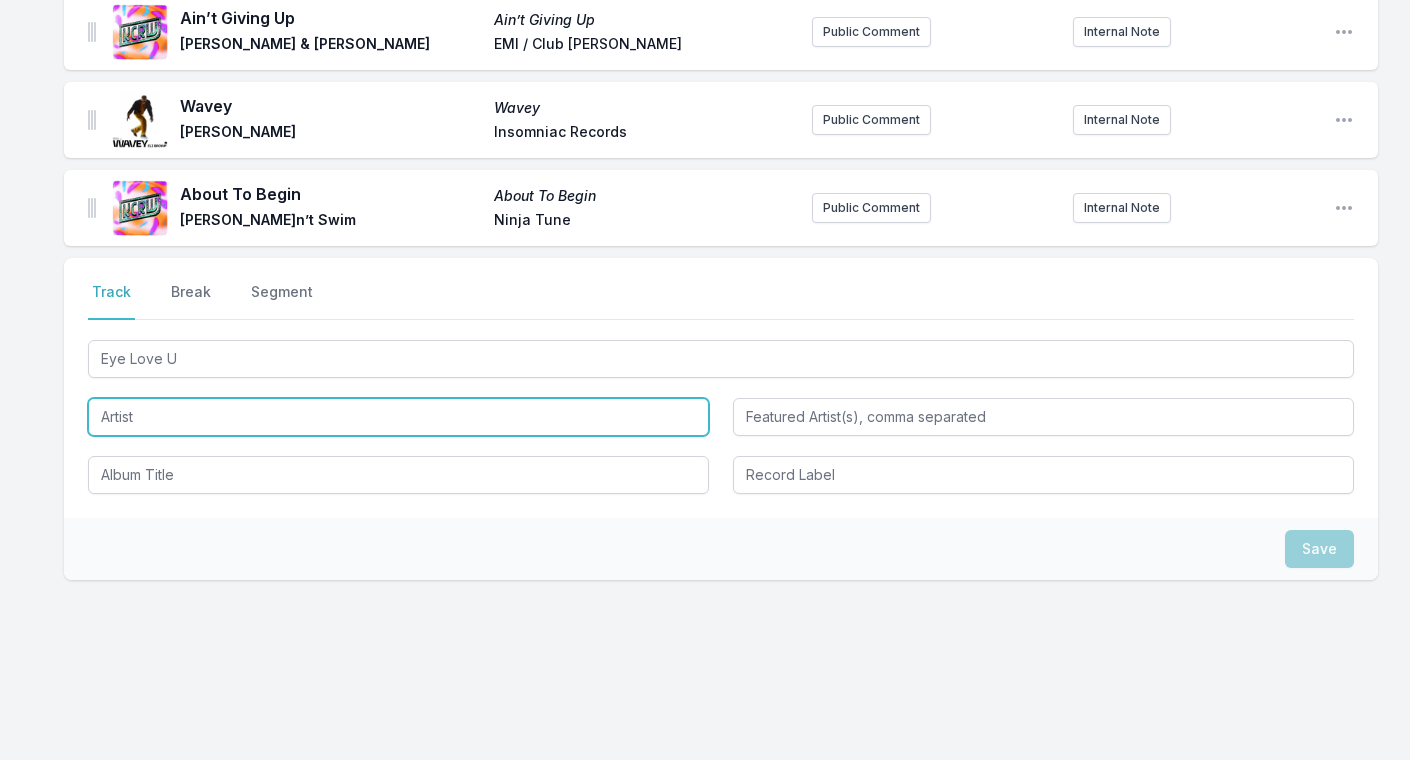click at bounding box center [398, 417] 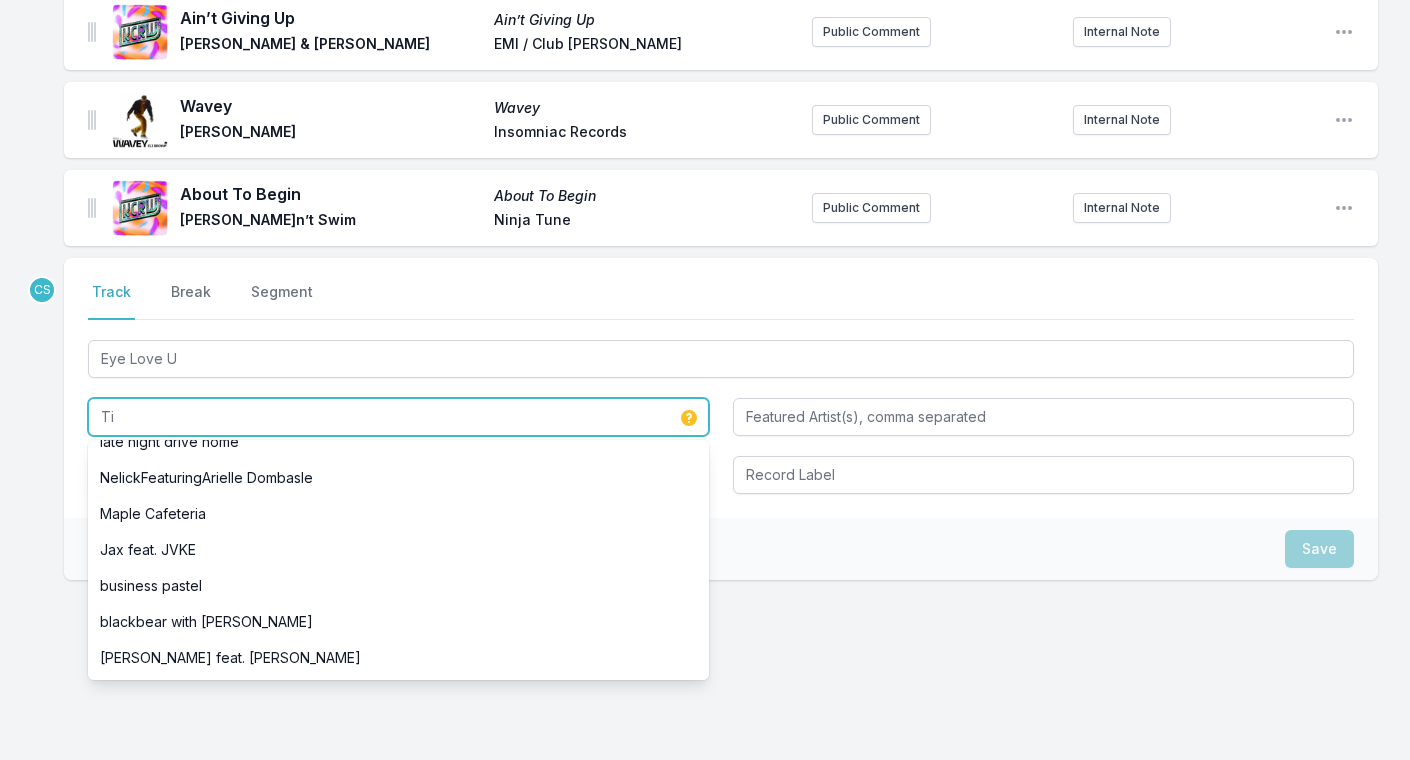 scroll, scrollTop: 0, scrollLeft: 0, axis: both 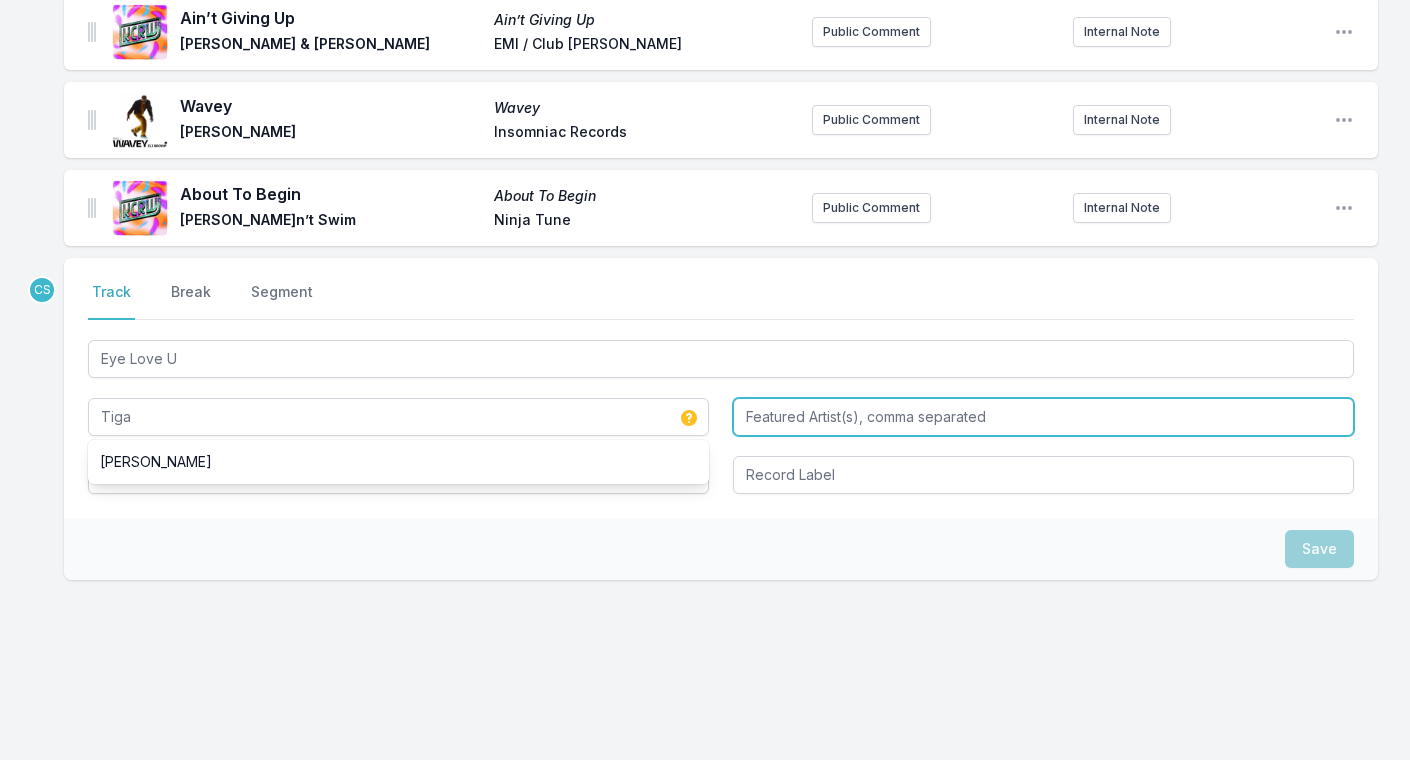 type on "Tiga" 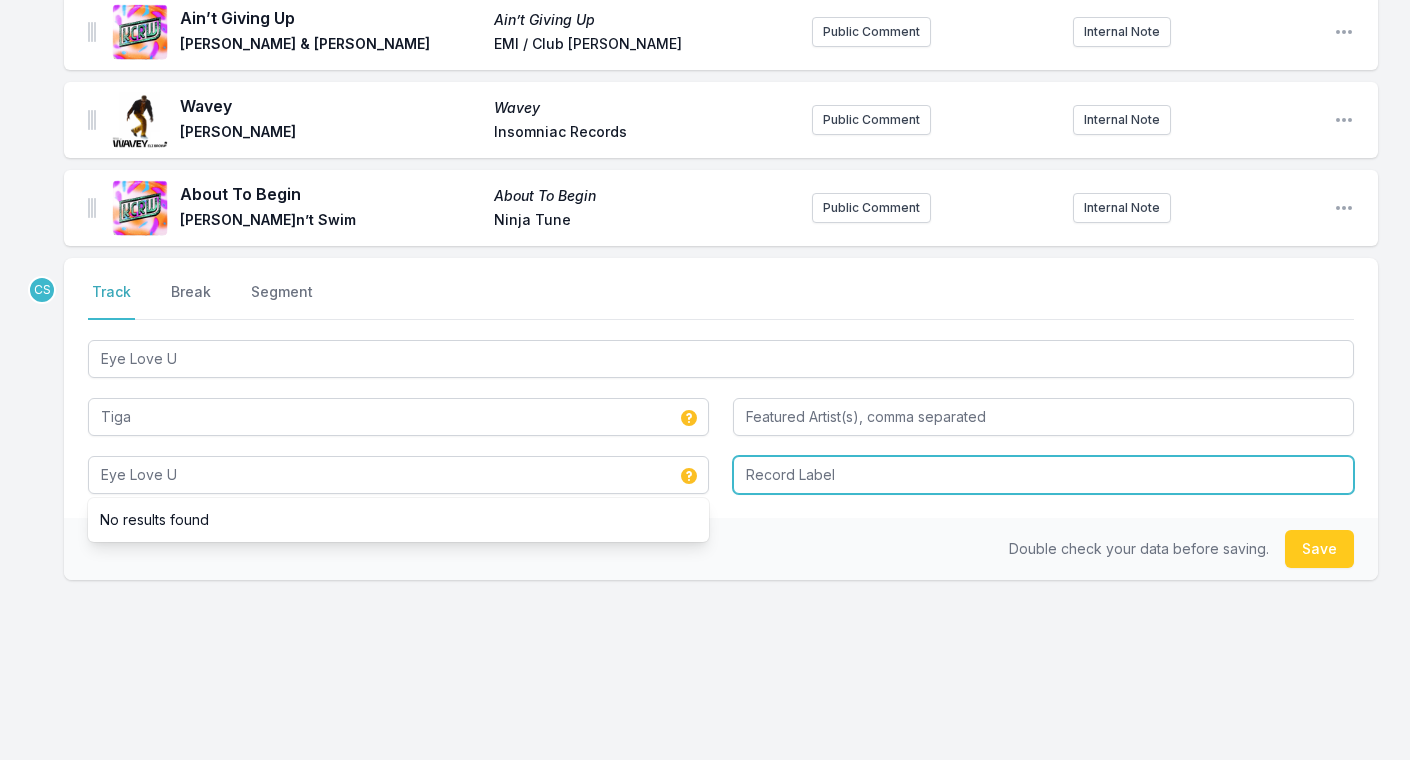type on "Eye Love U" 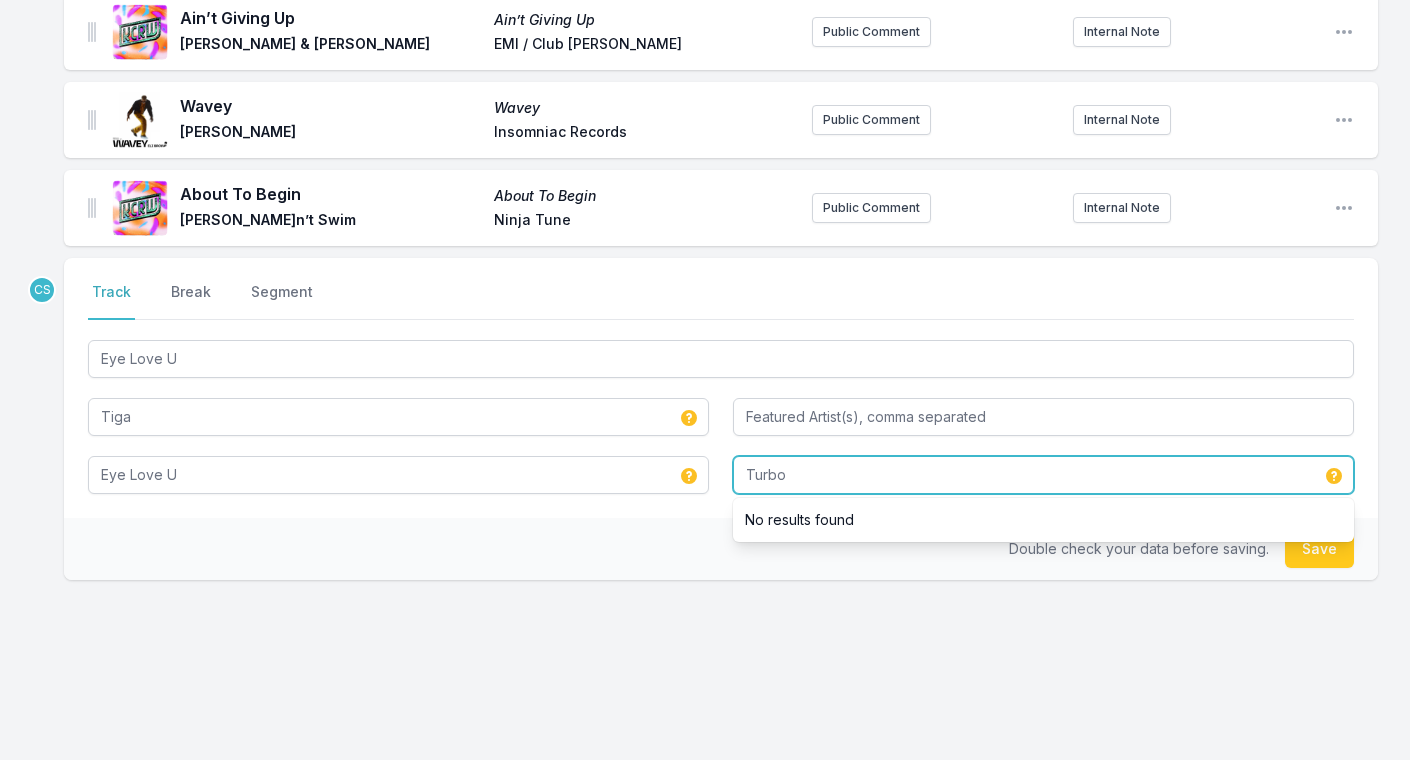 type on "Turbo" 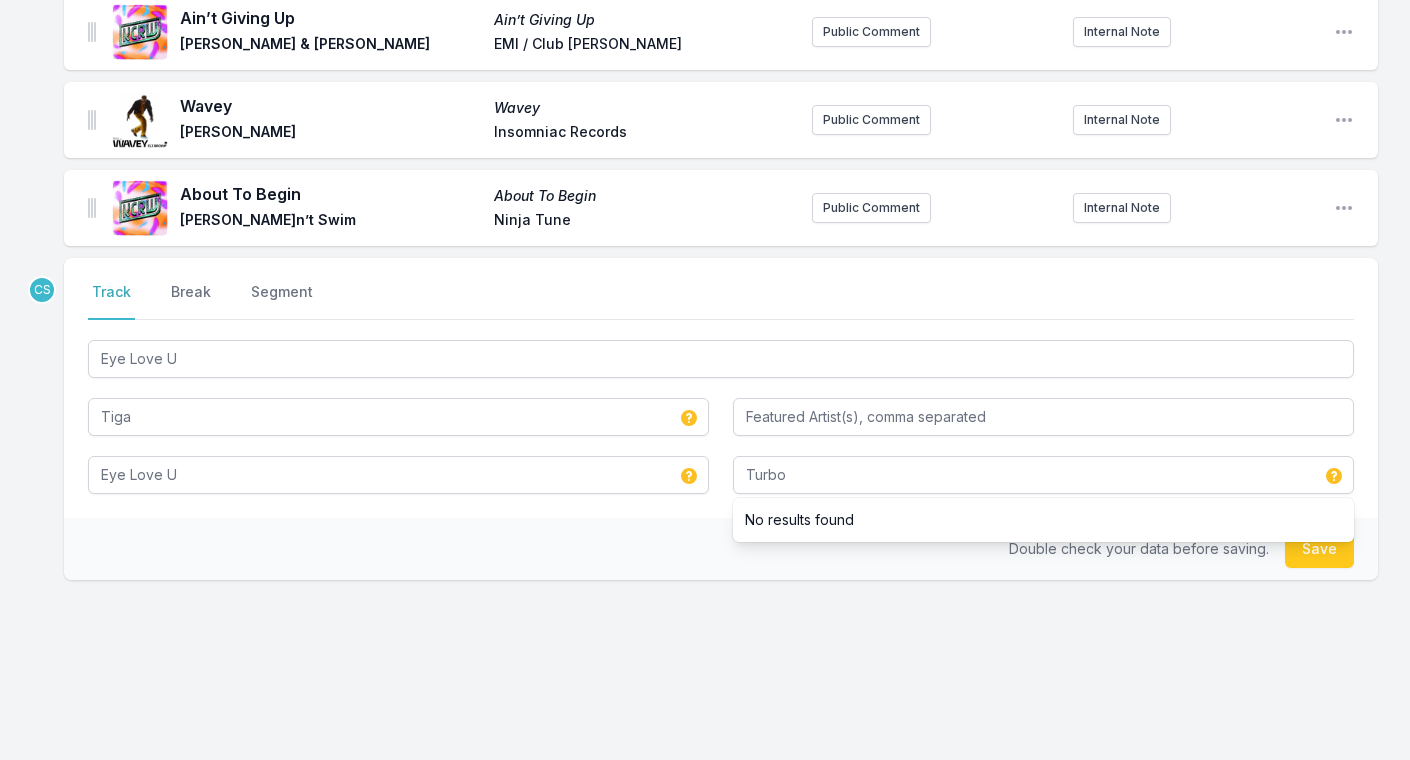 click on "CS Select a tab Track Break Segment Track Break Segment Eye Love U Tiga Eye Love U Turbo No results found Double check your data before saving. Save" at bounding box center [721, 483] 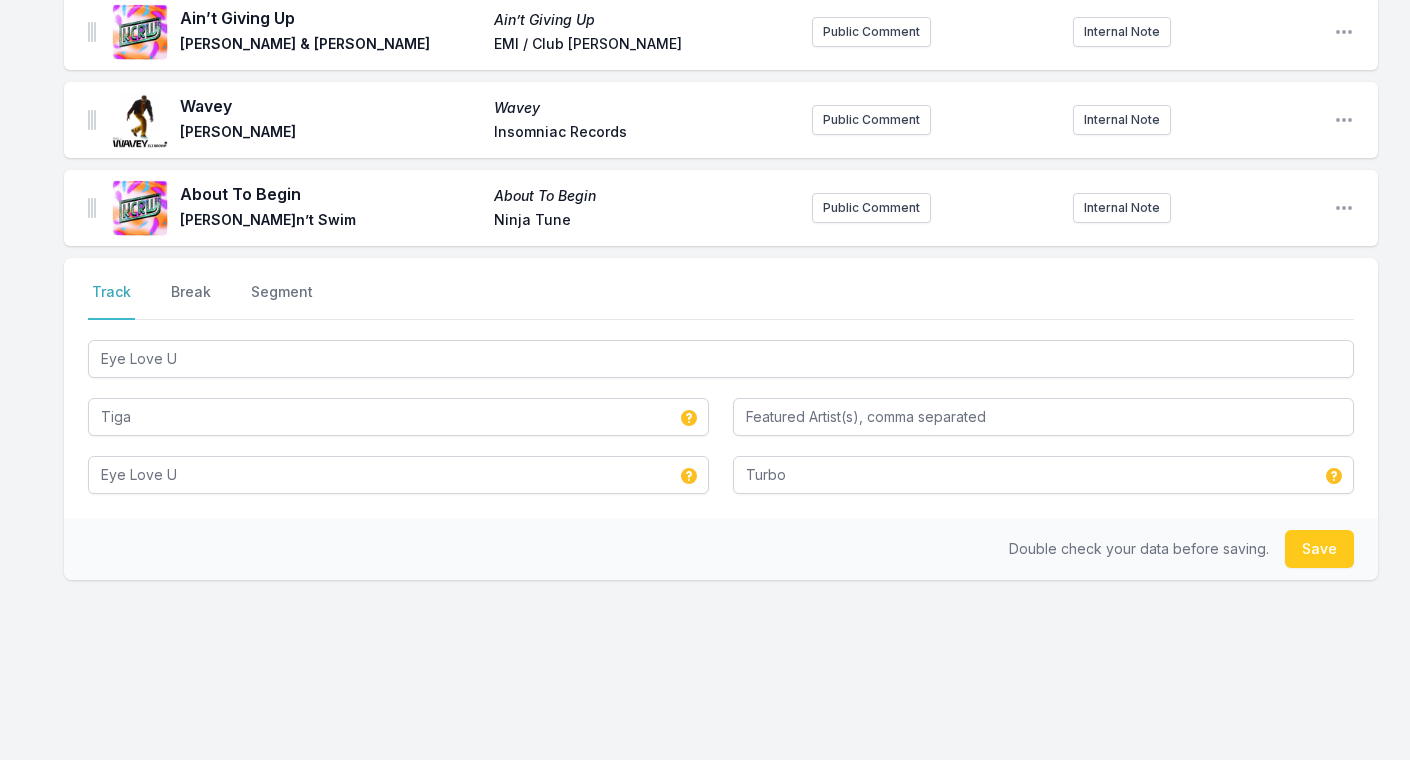 click on "Save" at bounding box center (1319, 549) 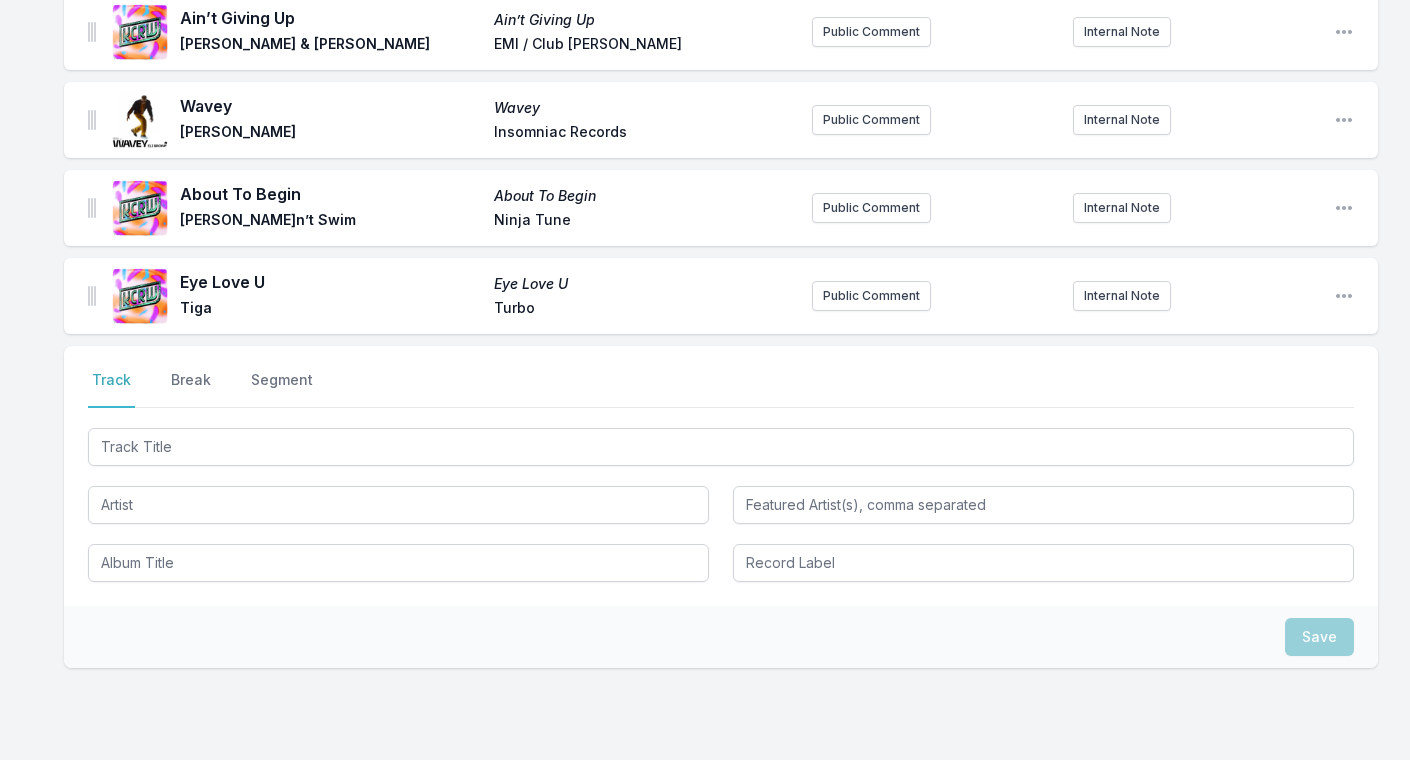 click 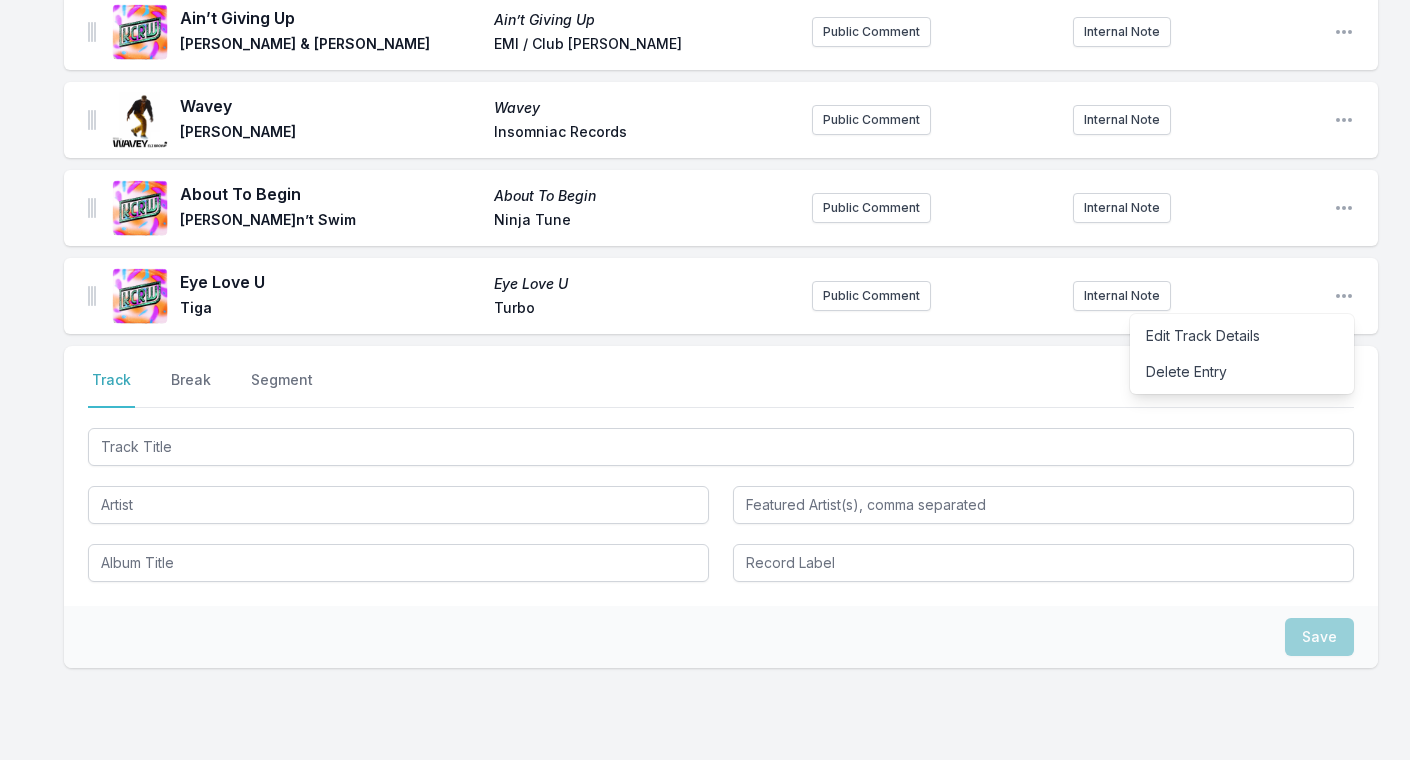 click on "Edit Track Details" at bounding box center (1242, 336) 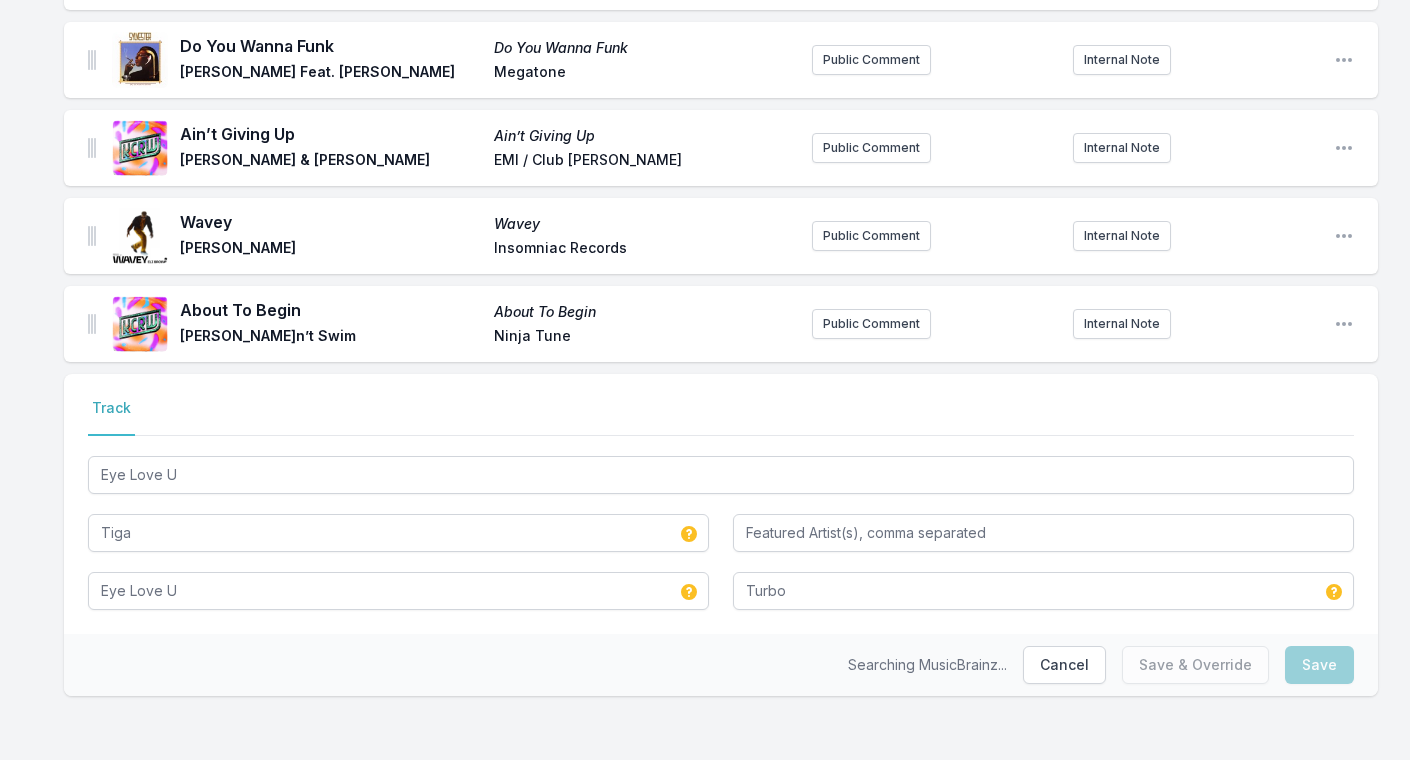 scroll, scrollTop: 2390, scrollLeft: 0, axis: vertical 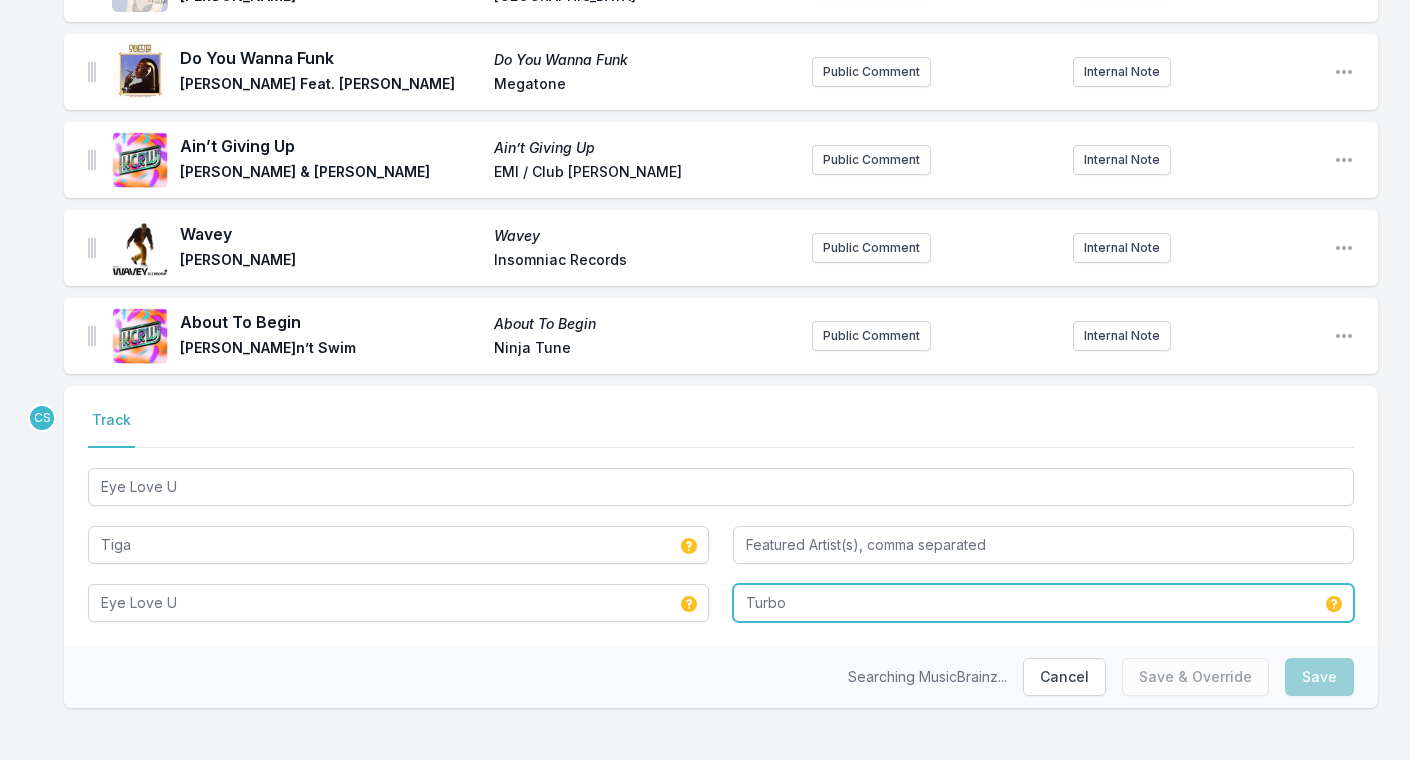 drag, startPoint x: 1251, startPoint y: 319, endPoint x: 889, endPoint y: 592, distance: 453.40158 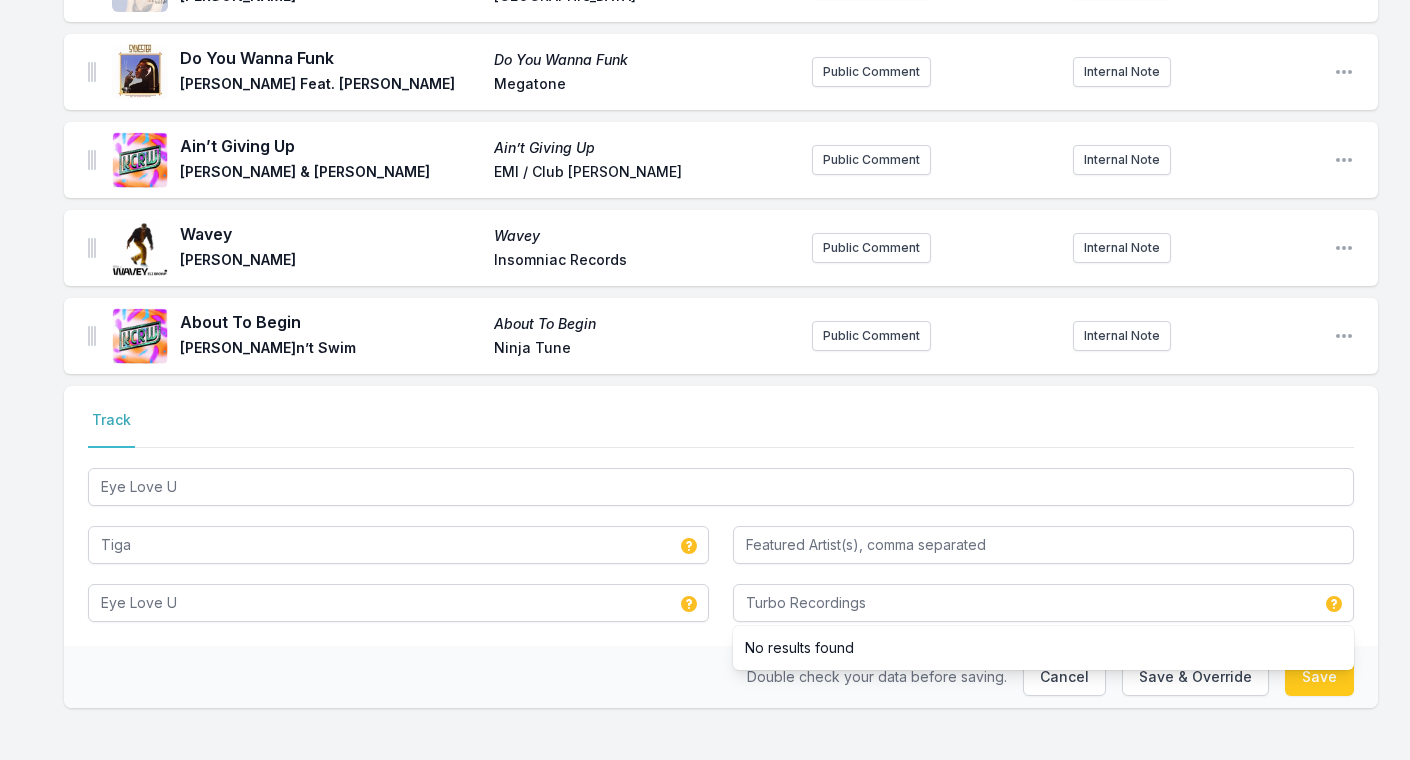 drag, startPoint x: 889, startPoint y: 592, endPoint x: 702, endPoint y: 676, distance: 205 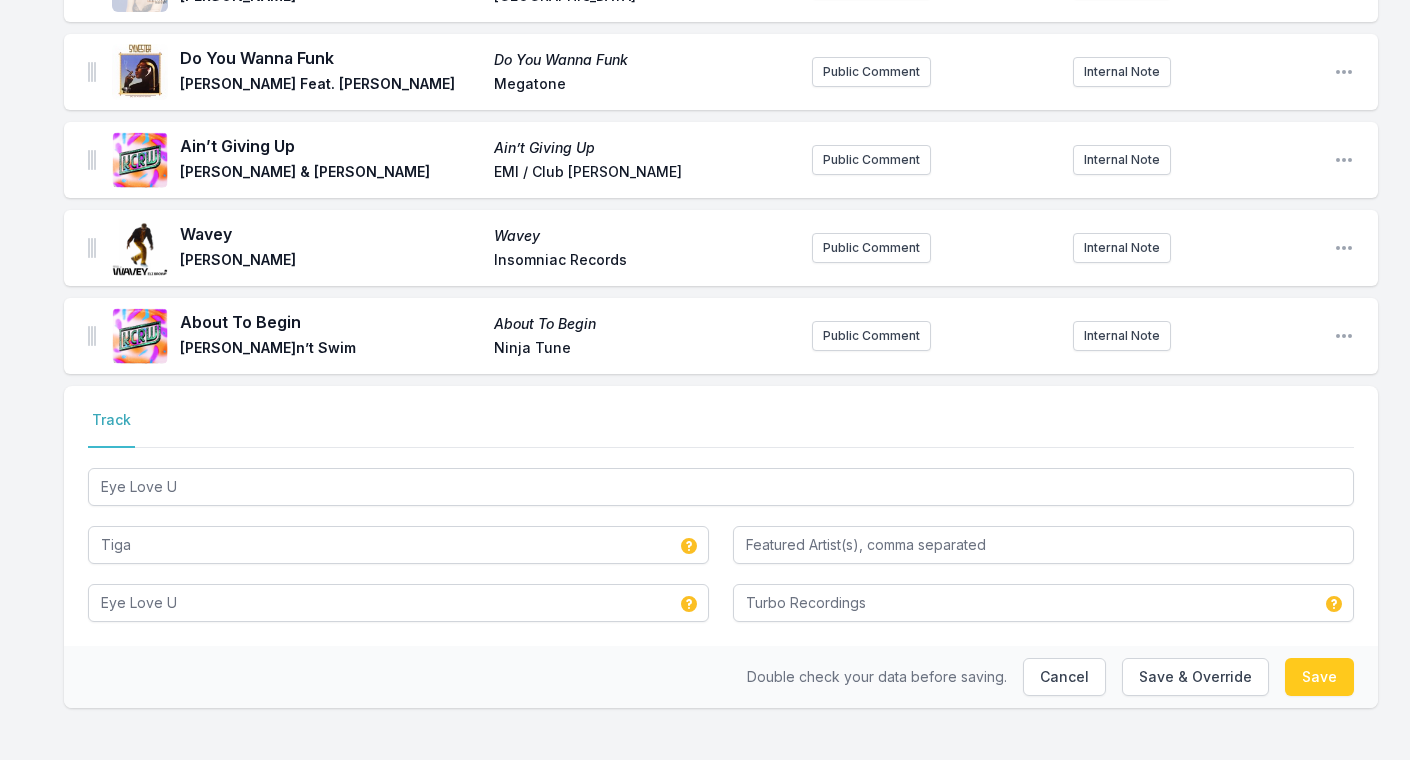 click on "Save" at bounding box center [1319, 677] 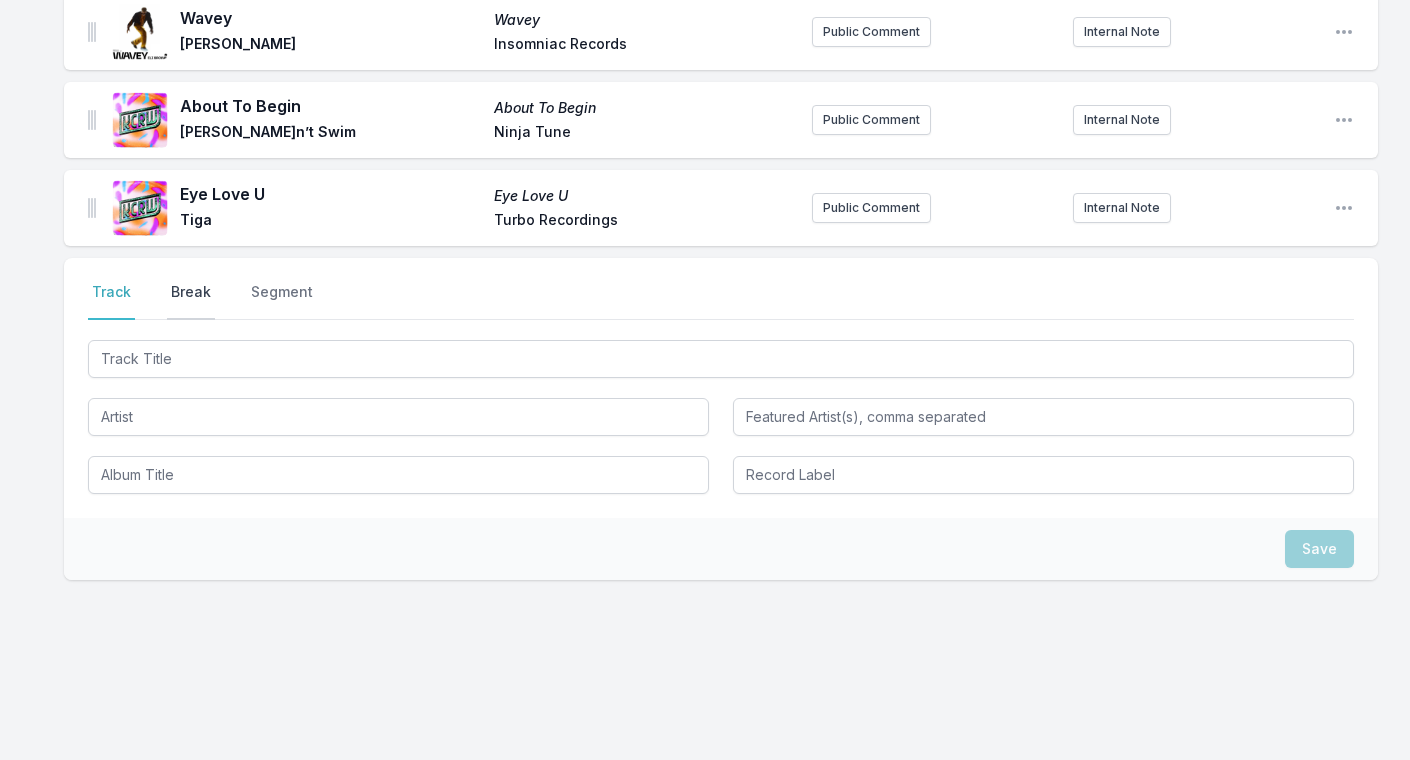 drag, startPoint x: 1326, startPoint y: 659, endPoint x: 194, endPoint y: 284, distance: 1192.497 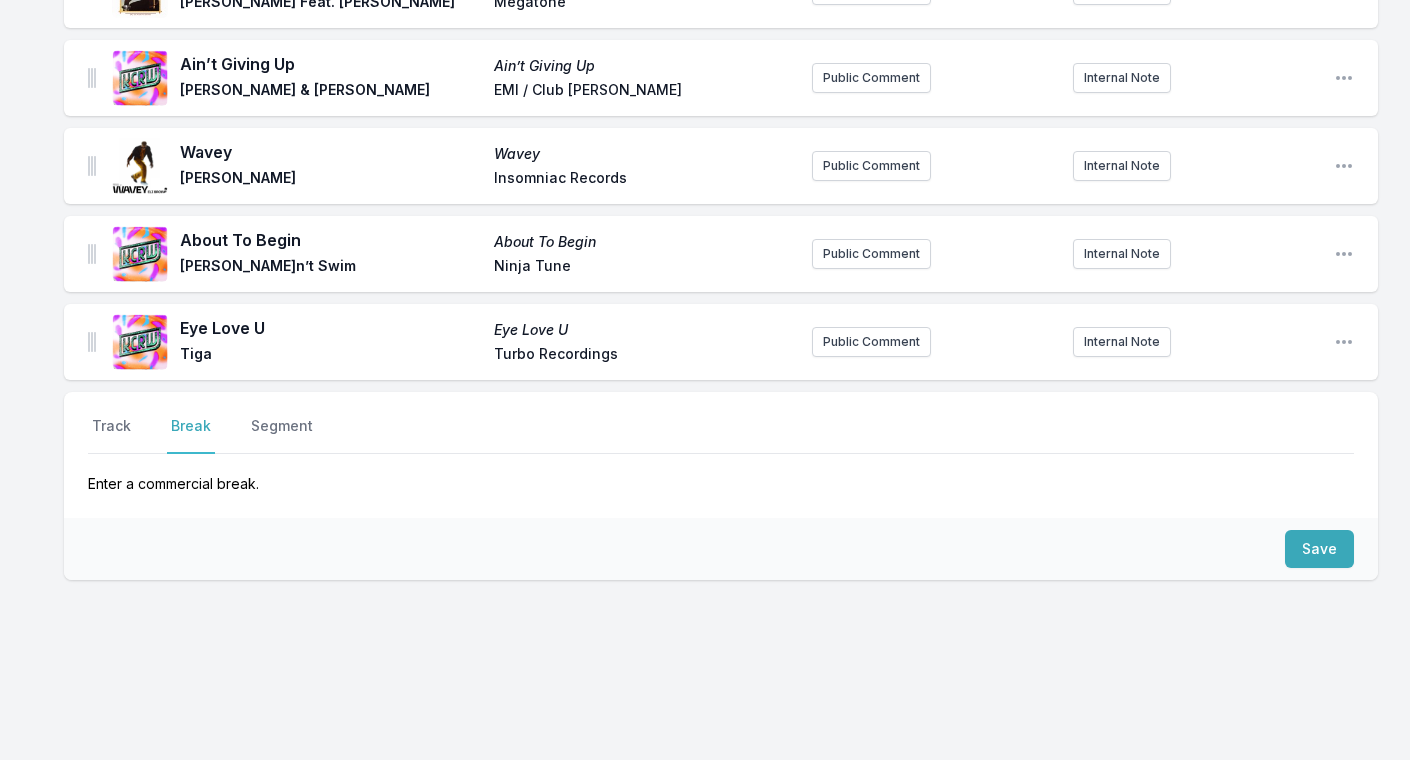 click on "Save" at bounding box center [1319, 549] 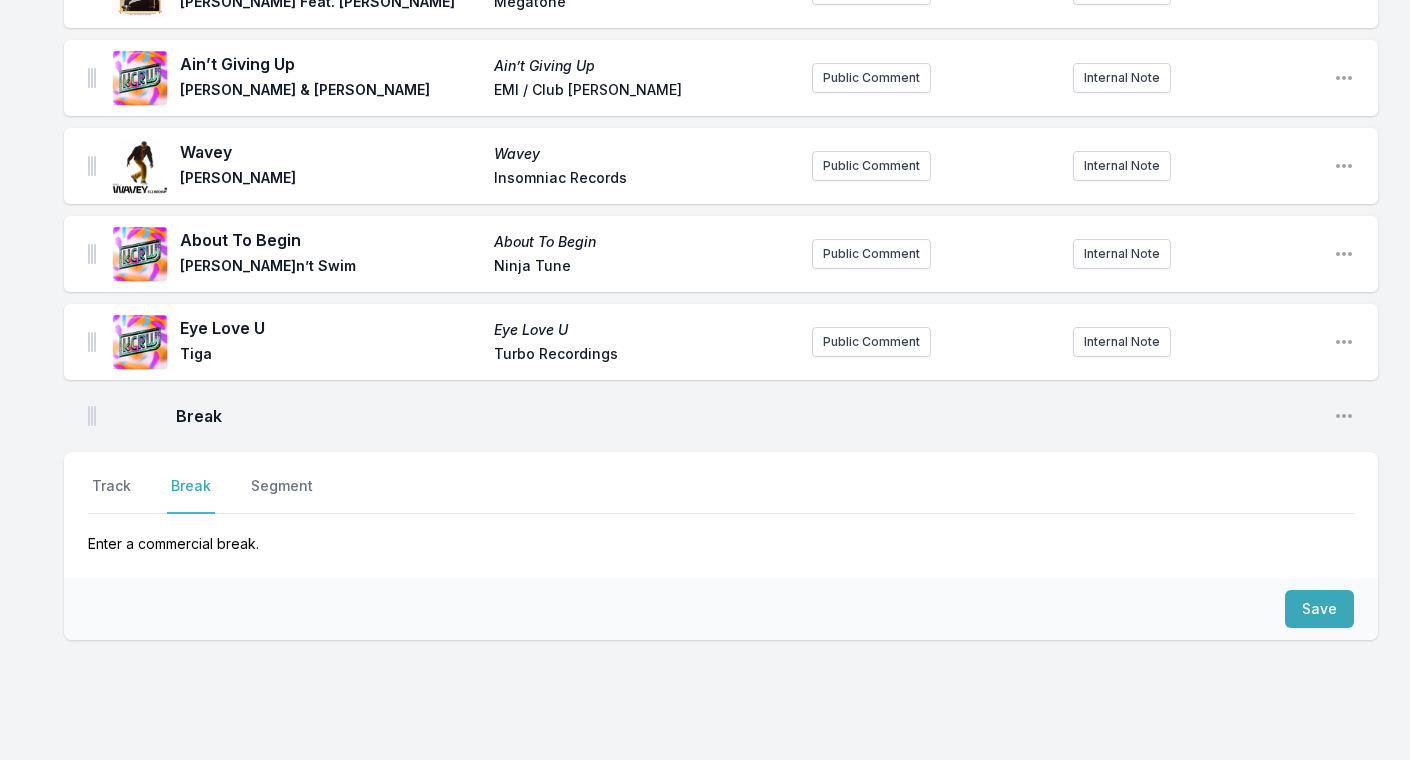 click on "Select a tab Track Break Segment Track Break Segment Enter a commercial break." at bounding box center (721, 515) 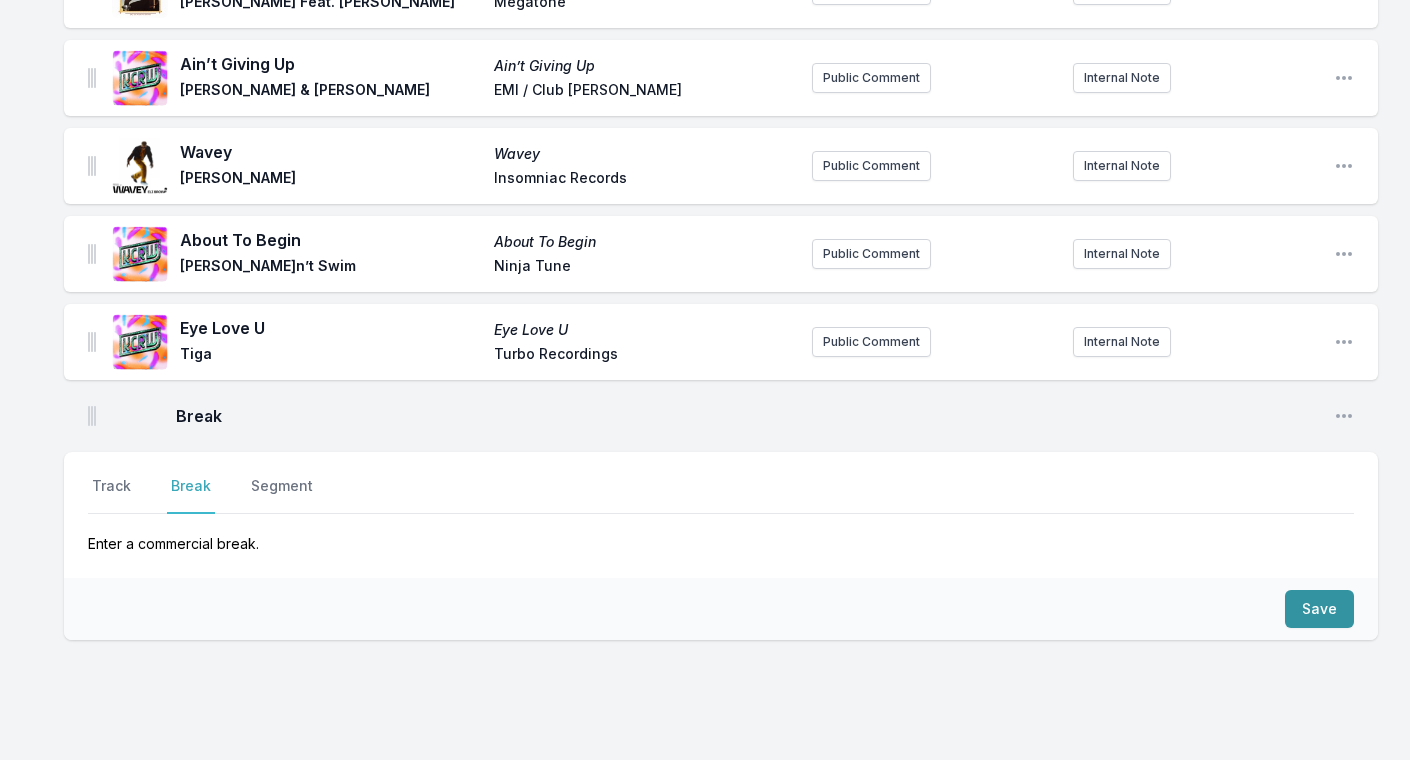 drag, startPoint x: 194, startPoint y: 284, endPoint x: 1316, endPoint y: 612, distance: 1168.9602 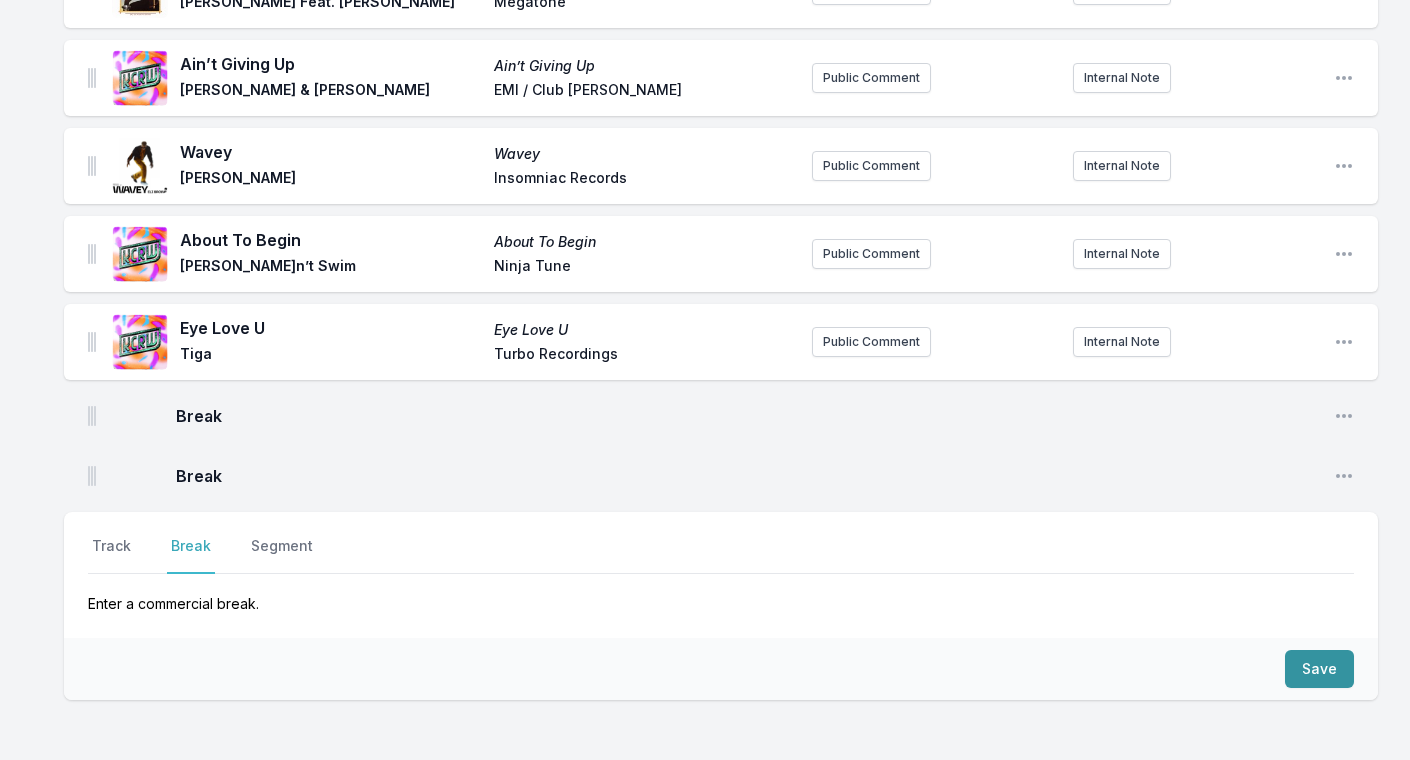 click on "Save" at bounding box center (1319, 669) 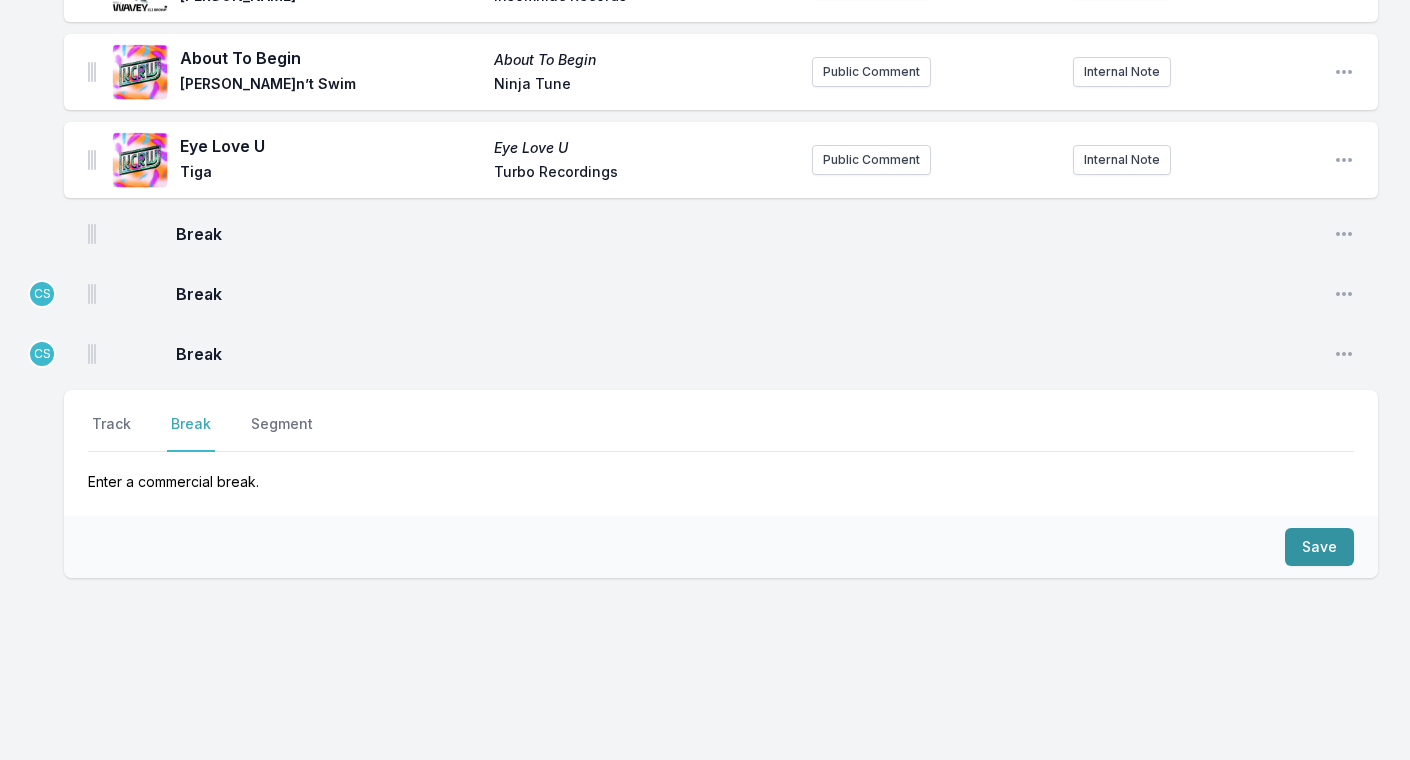 scroll, scrollTop: 2652, scrollLeft: 0, axis: vertical 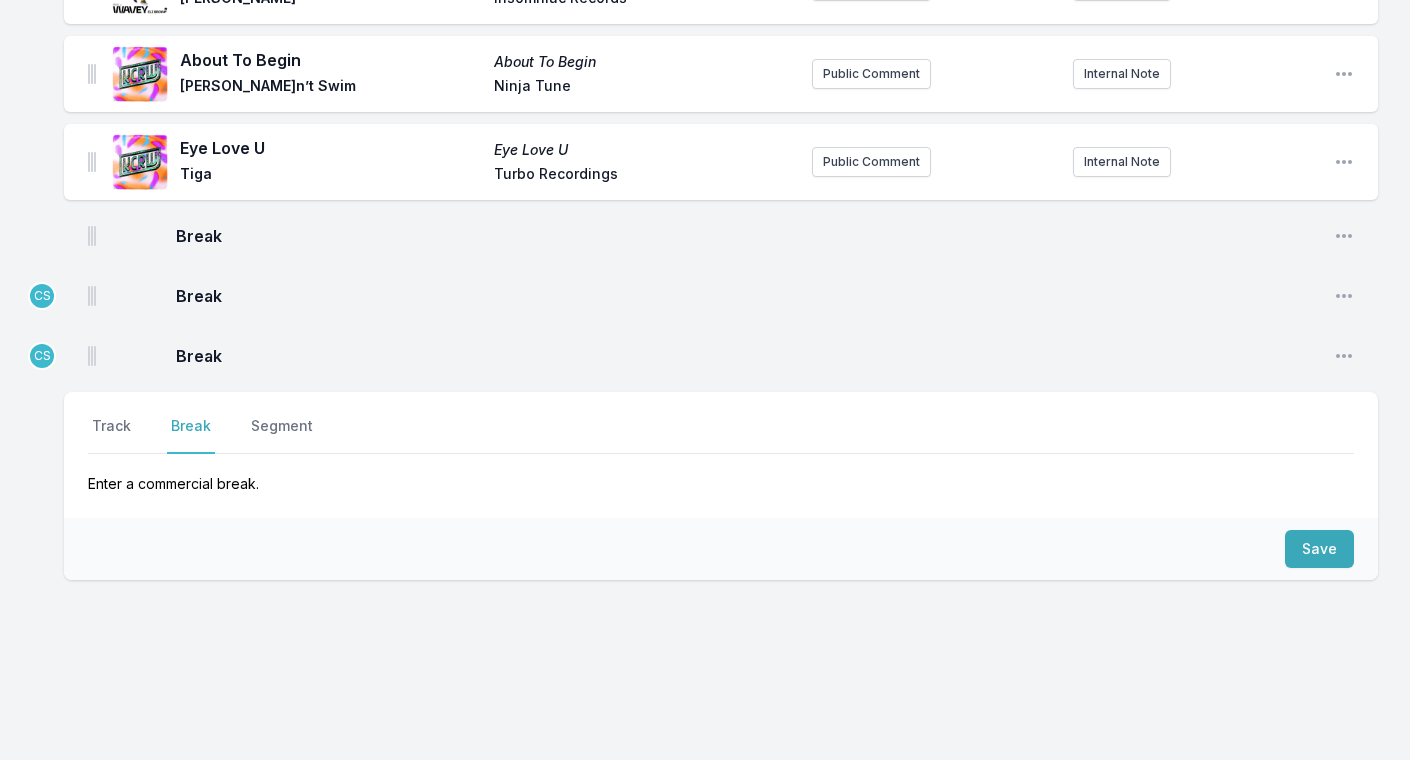 click on "Save" at bounding box center [1319, 549] 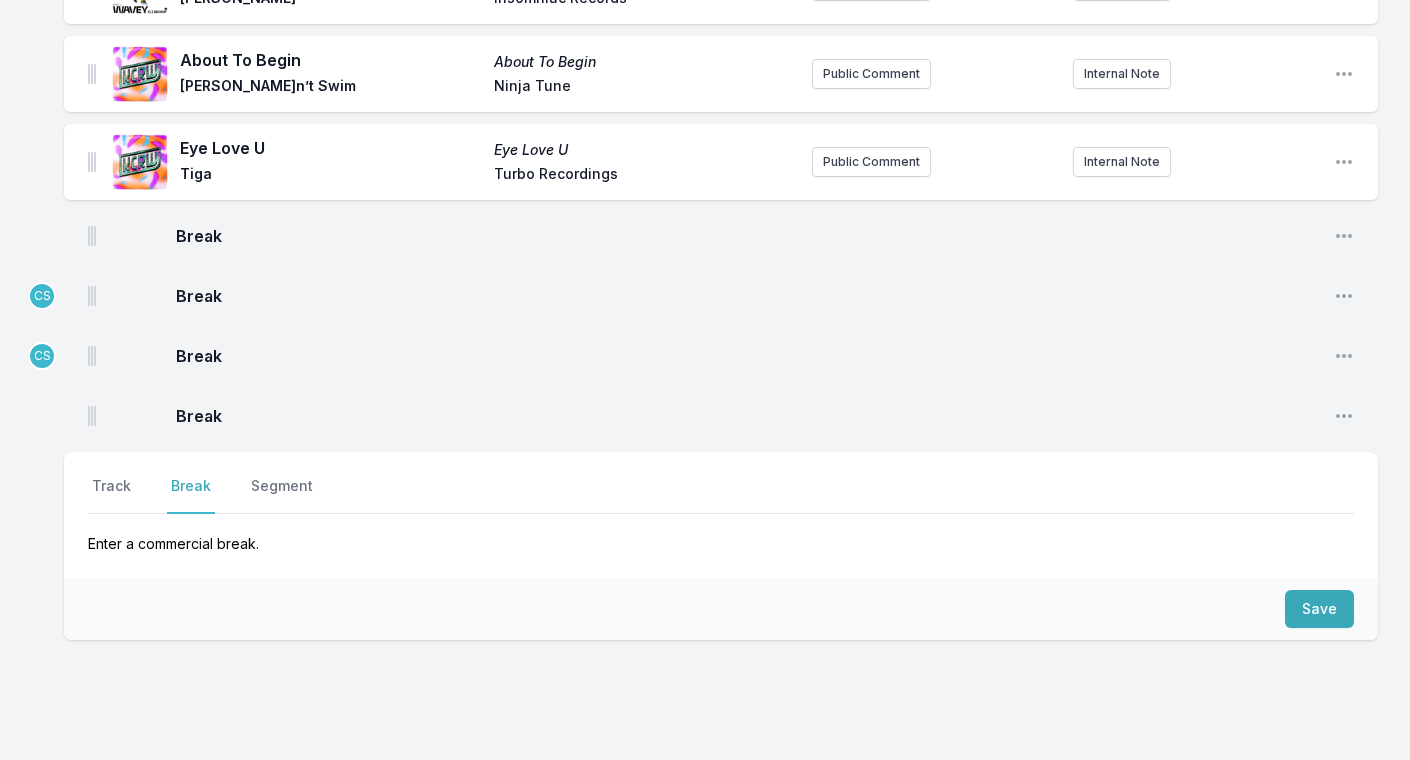 click on "Save" at bounding box center [1319, 609] 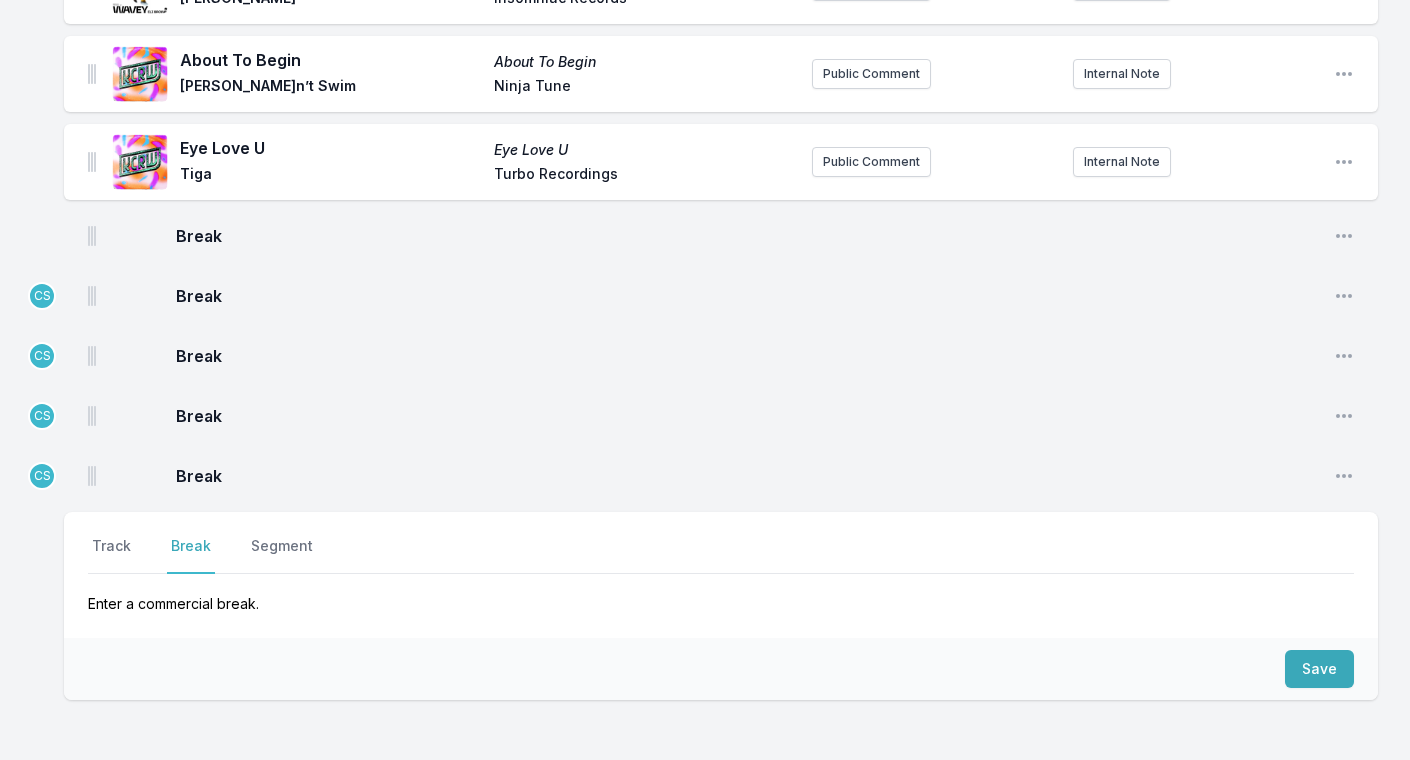 click on "Save" at bounding box center (1319, 669) 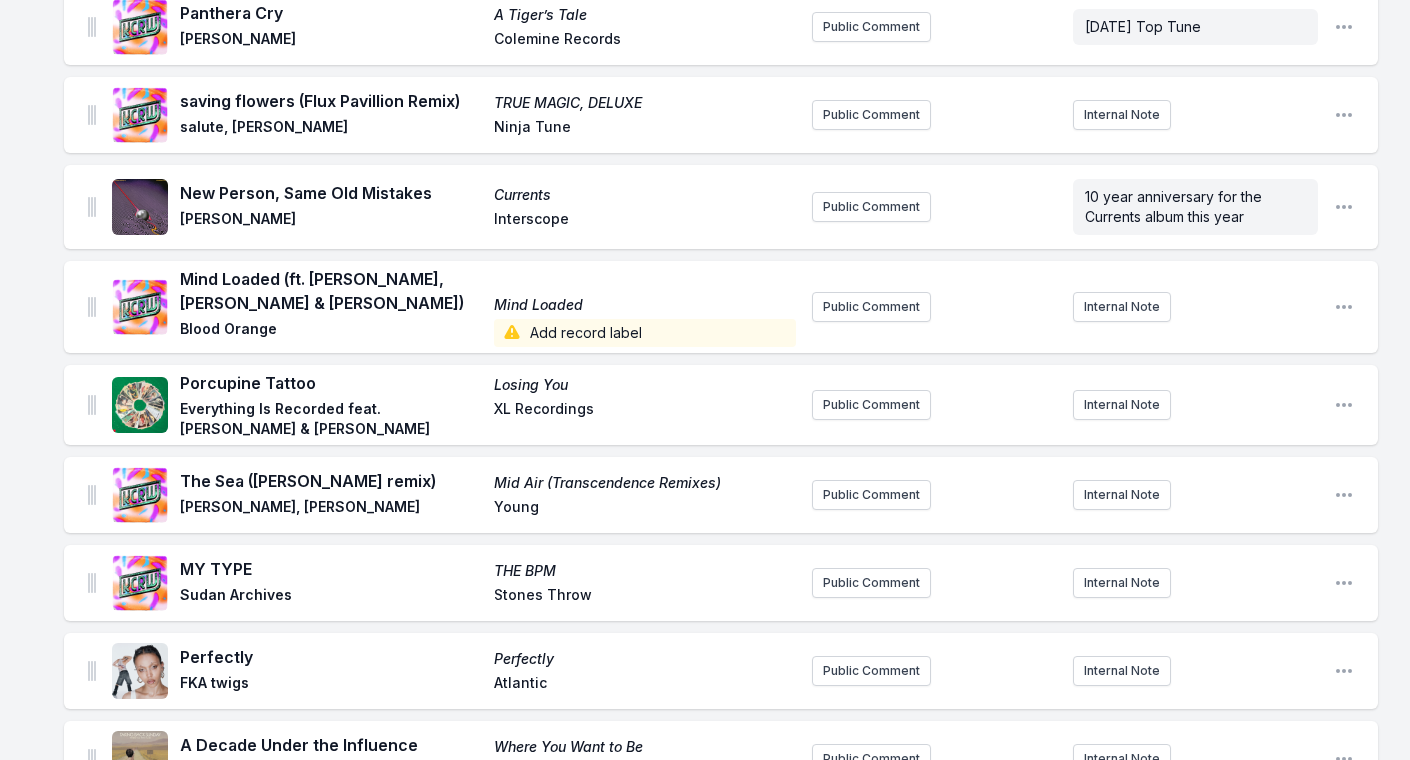 scroll, scrollTop: 900, scrollLeft: 0, axis: vertical 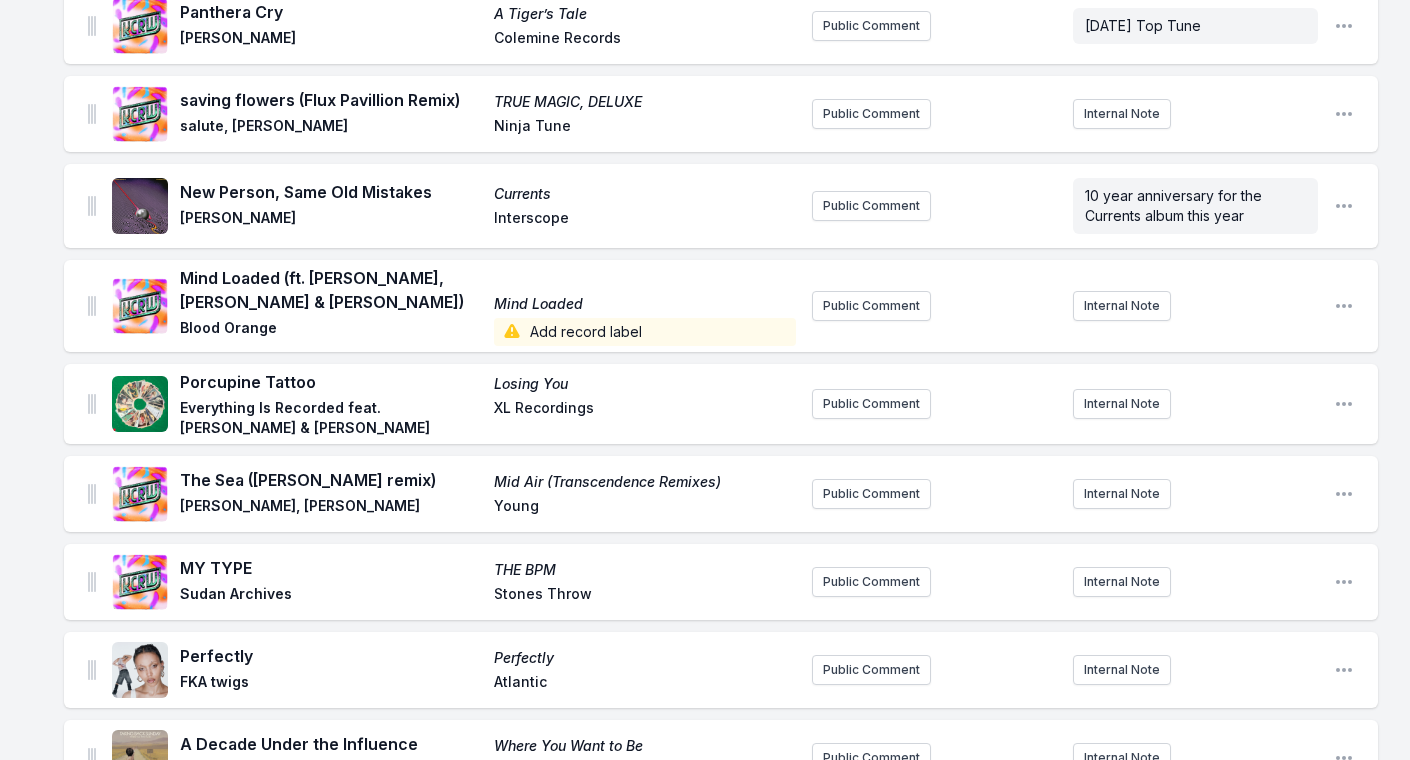 click 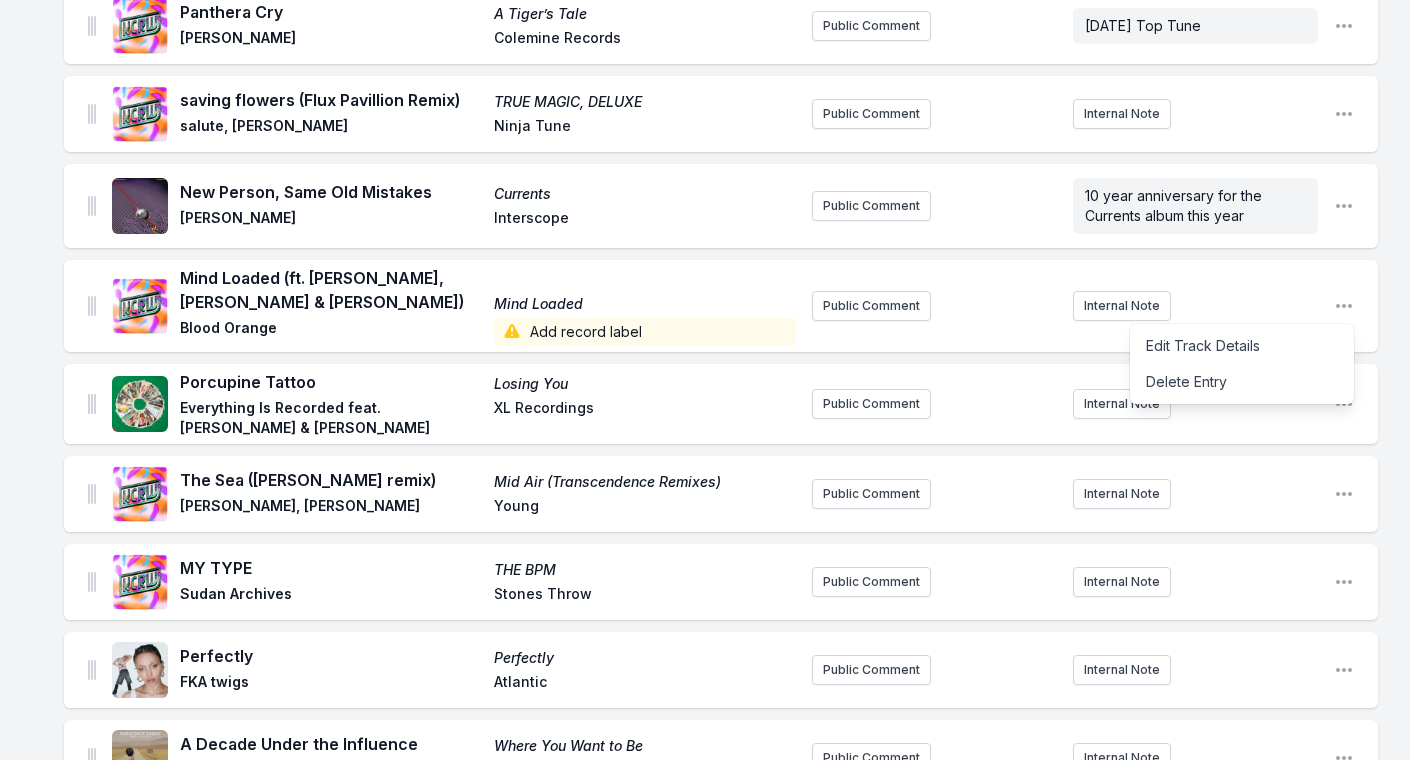 click on "Edit Track Details" at bounding box center [1242, 346] 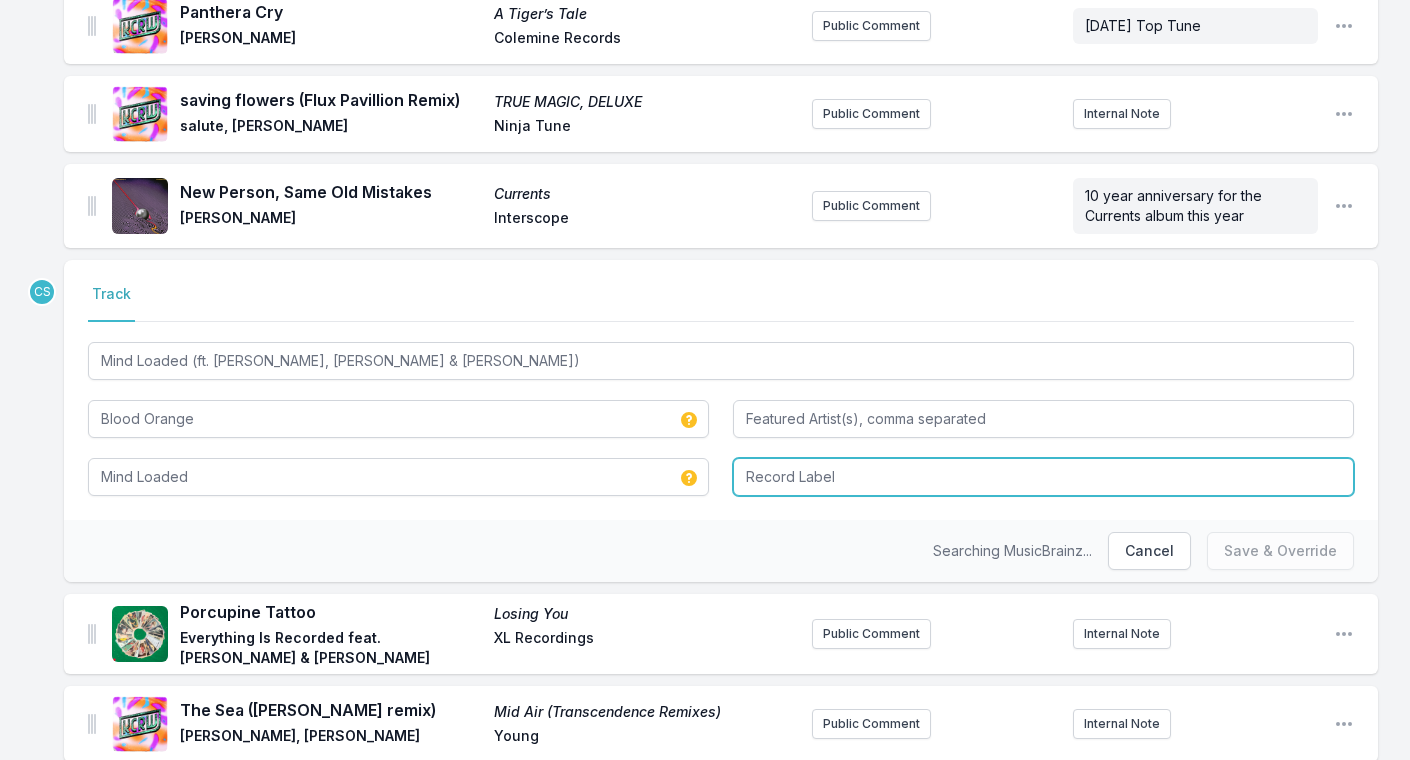 drag, startPoint x: 1273, startPoint y: 168, endPoint x: 822, endPoint y: 470, distance: 542.77527 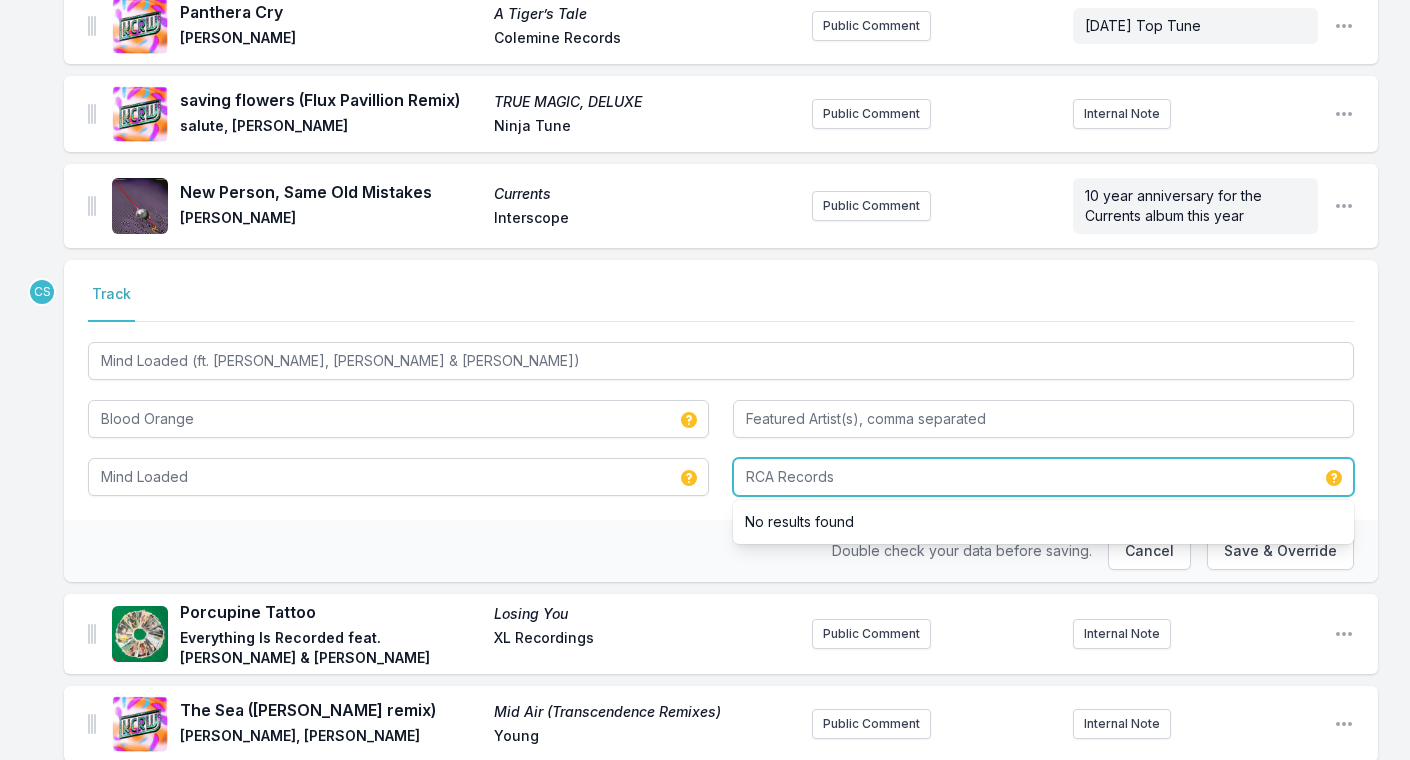 type on "RCA Records" 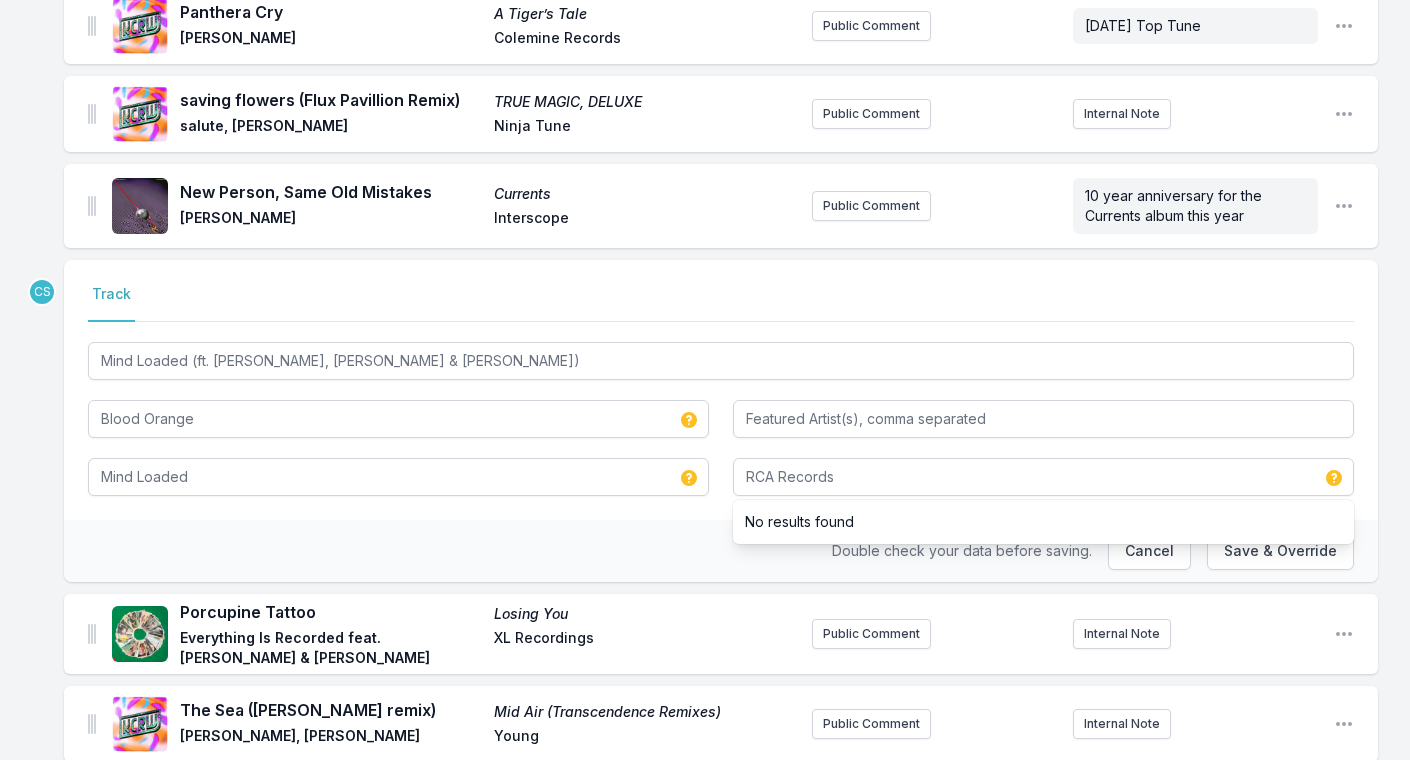 drag, startPoint x: 822, startPoint y: 470, endPoint x: 586, endPoint y: 560, distance: 252.5787 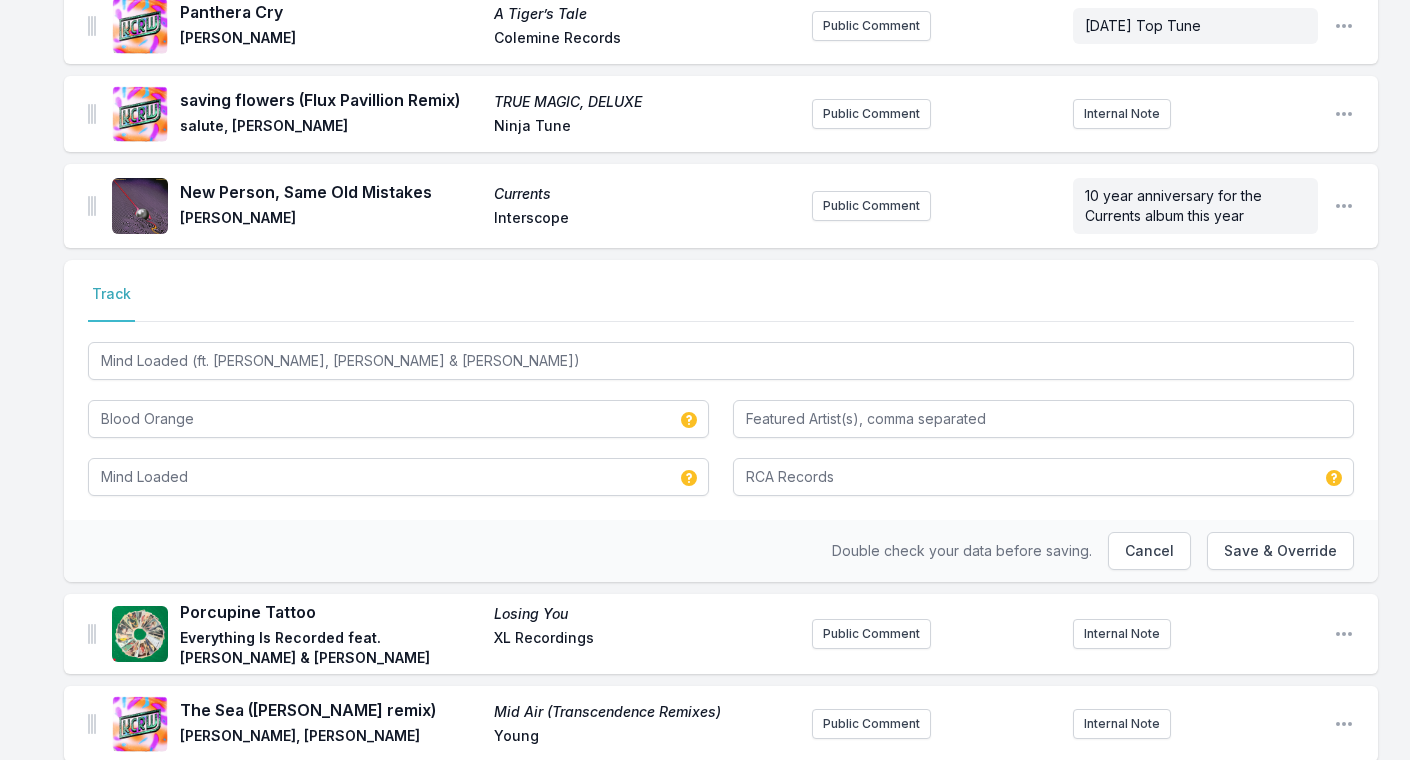 click on "Save & Override" at bounding box center [1280, 551] 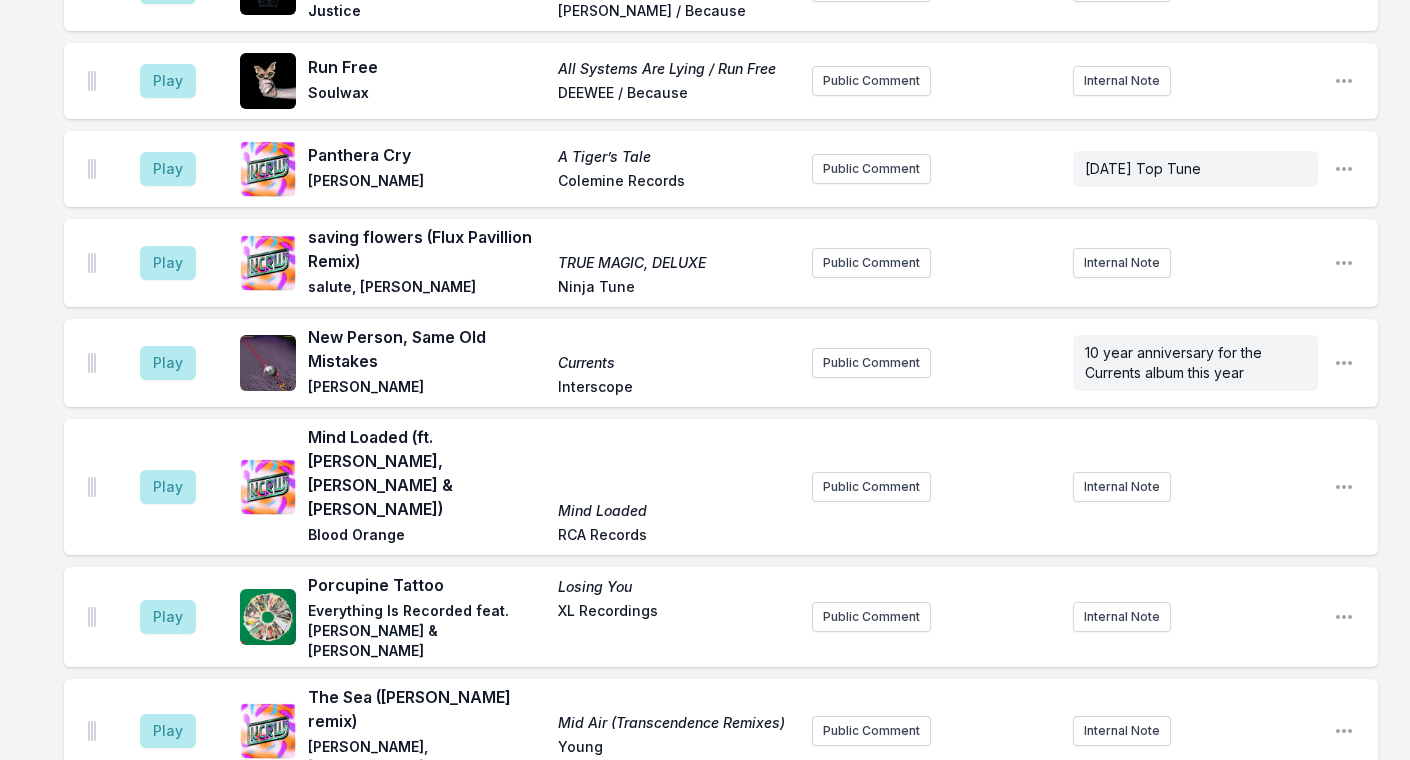 scroll, scrollTop: 720, scrollLeft: 0, axis: vertical 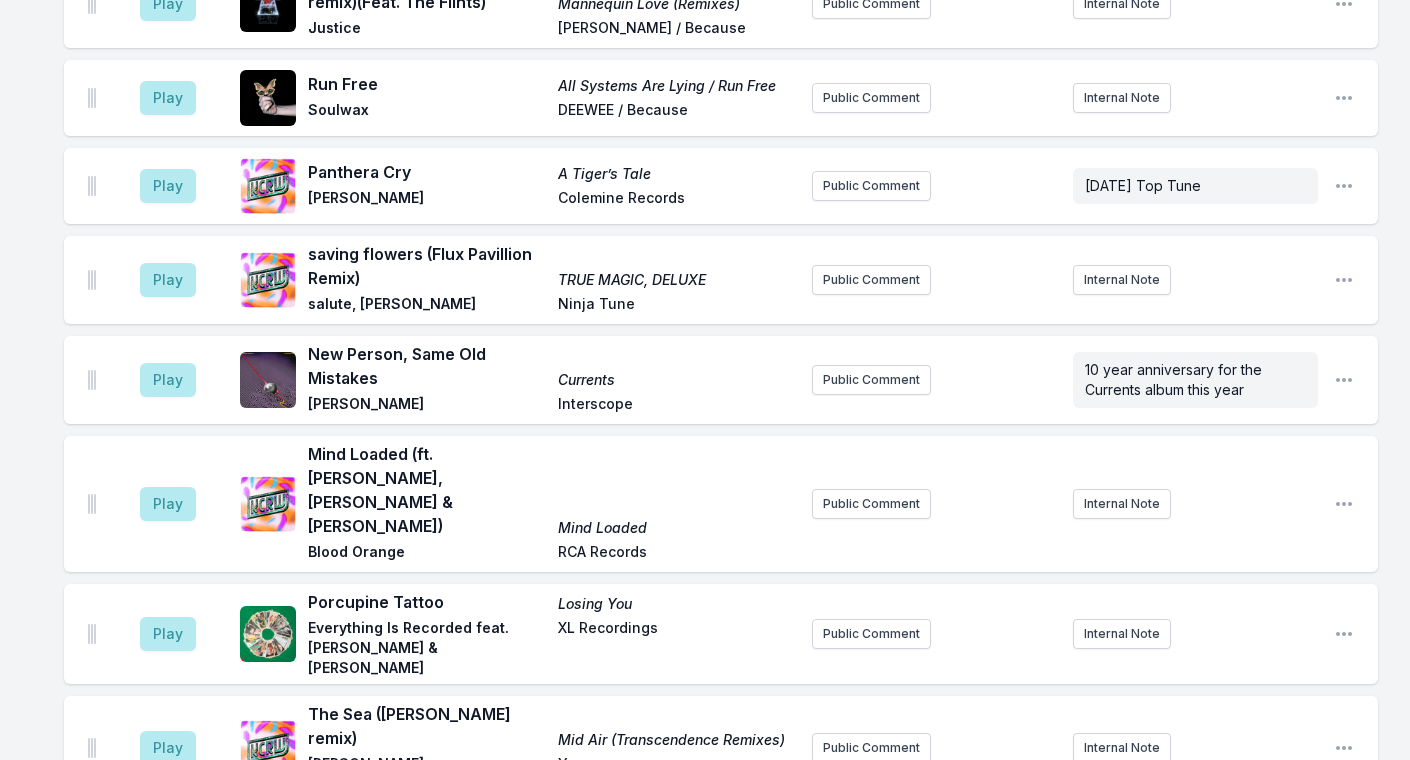 click on "Play" at bounding box center (168, 98) 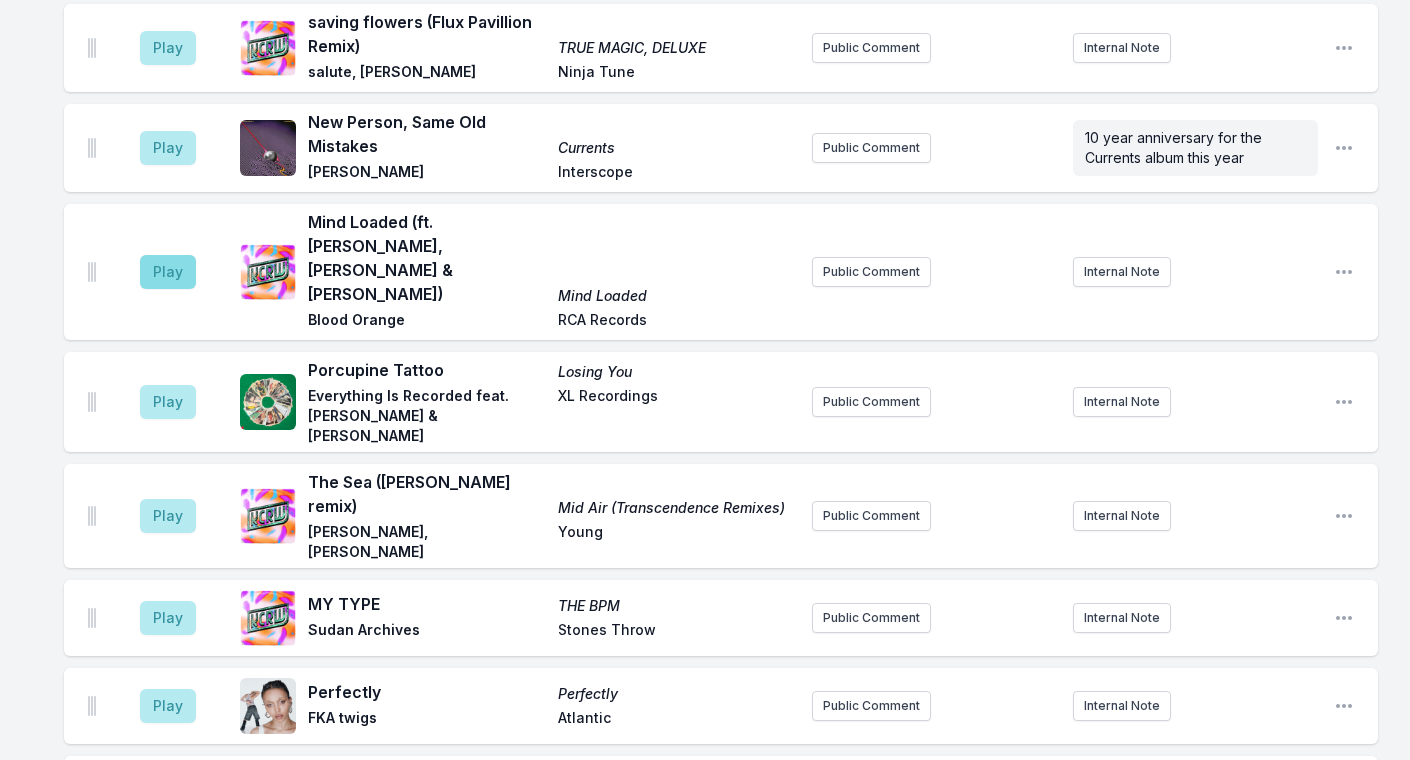 scroll, scrollTop: 941, scrollLeft: 0, axis: vertical 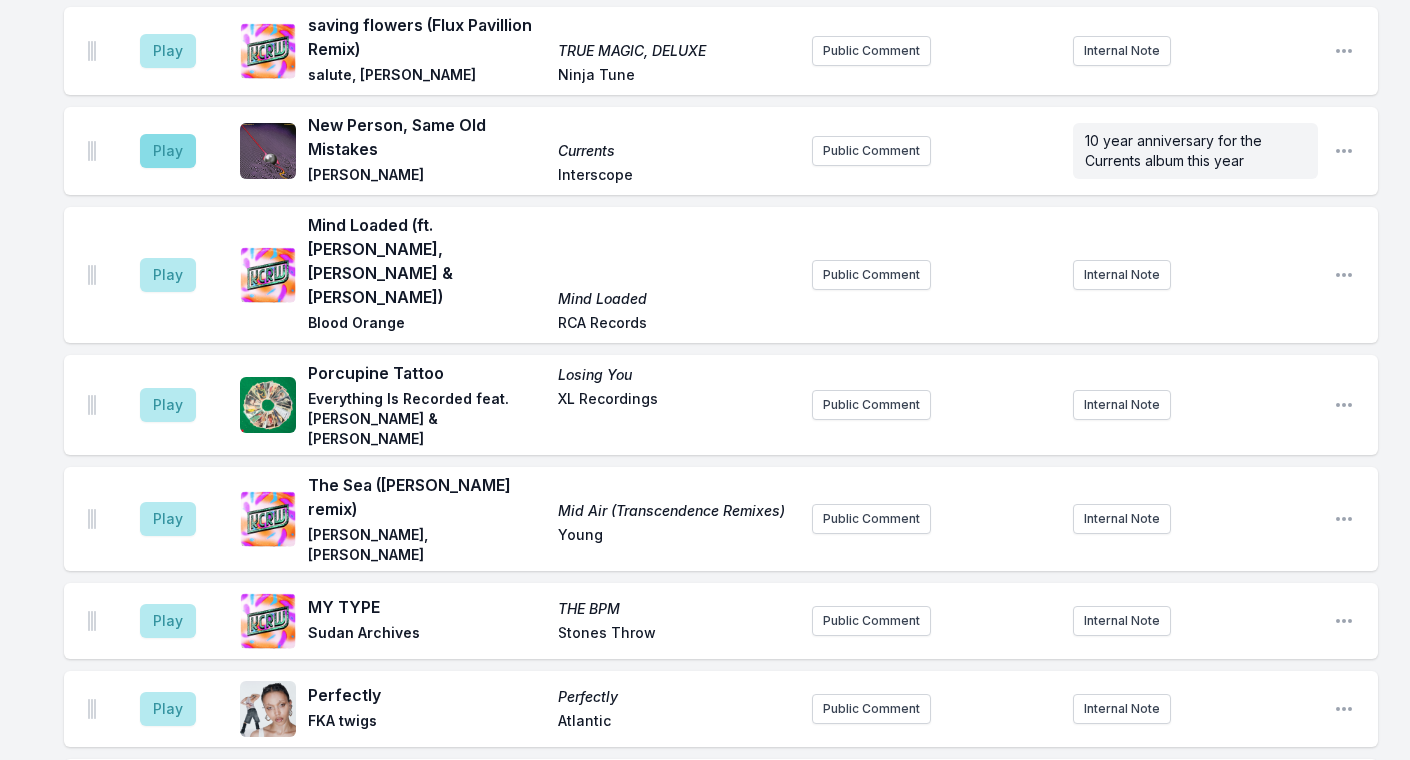 drag, startPoint x: 146, startPoint y: 80, endPoint x: 174, endPoint y: 127, distance: 54.708317 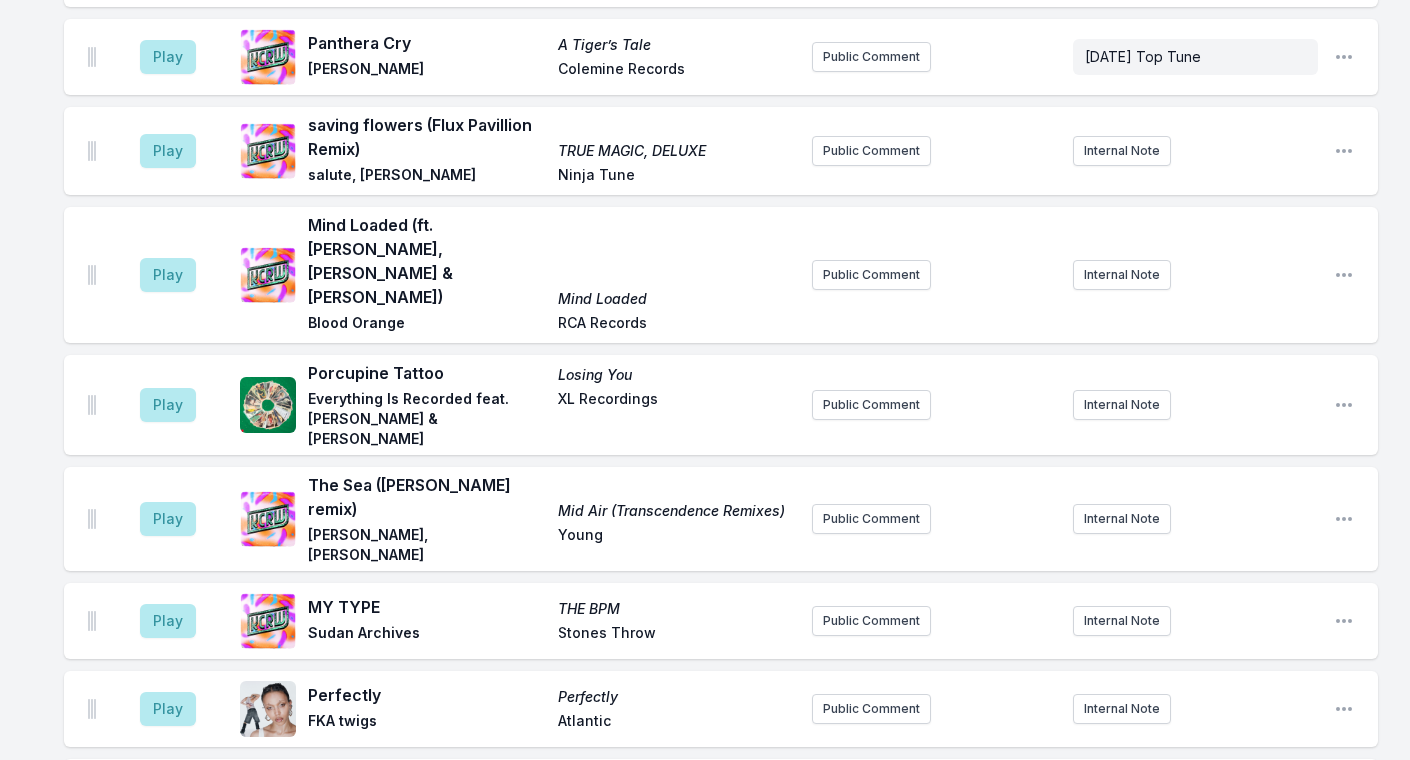 click on "Play" at bounding box center (168, 275) 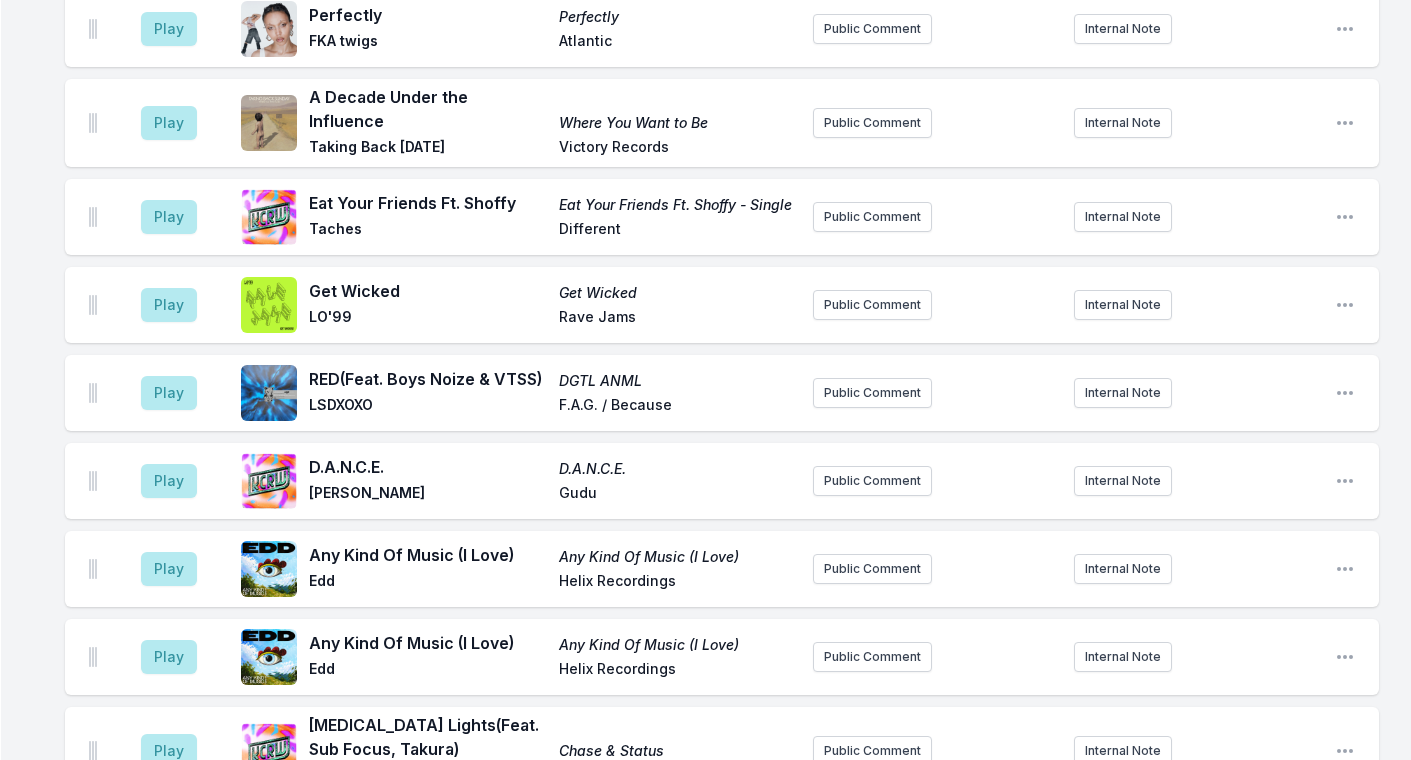 scroll, scrollTop: 1567, scrollLeft: 0, axis: vertical 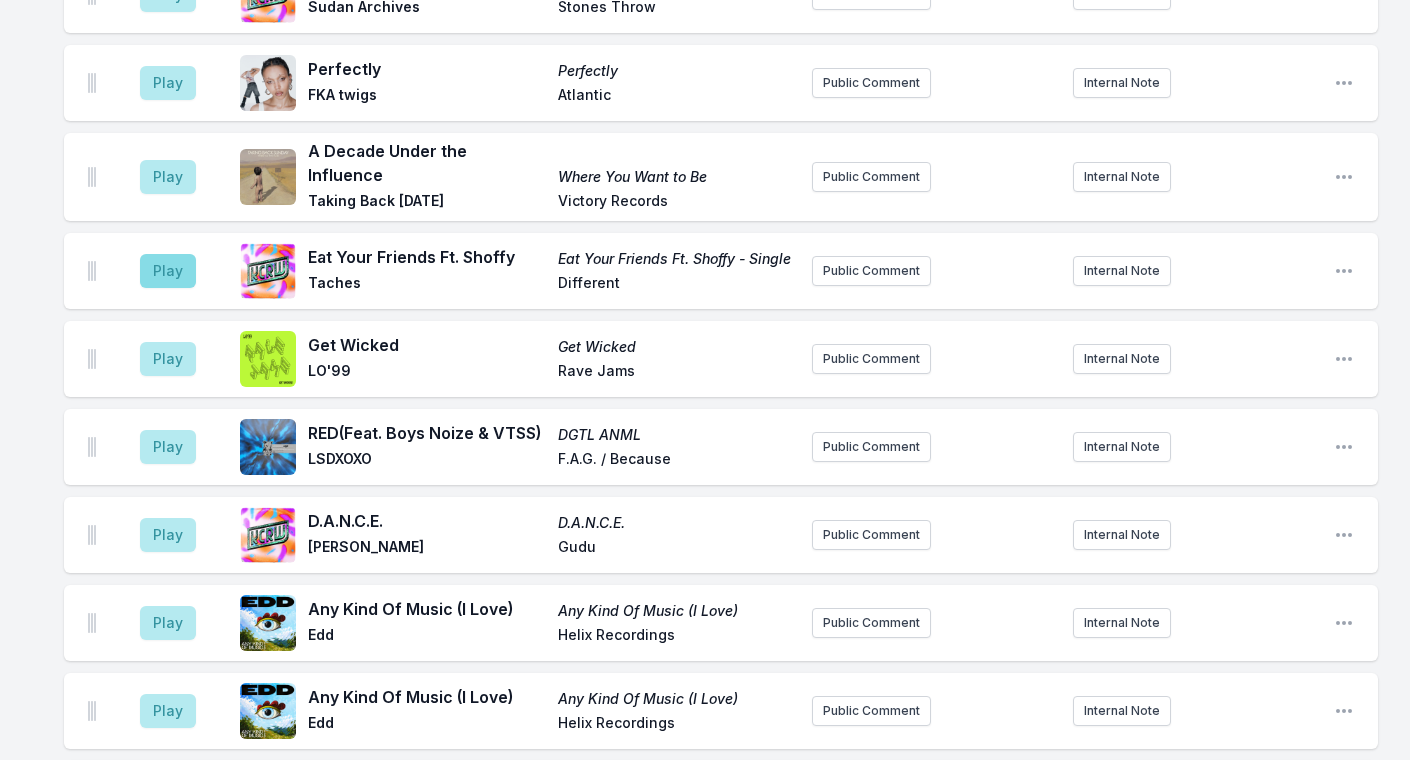 drag, startPoint x: 178, startPoint y: 241, endPoint x: 169, endPoint y: 138, distance: 103.392456 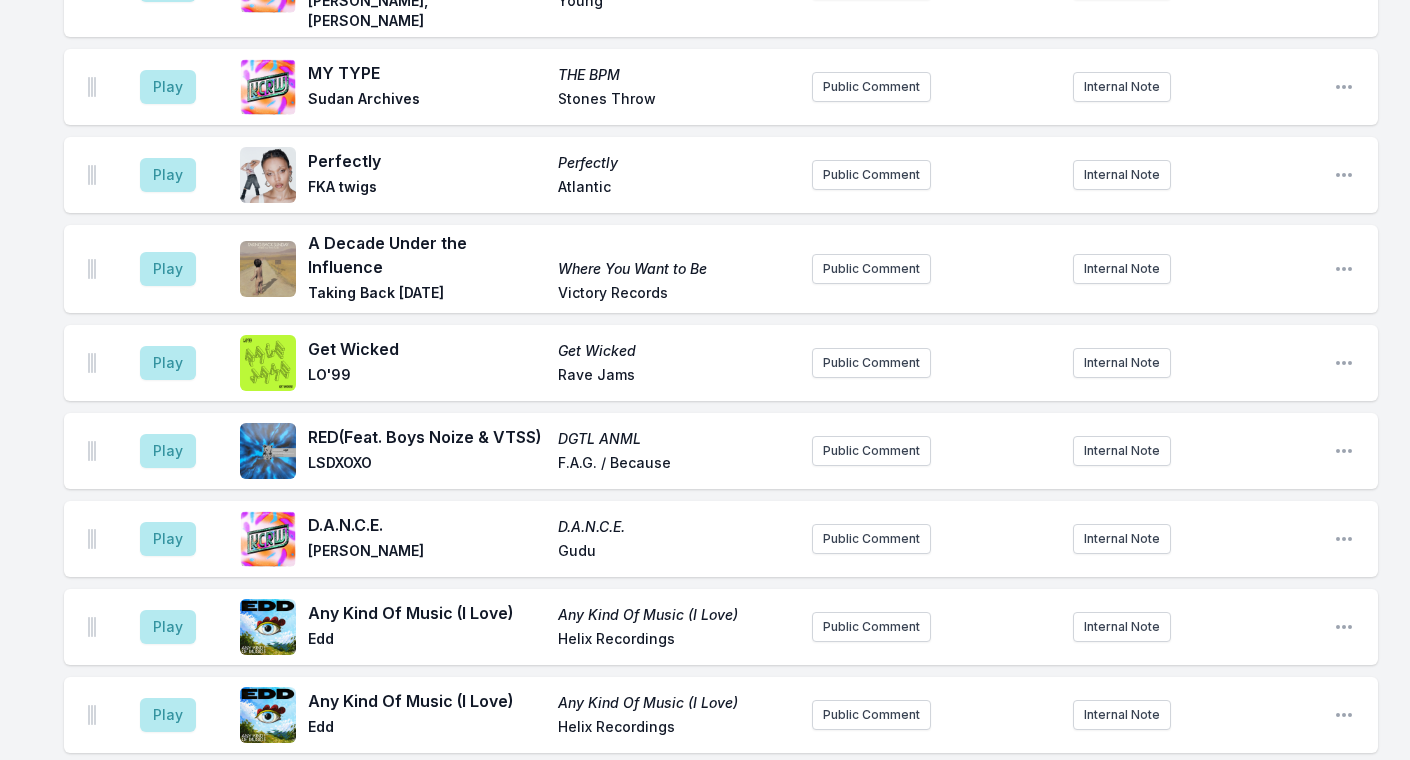 drag, startPoint x: 1350, startPoint y: 583, endPoint x: 1406, endPoint y: -81, distance: 666.35724 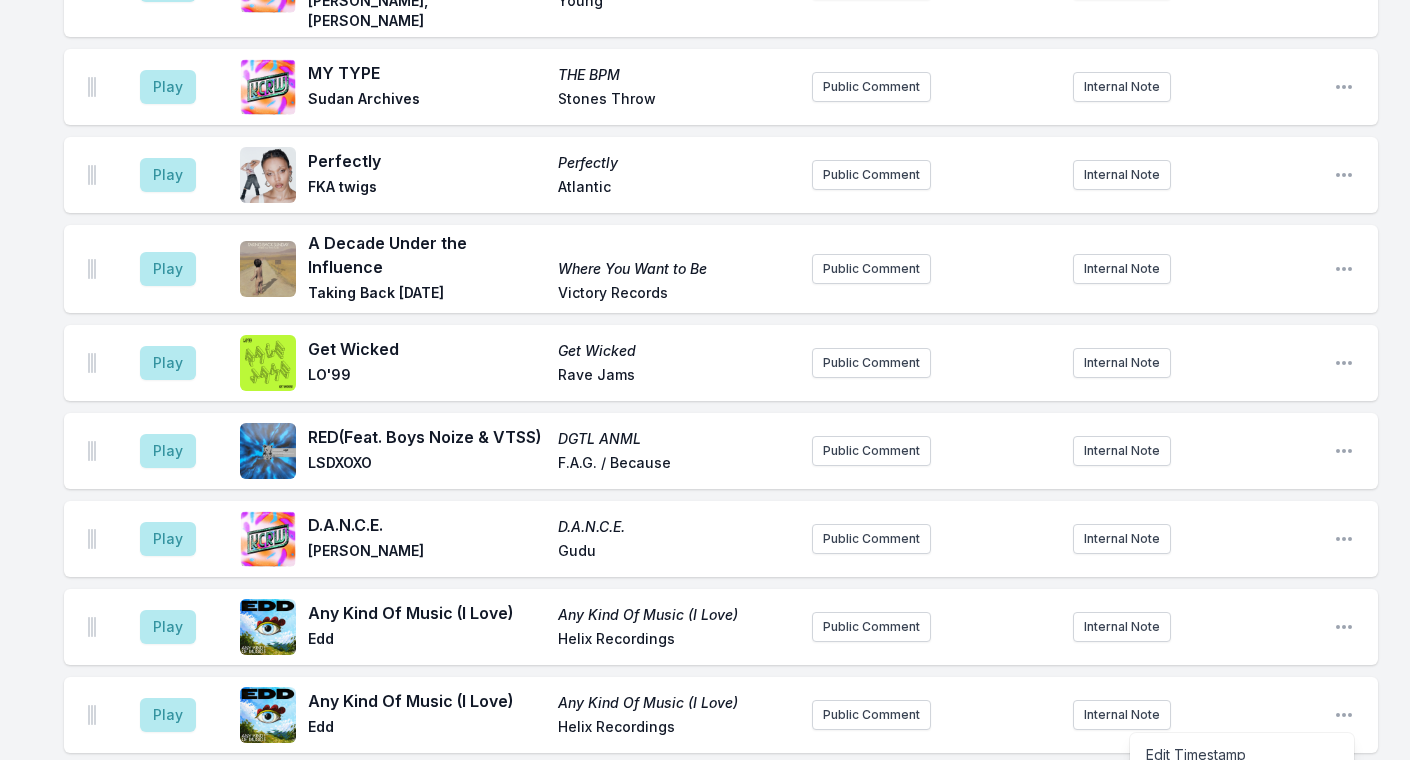 click on "Delete Entry" at bounding box center [1242, 827] 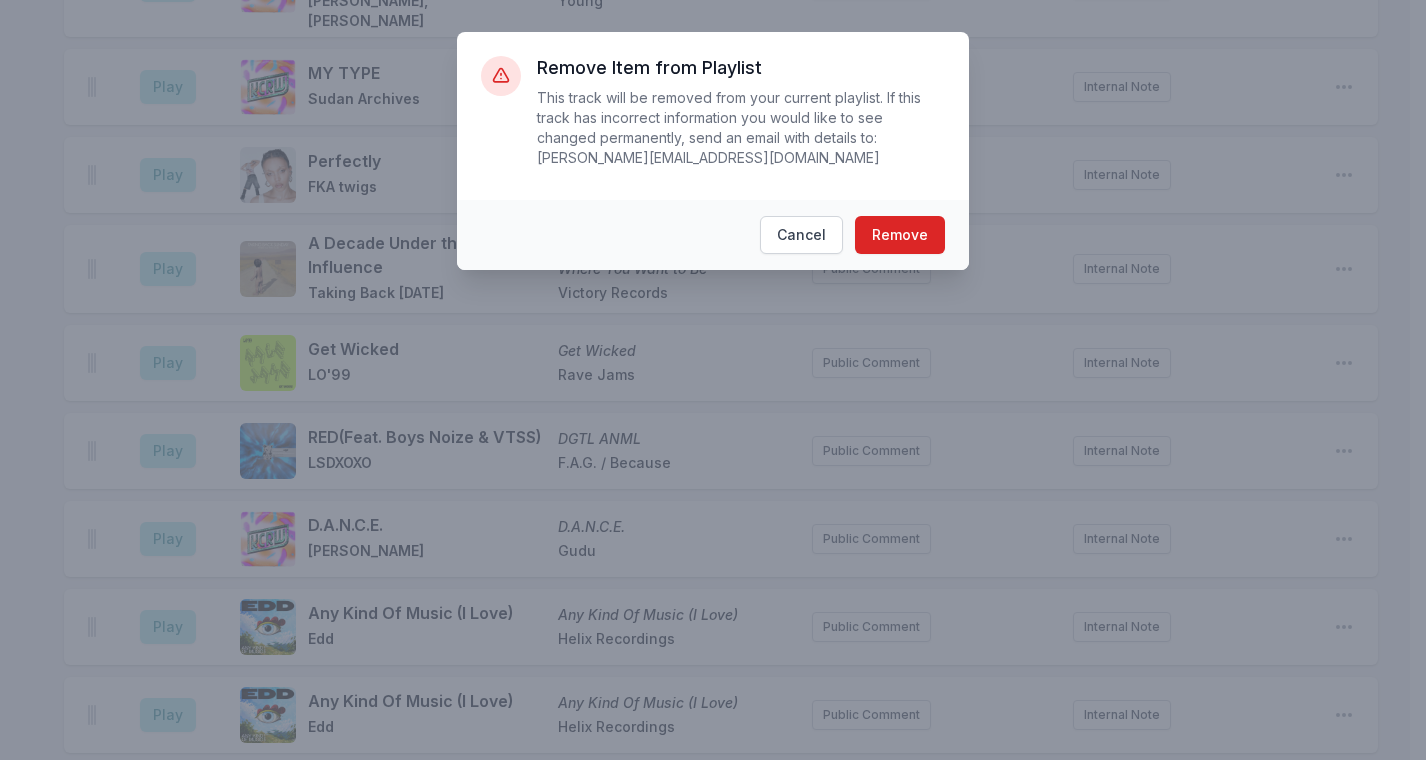 click on "Remove" at bounding box center [900, 235] 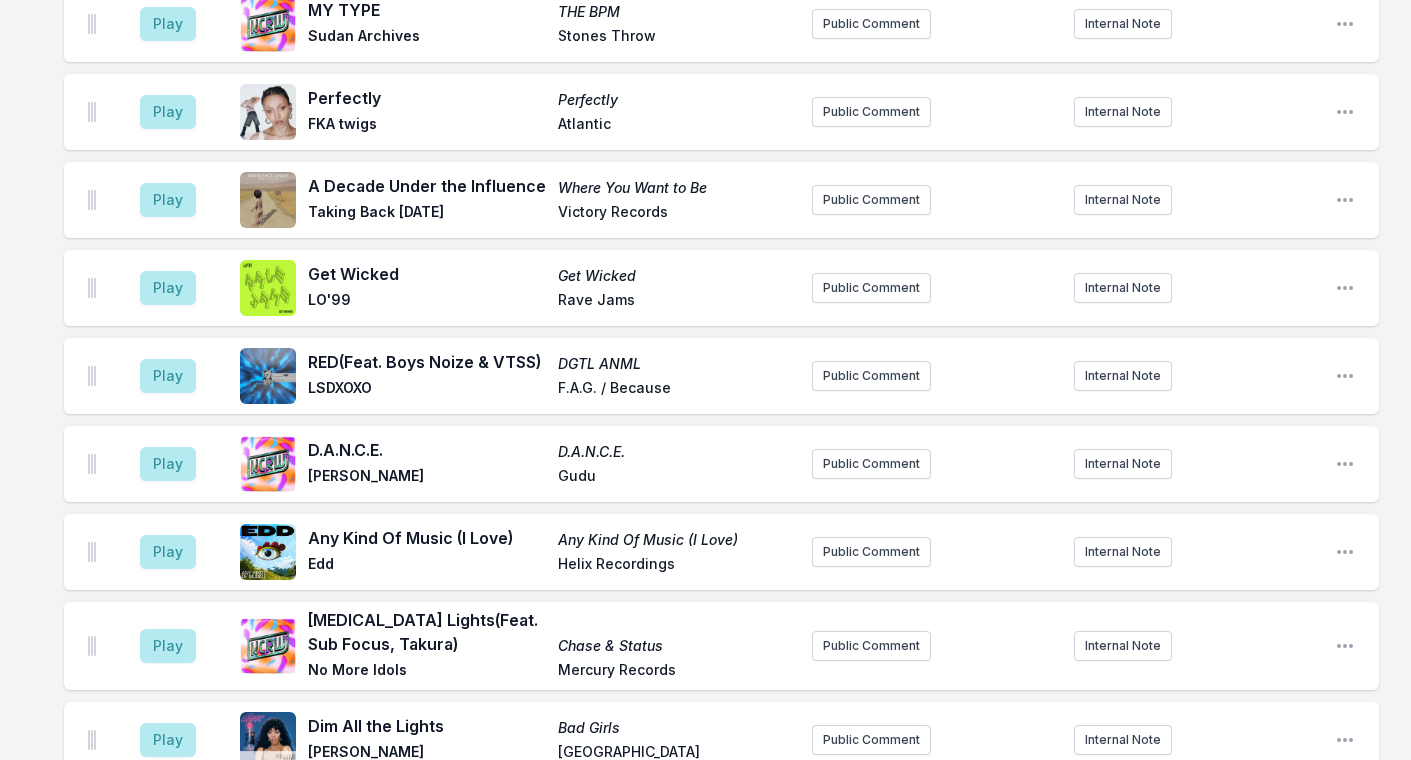 scroll, scrollTop: 1659, scrollLeft: 0, axis: vertical 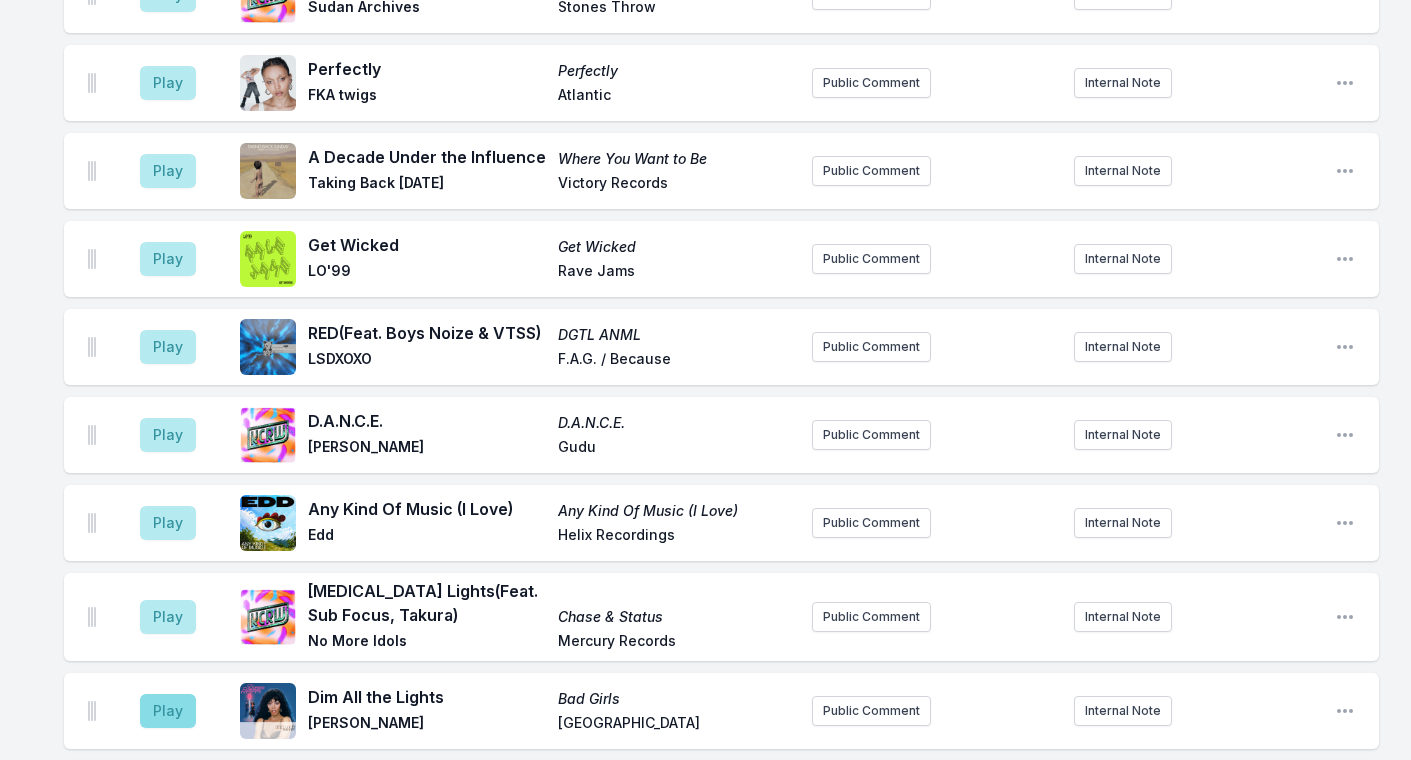 drag, startPoint x: 55, startPoint y: 742, endPoint x: 172, endPoint y: 606, distance: 179.40178 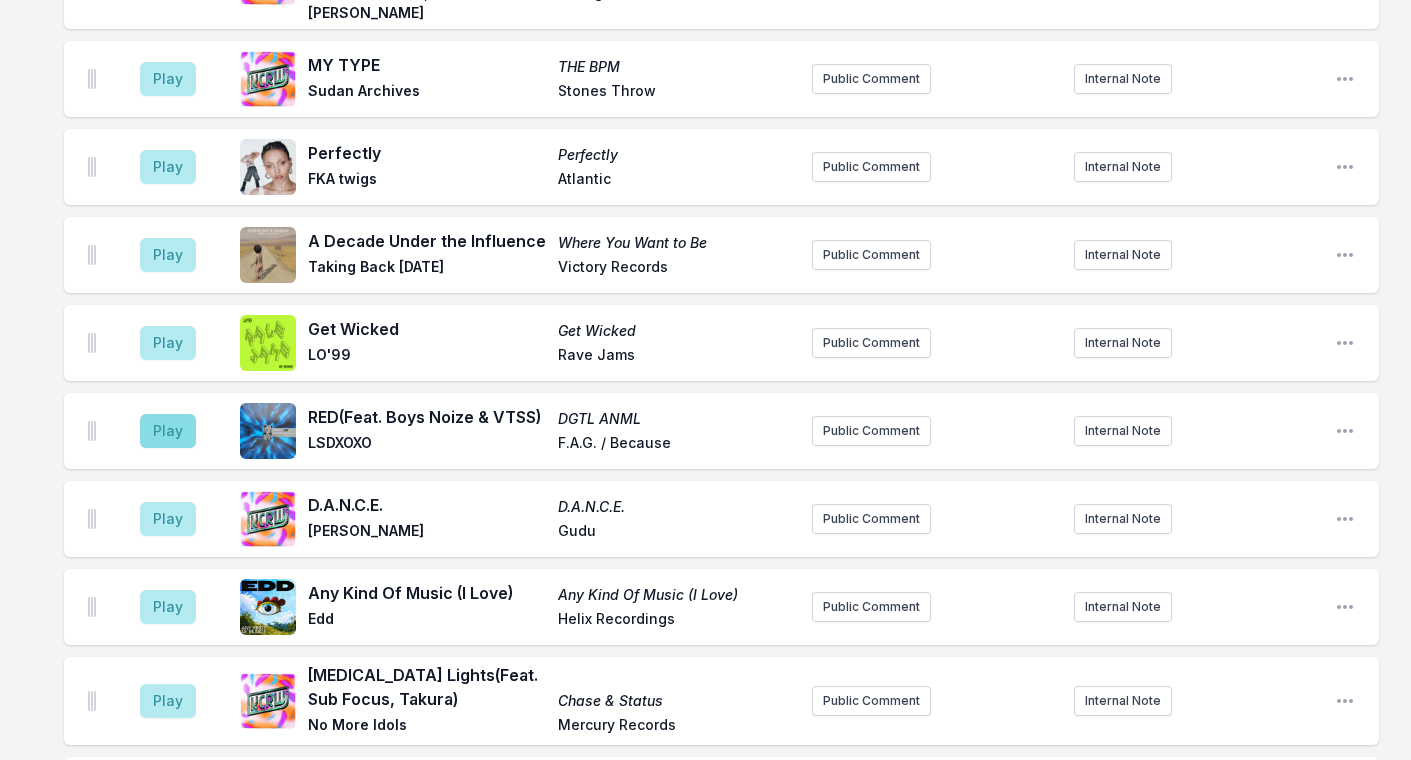 drag, startPoint x: 172, startPoint y: 606, endPoint x: 163, endPoint y: 316, distance: 290.13962 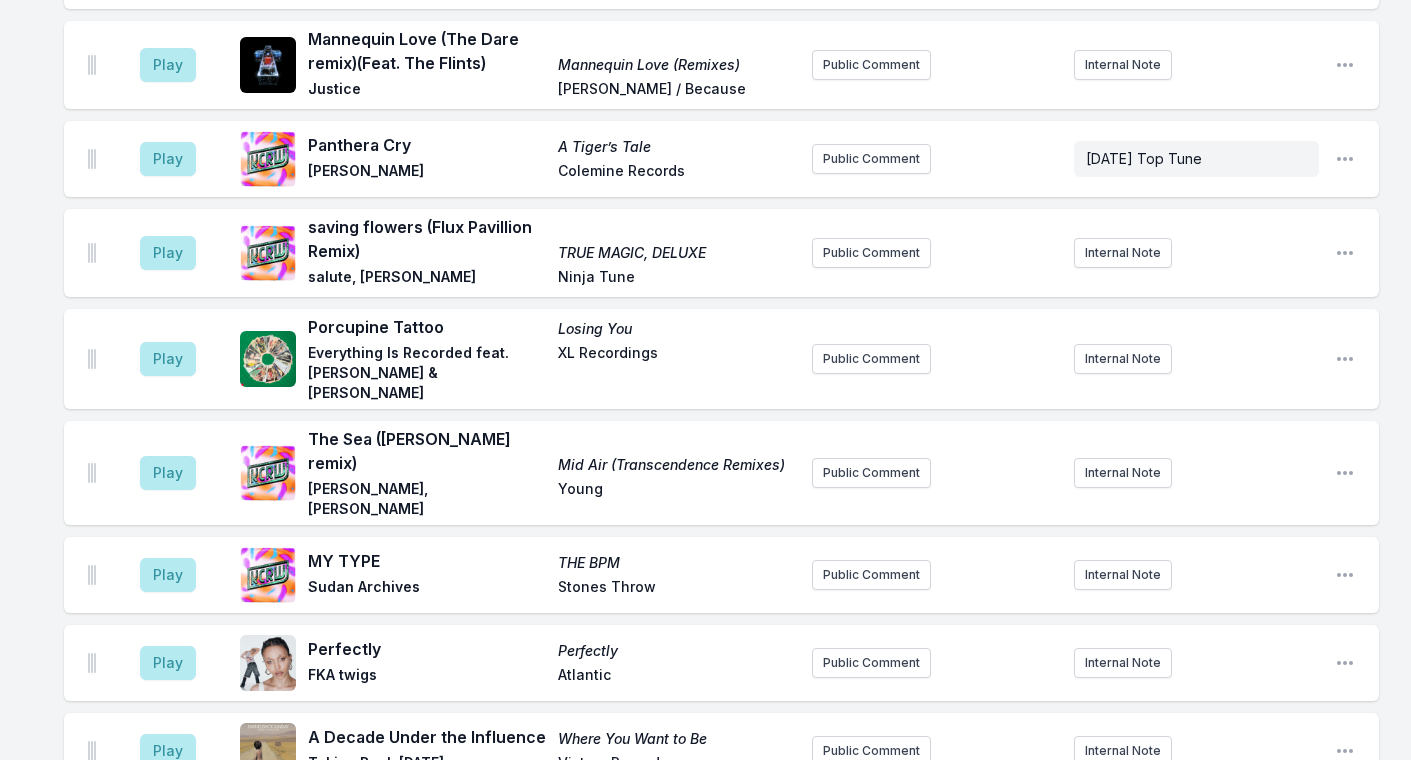 scroll, scrollTop: 1263, scrollLeft: 0, axis: vertical 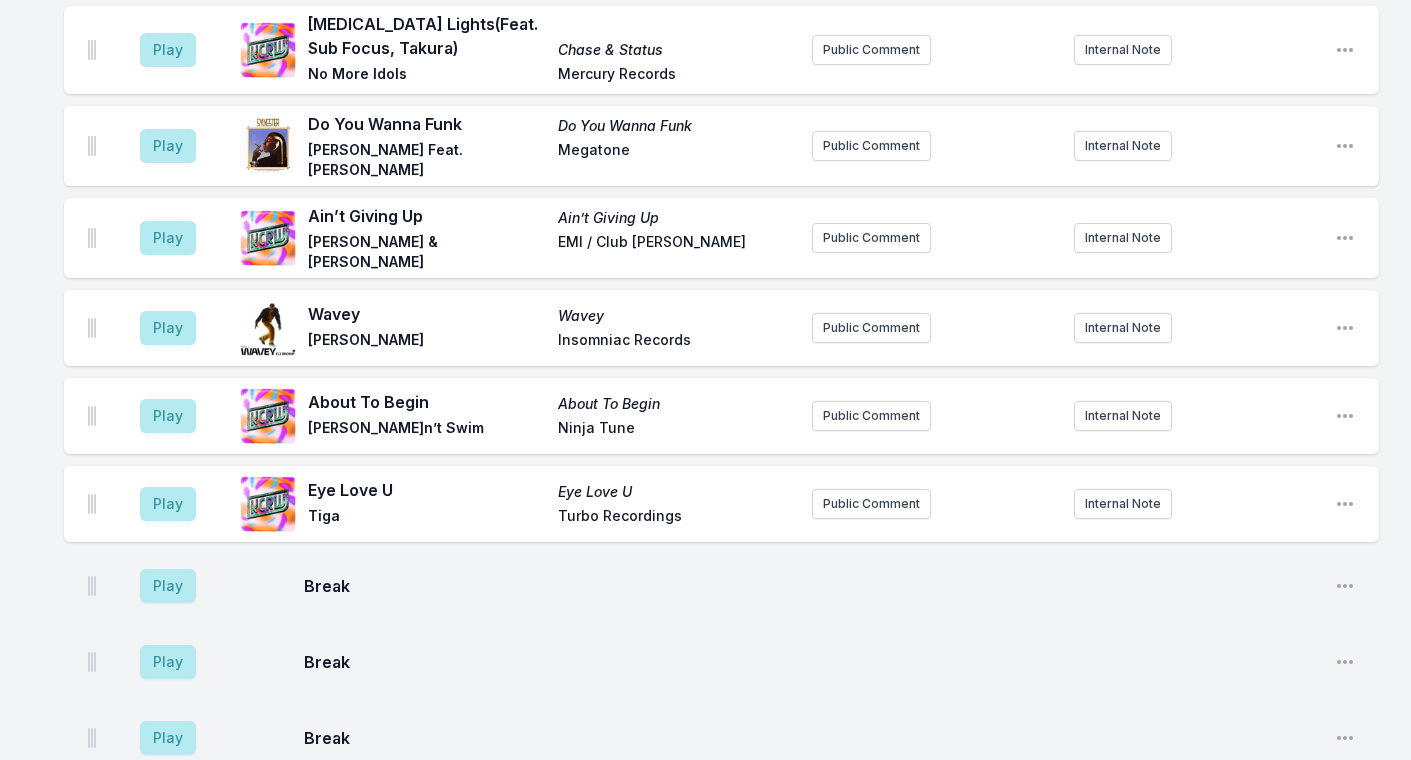 click on "Play" at bounding box center [168, 504] 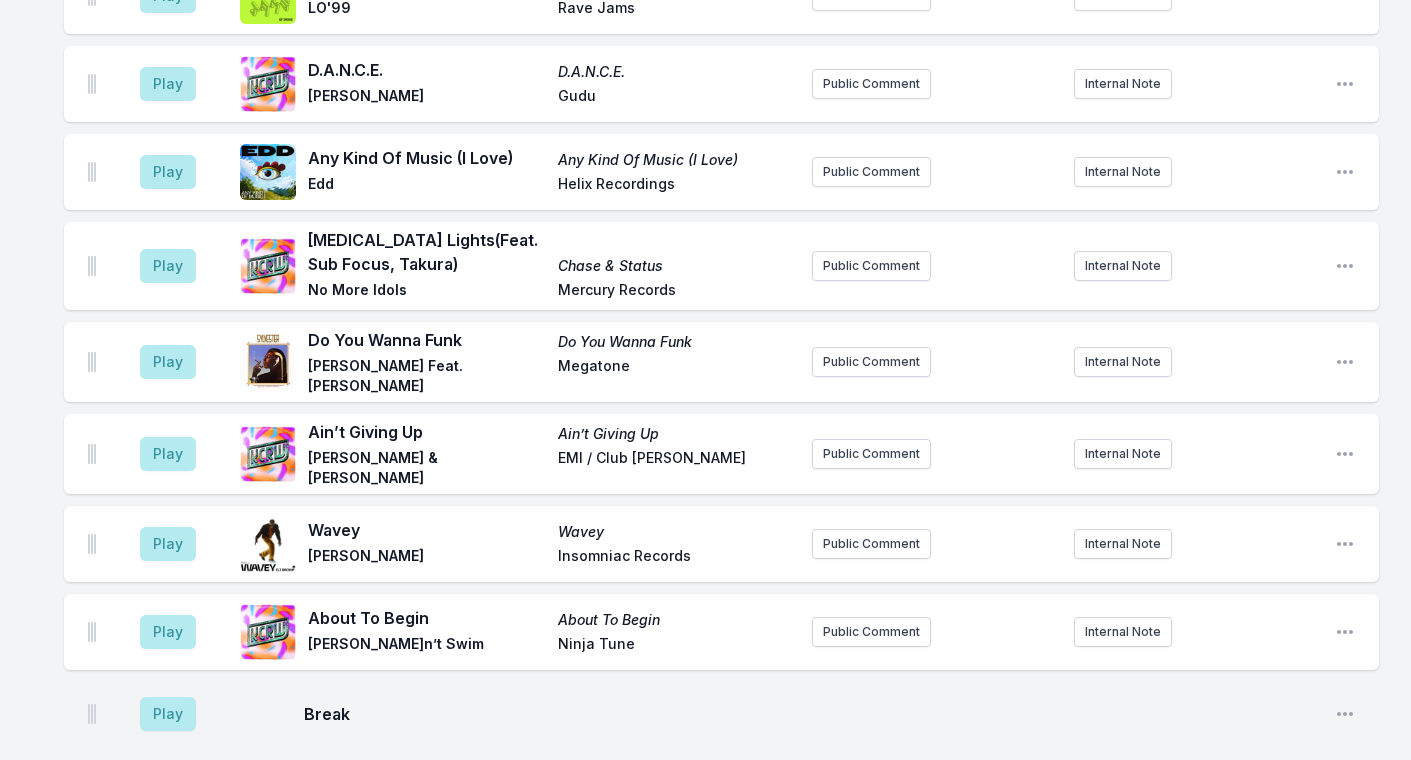 scroll, scrollTop: 2589, scrollLeft: 0, axis: vertical 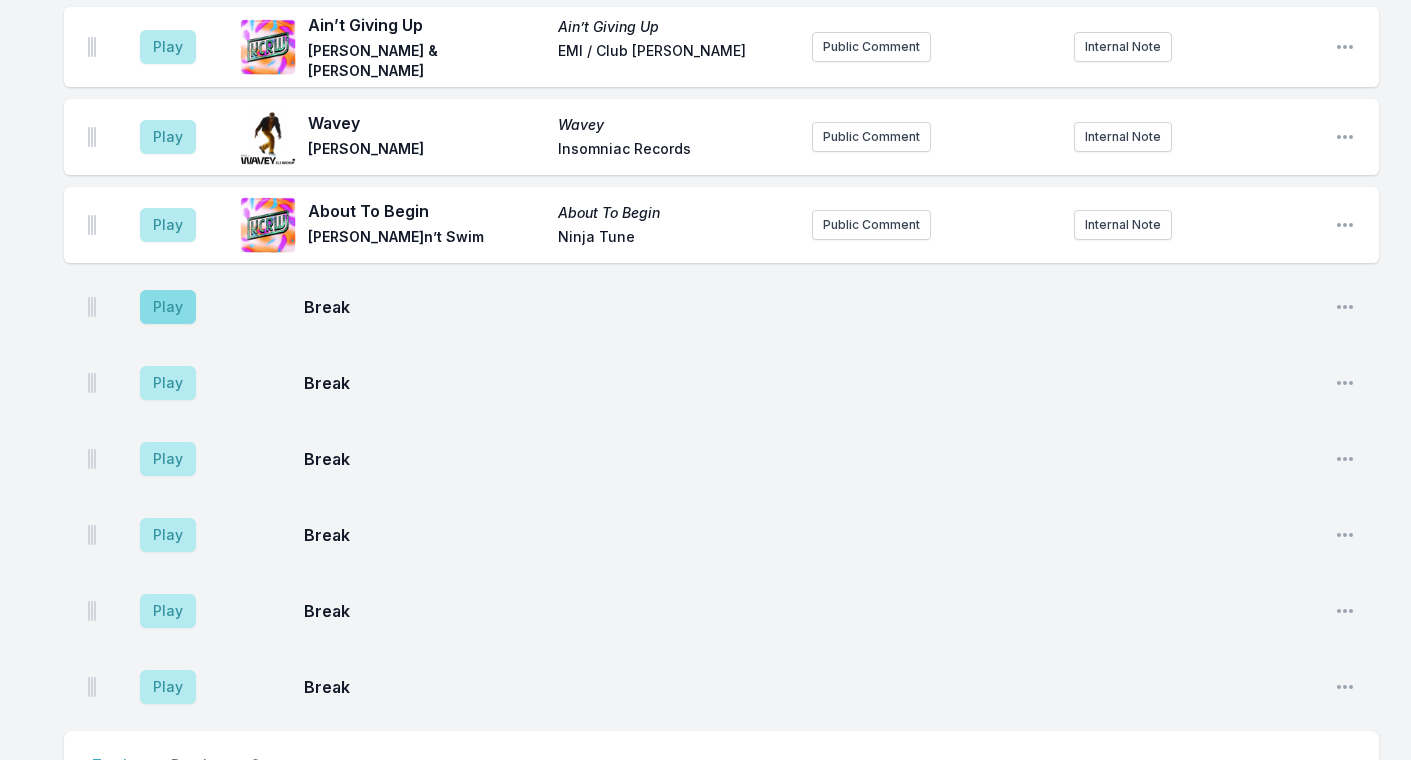 drag, startPoint x: 165, startPoint y: 396, endPoint x: 176, endPoint y: 201, distance: 195.31001 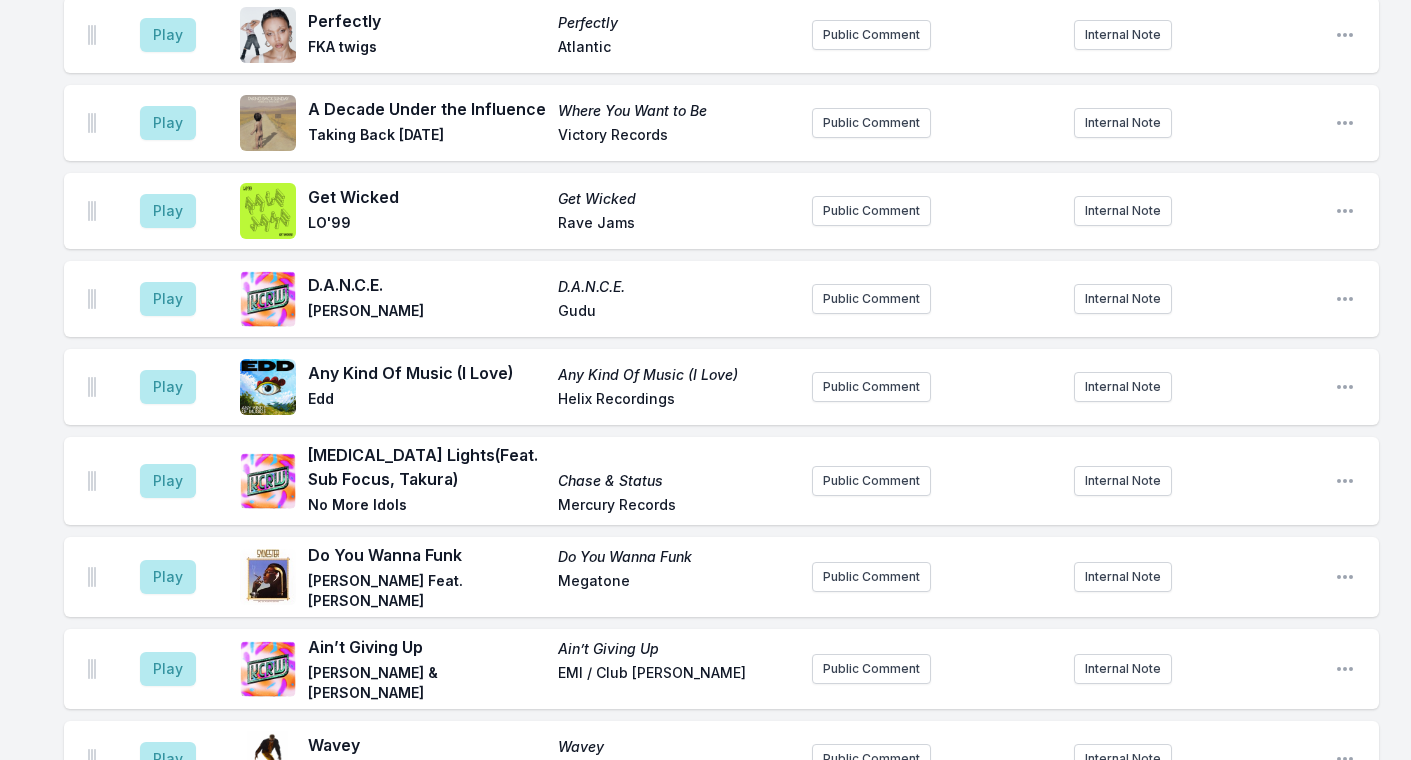 scroll, scrollTop: 1914, scrollLeft: 0, axis: vertical 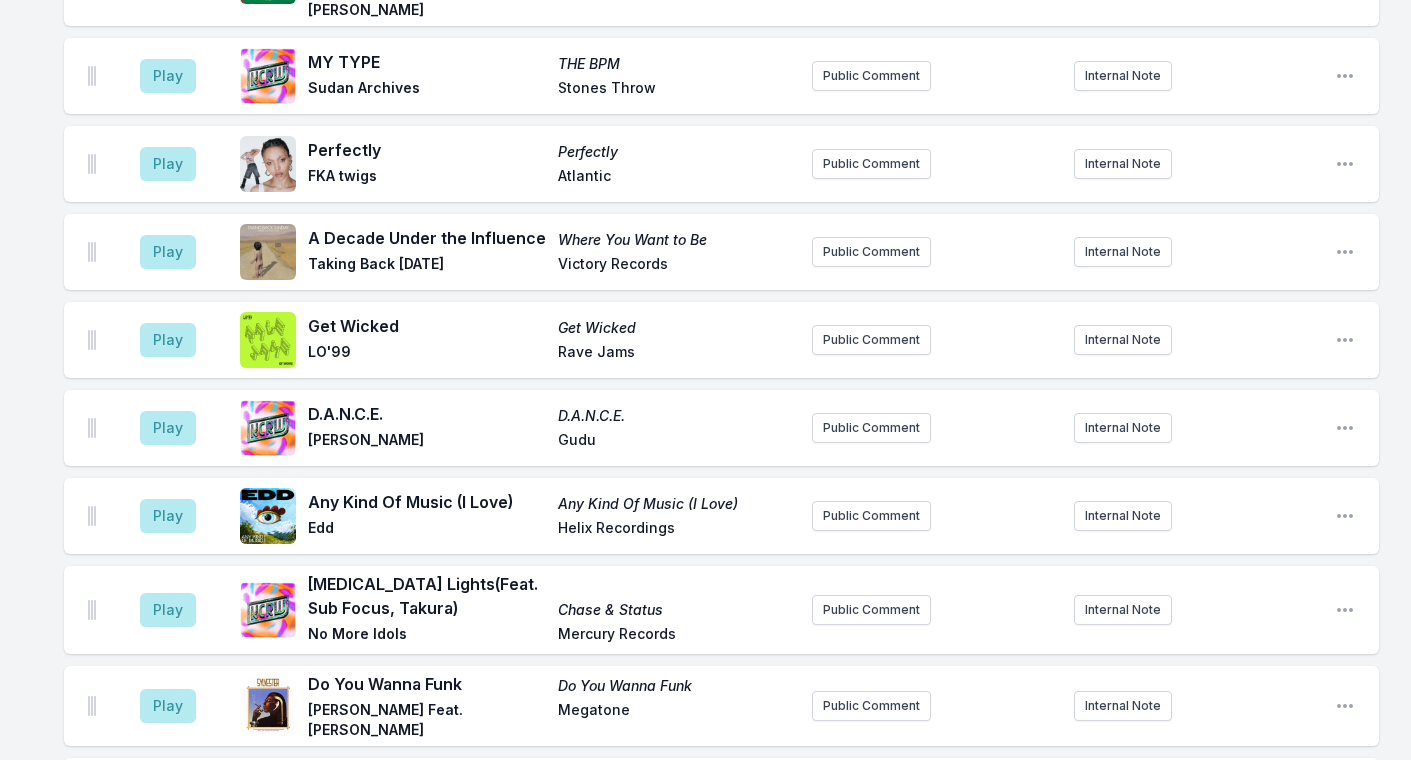 click on "Play" at bounding box center (168, 252) 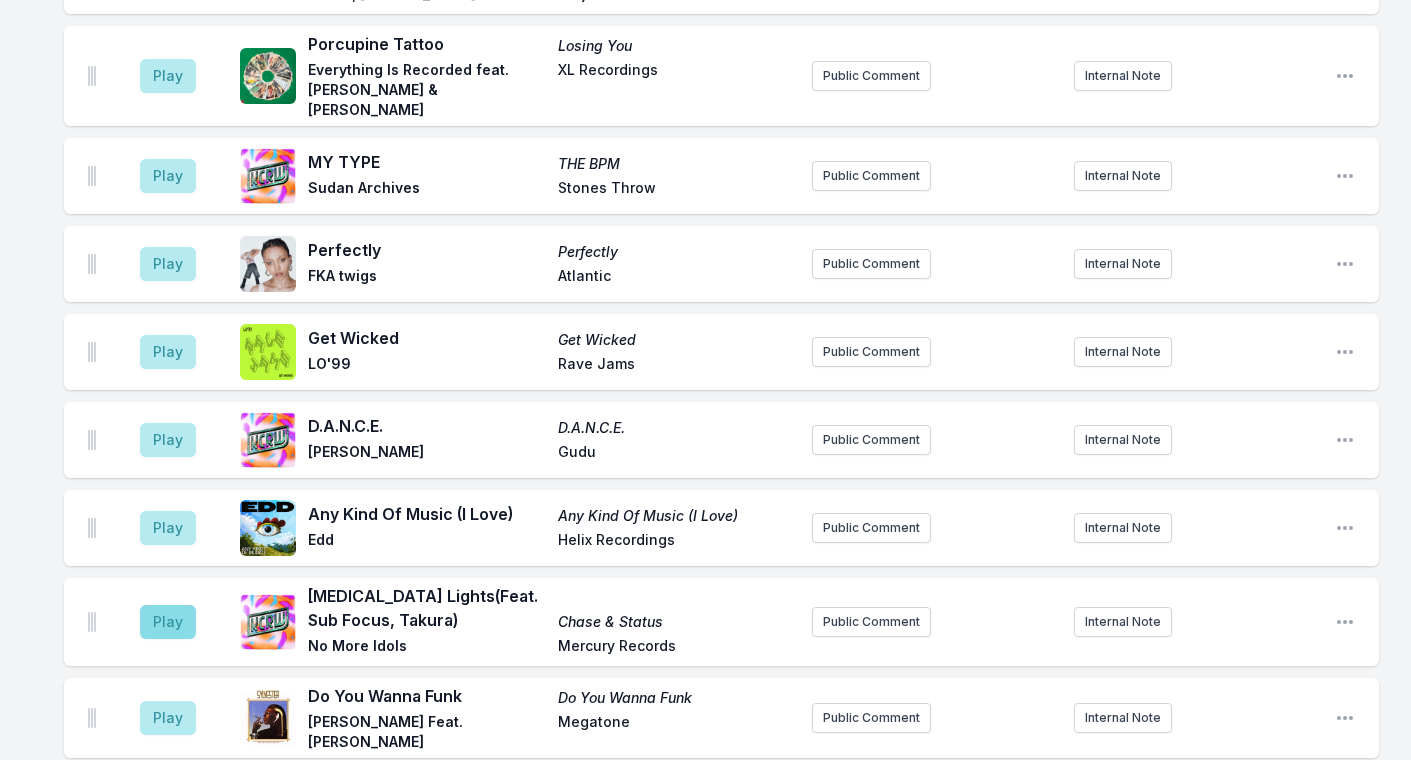 drag, startPoint x: 176, startPoint y: 201, endPoint x: 160, endPoint y: 513, distance: 312.40997 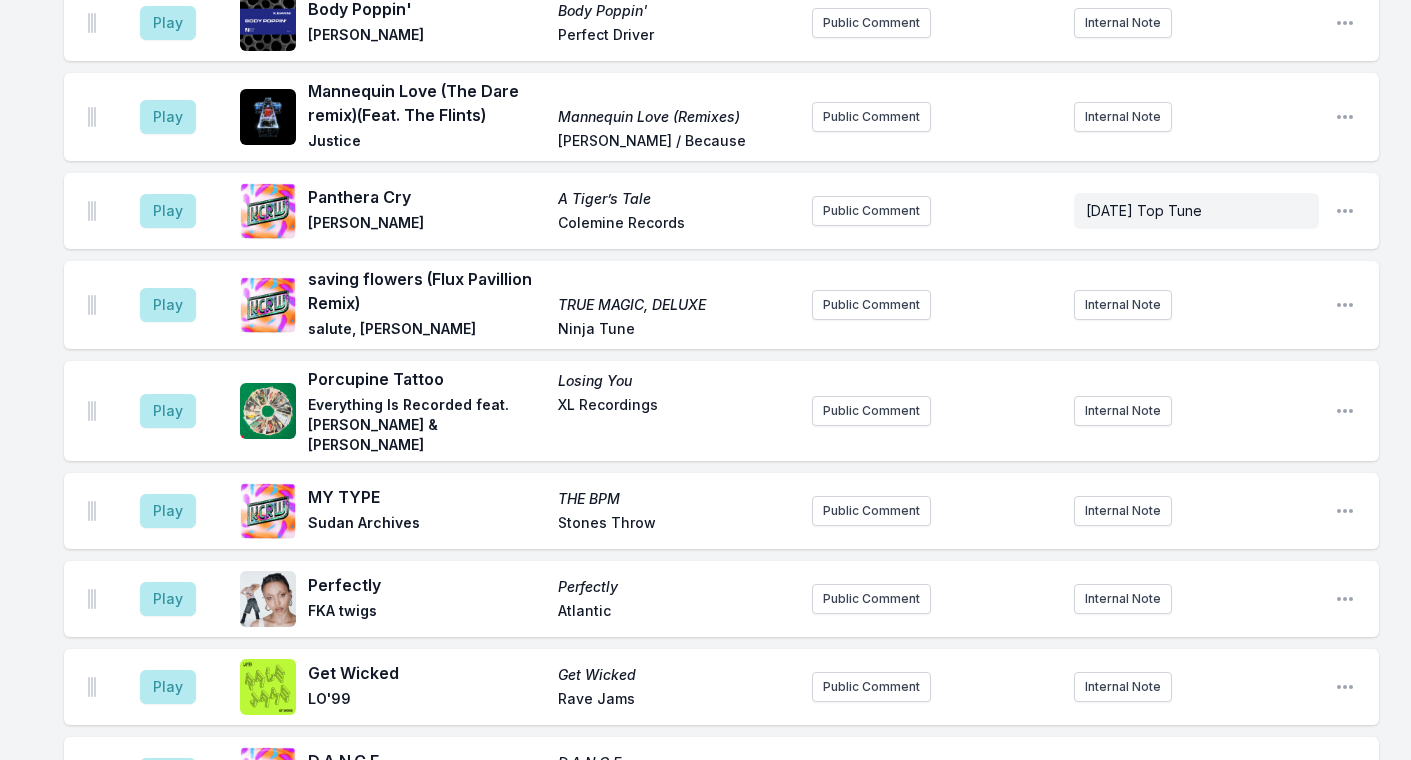 scroll, scrollTop: 1660, scrollLeft: 0, axis: vertical 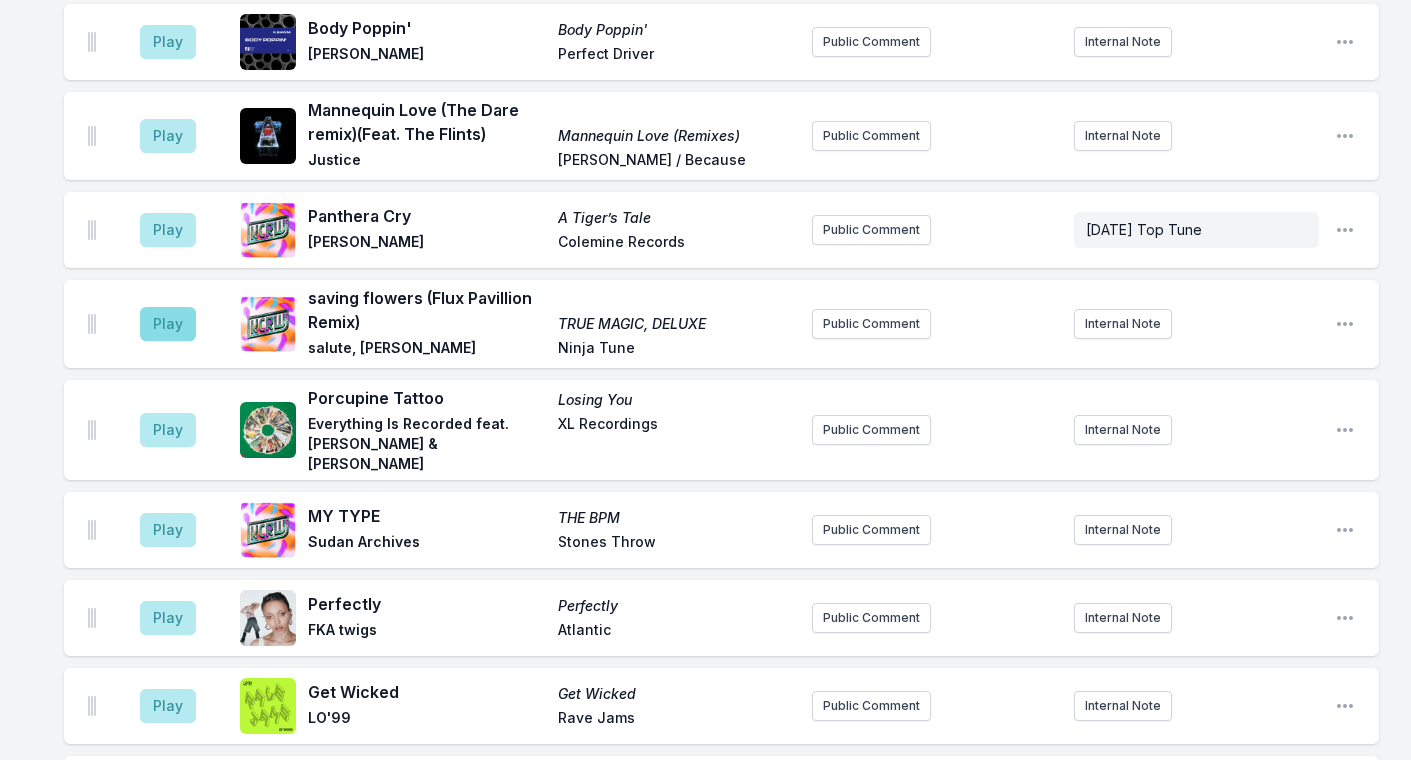 drag, startPoint x: 19, startPoint y: 750, endPoint x: 165, endPoint y: 230, distance: 540.1074 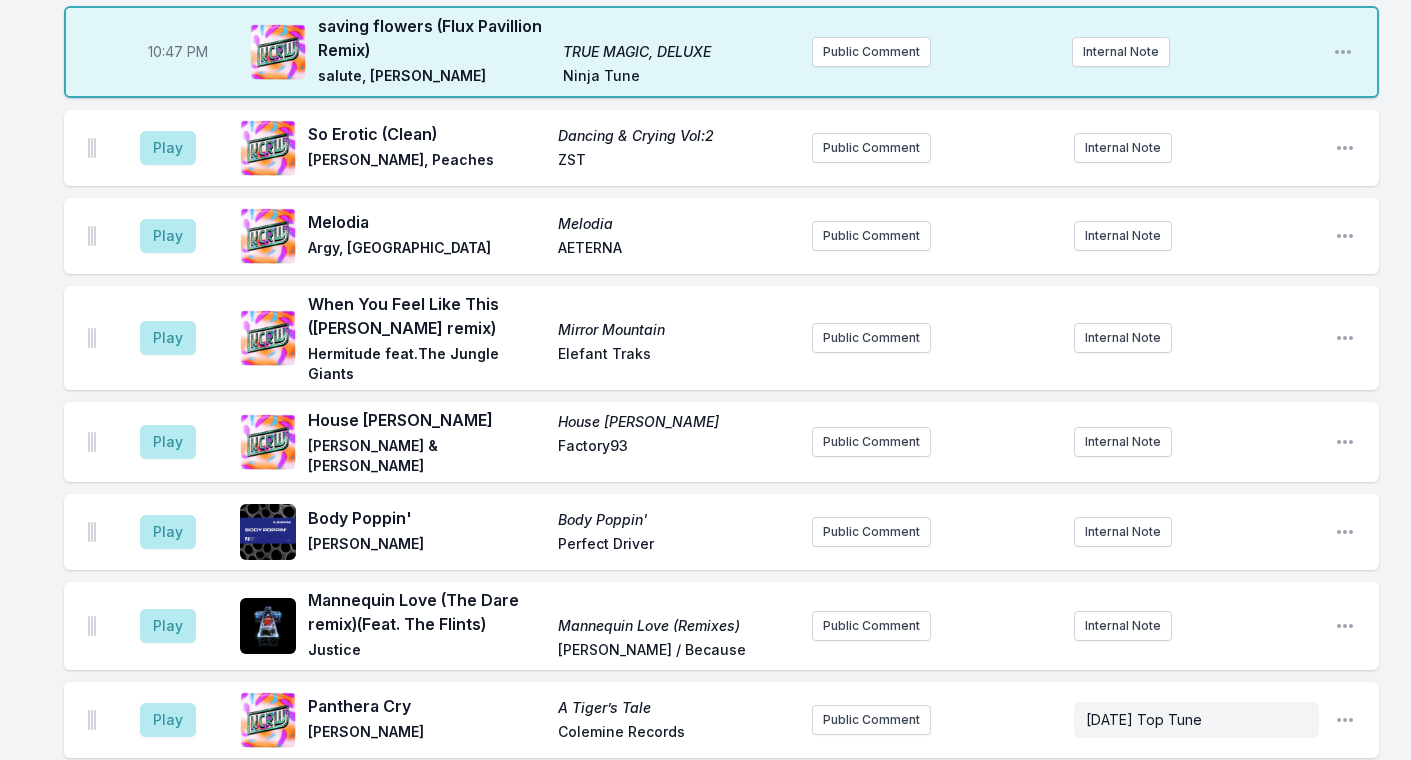 scroll, scrollTop: 1255, scrollLeft: 0, axis: vertical 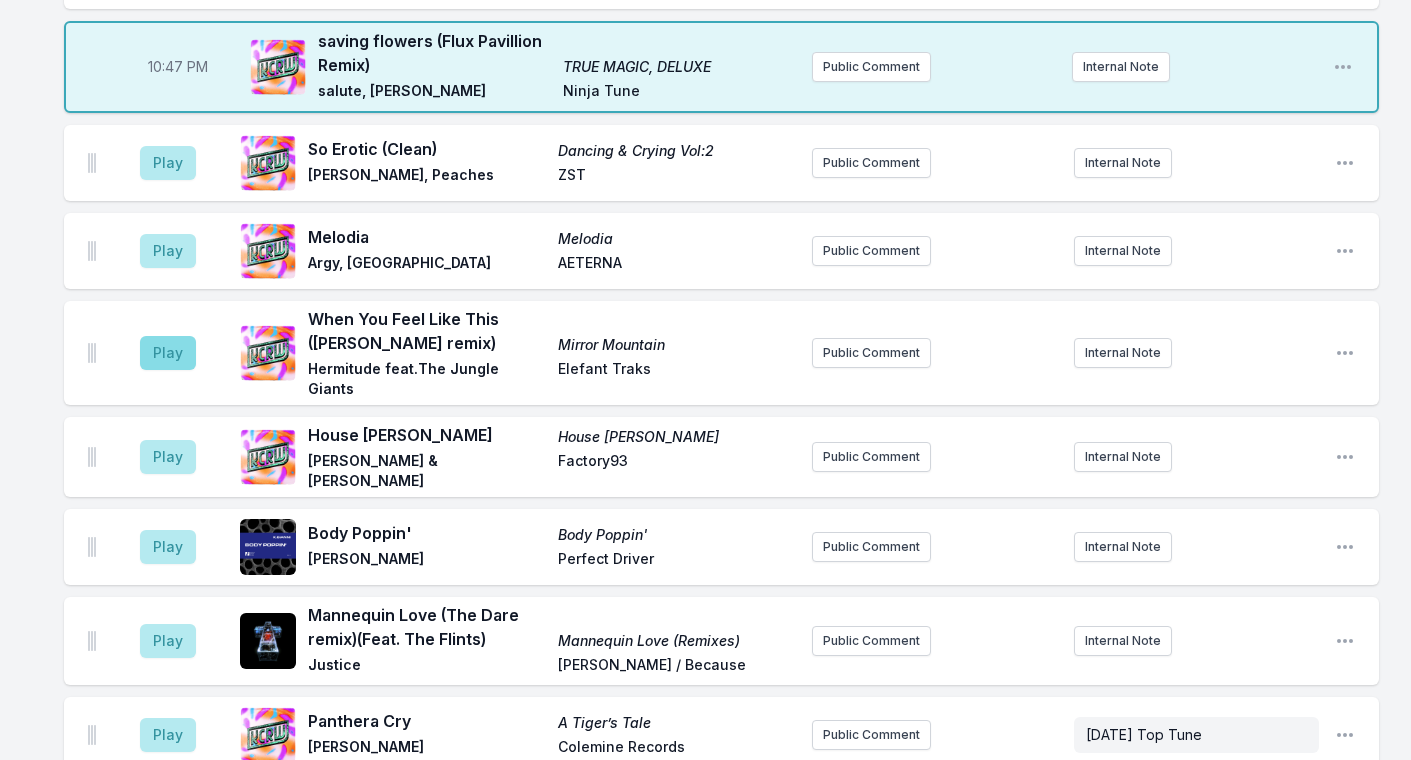 drag, startPoint x: 94, startPoint y: 732, endPoint x: 175, endPoint y: 285, distance: 454.27966 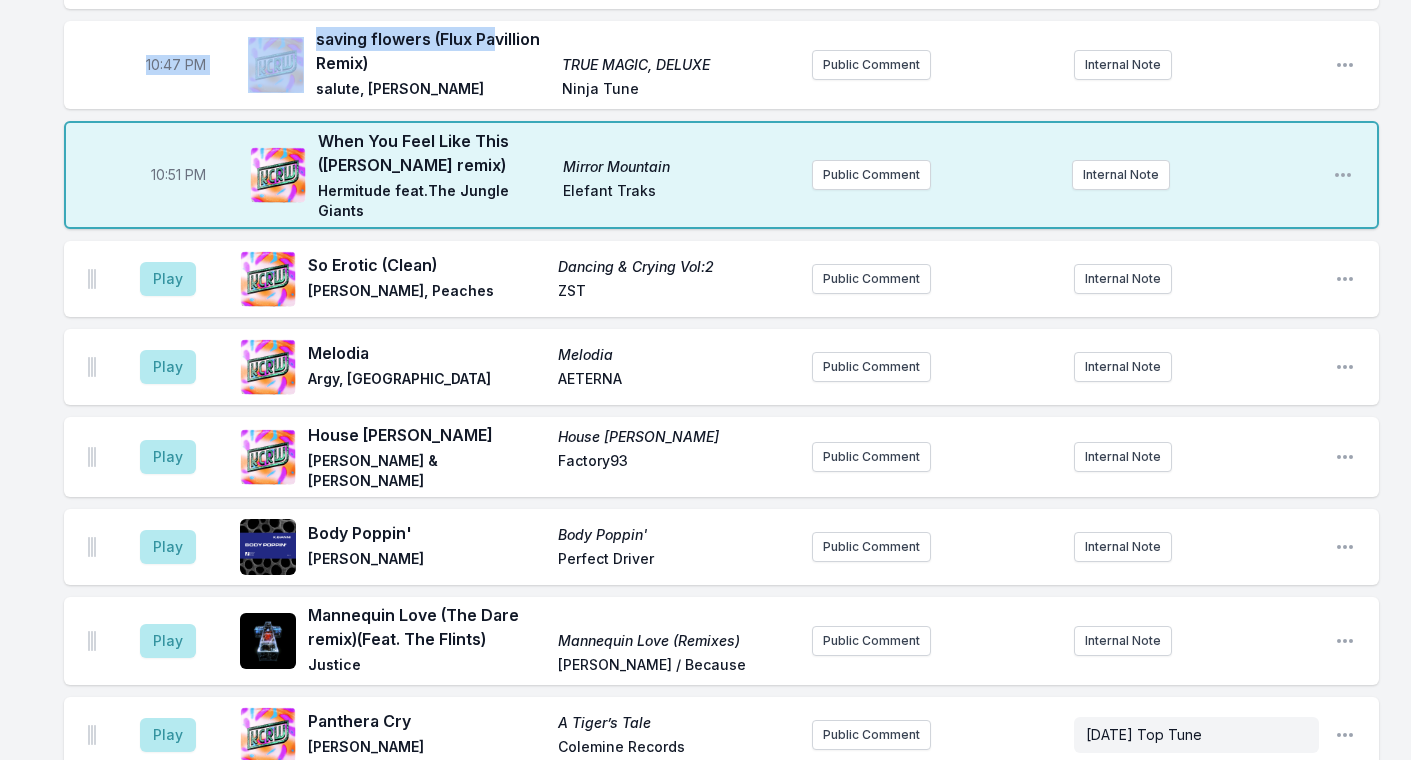 drag, startPoint x: 495, startPoint y: 1, endPoint x: 1406, endPoint y: -81, distance: 914.683 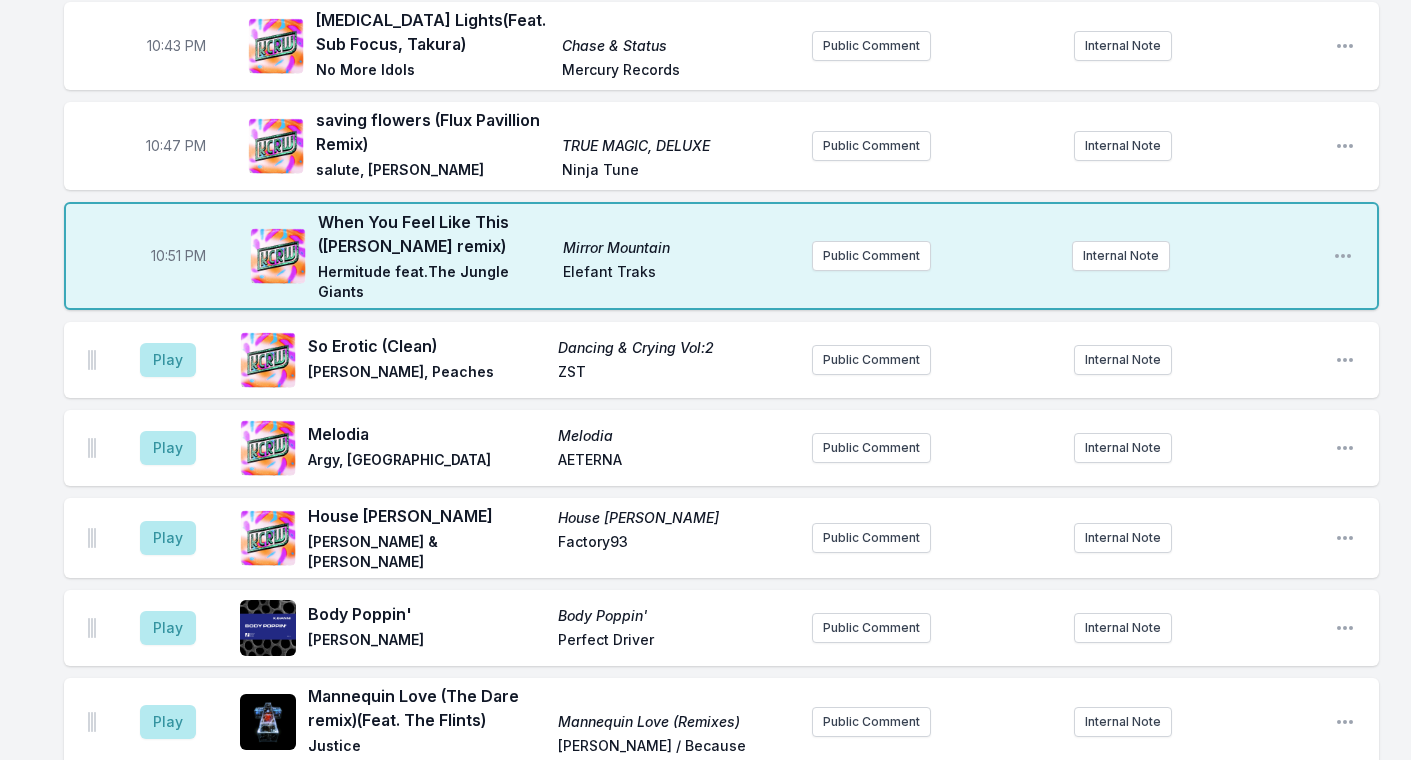 drag, startPoint x: 1406, startPoint y: -81, endPoint x: 44, endPoint y: 381, distance: 1438.2239 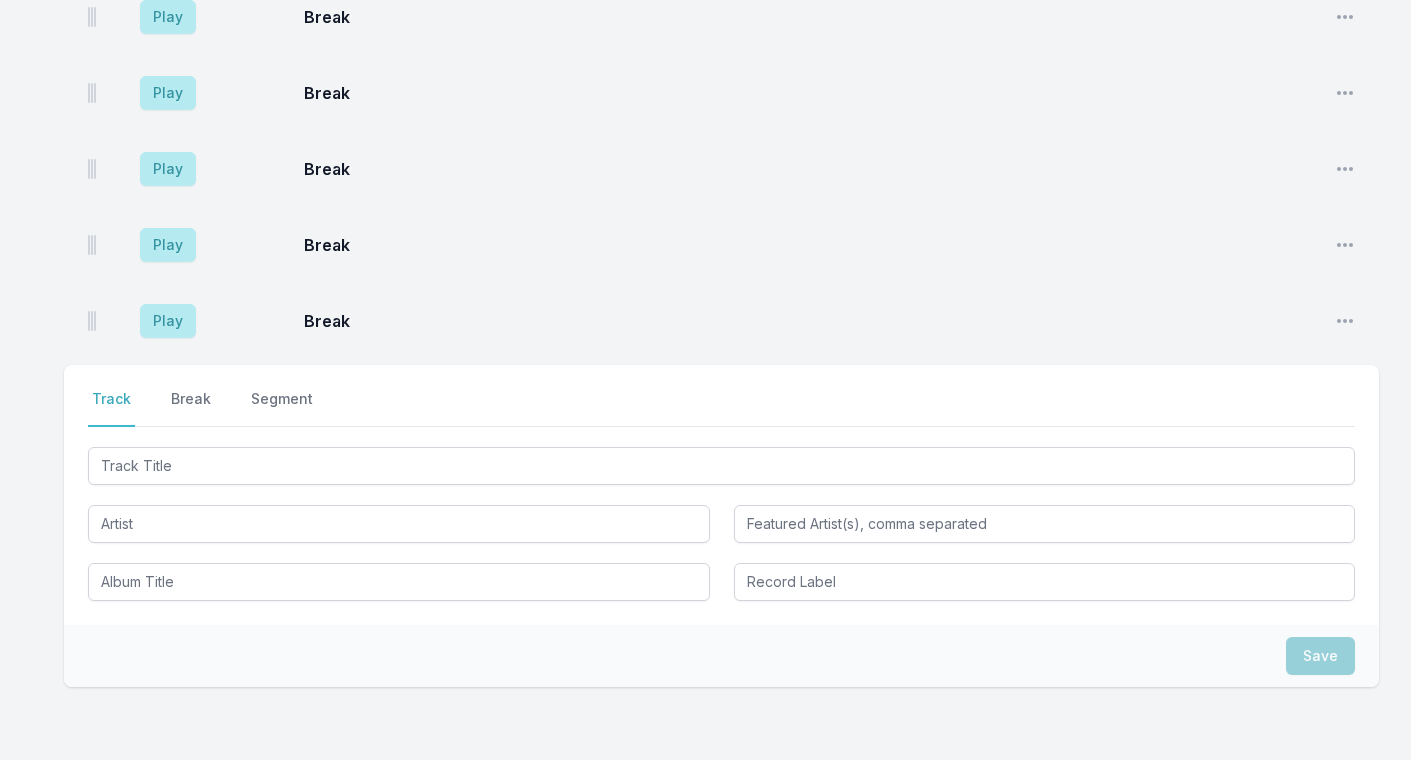 scroll, scrollTop: 2966, scrollLeft: 0, axis: vertical 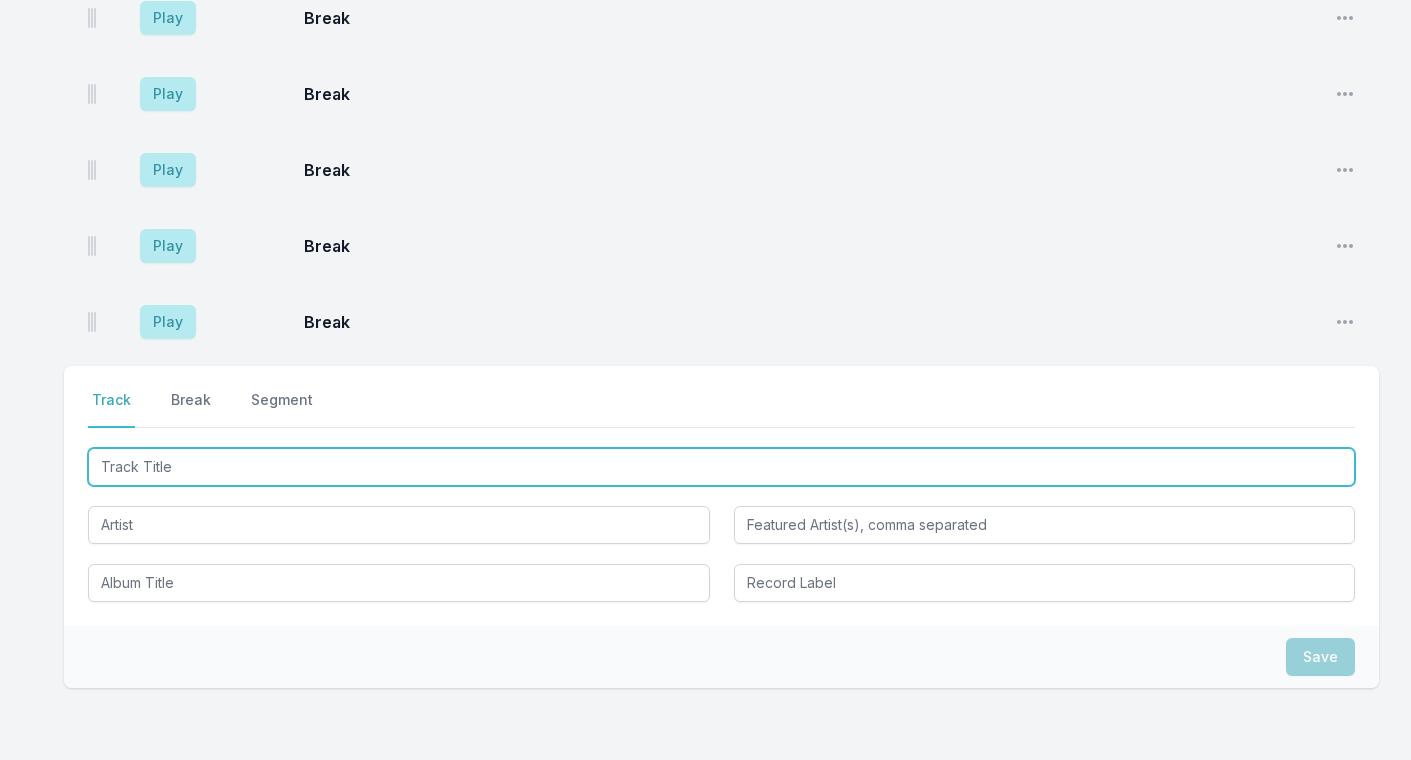 drag, startPoint x: 44, startPoint y: 381, endPoint x: 210, endPoint y: 333, distance: 172.80046 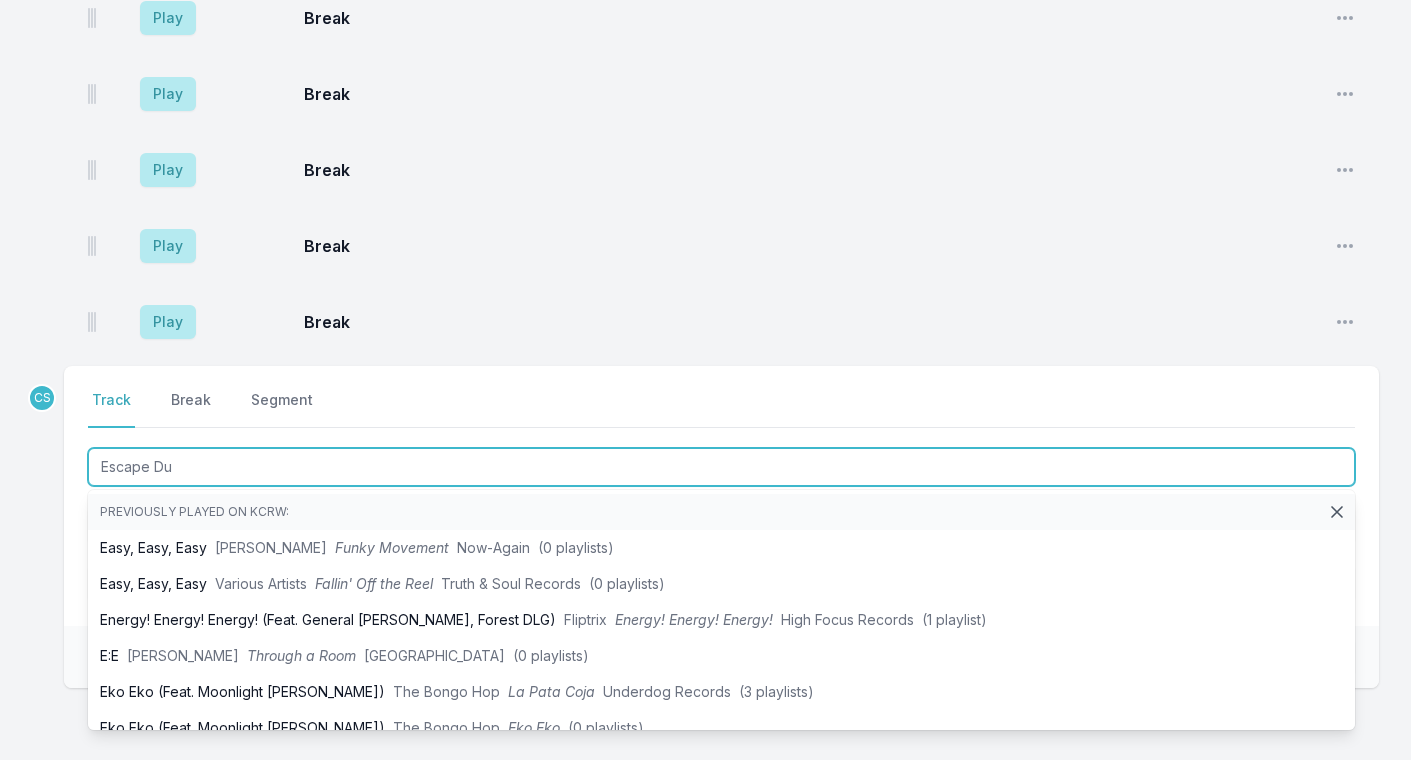 type on "Escape Dub" 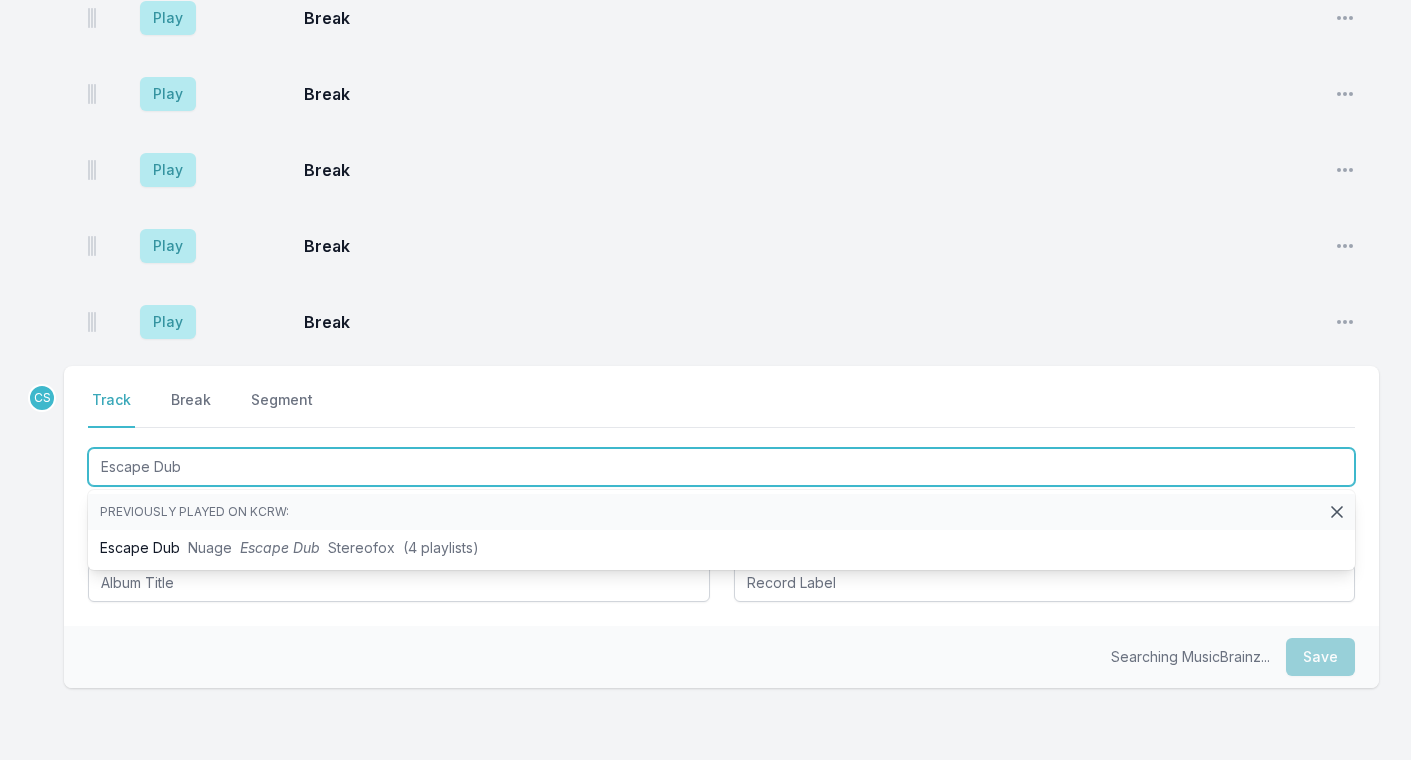 drag, startPoint x: 210, startPoint y: 333, endPoint x: 284, endPoint y: 428, distance: 120.4201 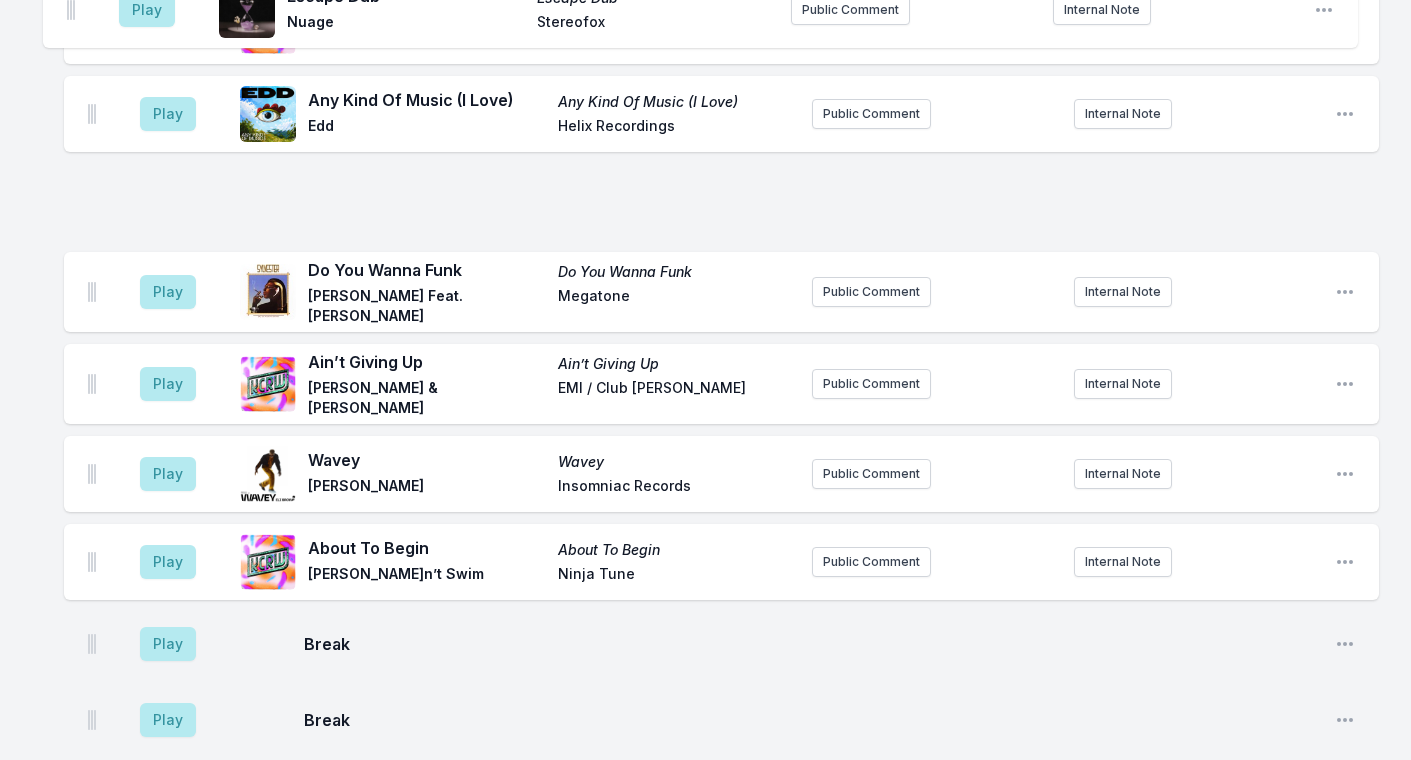 scroll, scrollTop: 2232, scrollLeft: 0, axis: vertical 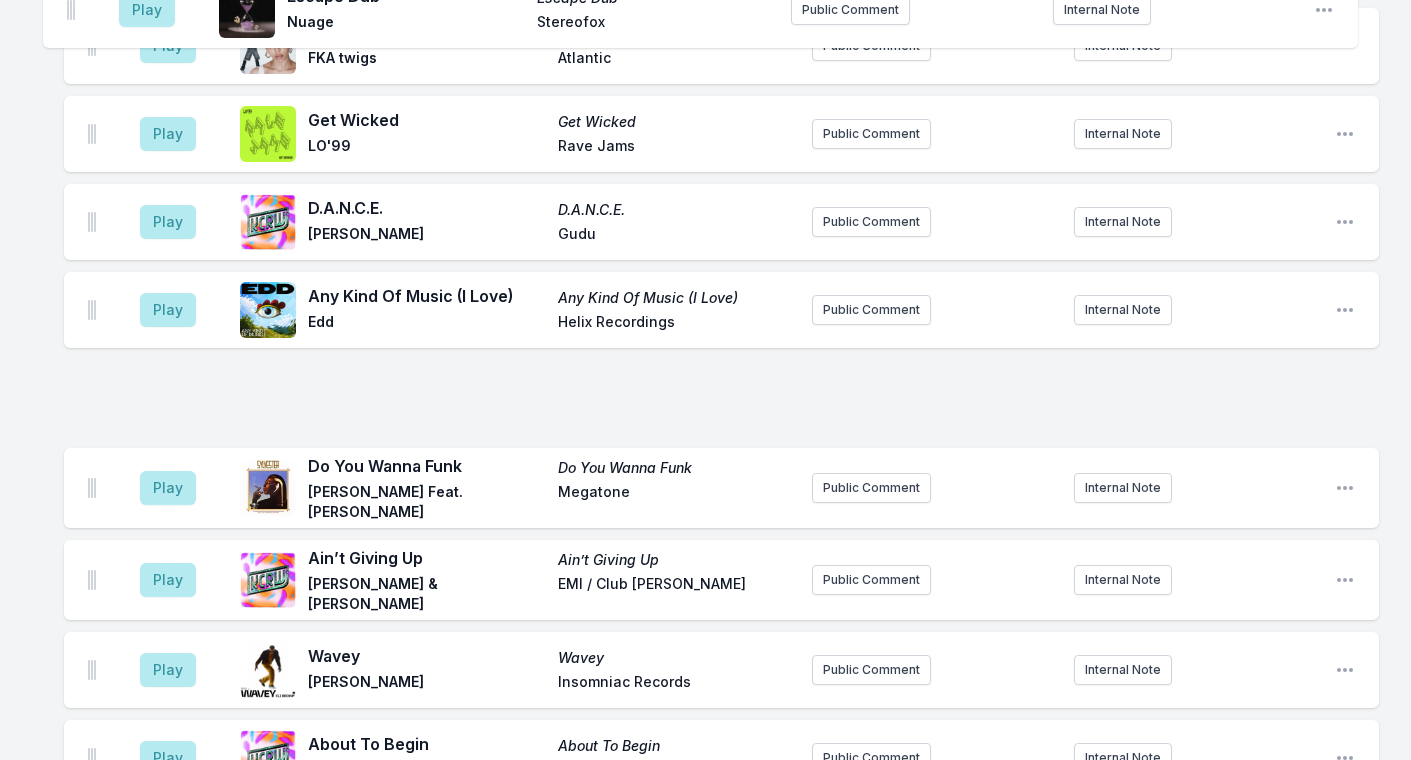 drag, startPoint x: 284, startPoint y: 428, endPoint x: 69, endPoint y: 1, distance: 478.0732 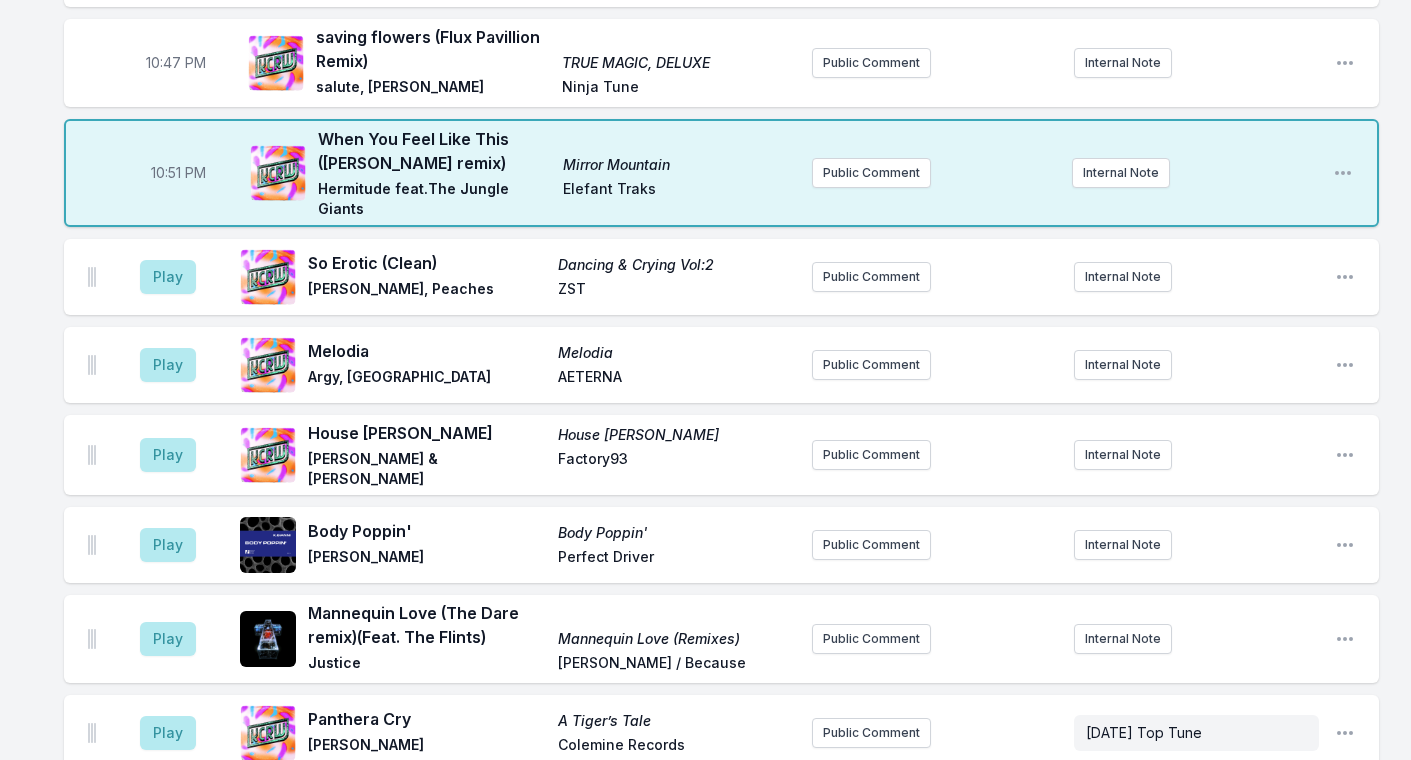 scroll, scrollTop: 1211, scrollLeft: 0, axis: vertical 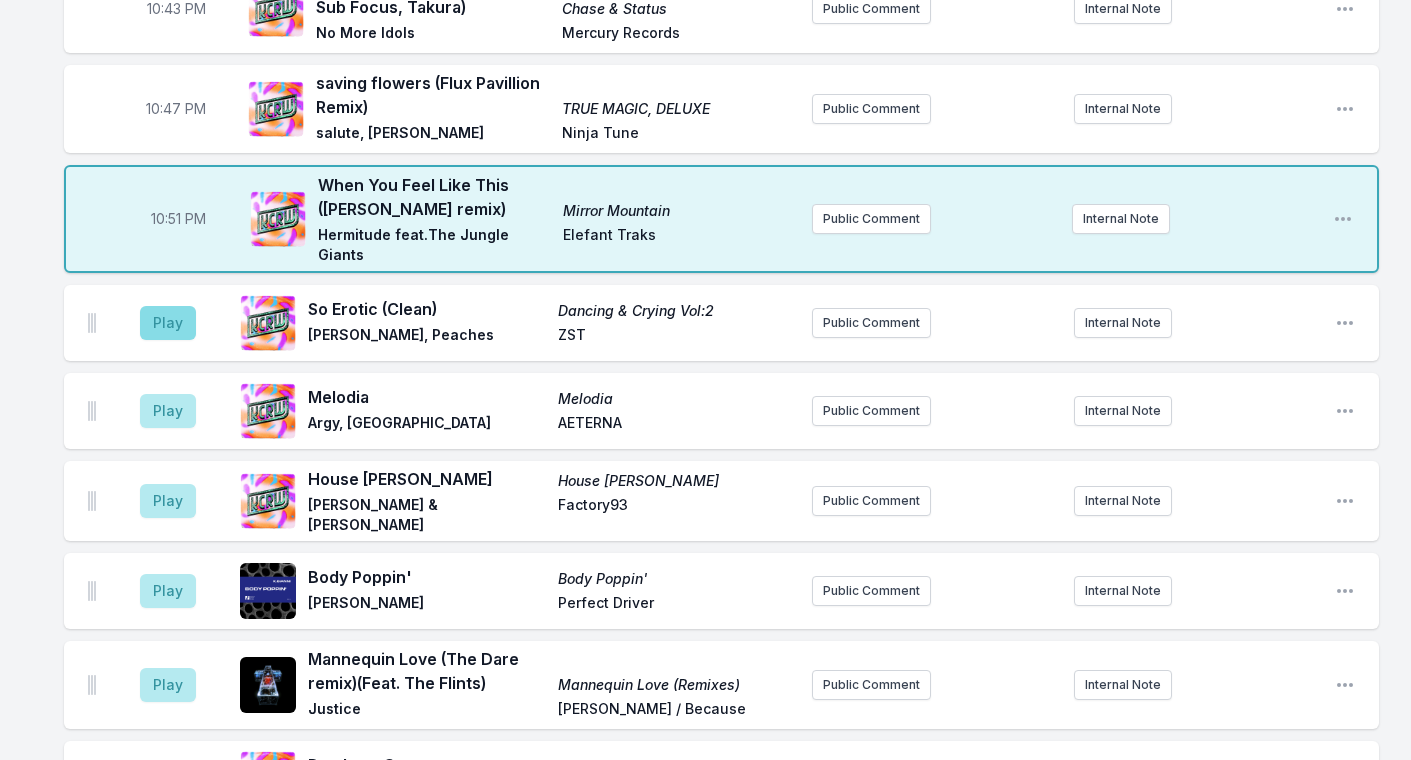 drag, startPoint x: 1239, startPoint y: 13, endPoint x: 171, endPoint y: 231, distance: 1090.022 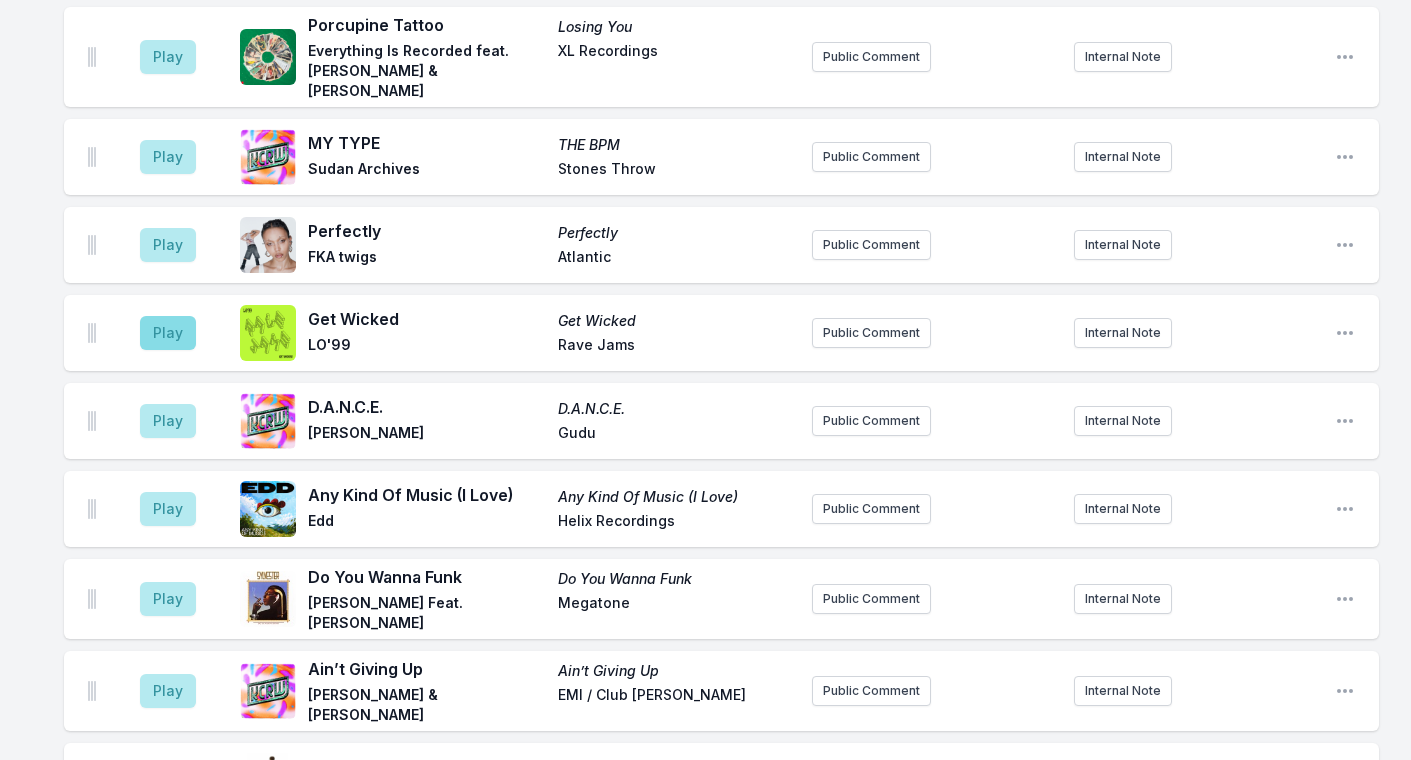 scroll, scrollTop: 1854, scrollLeft: 0, axis: vertical 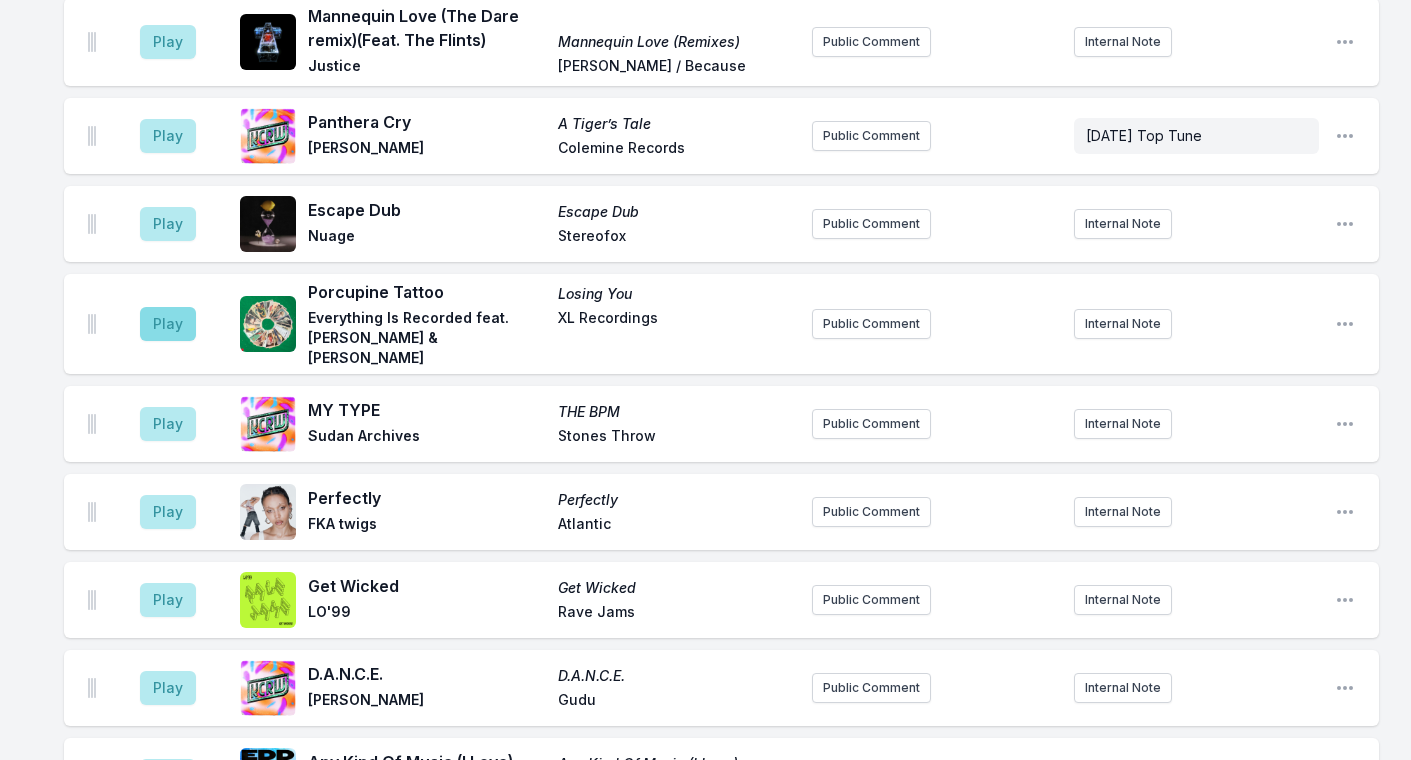 click on "Play" at bounding box center (168, 224) 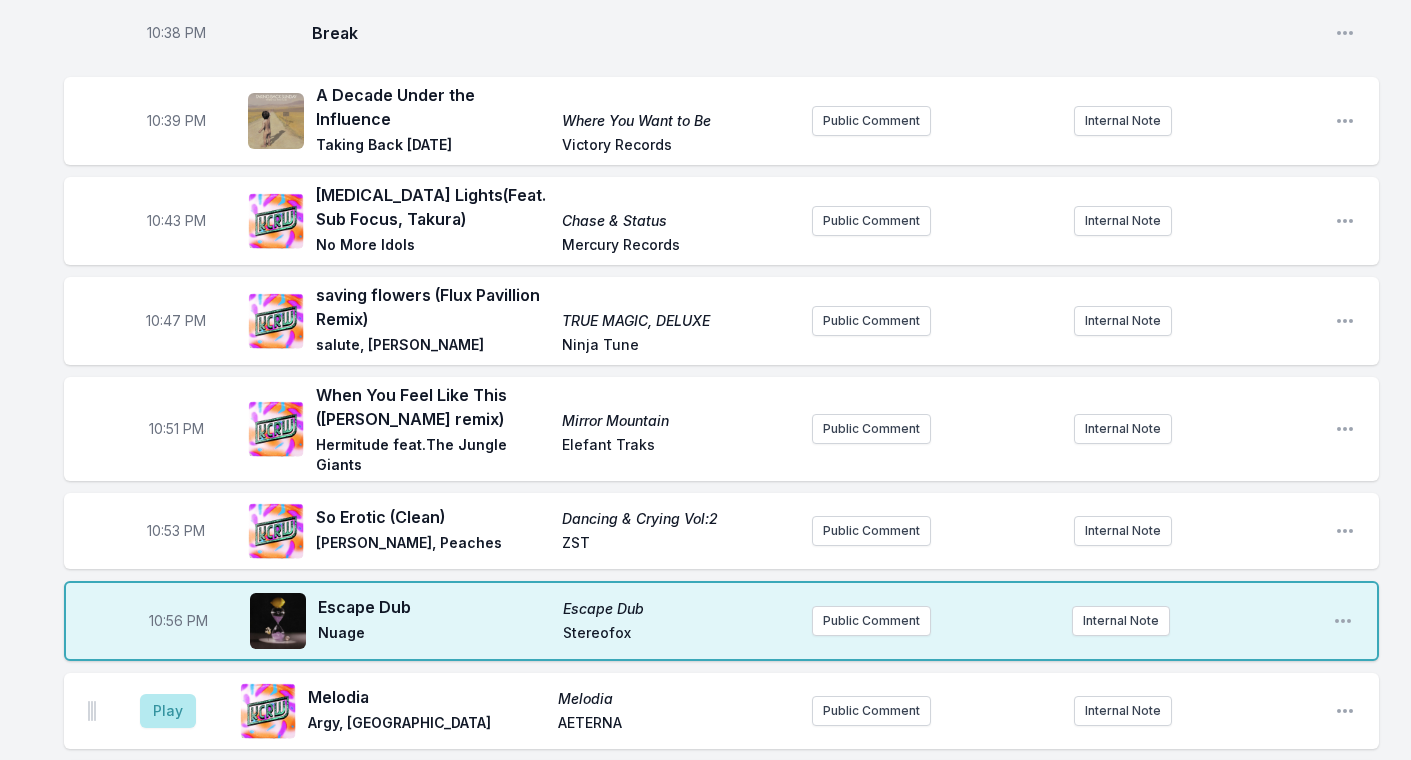 scroll, scrollTop: 941, scrollLeft: 0, axis: vertical 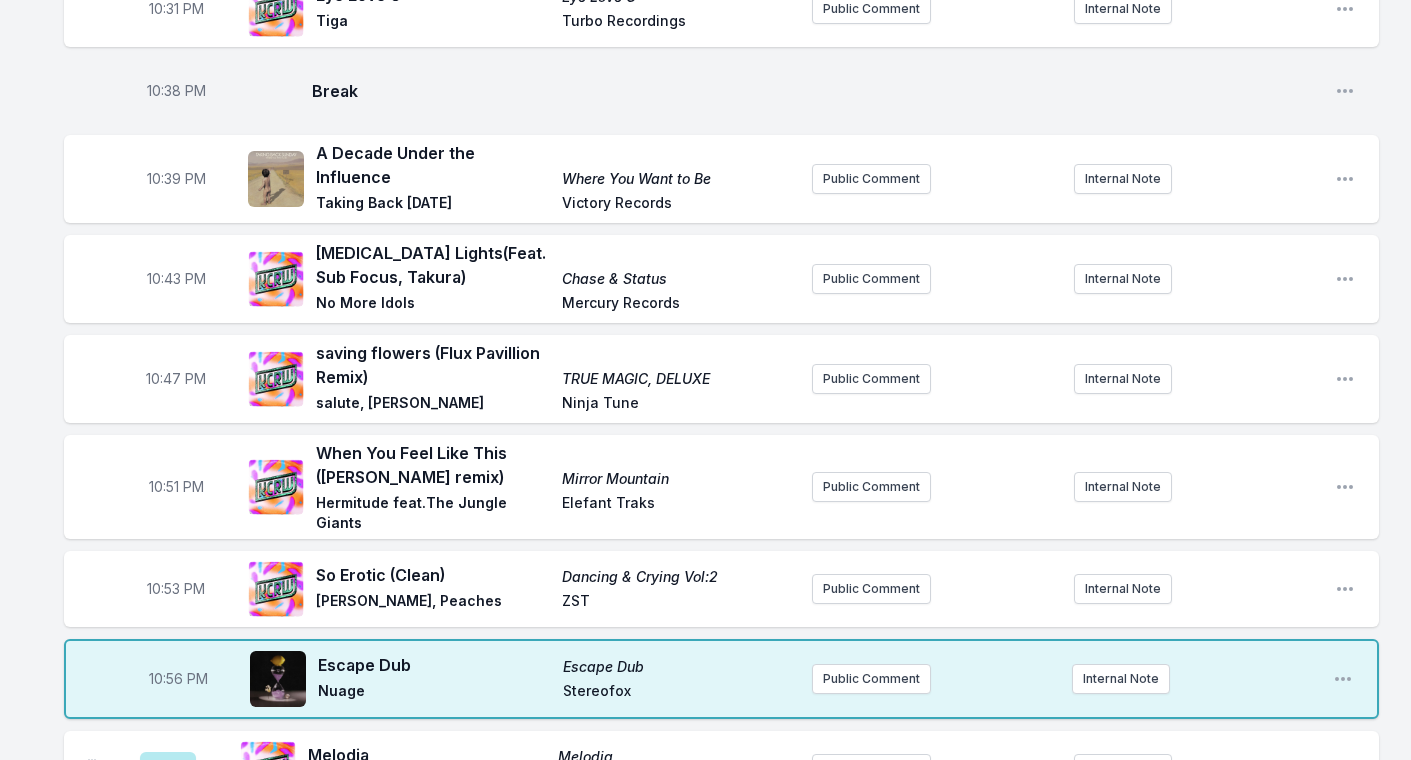 drag, startPoint x: 1106, startPoint y: 305, endPoint x: 1406, endPoint y: -81, distance: 488.87216 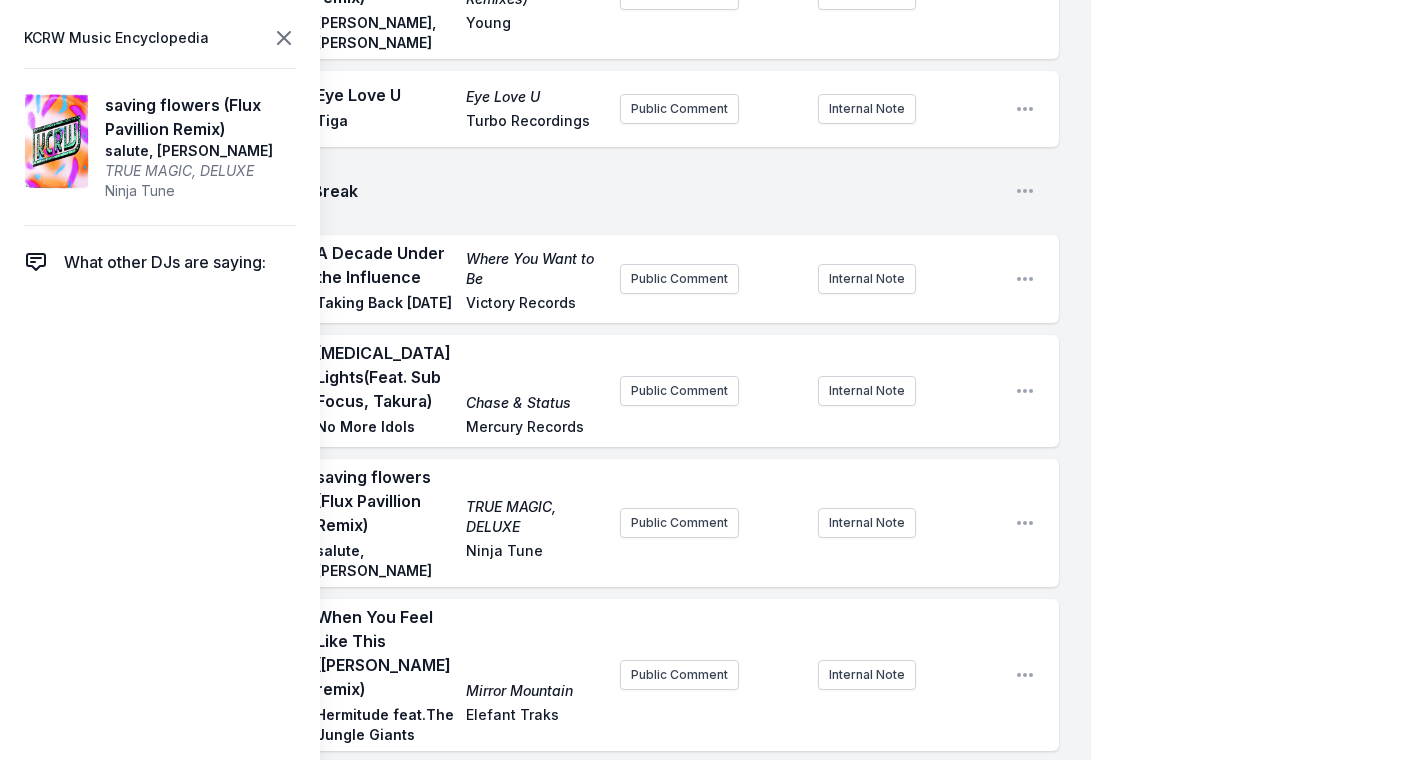 drag, startPoint x: 1406, startPoint y: -81, endPoint x: 285, endPoint y: 34, distance: 1126.8833 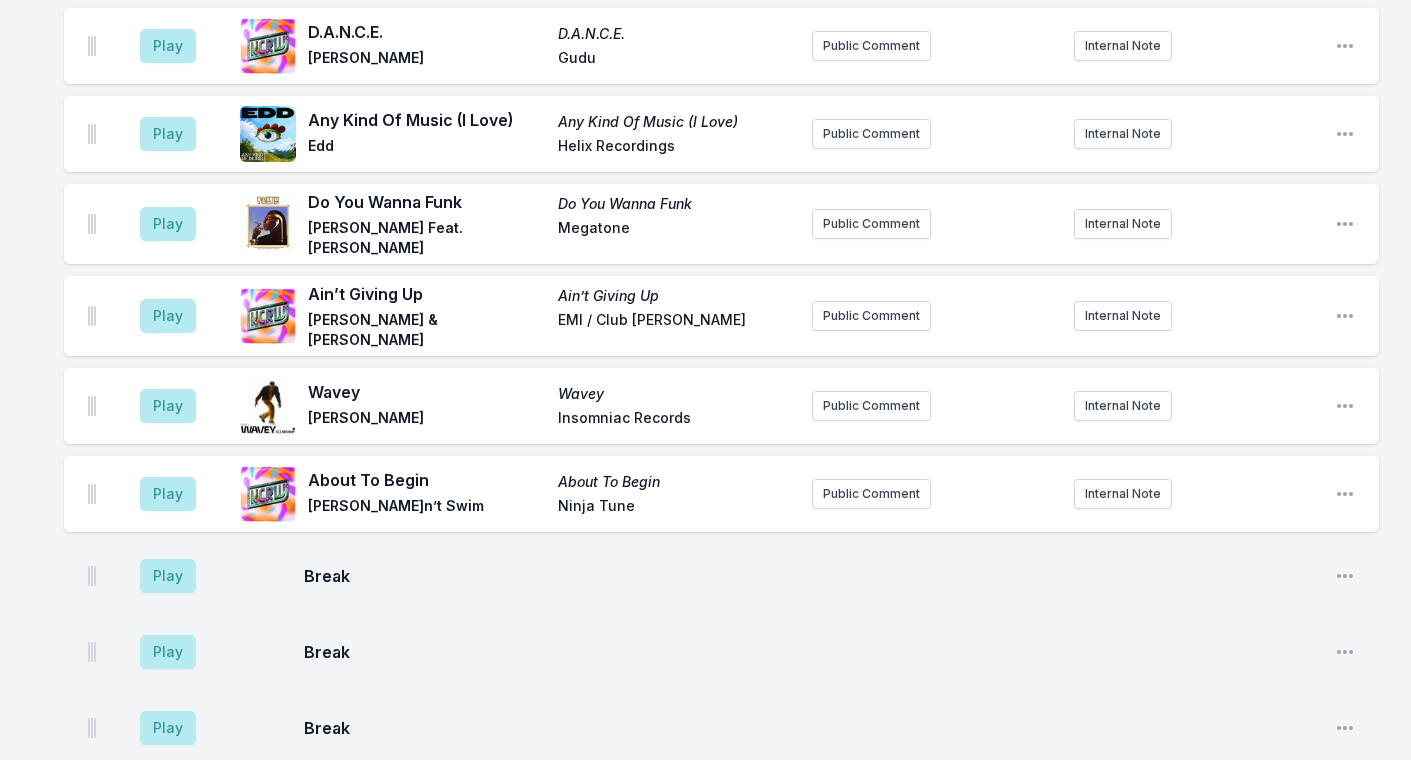 scroll, scrollTop: 2705, scrollLeft: 0, axis: vertical 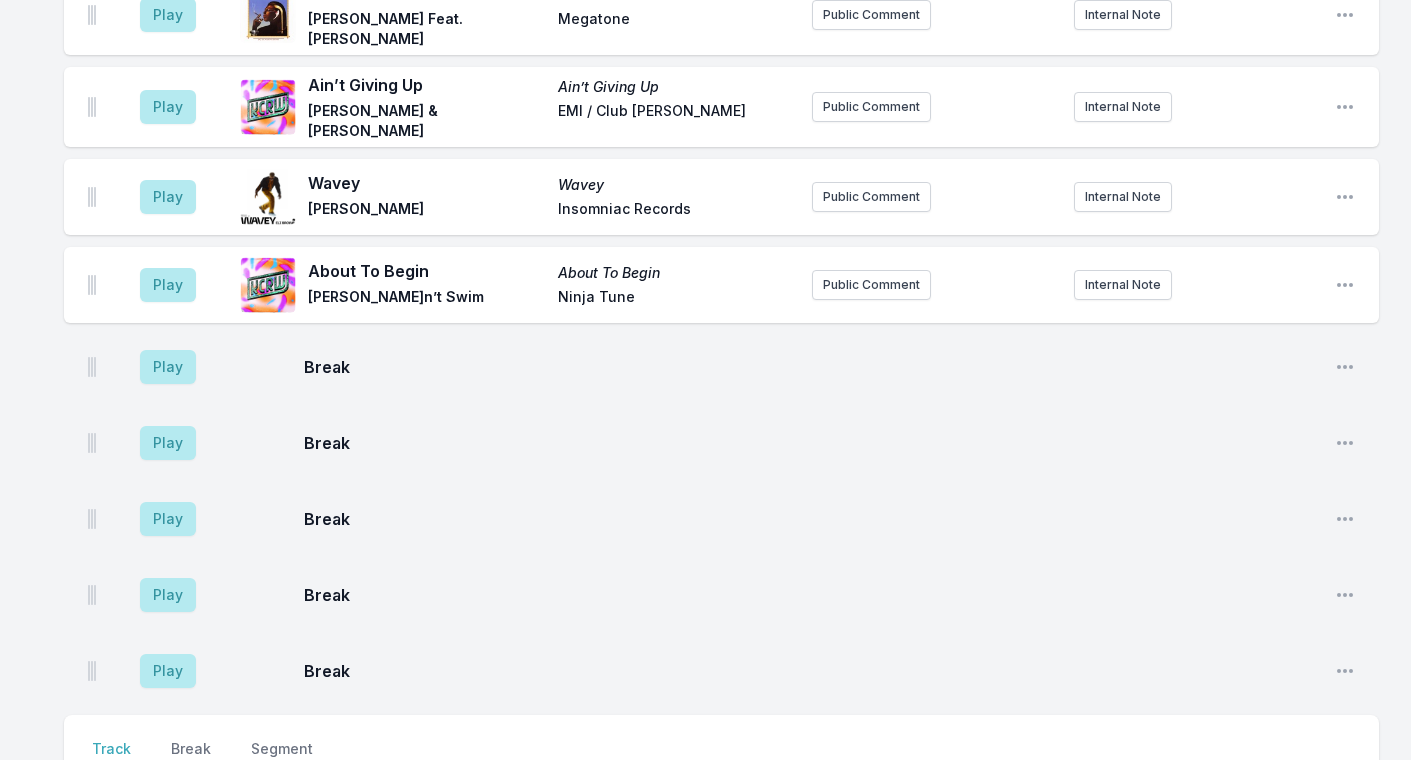 click on "Play" at bounding box center [168, 367] 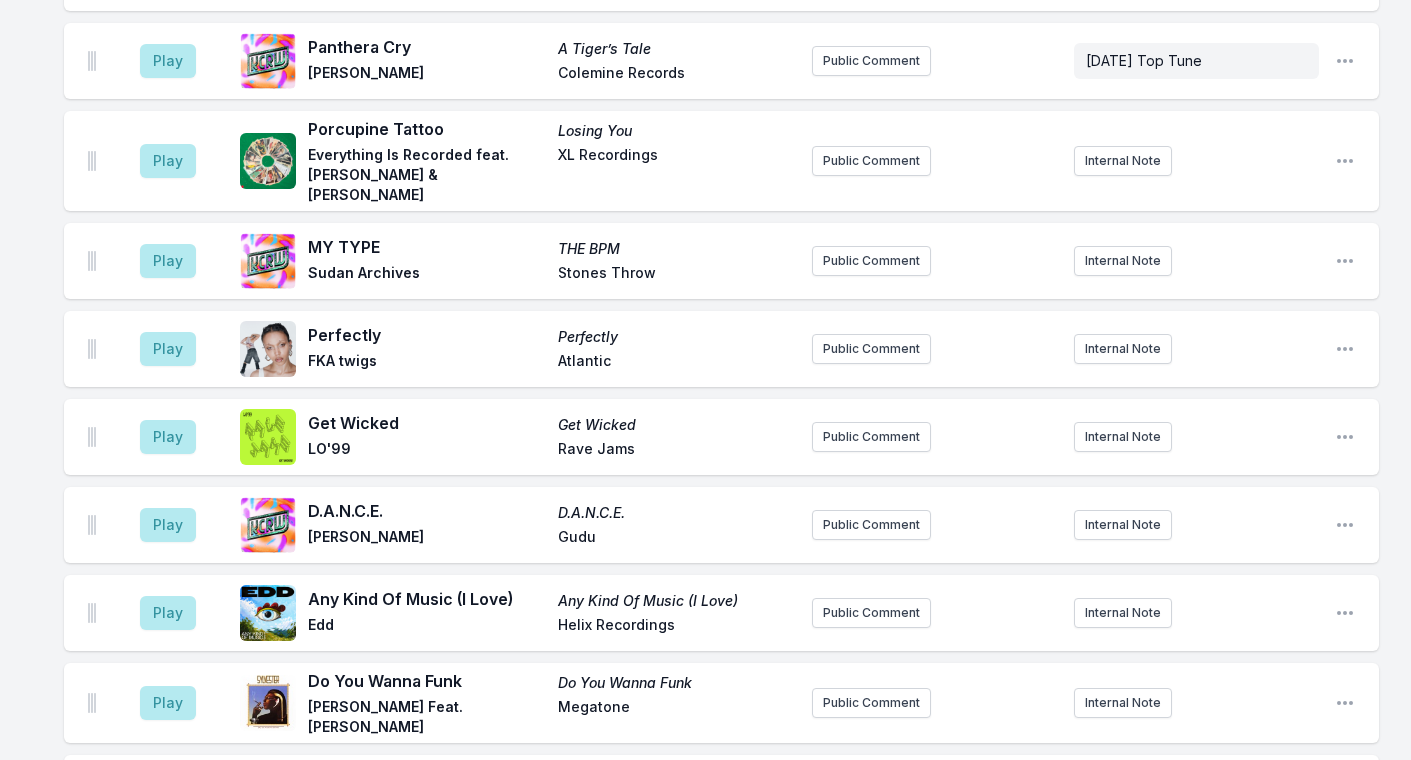 scroll, scrollTop: 2100, scrollLeft: 0, axis: vertical 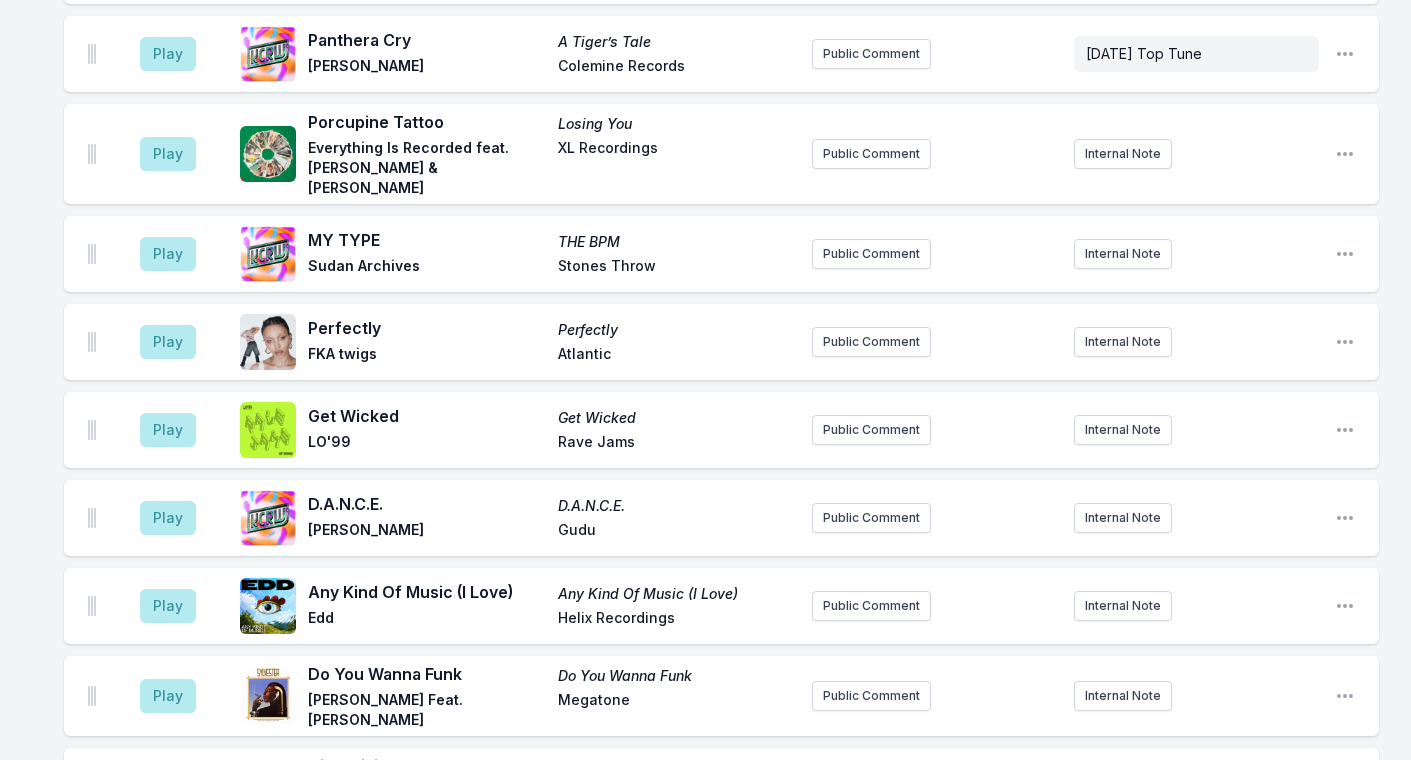 click on "Play" at bounding box center [168, 342] 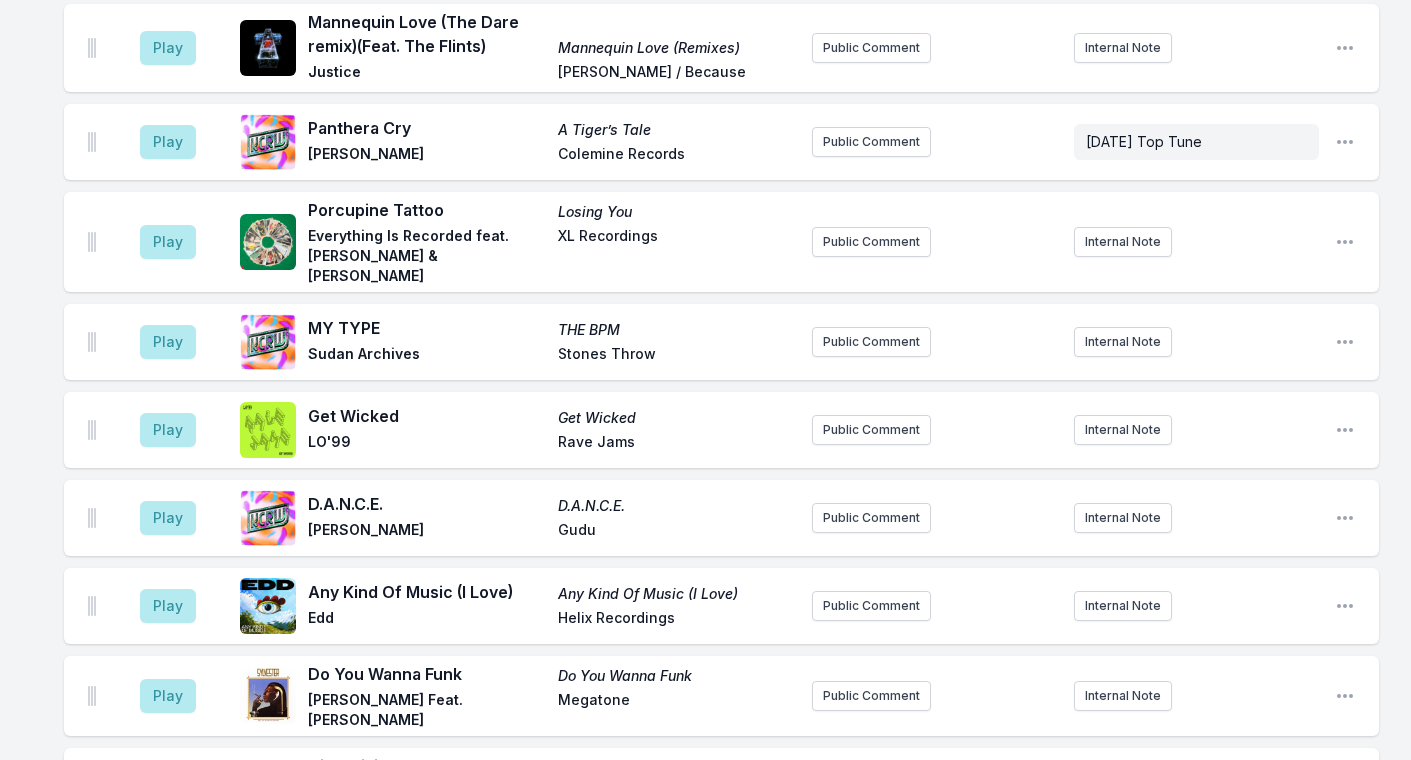 click on "Play" at bounding box center (168, 606) 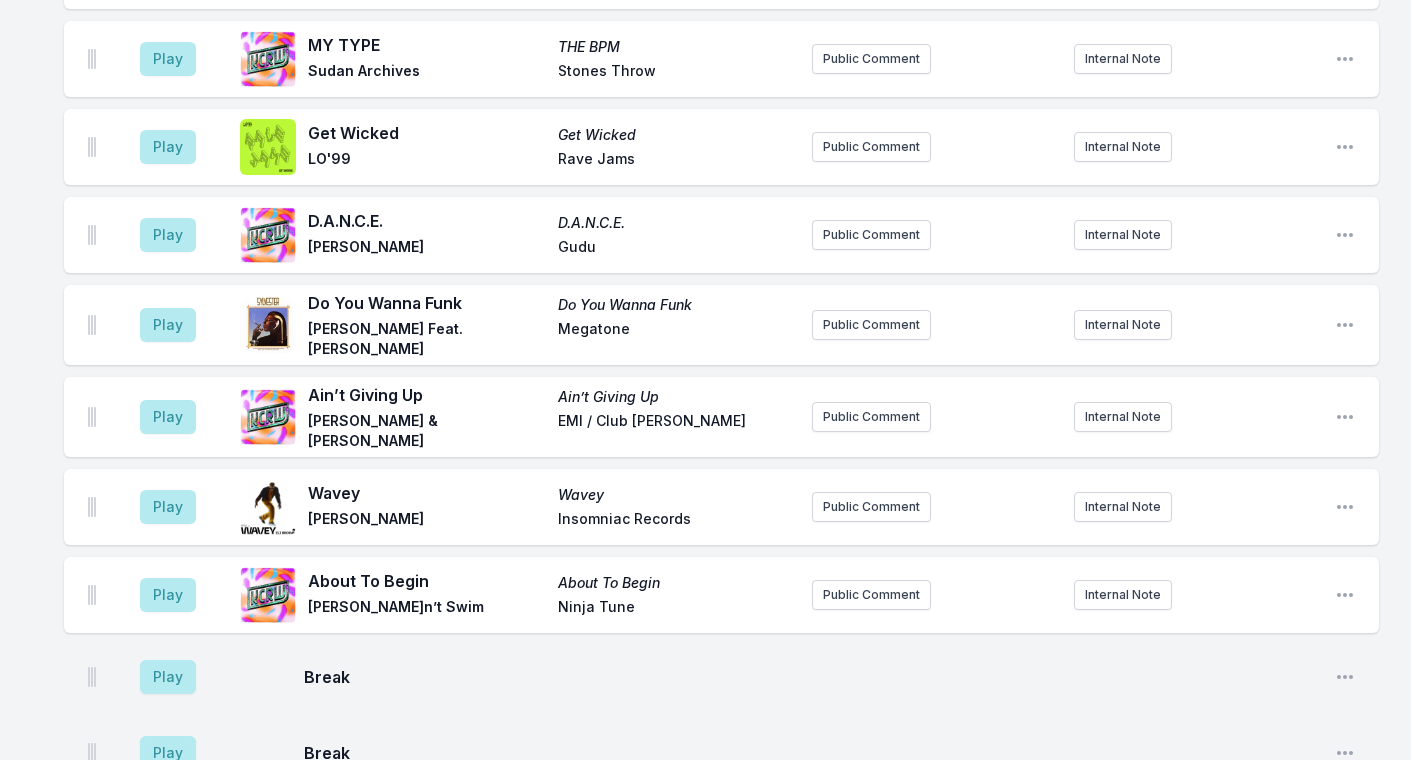 scroll, scrollTop: 2418, scrollLeft: 0, axis: vertical 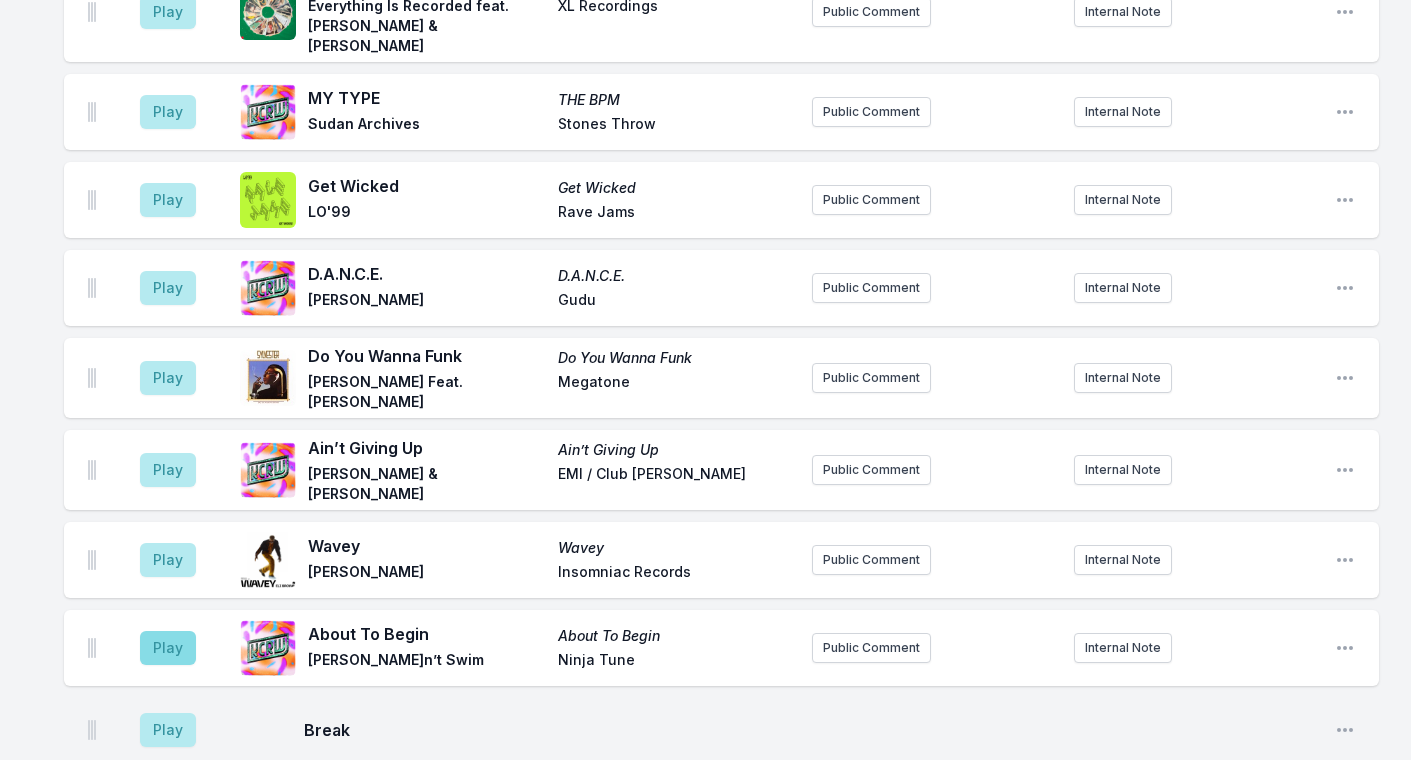 drag, startPoint x: 33, startPoint y: 737, endPoint x: 166, endPoint y: 526, distance: 249.41933 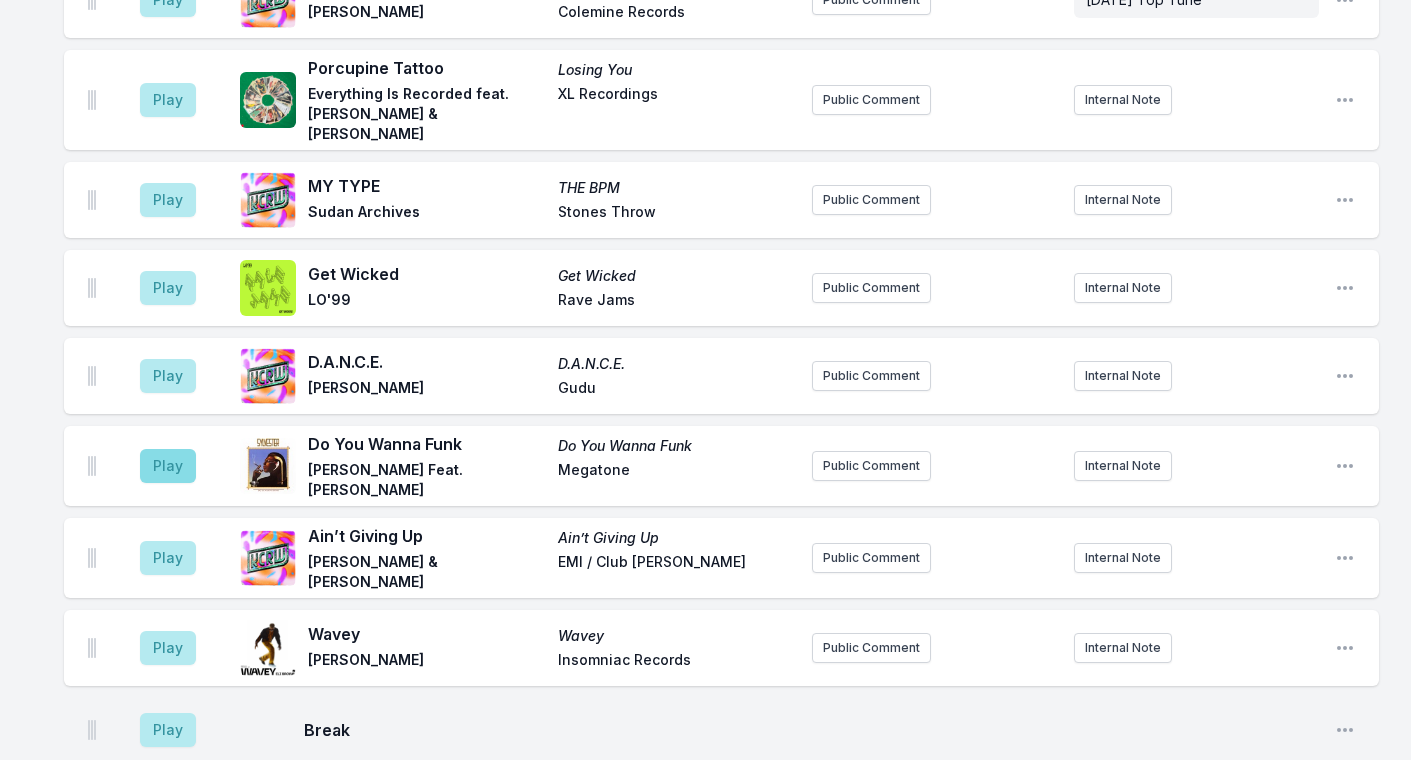 click on "Play" at bounding box center [168, 466] 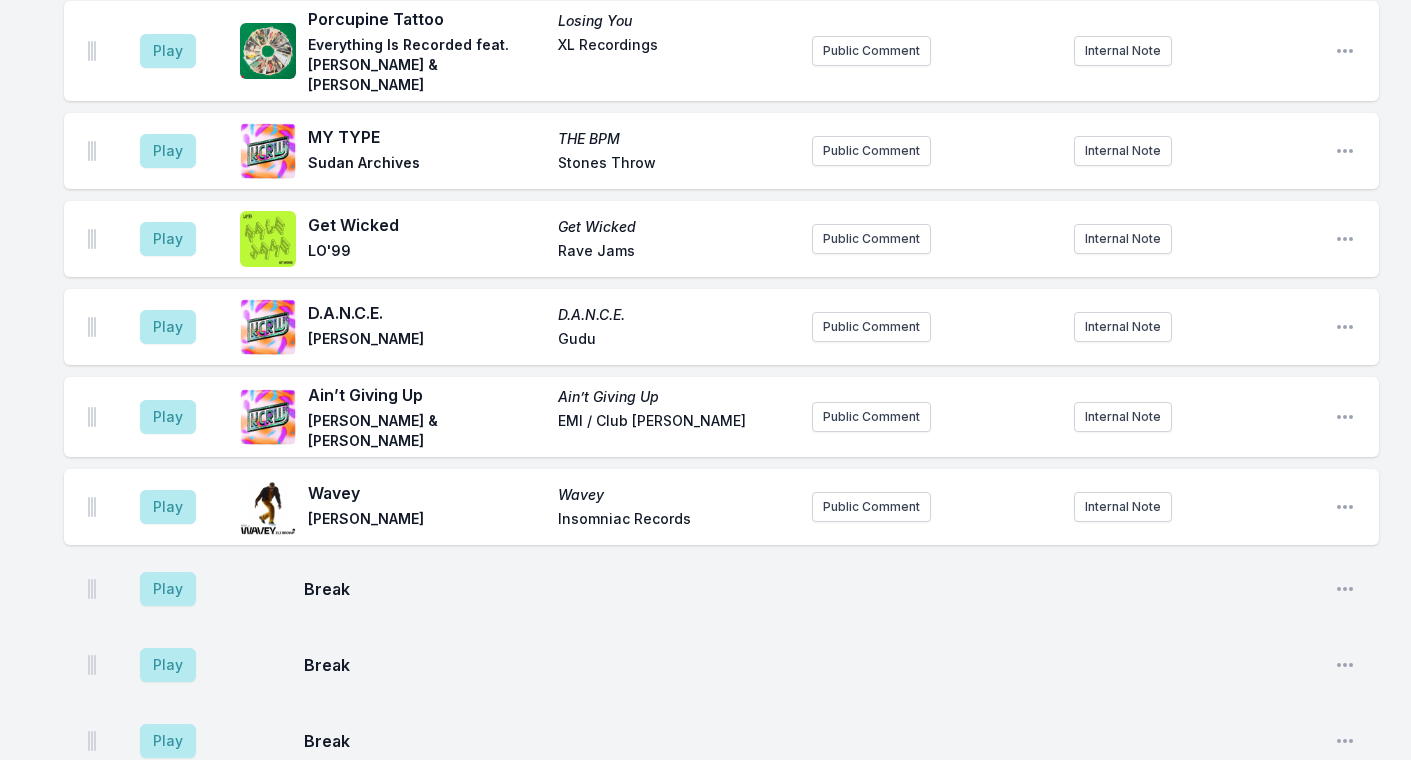 scroll, scrollTop: 2788, scrollLeft: 0, axis: vertical 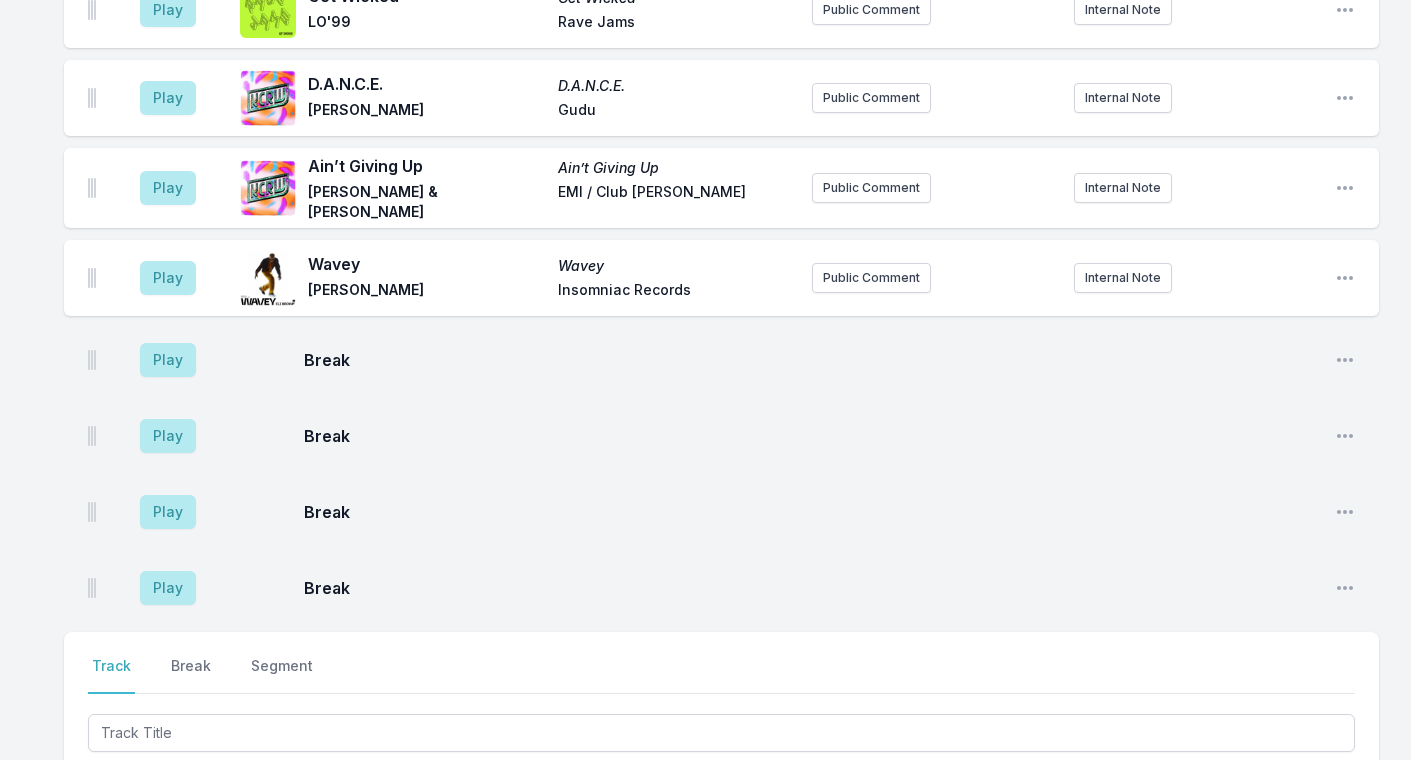 click on "Play" at bounding box center (168, 588) 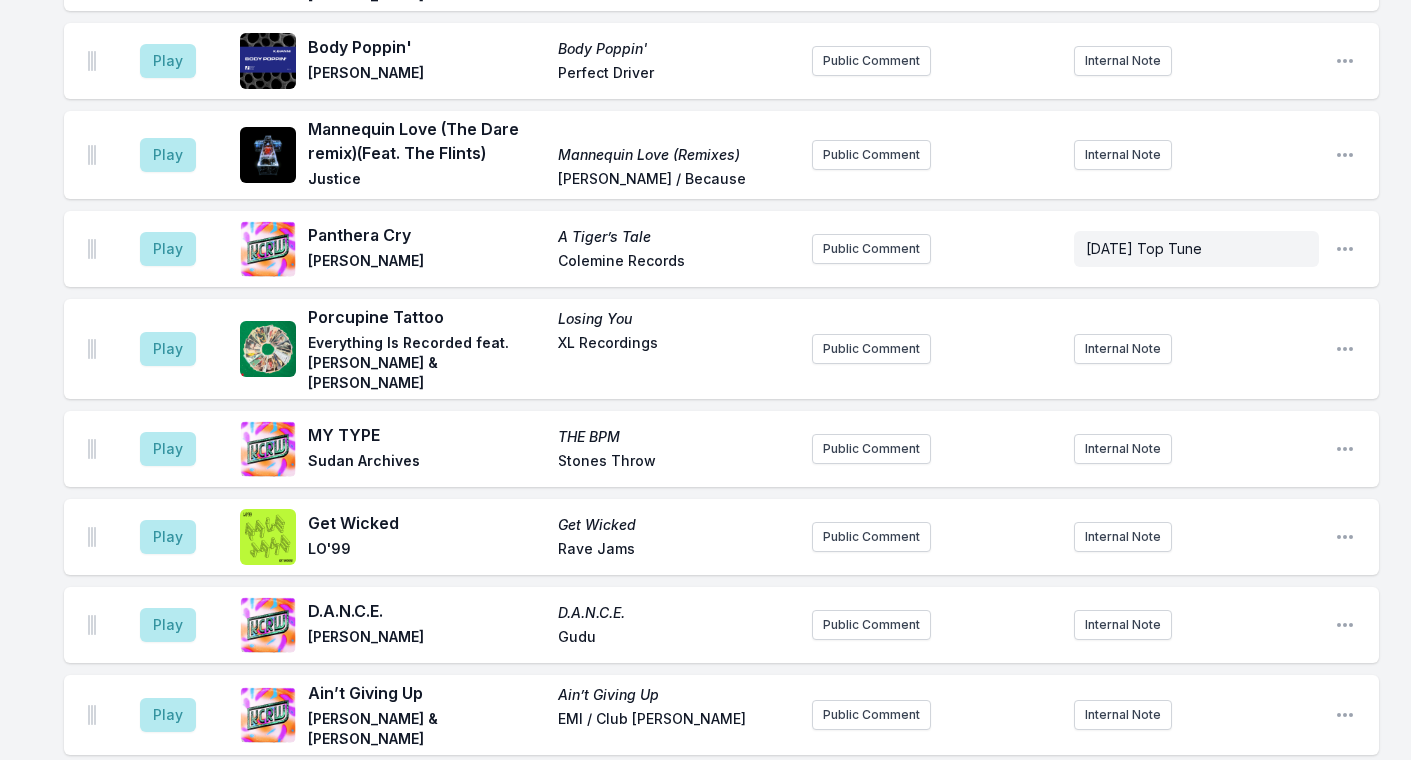 scroll, scrollTop: 2360, scrollLeft: 0, axis: vertical 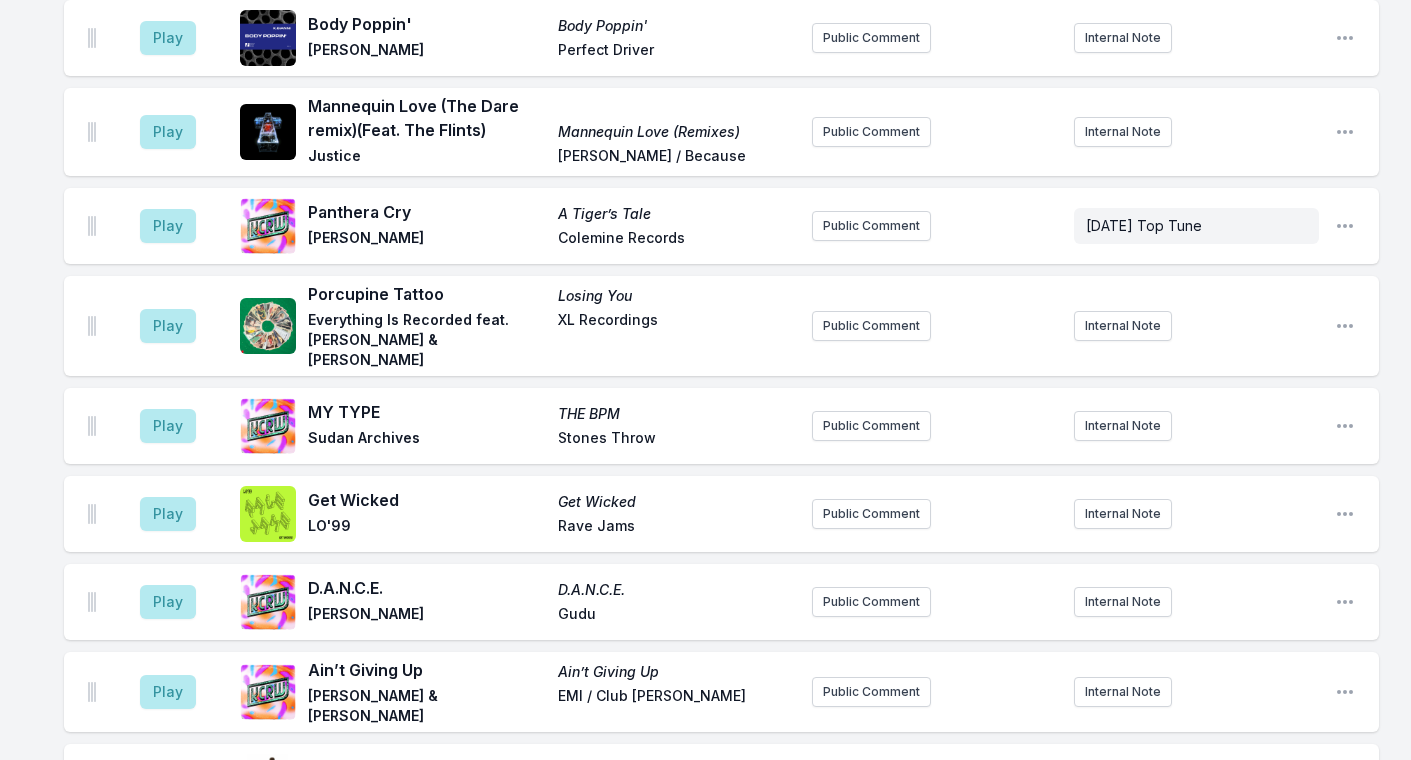 click on "Play" at bounding box center [168, 514] 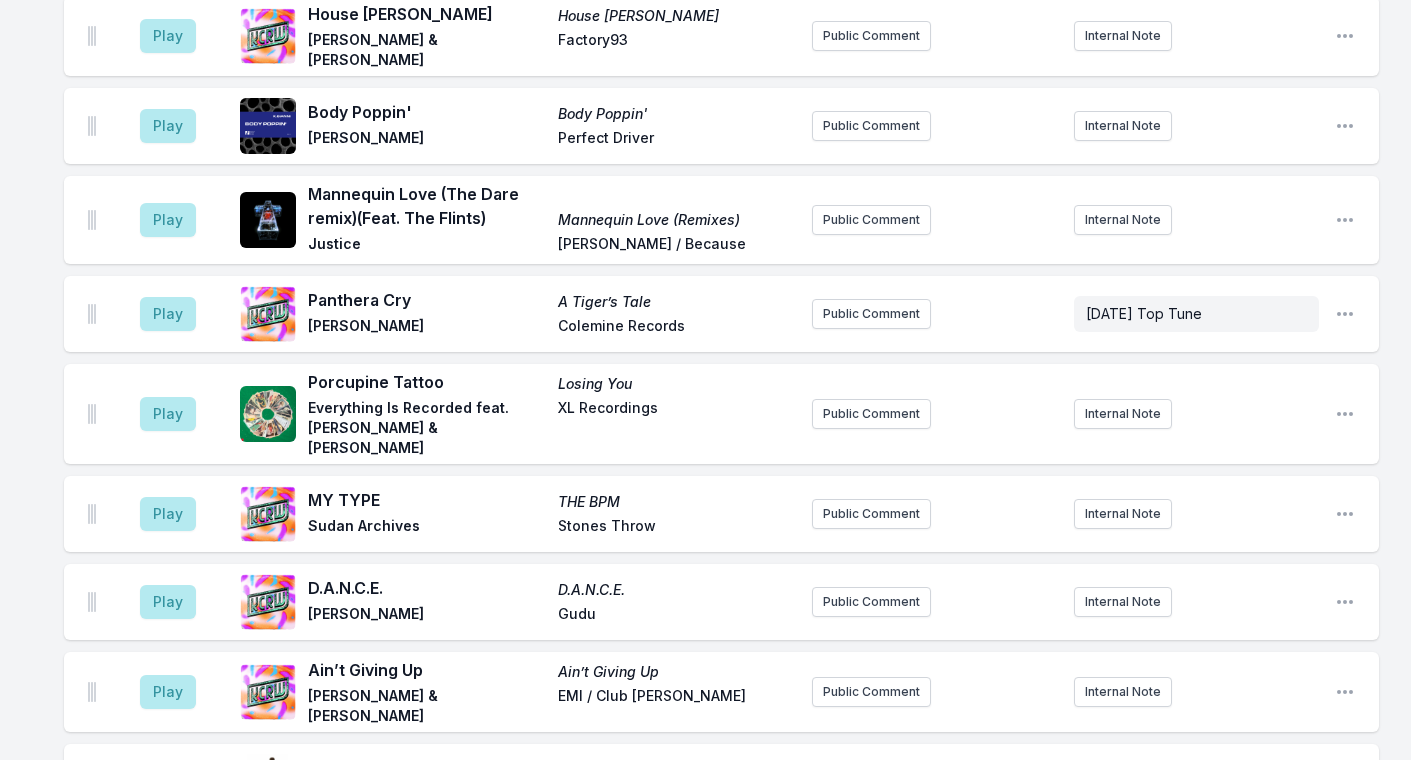 click on "Play" at bounding box center (168, 782) 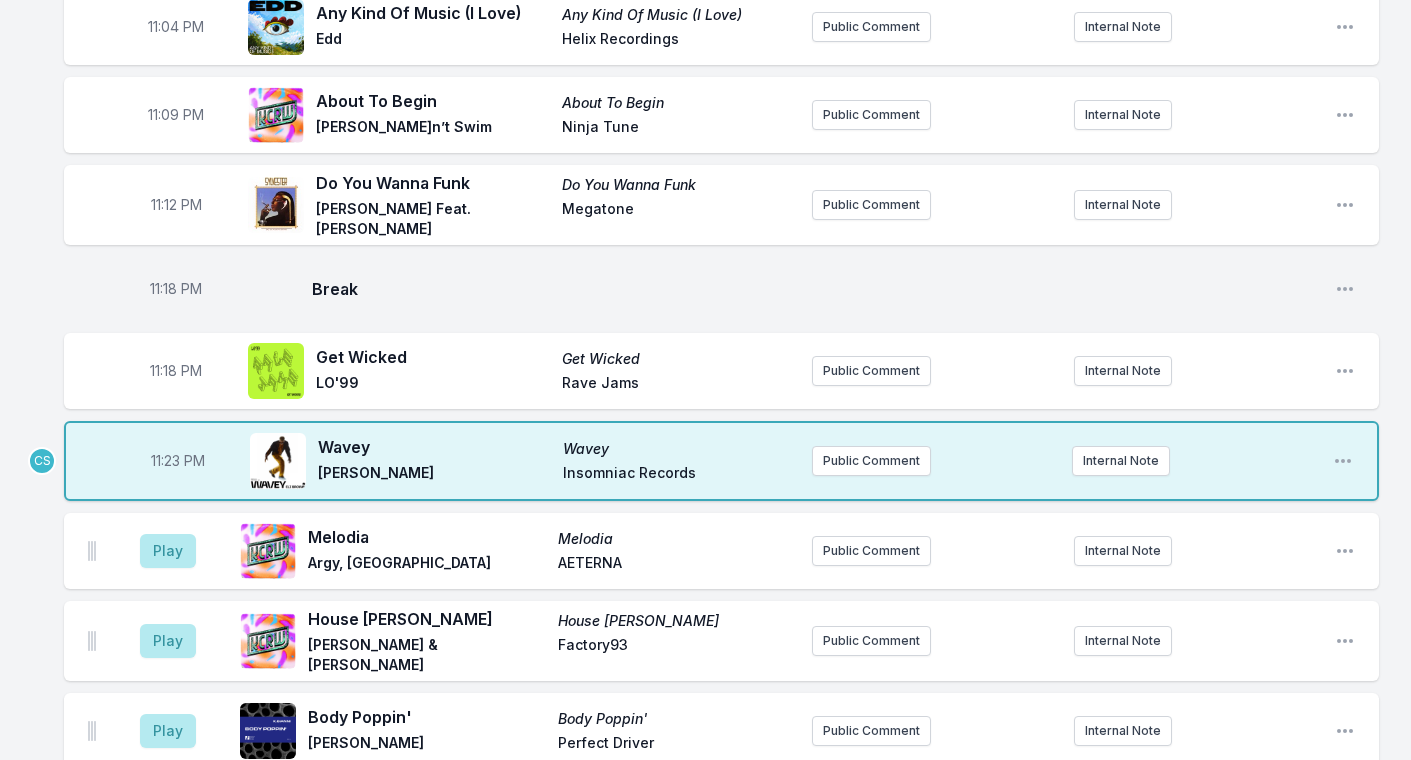 scroll, scrollTop: 1822, scrollLeft: 0, axis: vertical 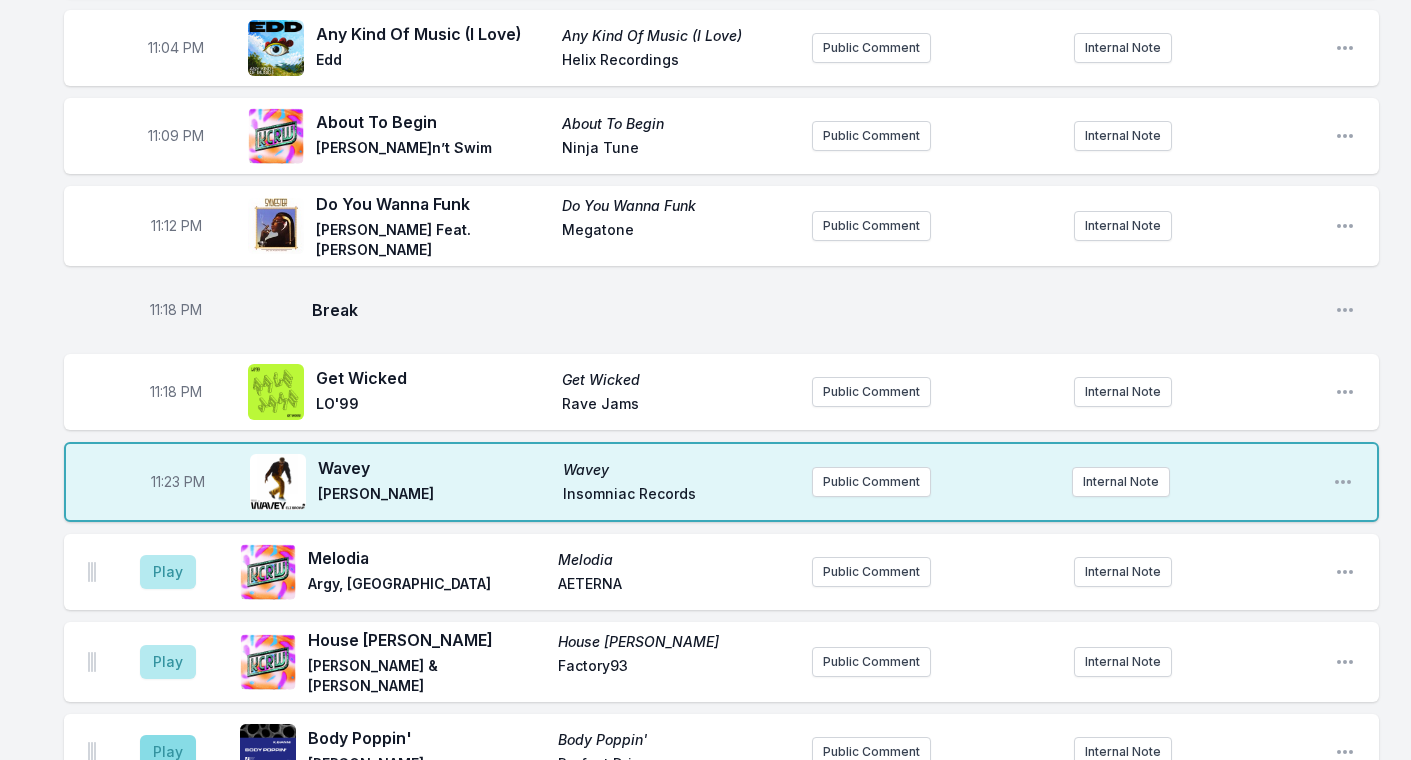 click on "Internal Note" at bounding box center [1121, 482] 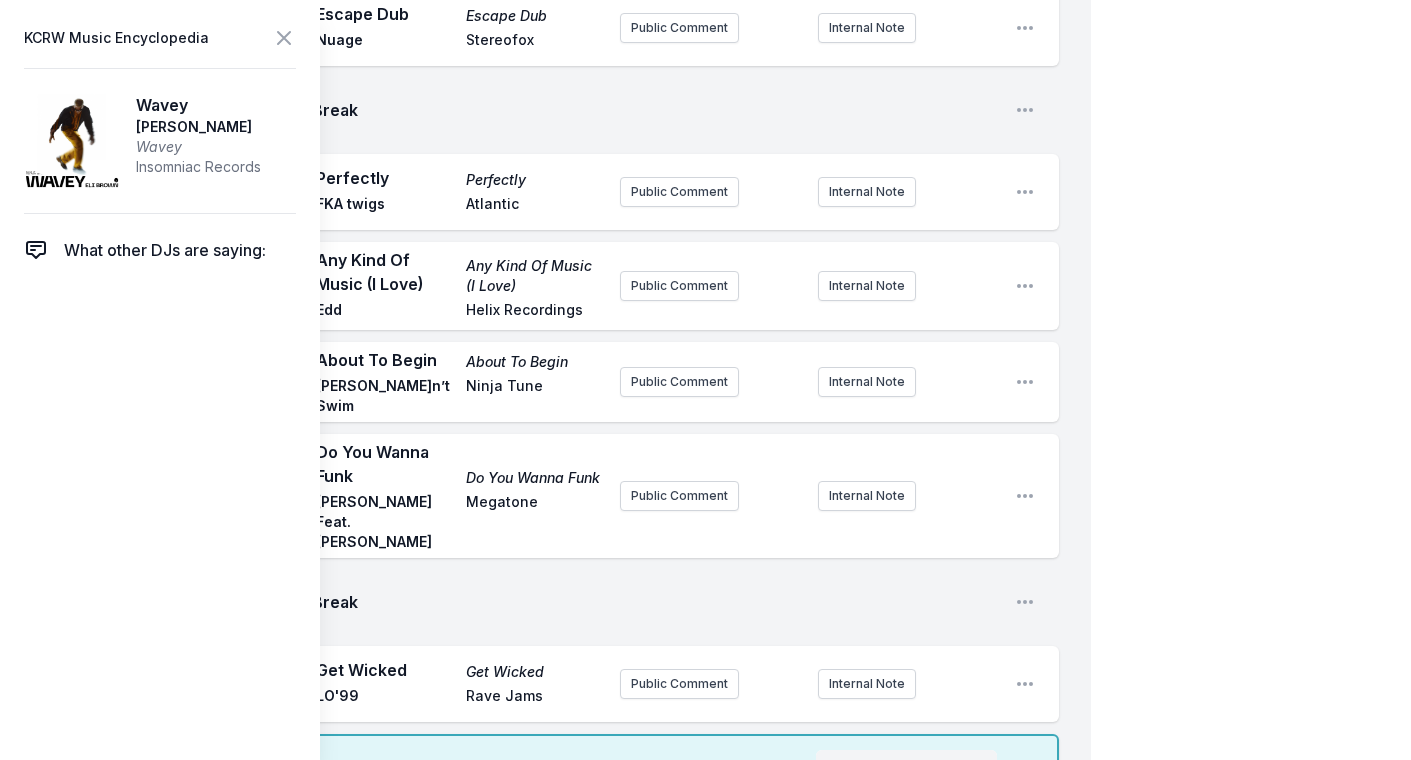 scroll, scrollTop: 2153, scrollLeft: 0, axis: vertical 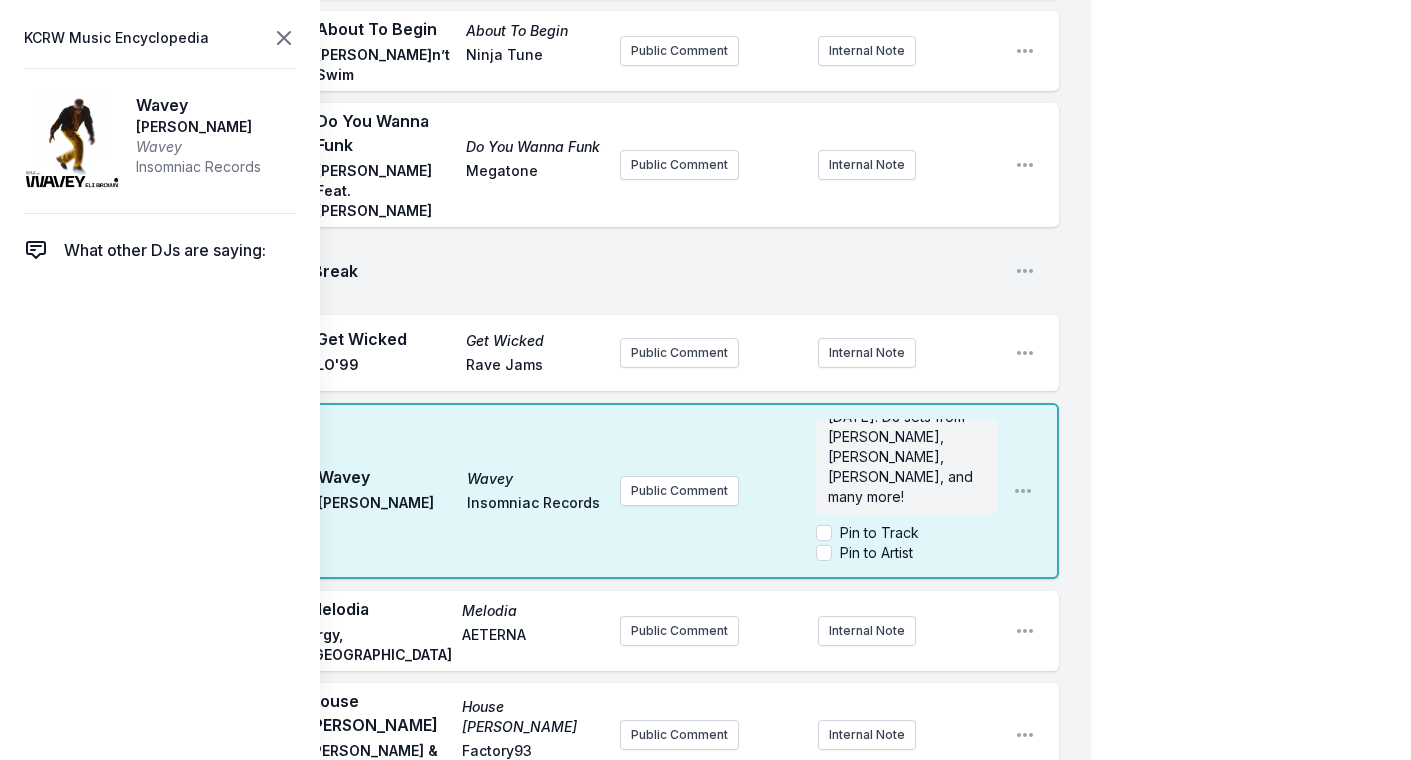 drag, startPoint x: 1131, startPoint y: 384, endPoint x: 282, endPoint y: 36, distance: 917.55383 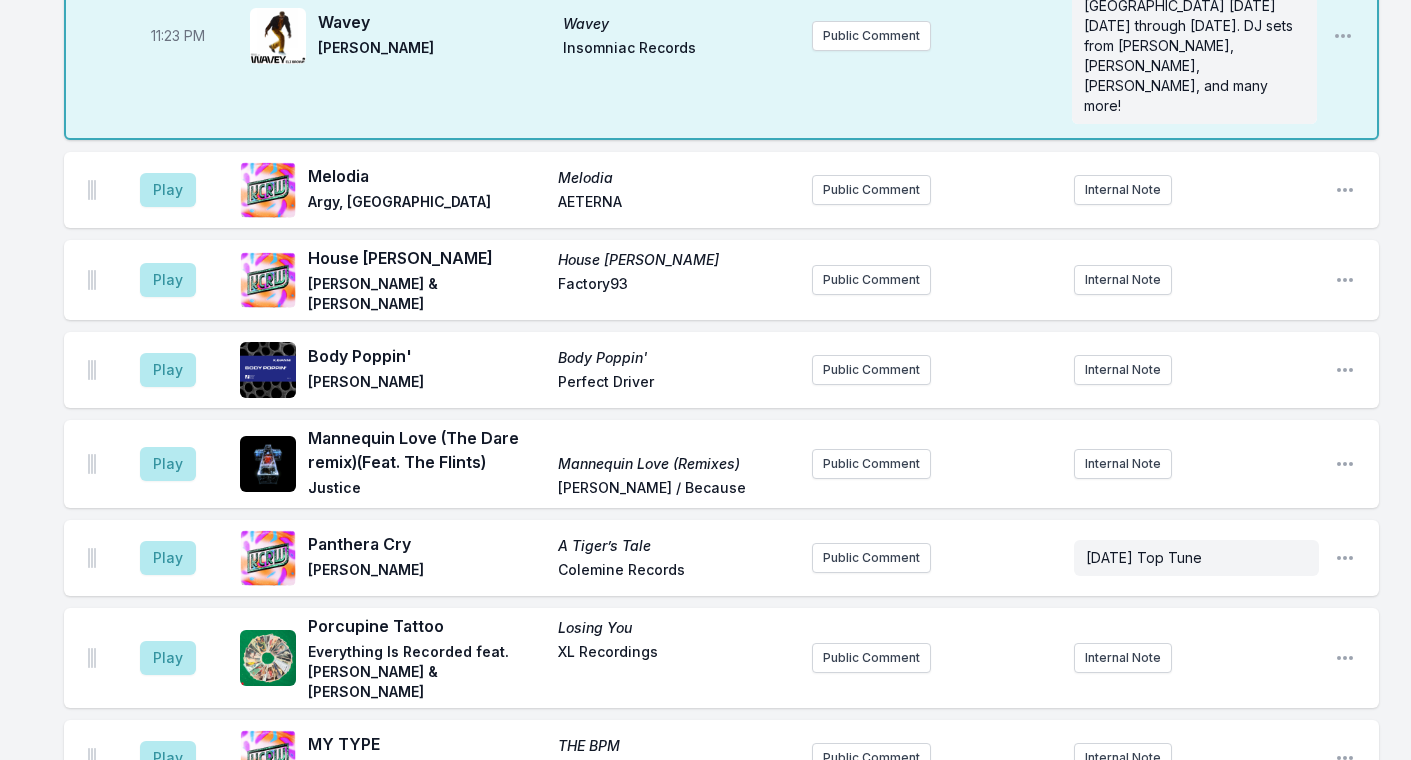 scroll, scrollTop: 2327, scrollLeft: 0, axis: vertical 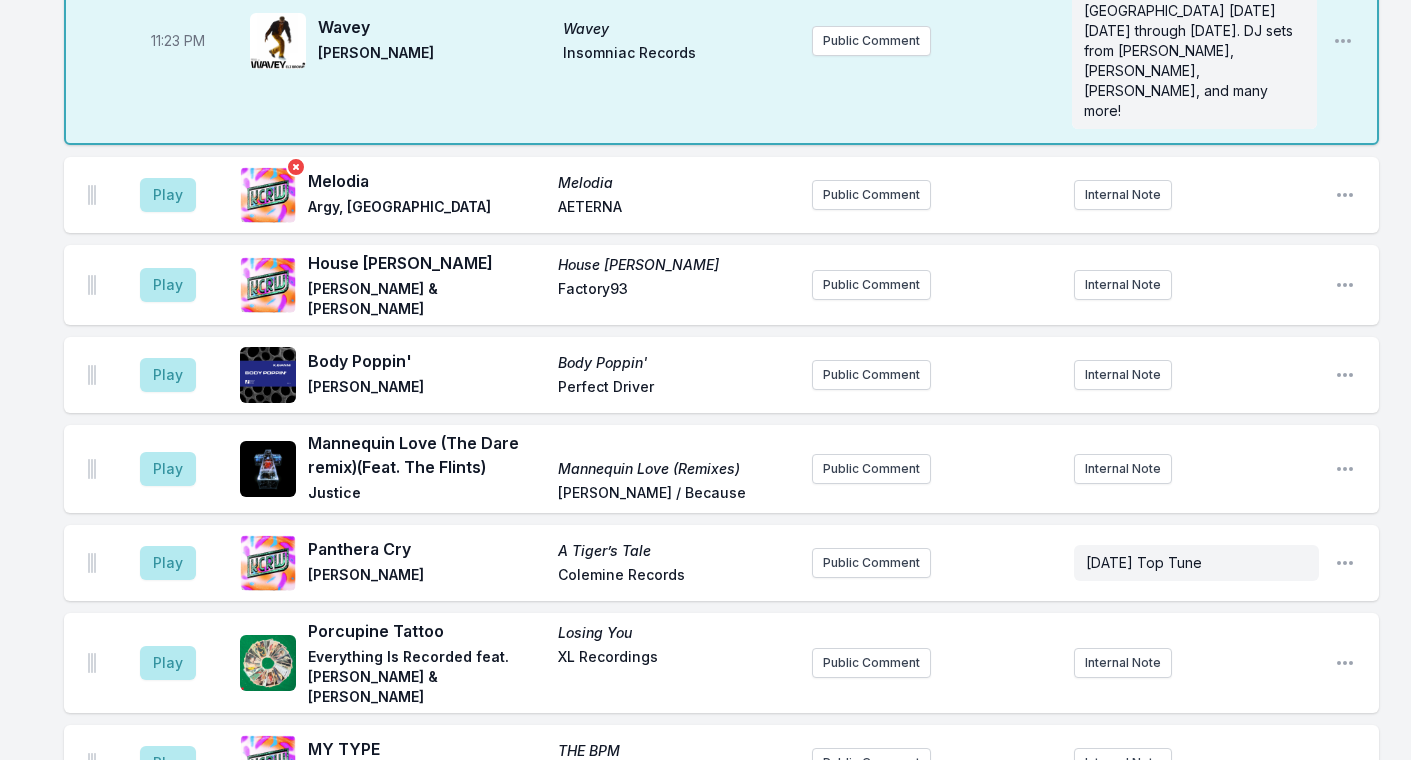 click on "Play" at bounding box center [168, 195] 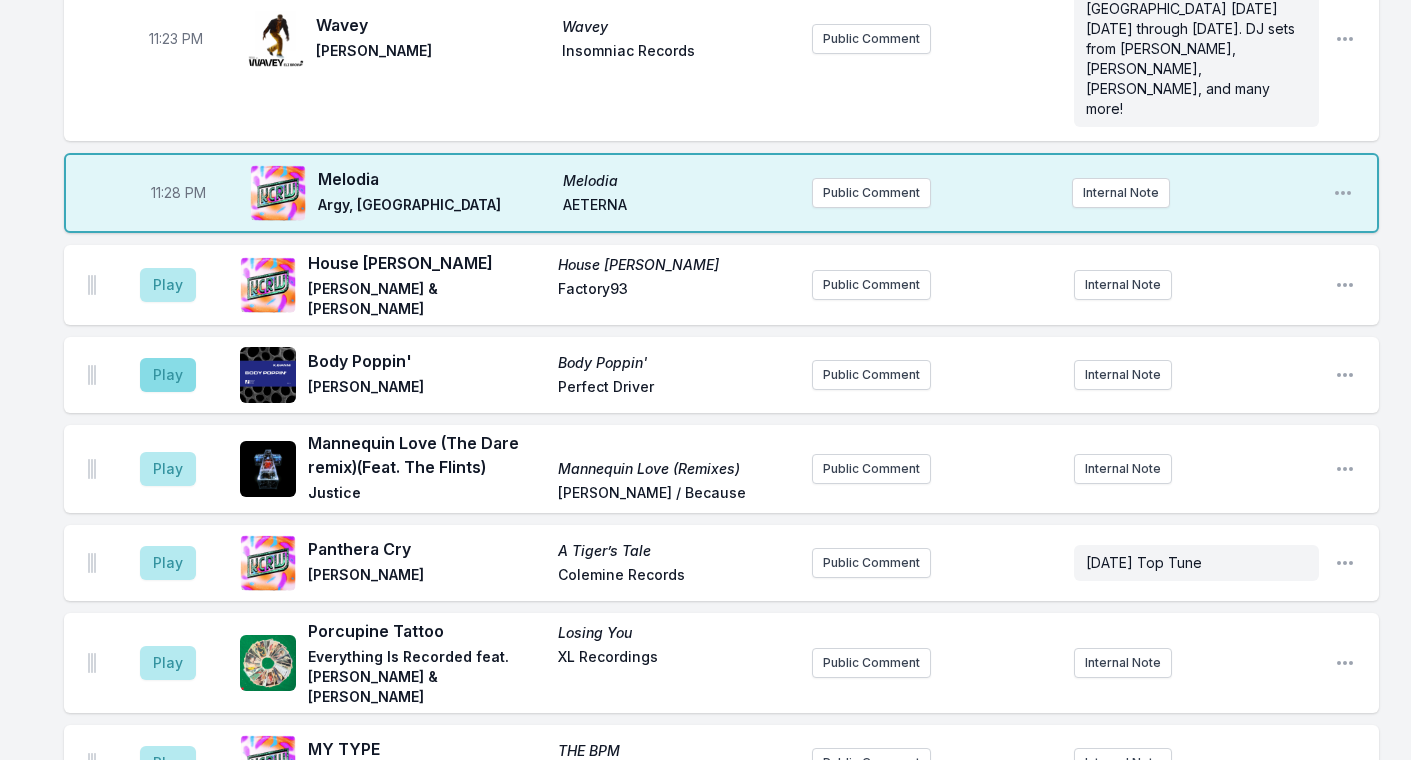 click on "Play" at bounding box center [168, 375] 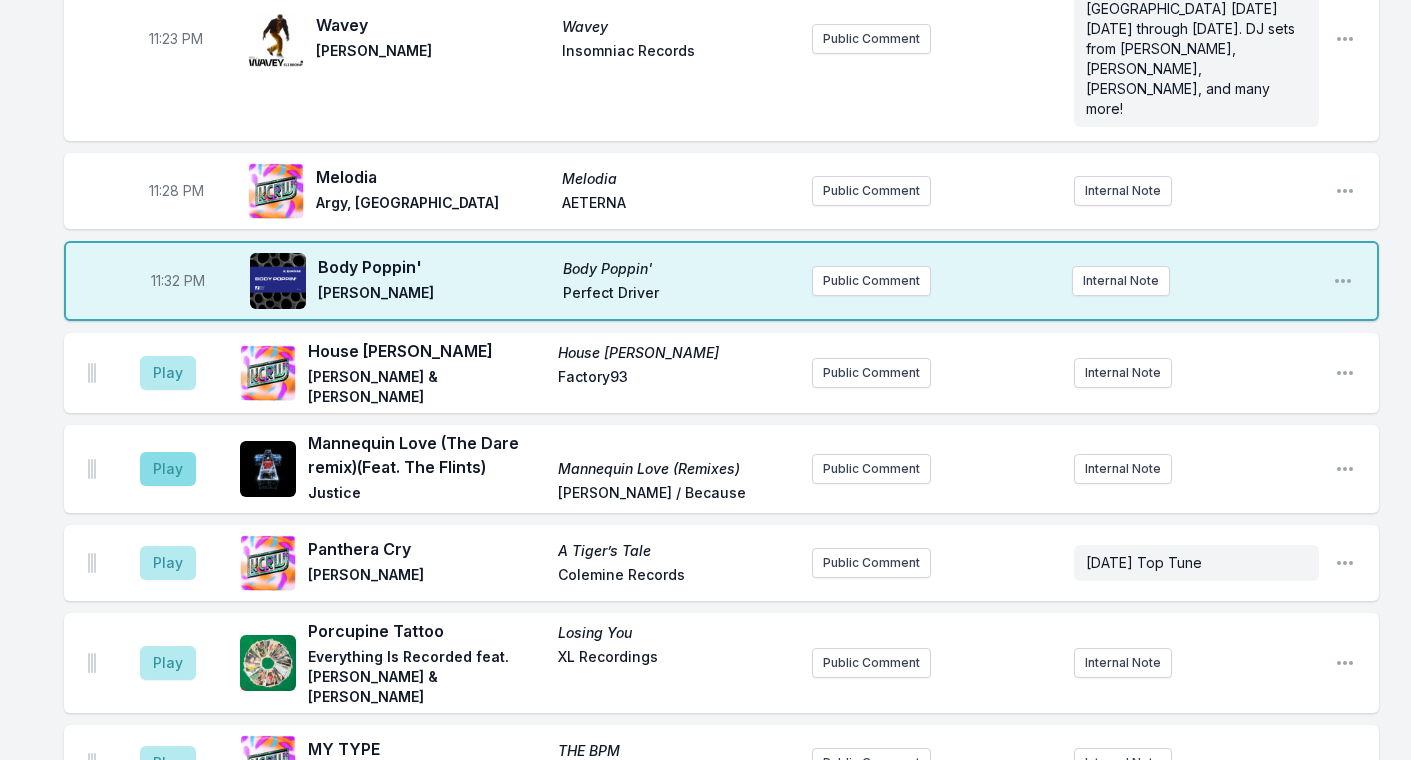 drag, startPoint x: 160, startPoint y: 236, endPoint x: 164, endPoint y: 332, distance: 96.0833 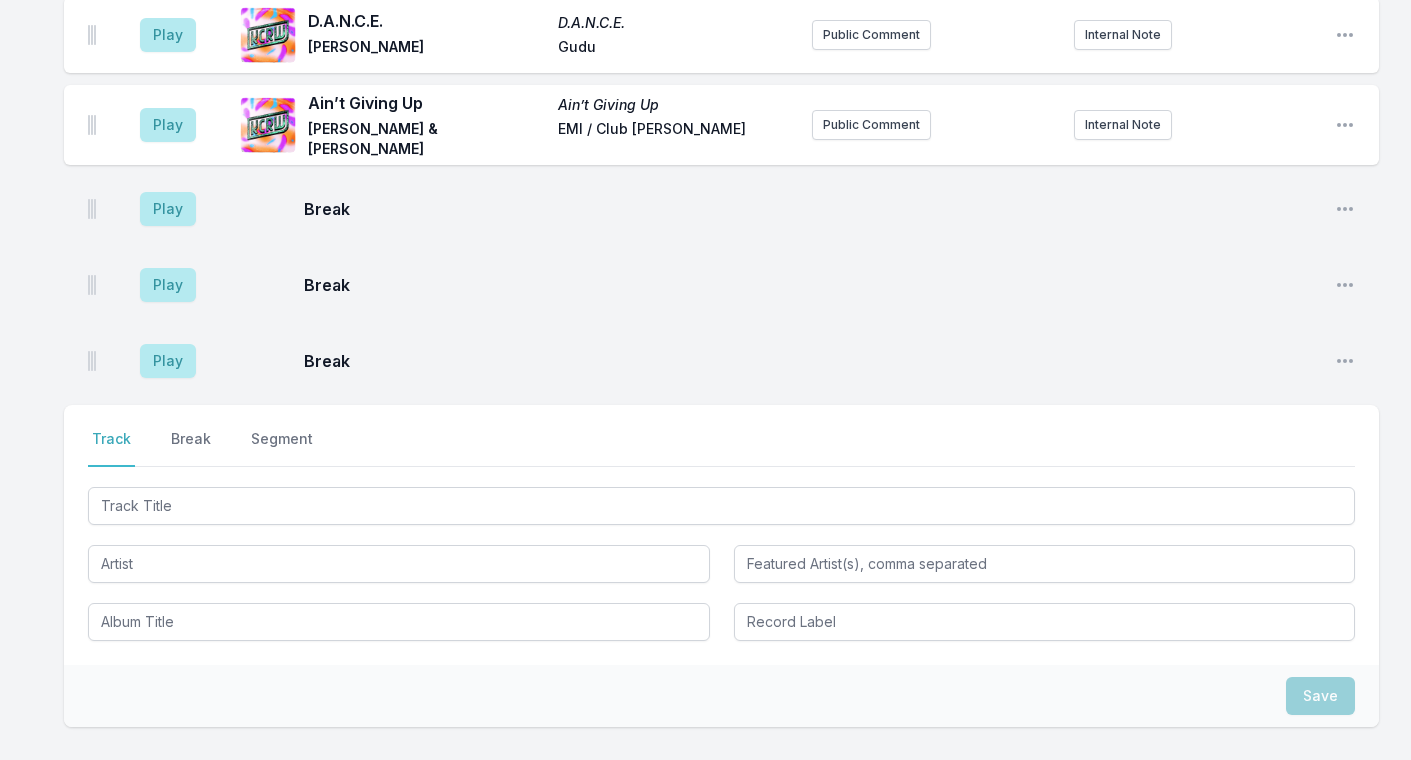 scroll, scrollTop: 3142, scrollLeft: 0, axis: vertical 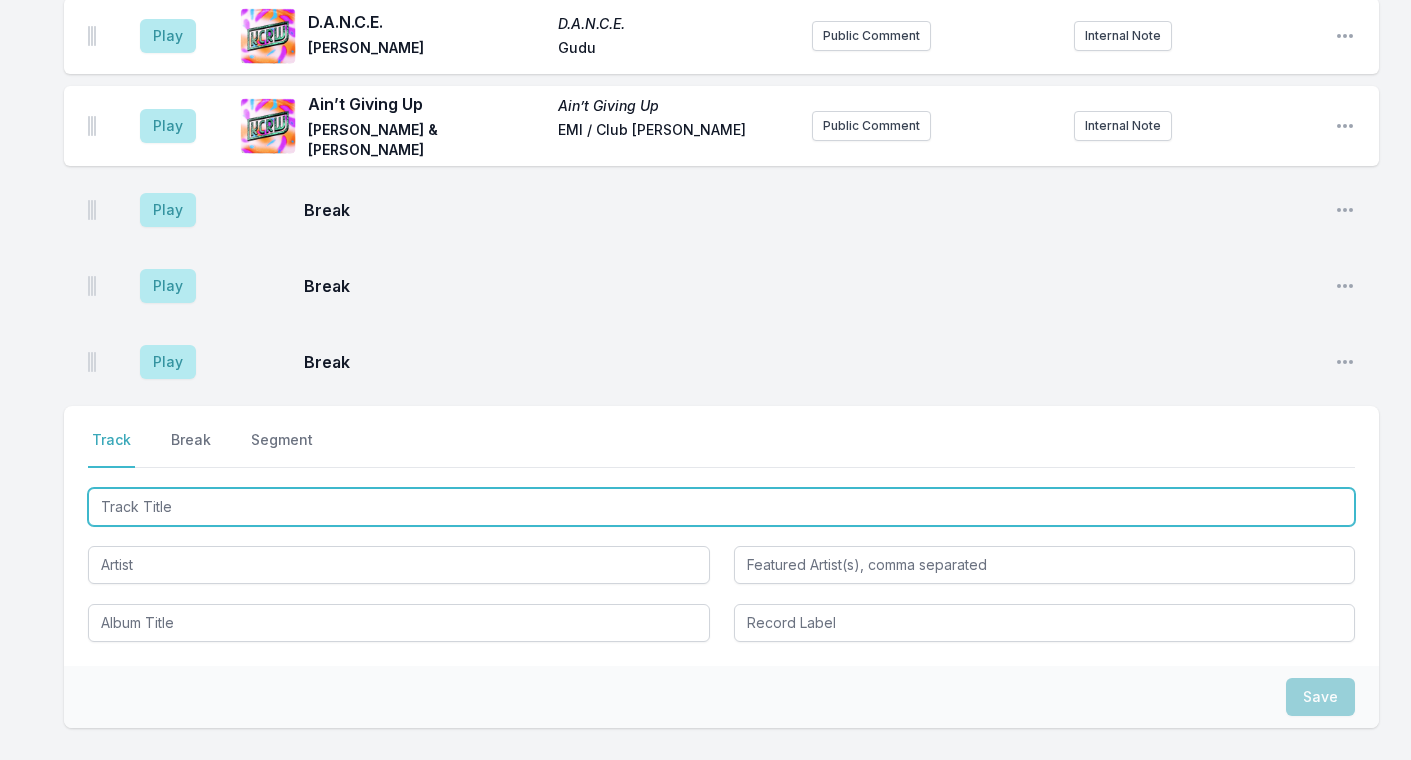 click at bounding box center (721, 507) 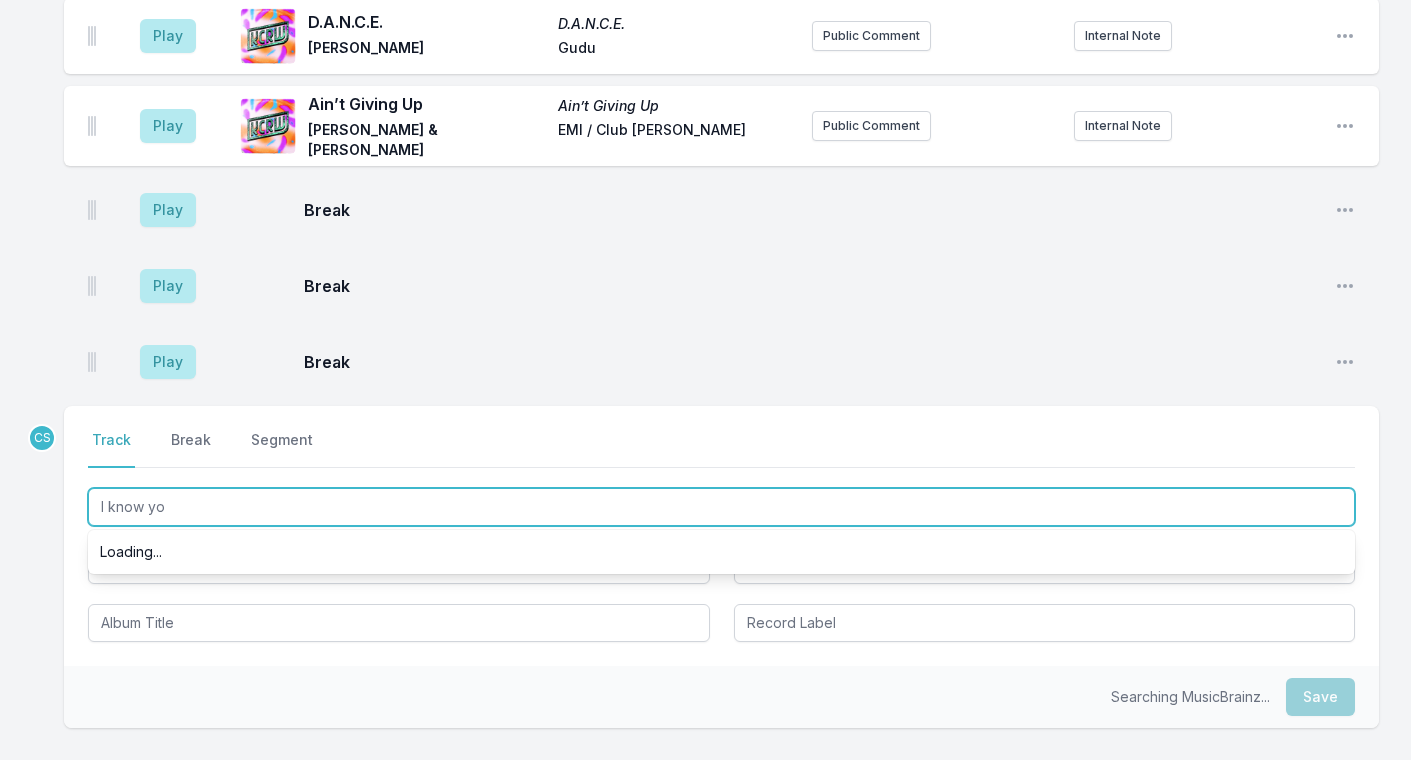 type on "I know you" 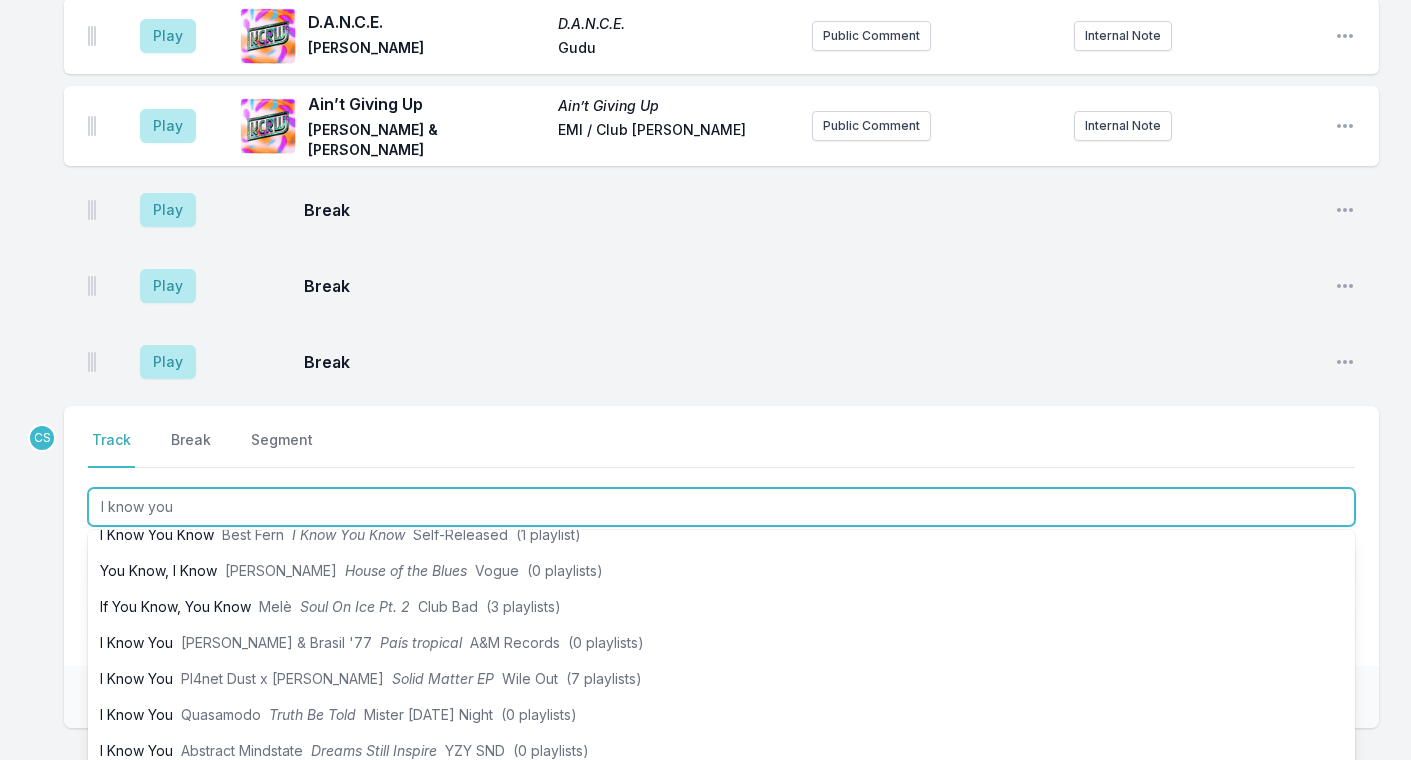 scroll, scrollTop: 276, scrollLeft: 0, axis: vertical 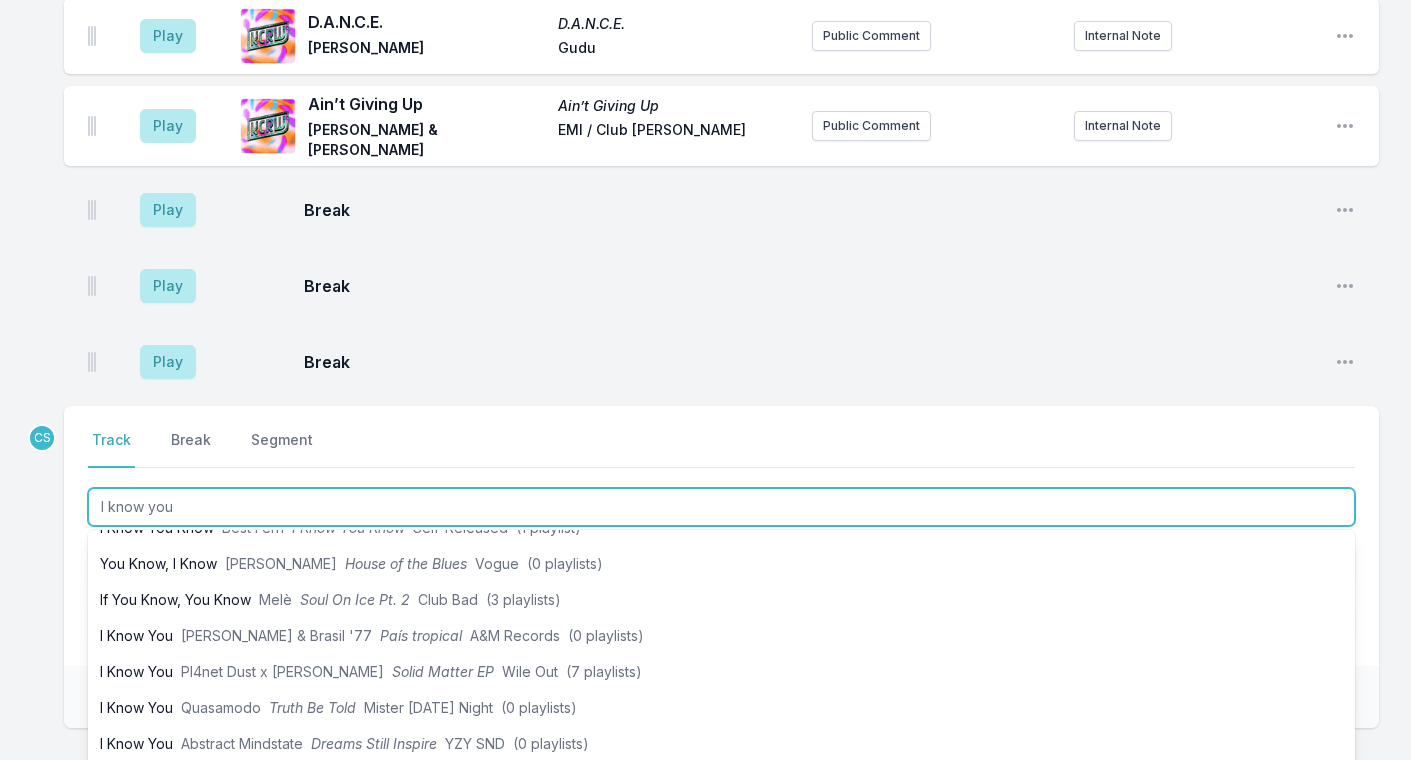 click on "Pl4net Dust x [PERSON_NAME]" at bounding box center (282, 671) 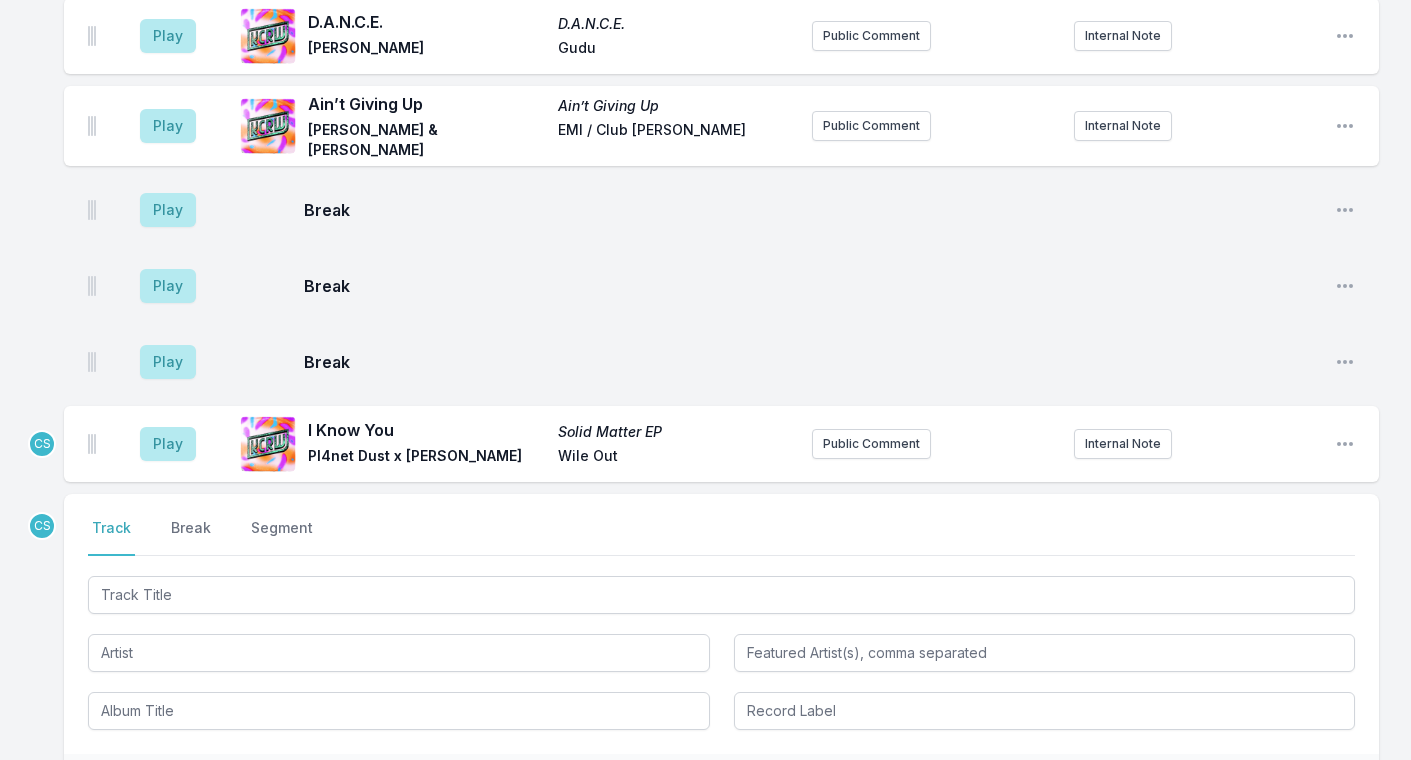 click on "Play" at bounding box center (168, 444) 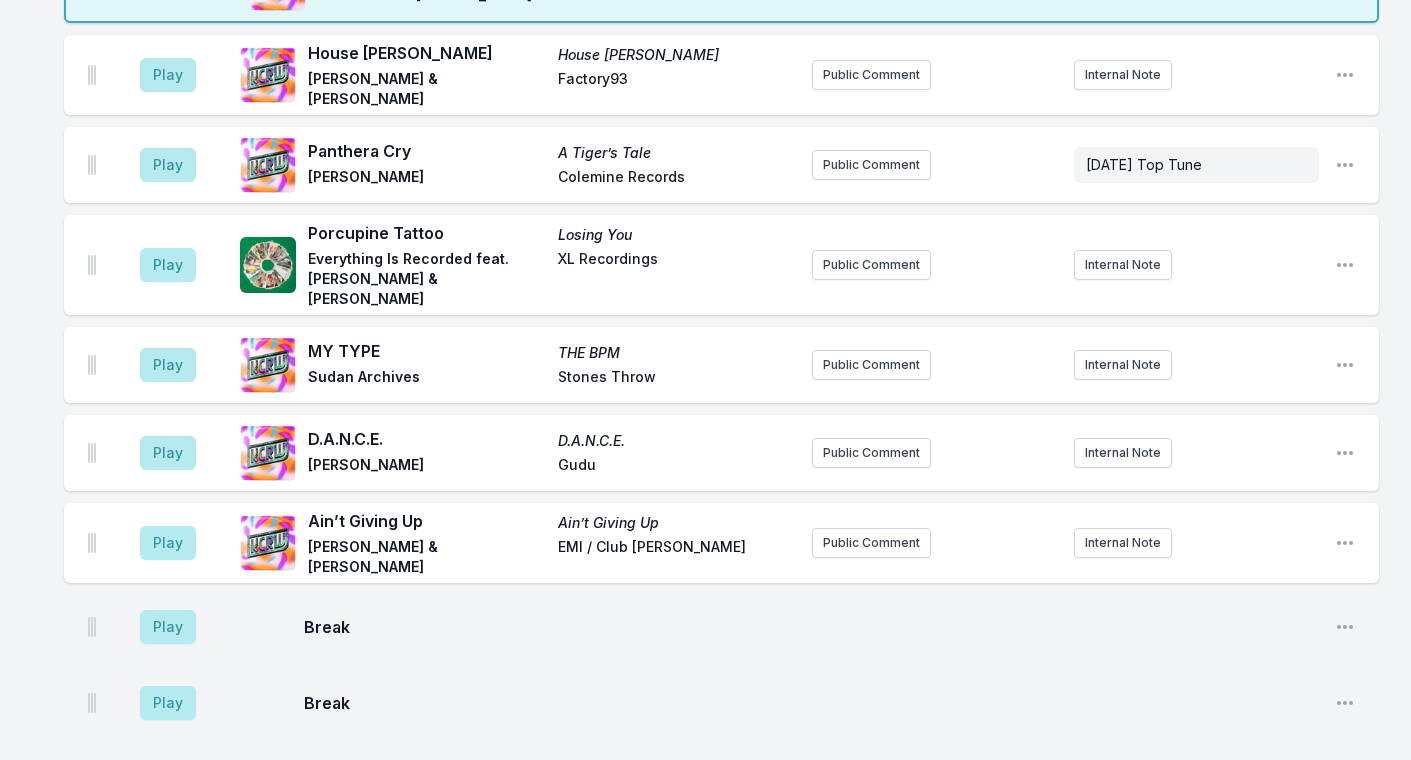 scroll, scrollTop: 2916, scrollLeft: 0, axis: vertical 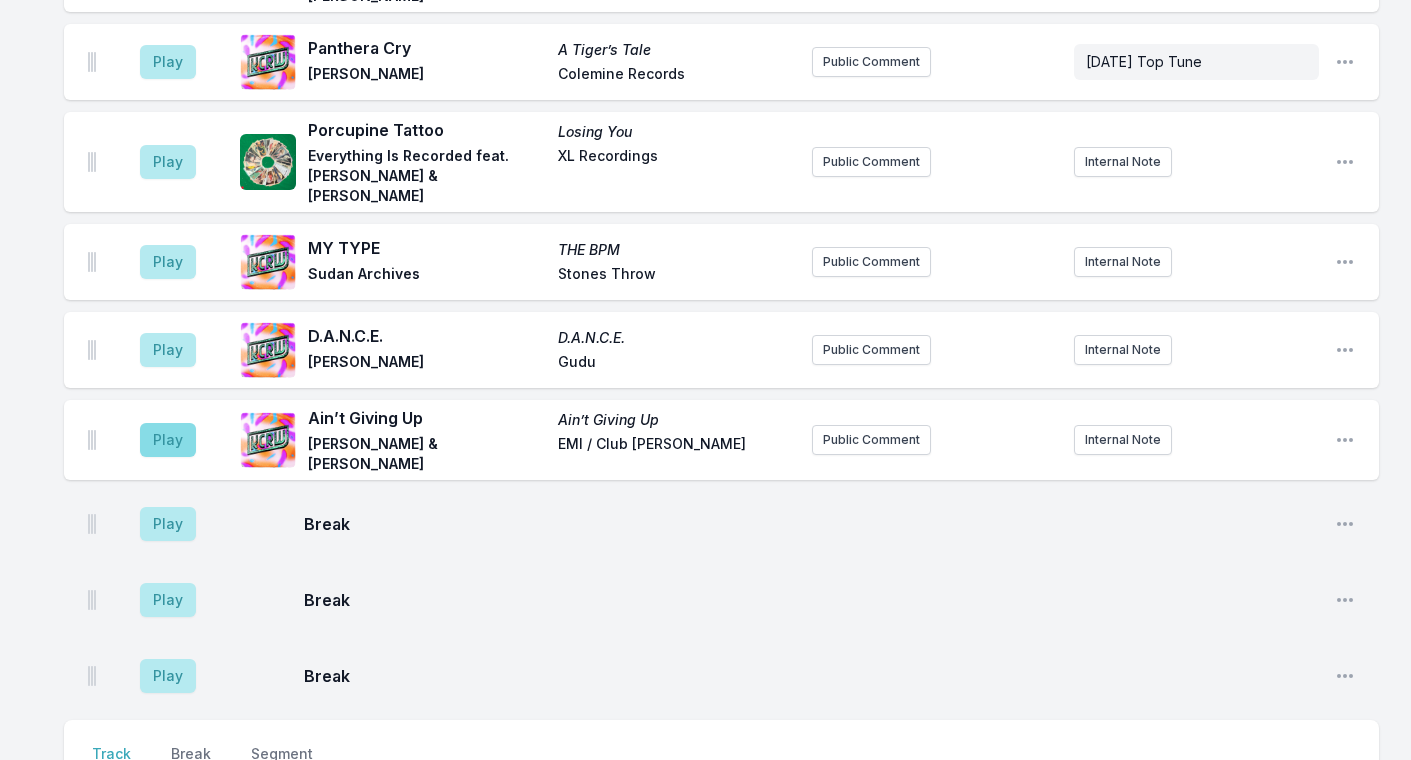 click on "Play" at bounding box center (168, 524) 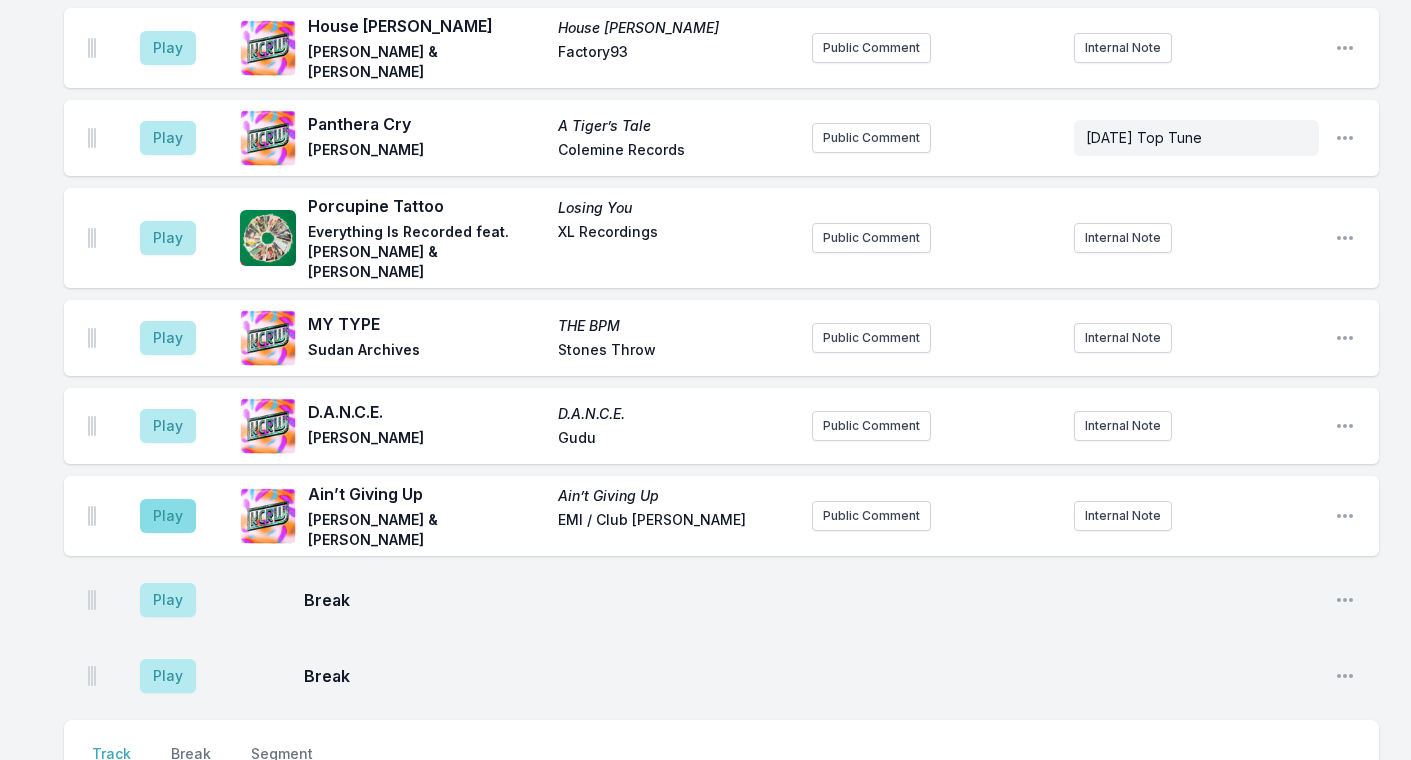 scroll, scrollTop: 2376, scrollLeft: 0, axis: vertical 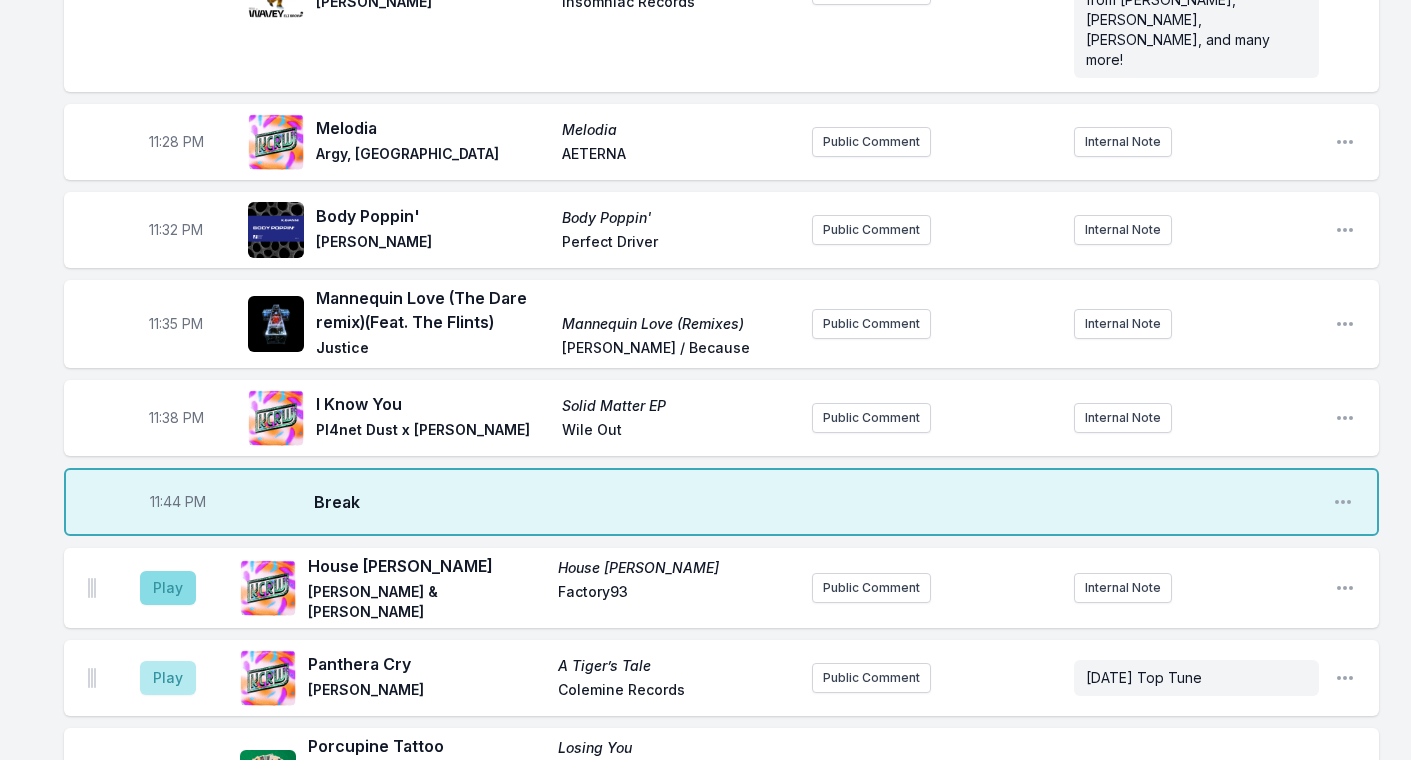 drag, startPoint x: 175, startPoint y: 361, endPoint x: 176, endPoint y: 461, distance: 100.005 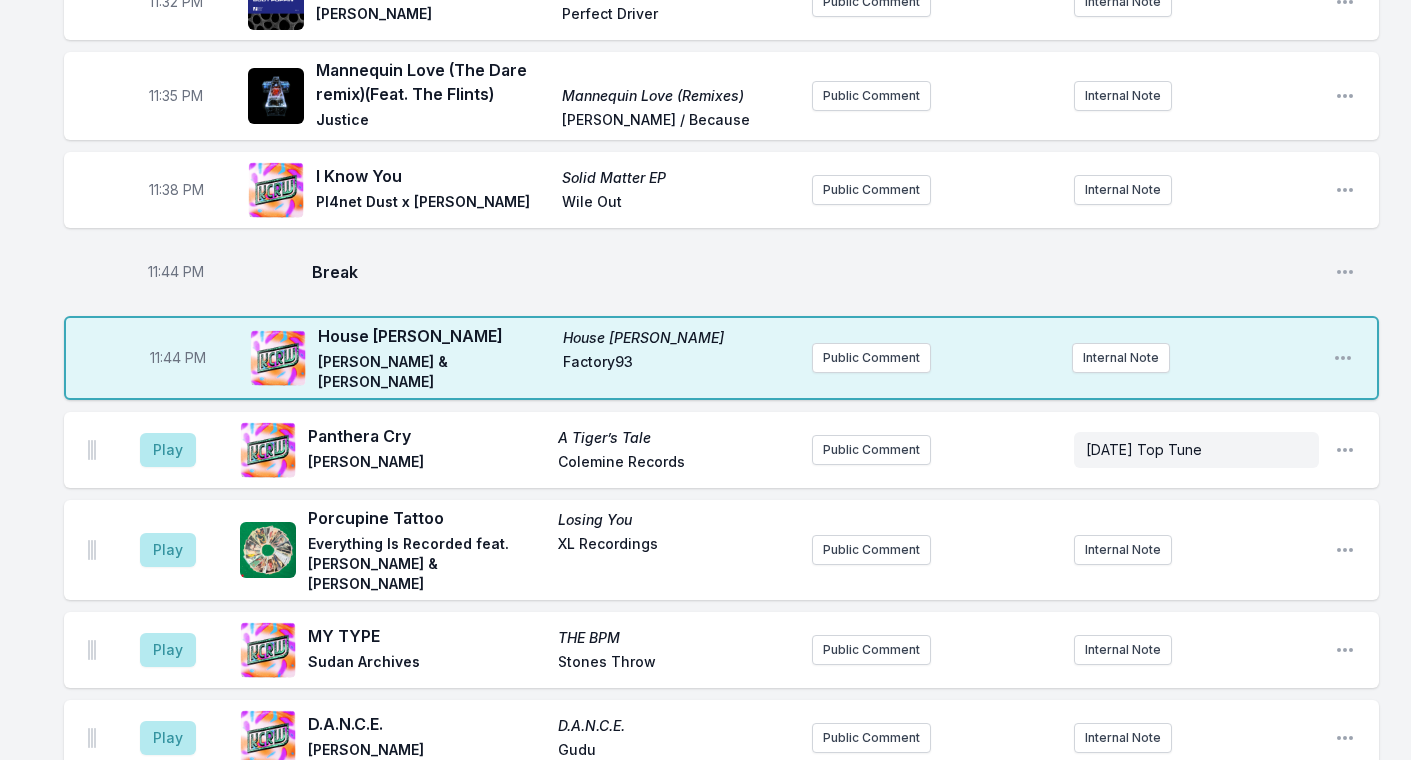 scroll, scrollTop: 2604, scrollLeft: 0, axis: vertical 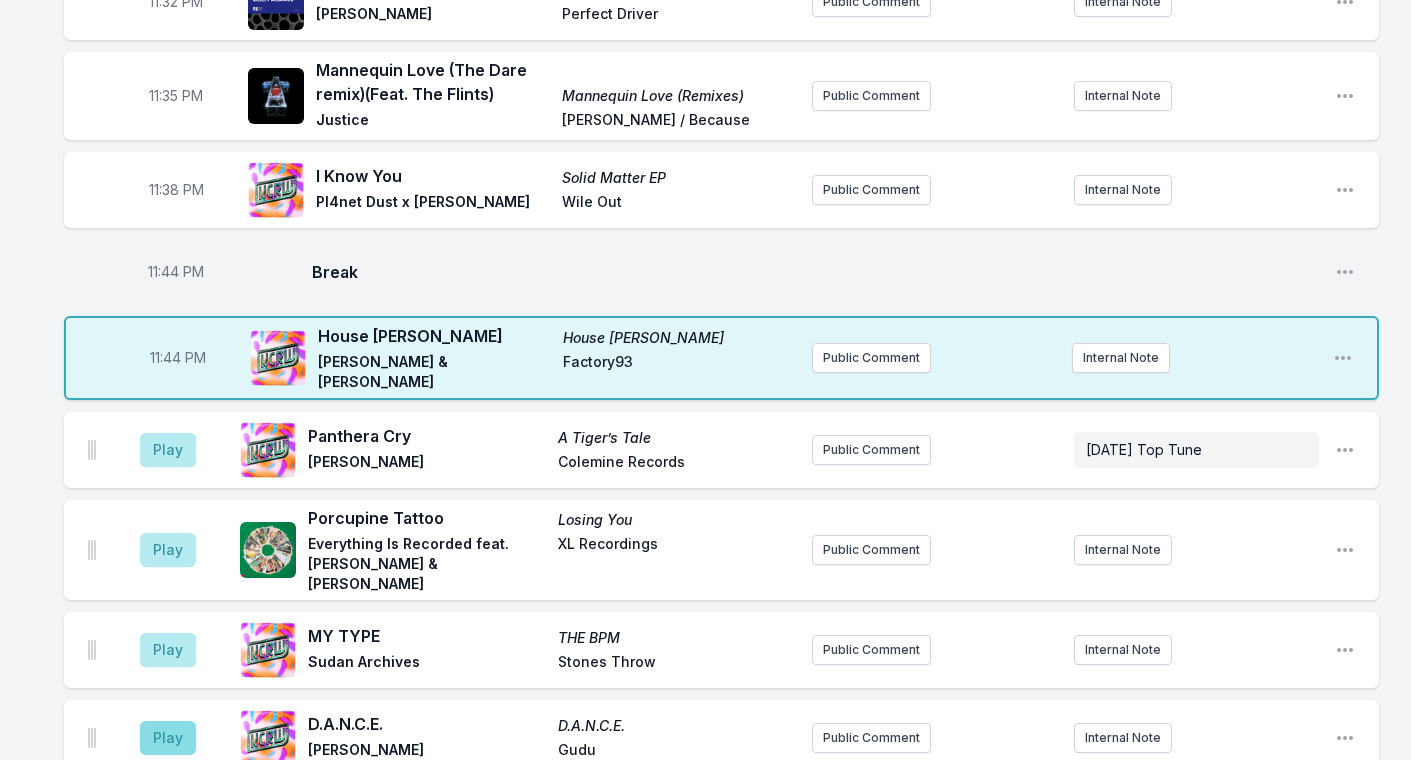 drag, startPoint x: 176, startPoint y: 461, endPoint x: 164, endPoint y: 579, distance: 118.6086 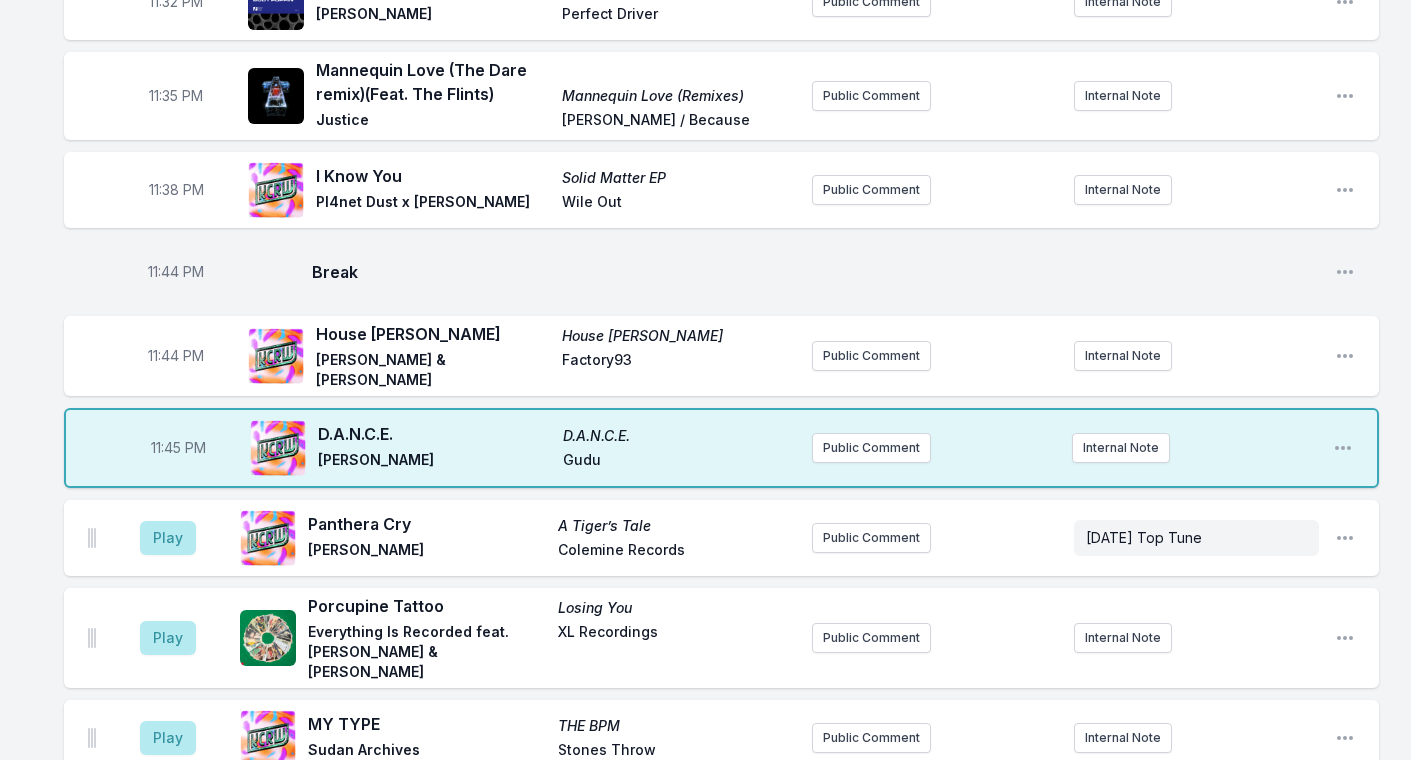 click on "Play" at bounding box center (168, 828) 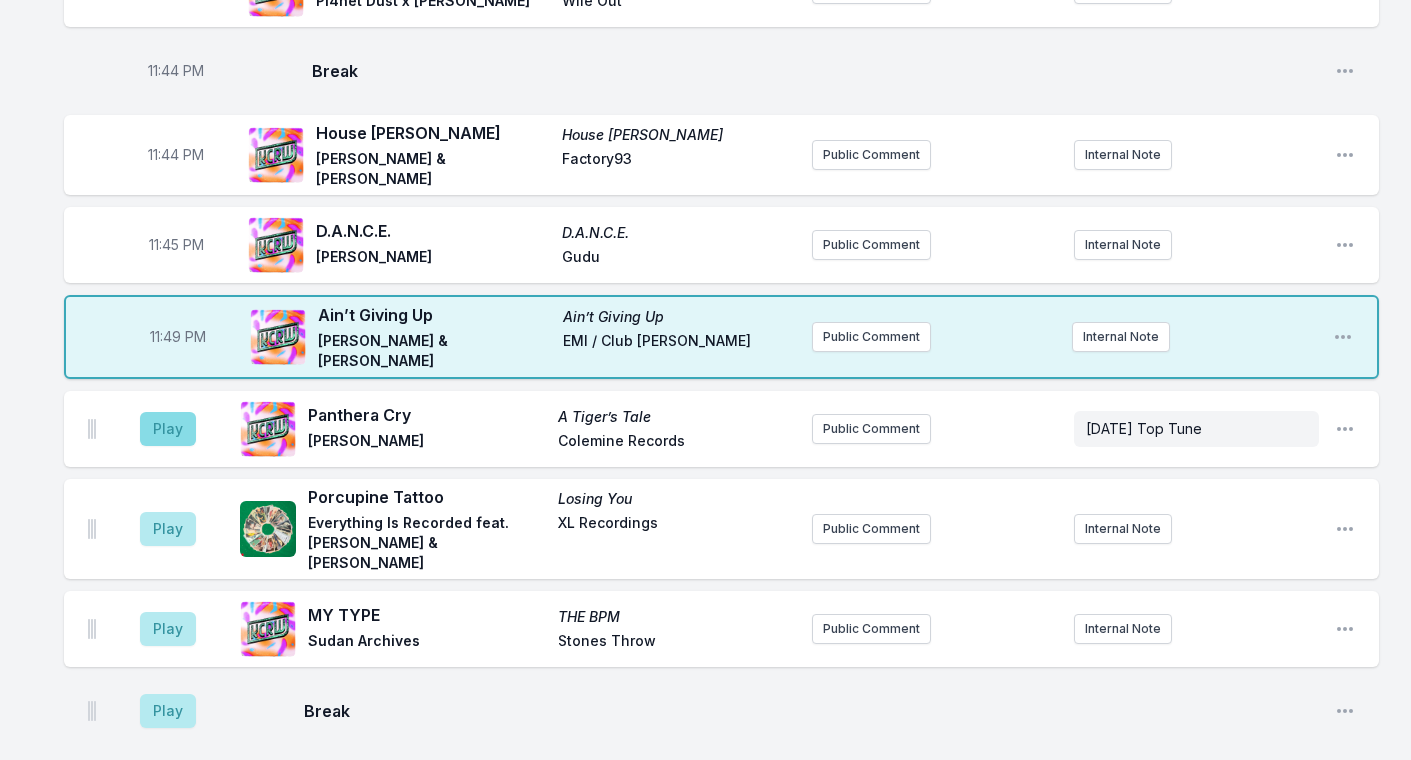 scroll, scrollTop: 2809, scrollLeft: 0, axis: vertical 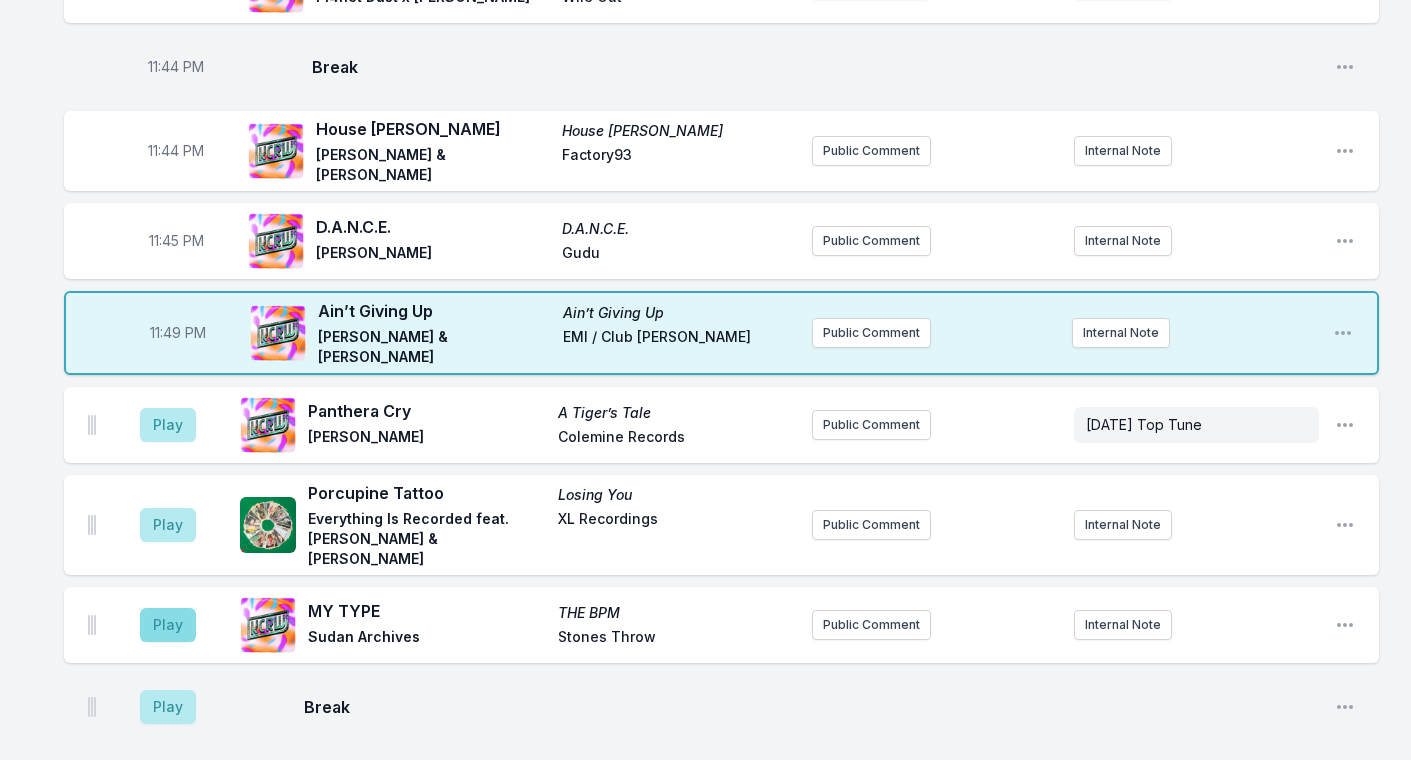 click on "Play" at bounding box center [168, 625] 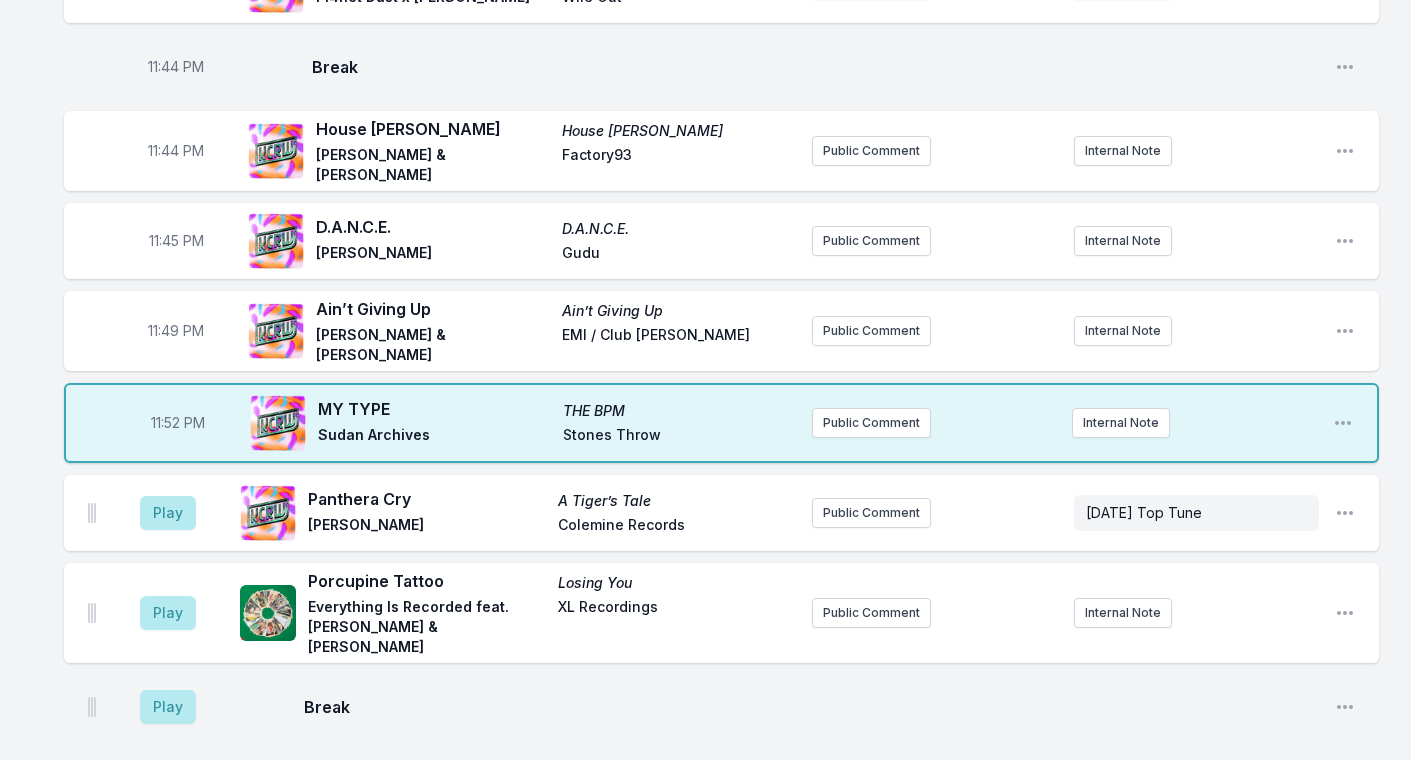 drag, startPoint x: 169, startPoint y: 476, endPoint x: 1406, endPoint y: -81, distance: 1356.6201 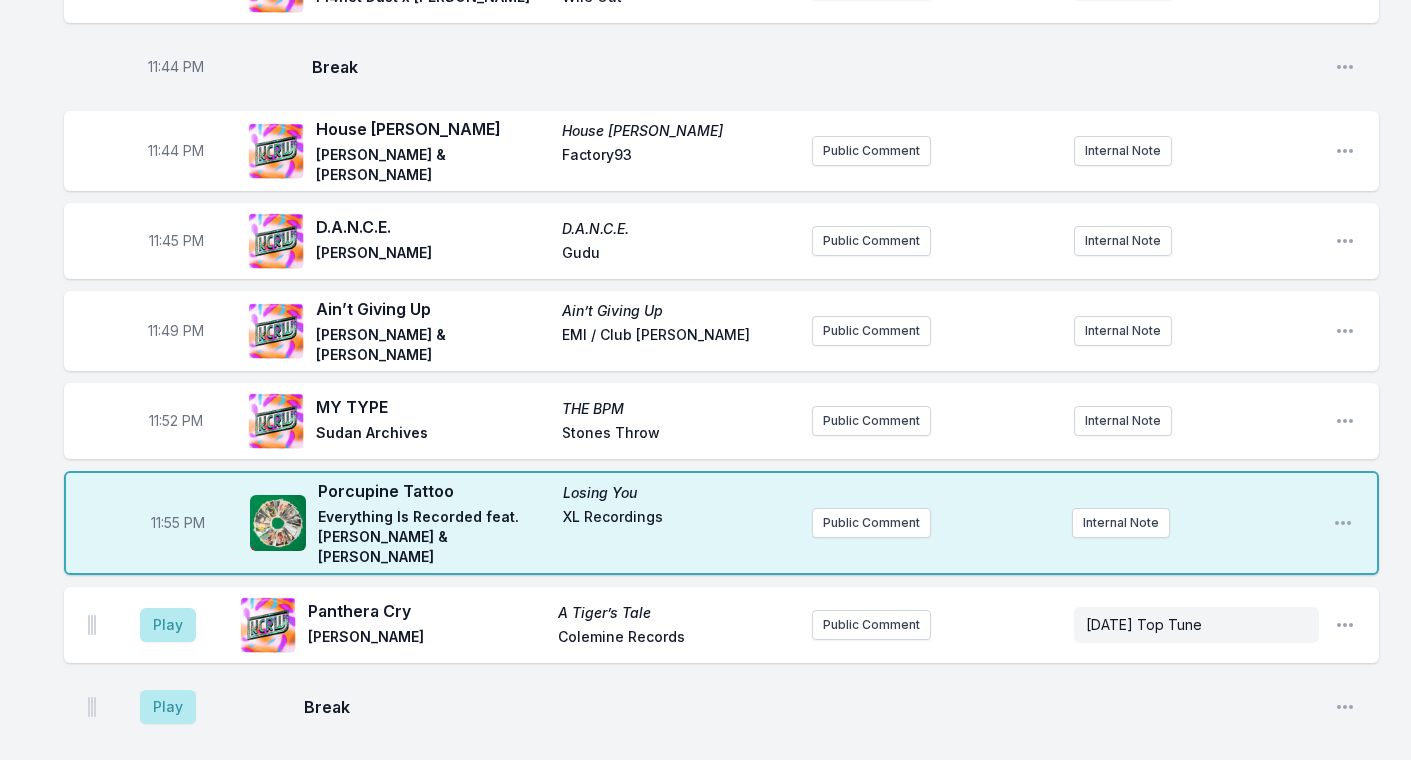 click 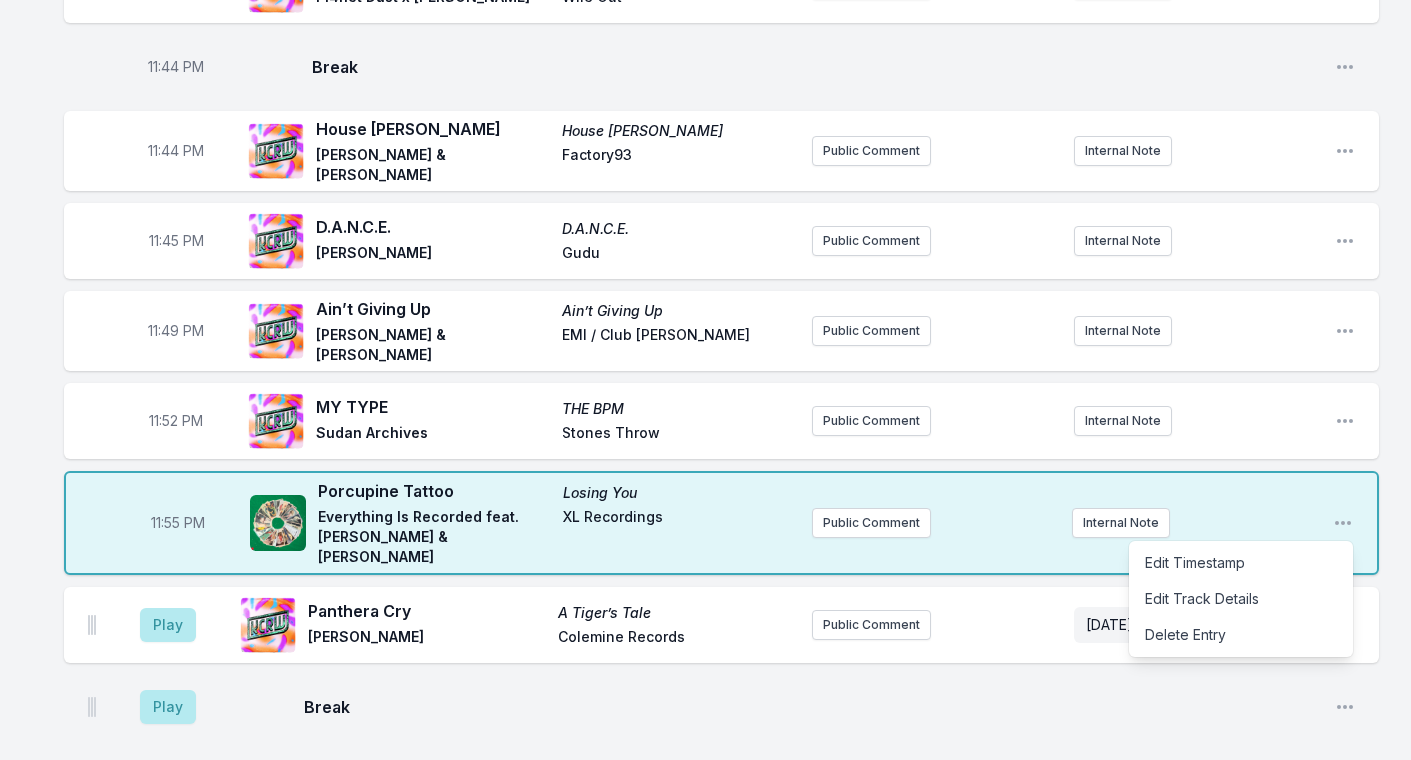 click on "Edit Track Details" at bounding box center (1241, 599) 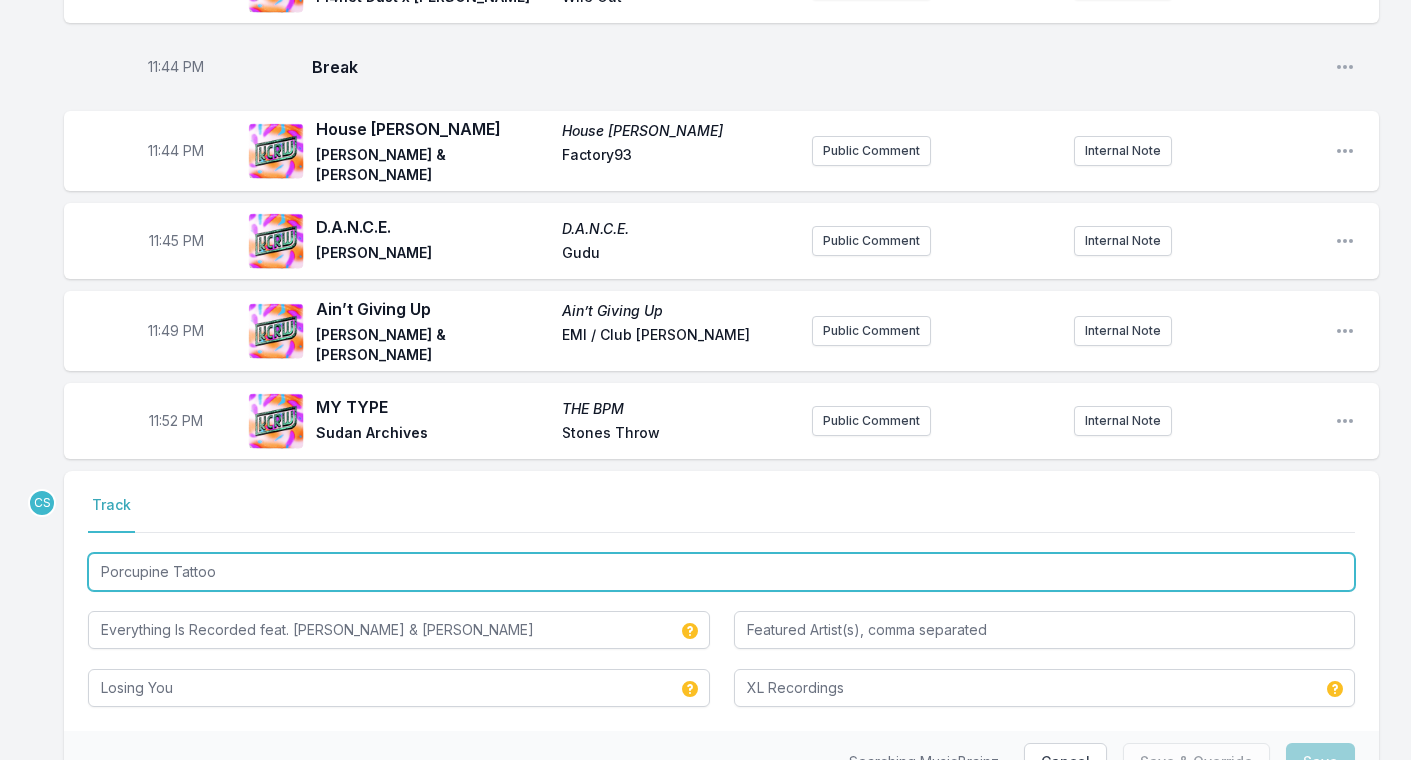 drag, startPoint x: 1406, startPoint y: -81, endPoint x: 332, endPoint y: 432, distance: 1190.229 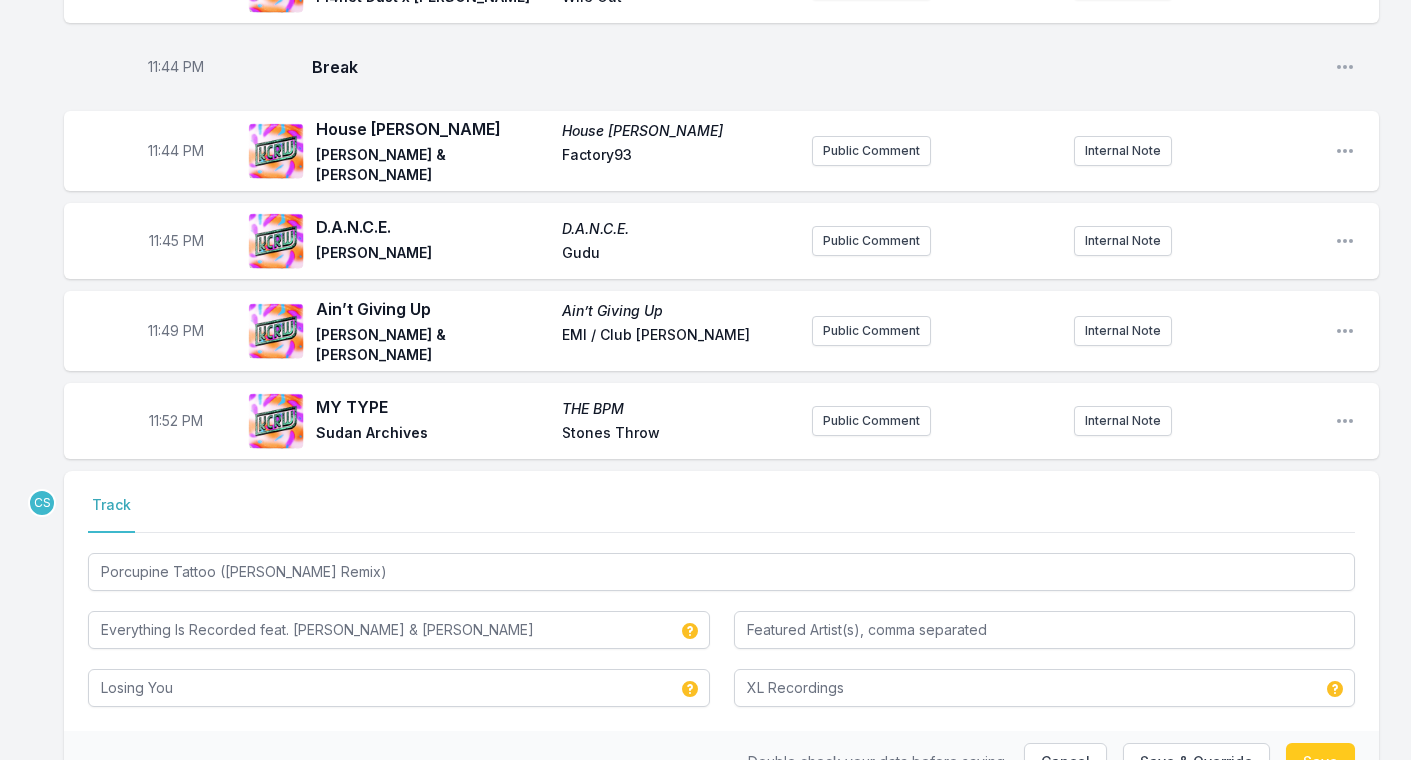 click on "Save" at bounding box center [1320, 762] 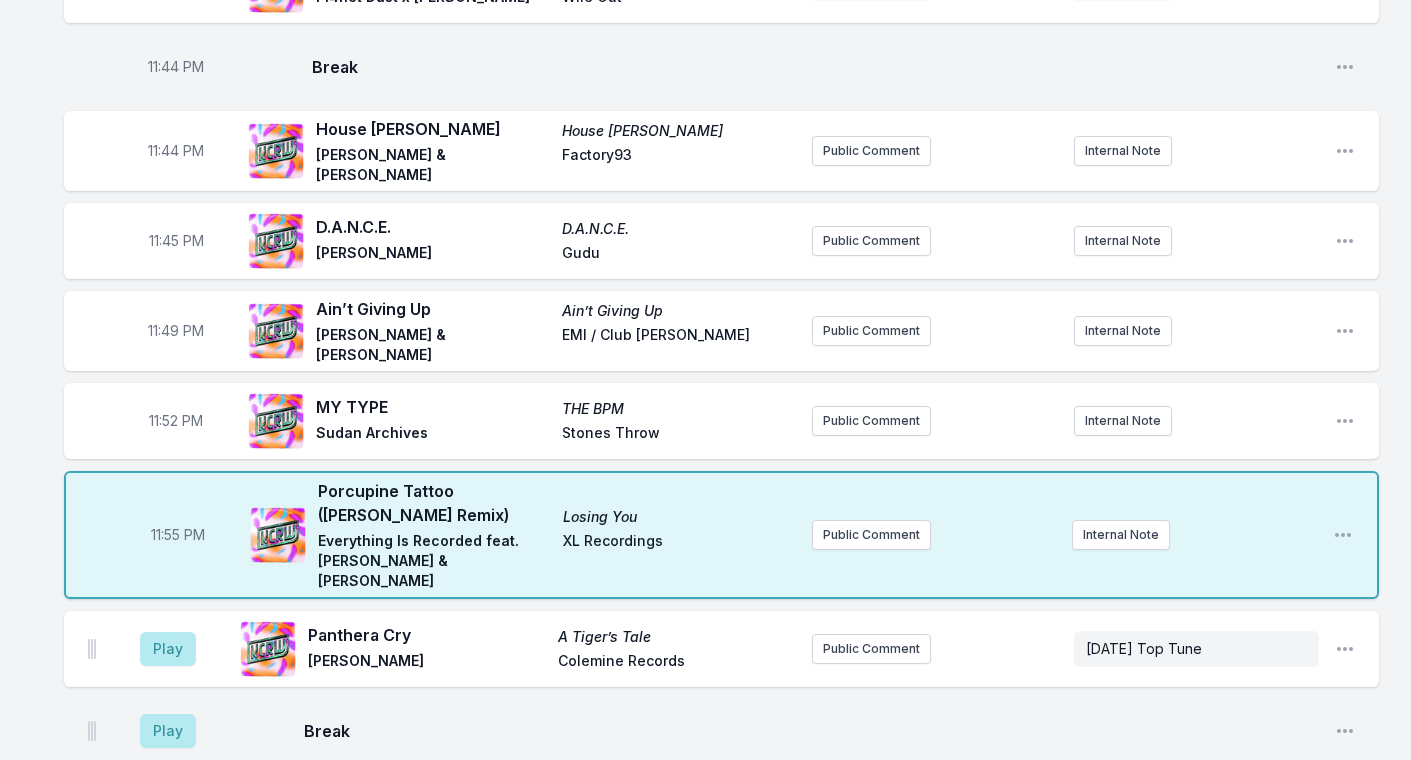 click 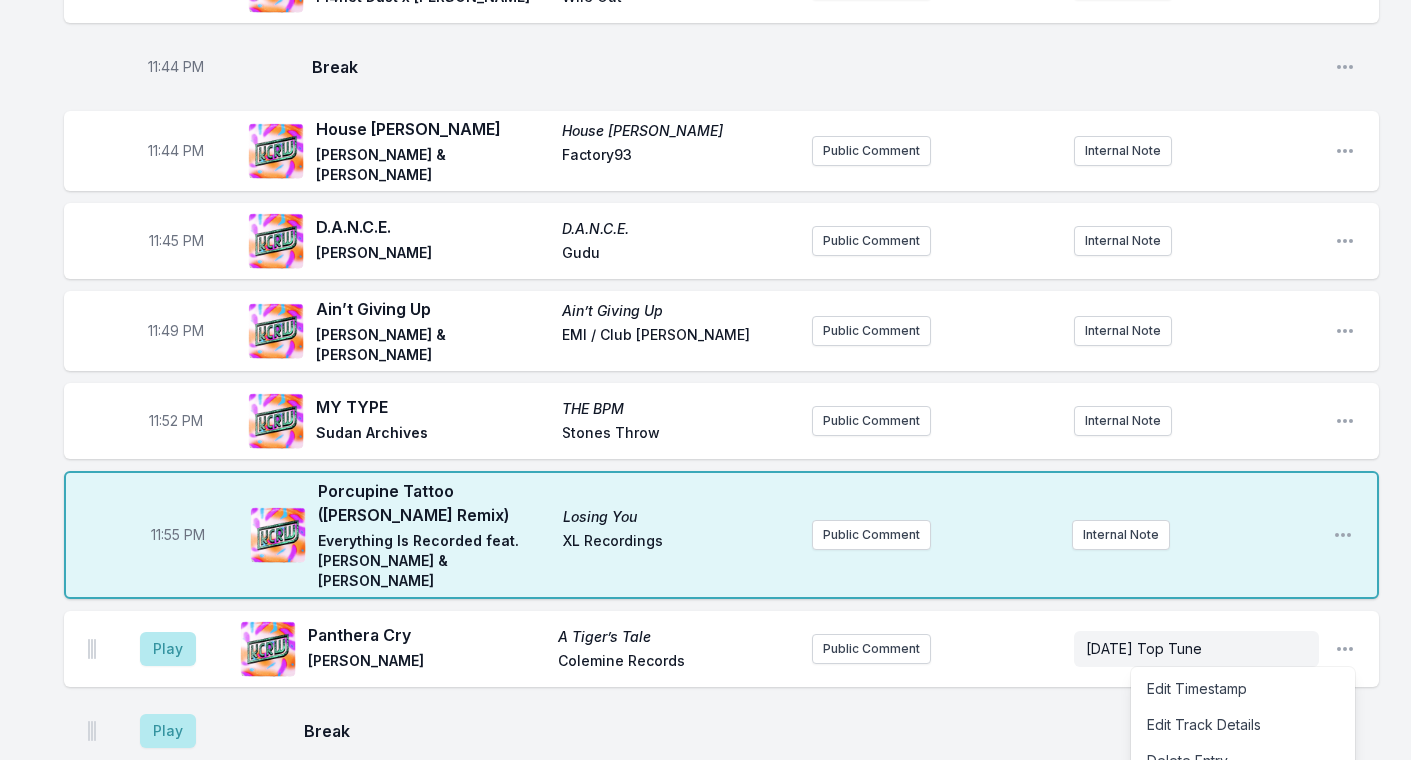 drag, startPoint x: 332, startPoint y: 432, endPoint x: 1234, endPoint y: 611, distance: 919.5896 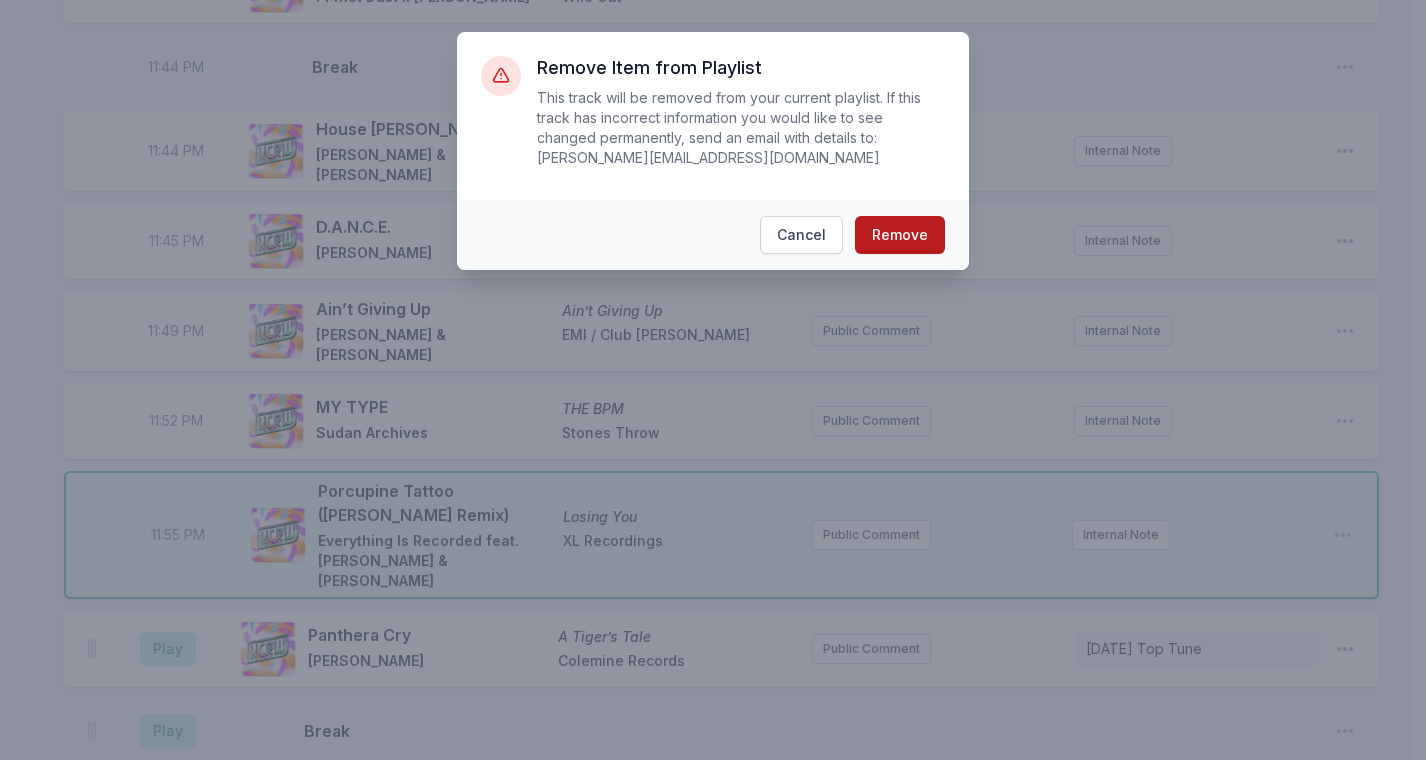 drag, startPoint x: 1234, startPoint y: 611, endPoint x: 903, endPoint y: 238, distance: 498.6883 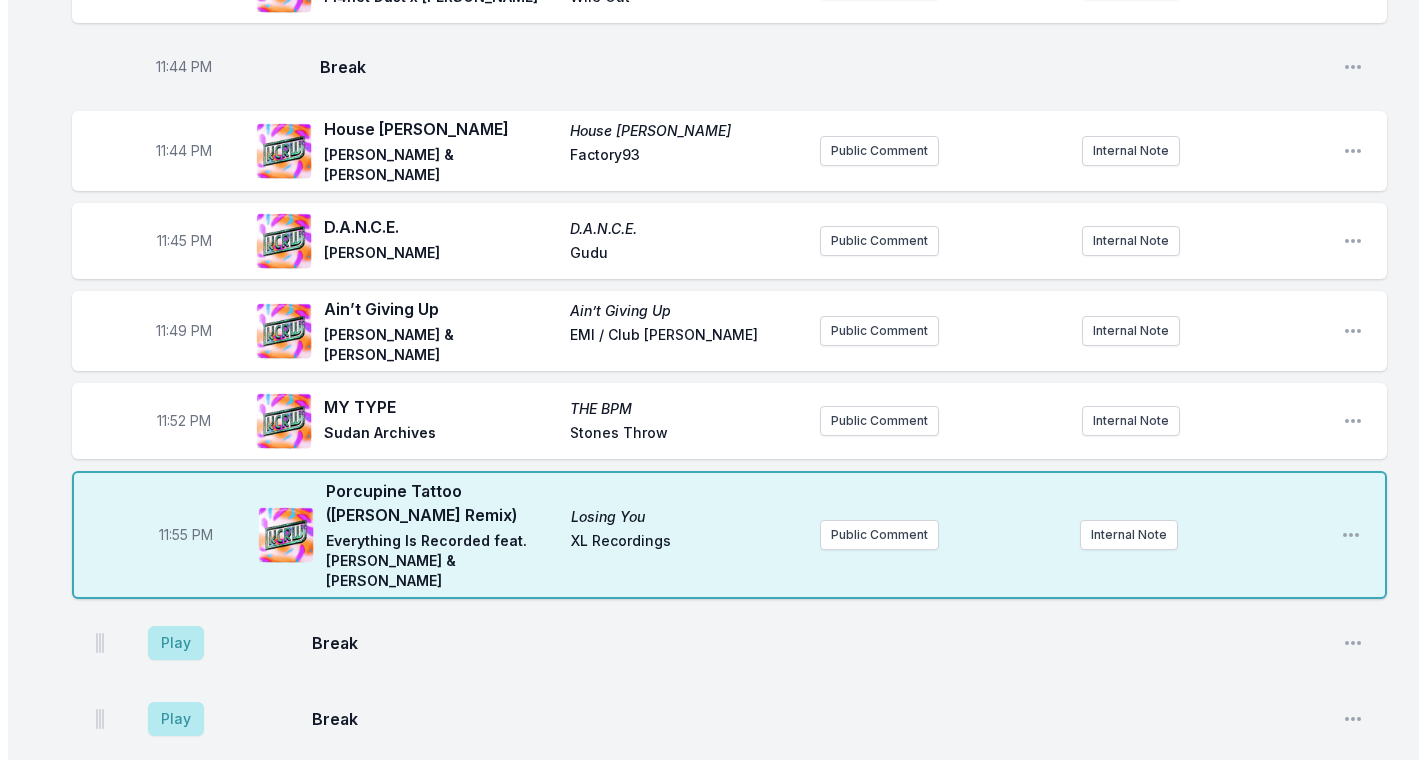 scroll, scrollTop: 2718, scrollLeft: 0, axis: vertical 